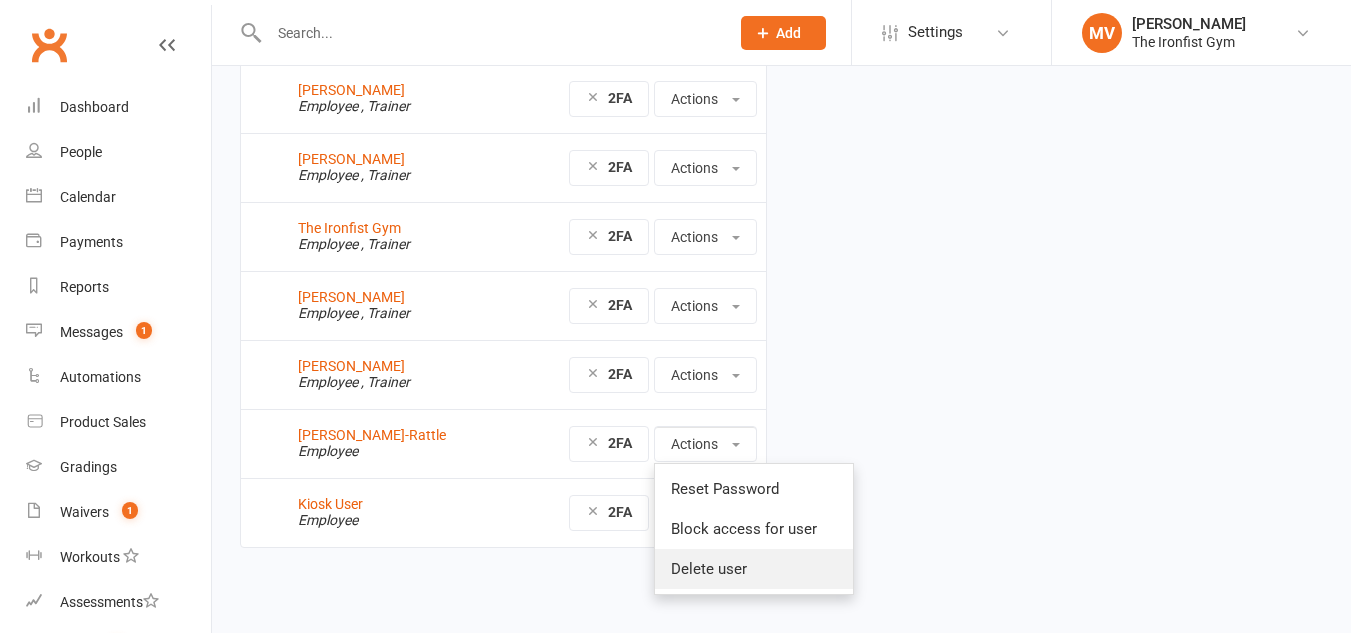 scroll, scrollTop: 355, scrollLeft: 0, axis: vertical 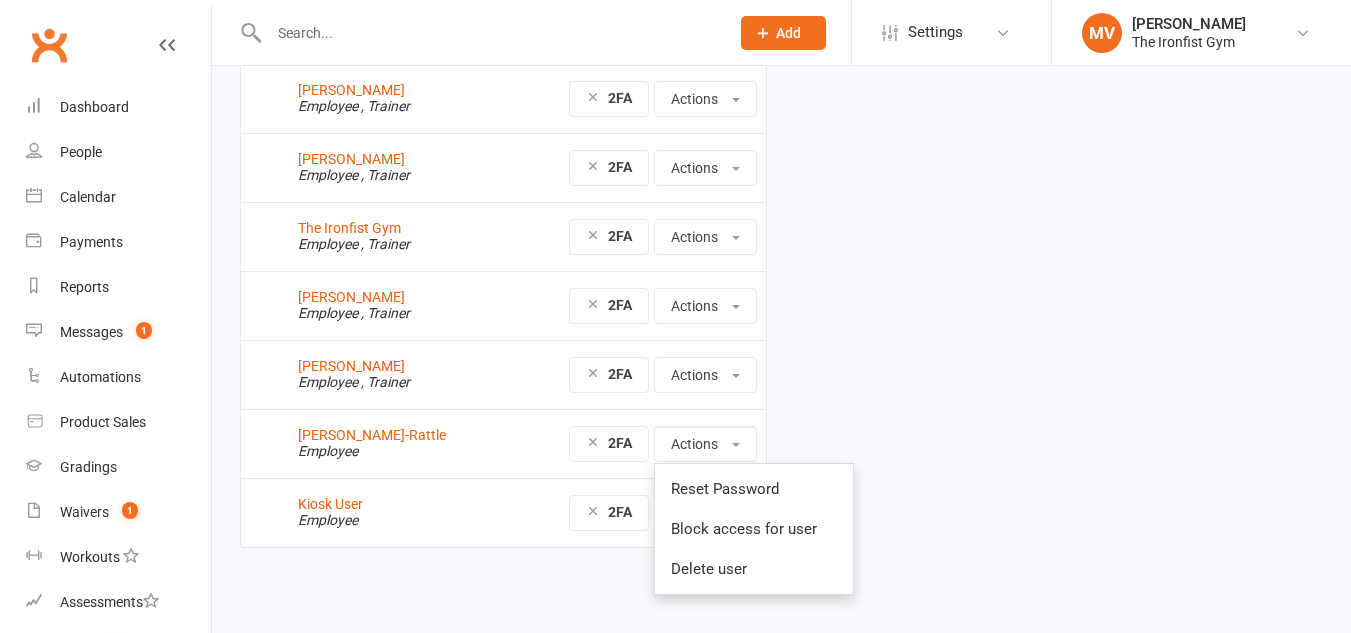 click on "Active users [PERSON_NAME] Account owner   , Trainer   2FA Actions  Manage trainer availability Reset Password Block access for user   [PERSON_NAME] Employee     2FA Actions    [PERSON_NAME] Employee   , Trainer   2FA Actions  Manage trainer availability Reset Password Block access for user Delete user   [PERSON_NAME] Employee   , Trainer   2FA Actions  Manage trainer availability Reset Password Block access for user Delete user   [PERSON_NAME] Employee   , Trainer   2FA Actions  Manage trainer availability Reset Password Block access for user Delete user   The Ironfist Gym Employee   , Trainer   2FA Actions  Manage trainer availability Reset Password Block access for user Delete user   [PERSON_NAME] Employee   , Trainer   2FA Actions  Manage trainer availability Reset Password Block access for user Delete user   [PERSON_NAME] Employee   , Trainer   2FA Actions  Manage trainer availability Reset Password Block access for user Delete user   [PERSON_NAME]-Rattle Employee     2FA Actions  Reset Password       2FA" at bounding box center (781, 192) 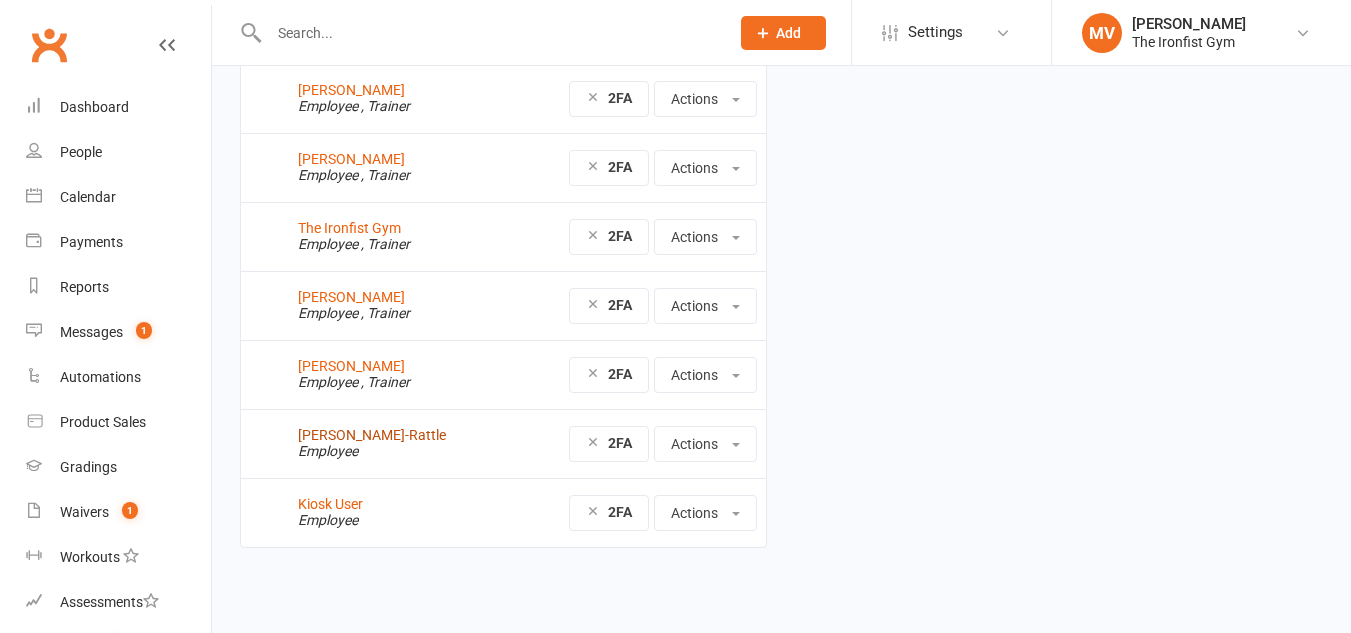 click on "[PERSON_NAME]-Rattle" at bounding box center (372, 435) 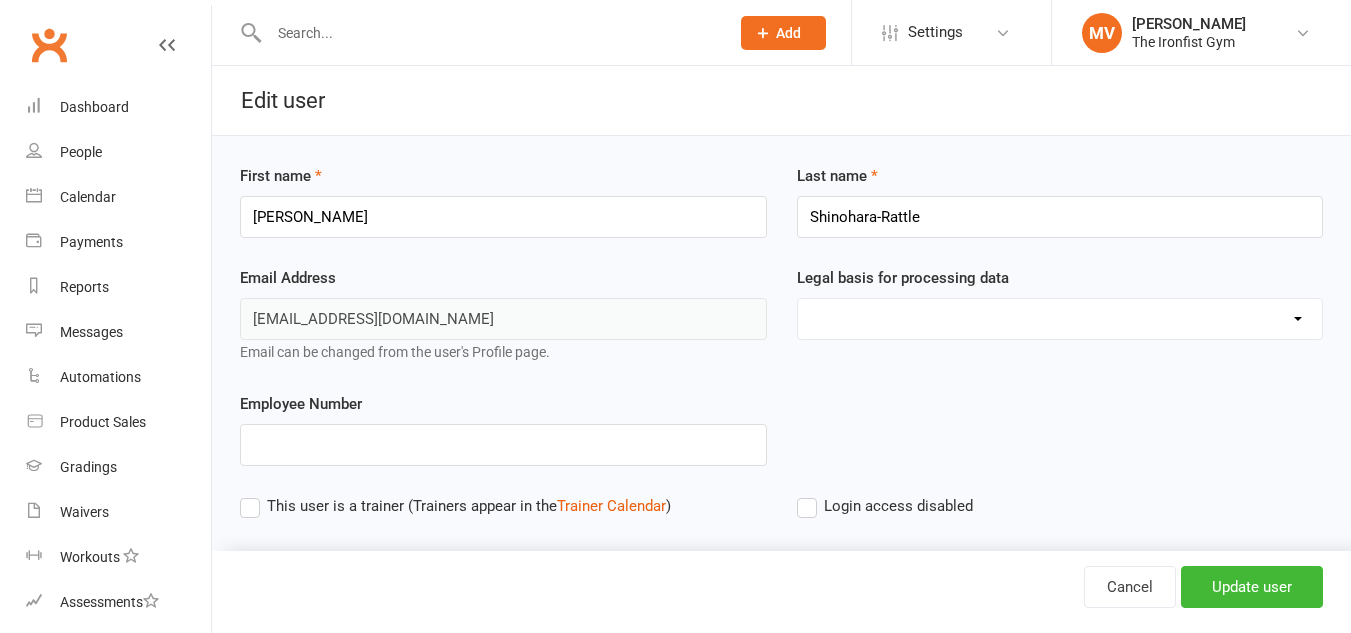 scroll, scrollTop: 0, scrollLeft: 0, axis: both 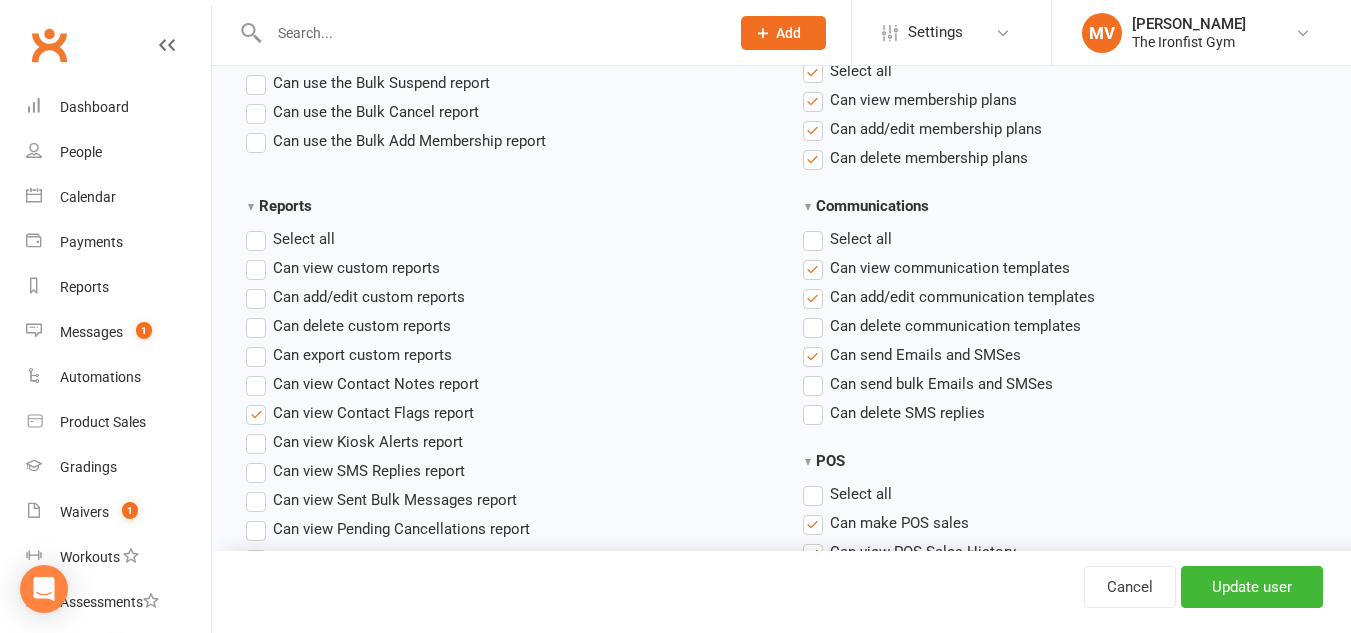 click on "Select all" at bounding box center (847, 239) 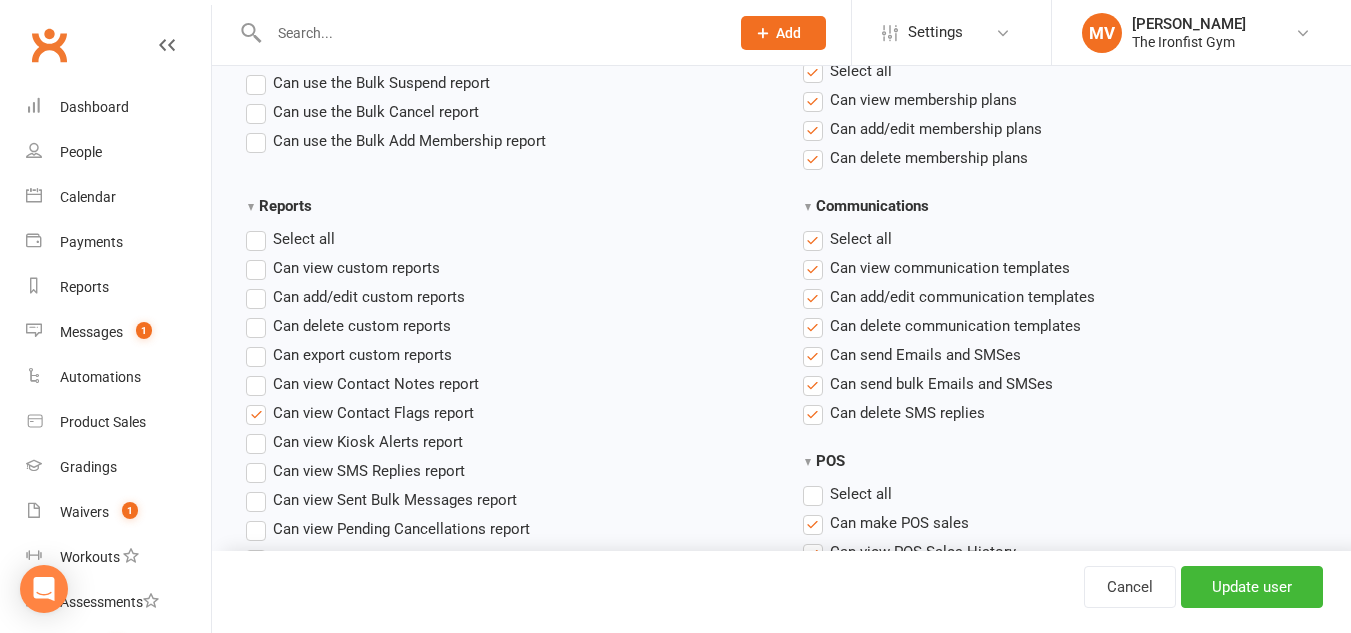 scroll, scrollTop: 1700, scrollLeft: 0, axis: vertical 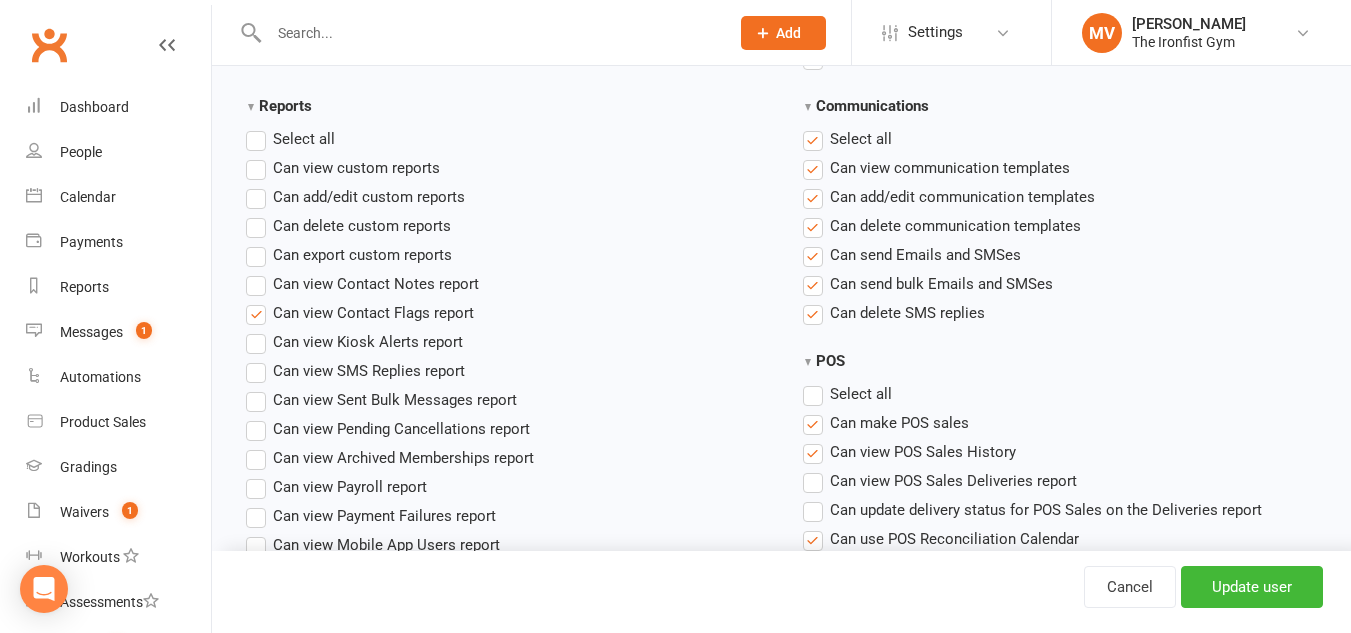 click on "Select all" at bounding box center [290, 139] 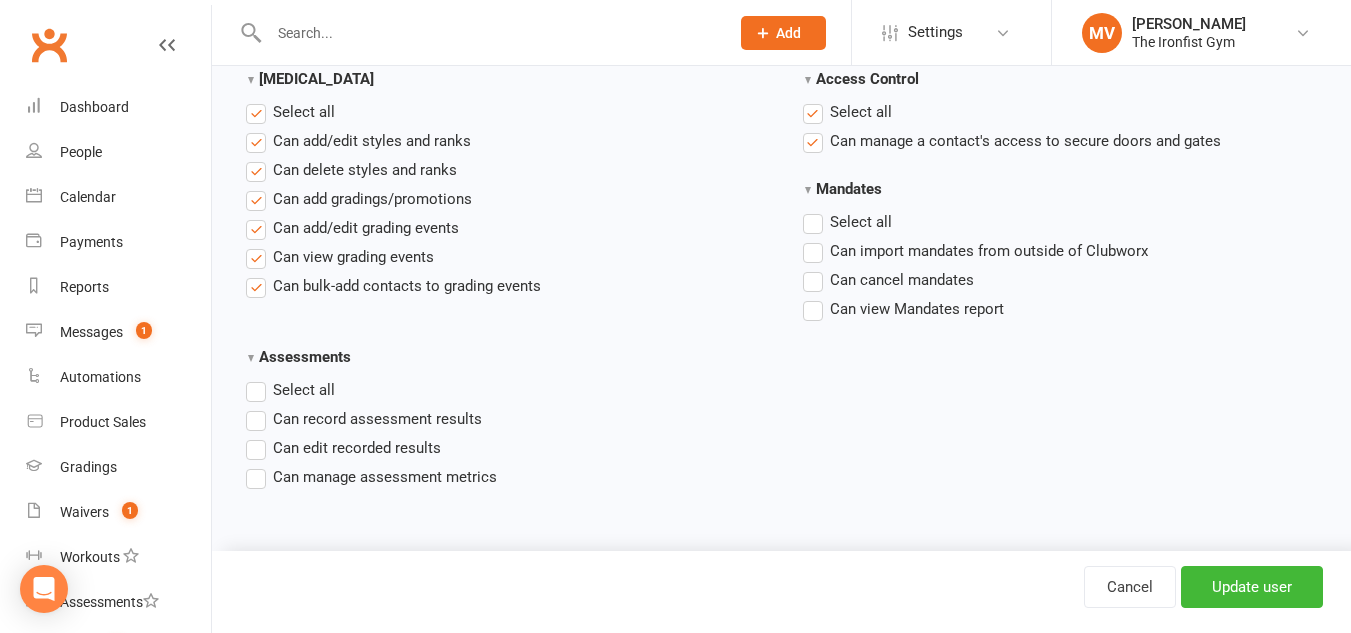 scroll, scrollTop: 3192, scrollLeft: 0, axis: vertical 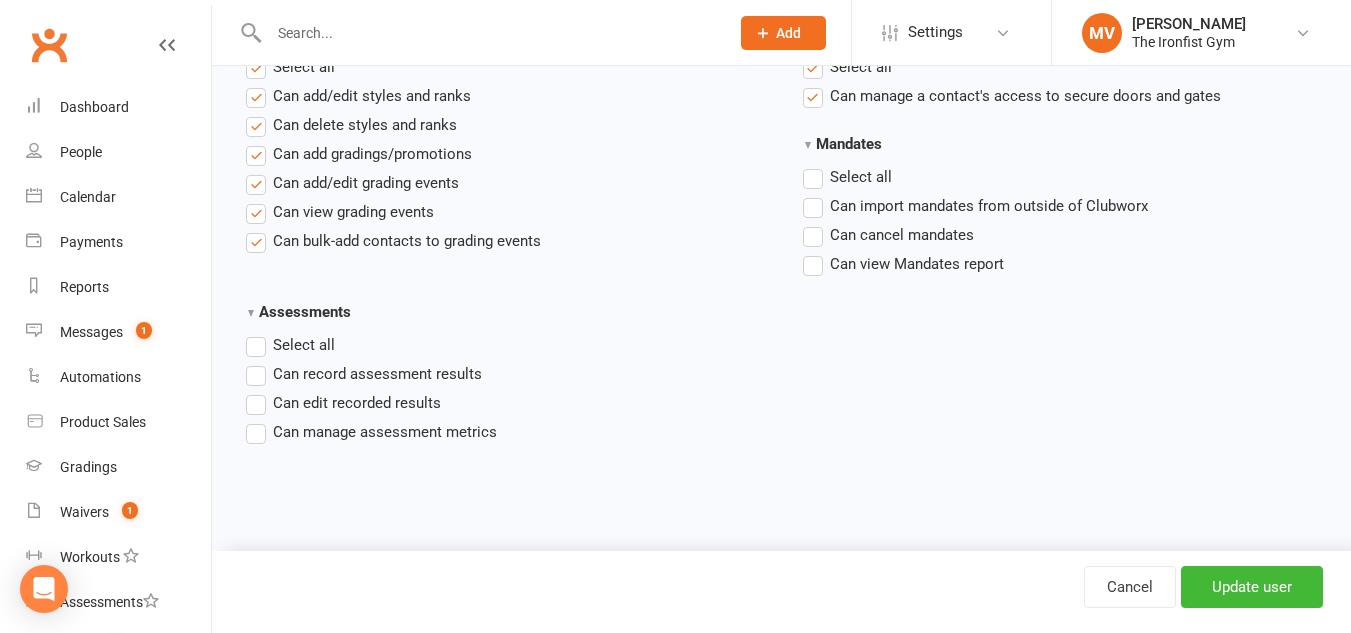 click on "Select all" at bounding box center [290, 345] 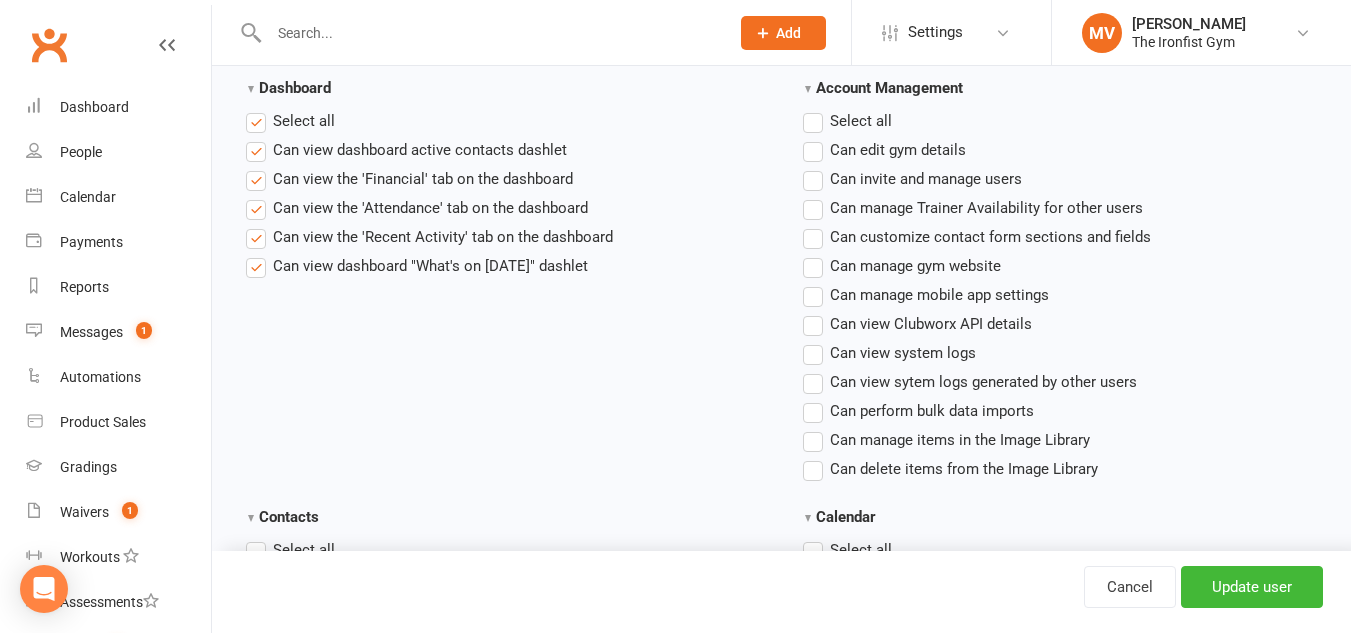 scroll, scrollTop: 492, scrollLeft: 0, axis: vertical 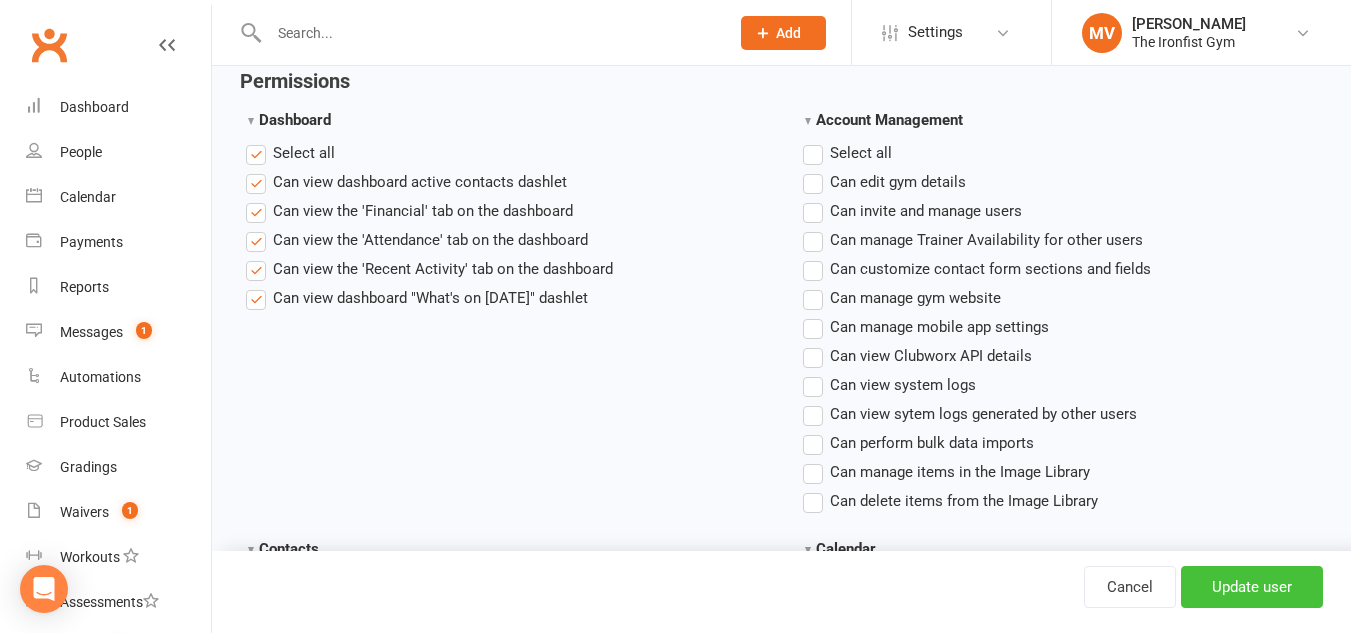 drag, startPoint x: 1290, startPoint y: 580, endPoint x: 1244, endPoint y: 567, distance: 47.801674 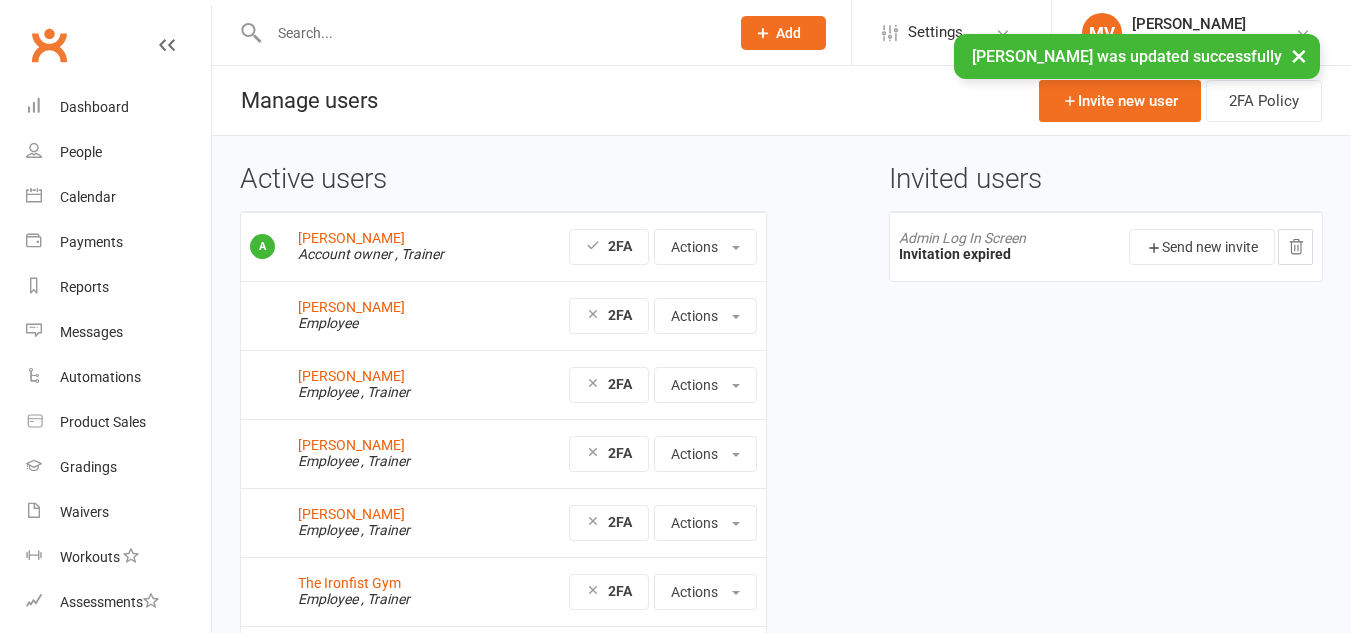 scroll, scrollTop: 0, scrollLeft: 0, axis: both 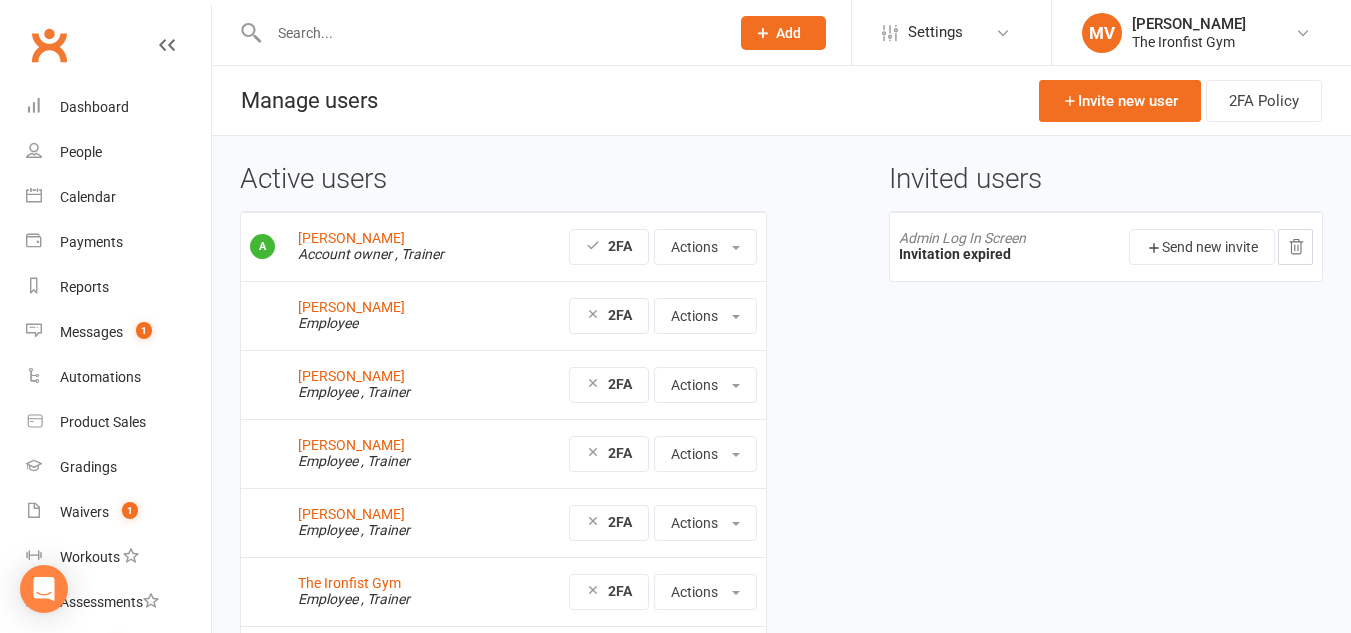 click at bounding box center (489, 33) 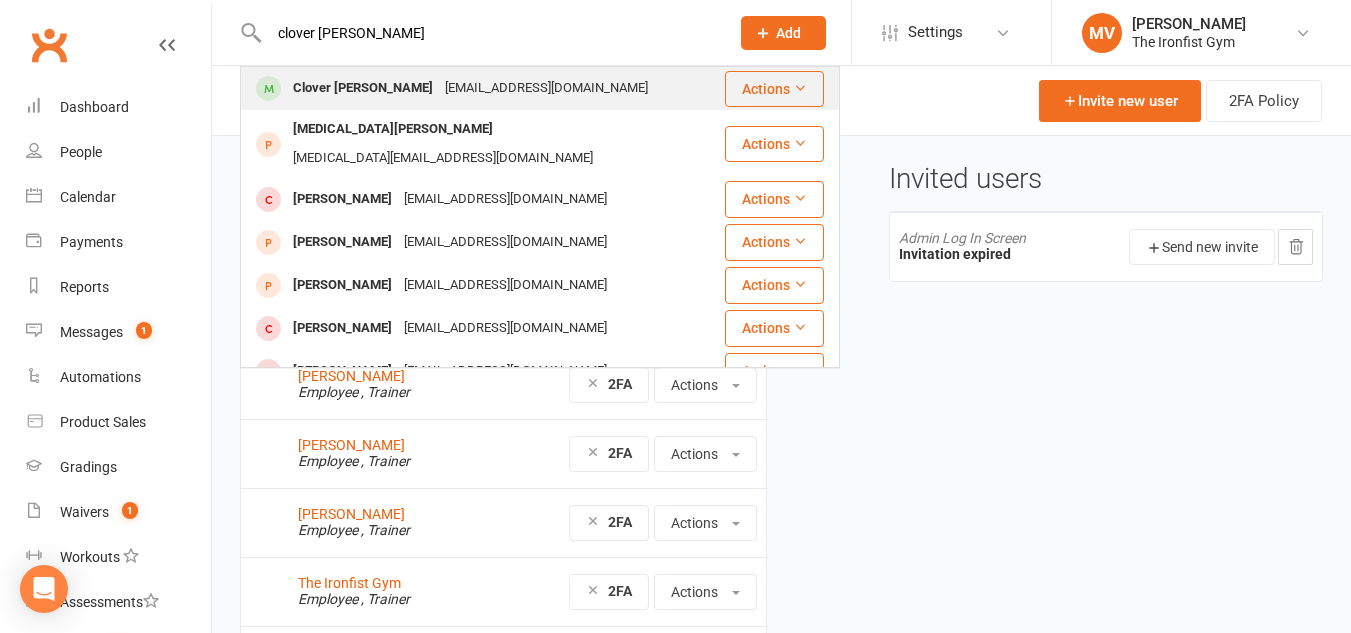 type on "clover [PERSON_NAME]" 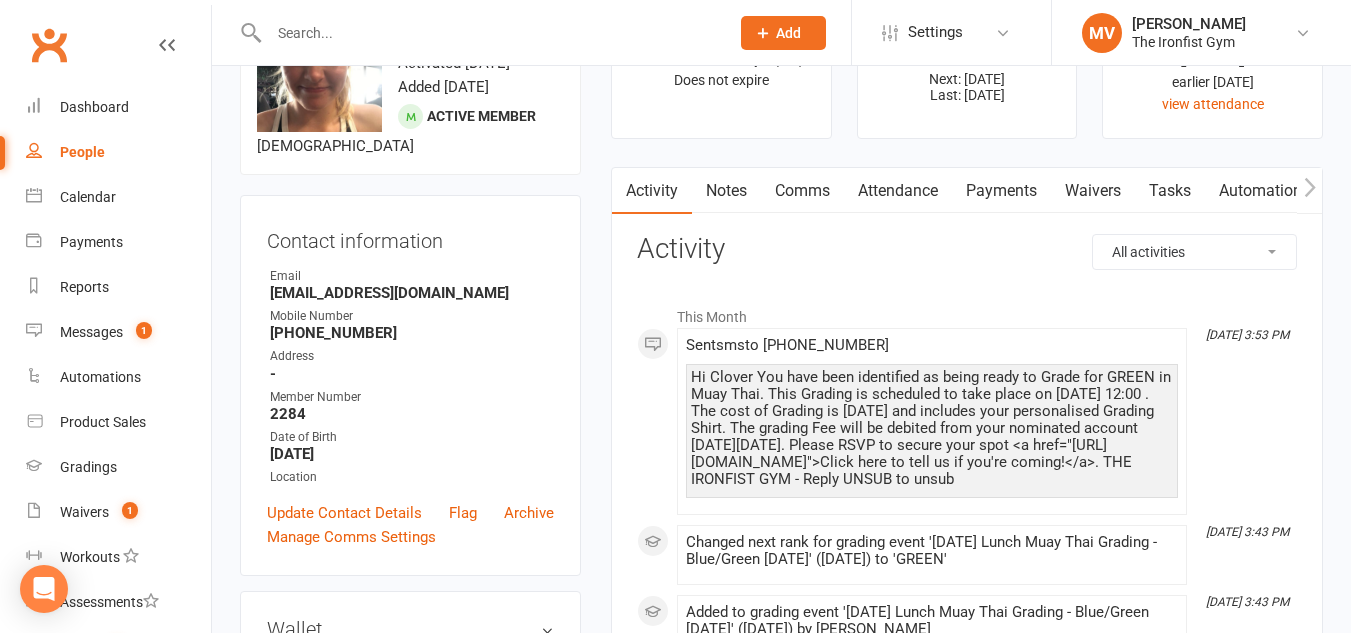 scroll, scrollTop: 0, scrollLeft: 0, axis: both 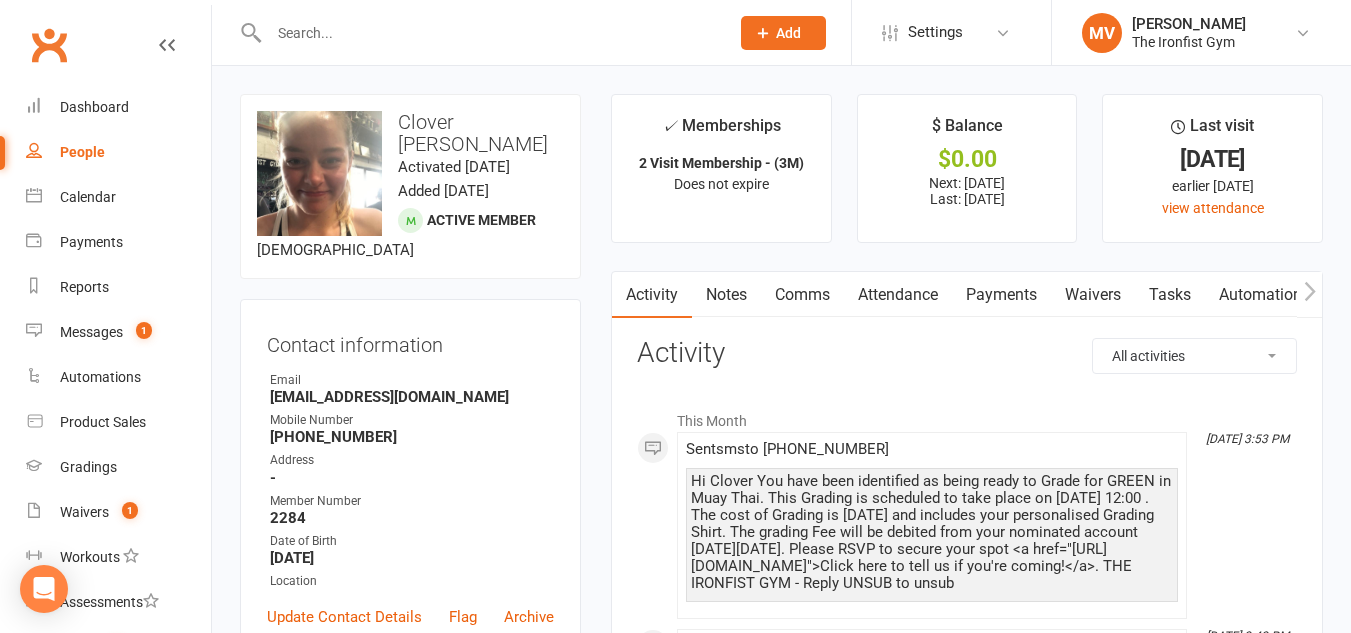 click at bounding box center (489, 33) 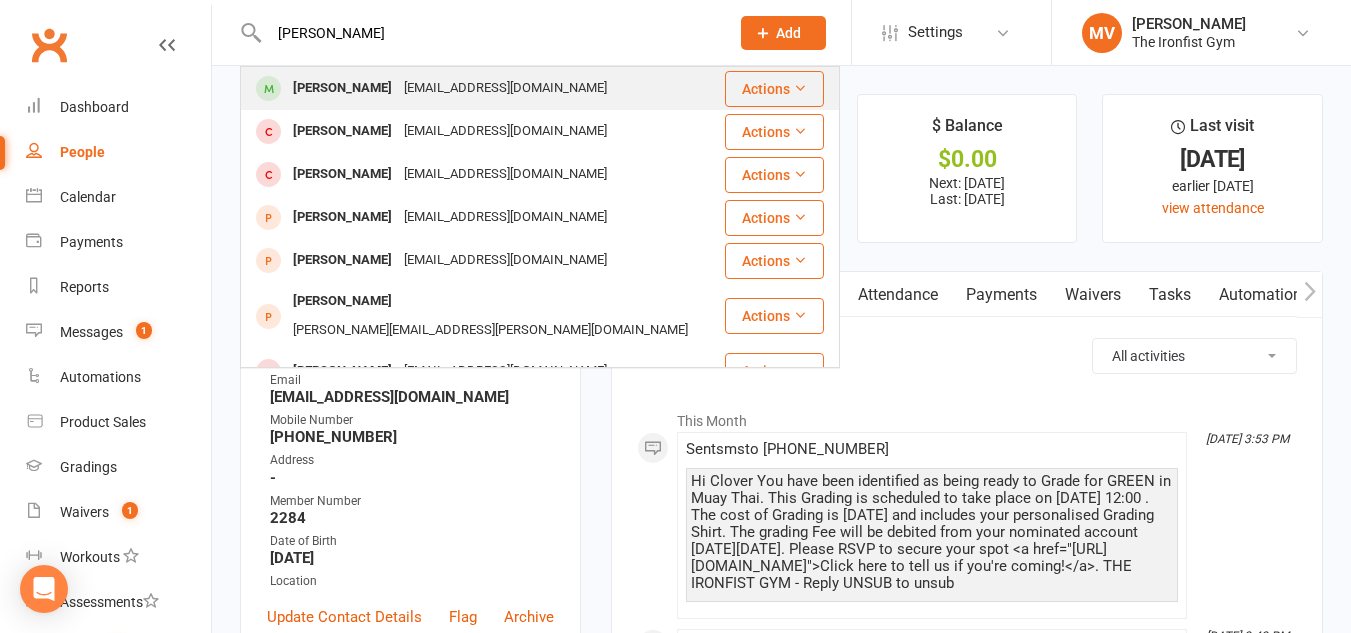 type on "[PERSON_NAME]" 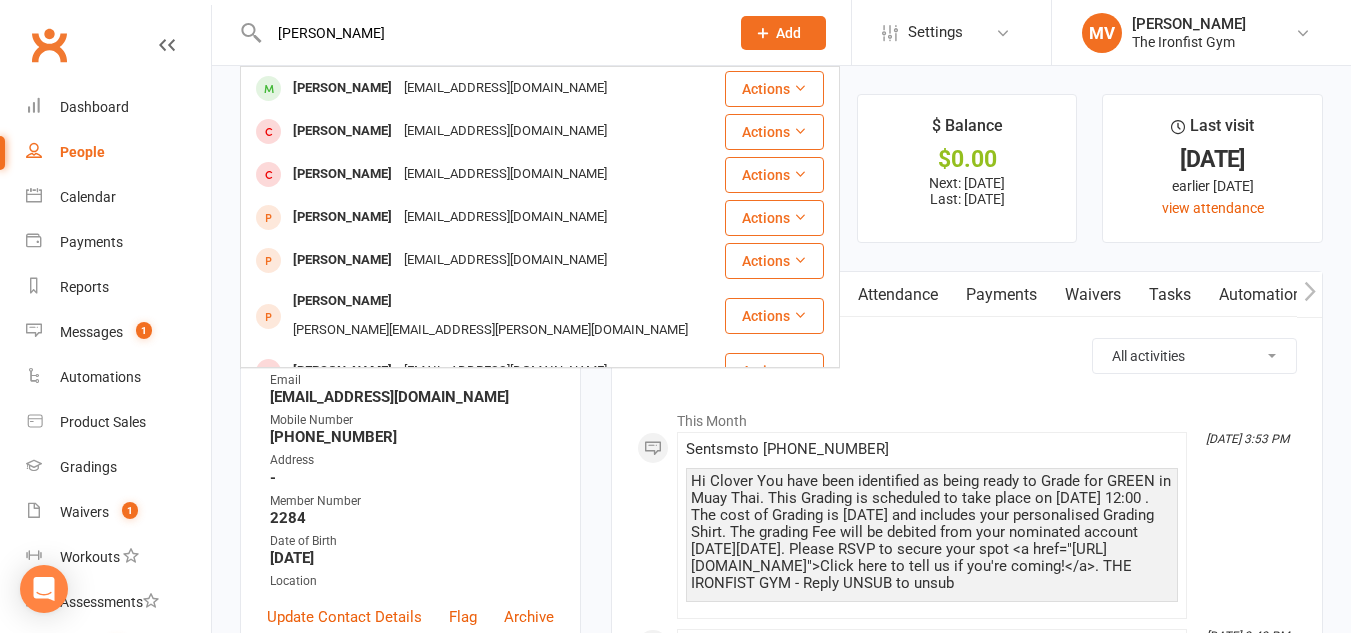 drag, startPoint x: 340, startPoint y: 91, endPoint x: 363, endPoint y: 138, distance: 52.3259 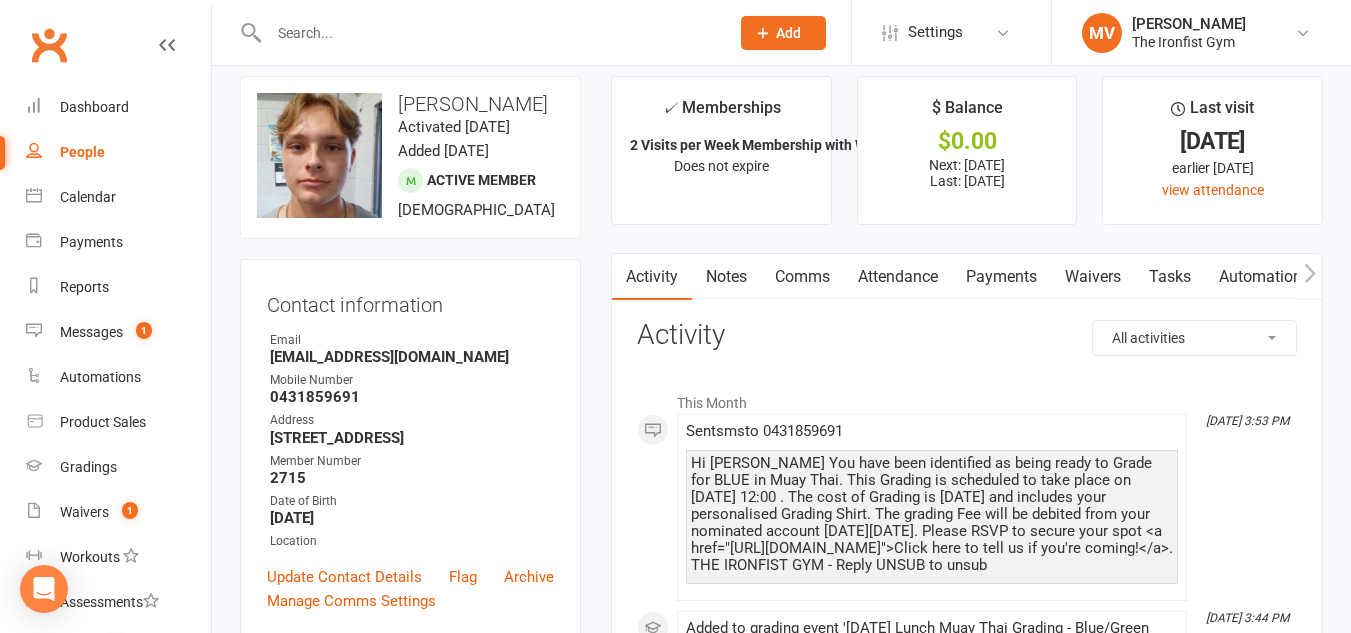 scroll, scrollTop: 0, scrollLeft: 0, axis: both 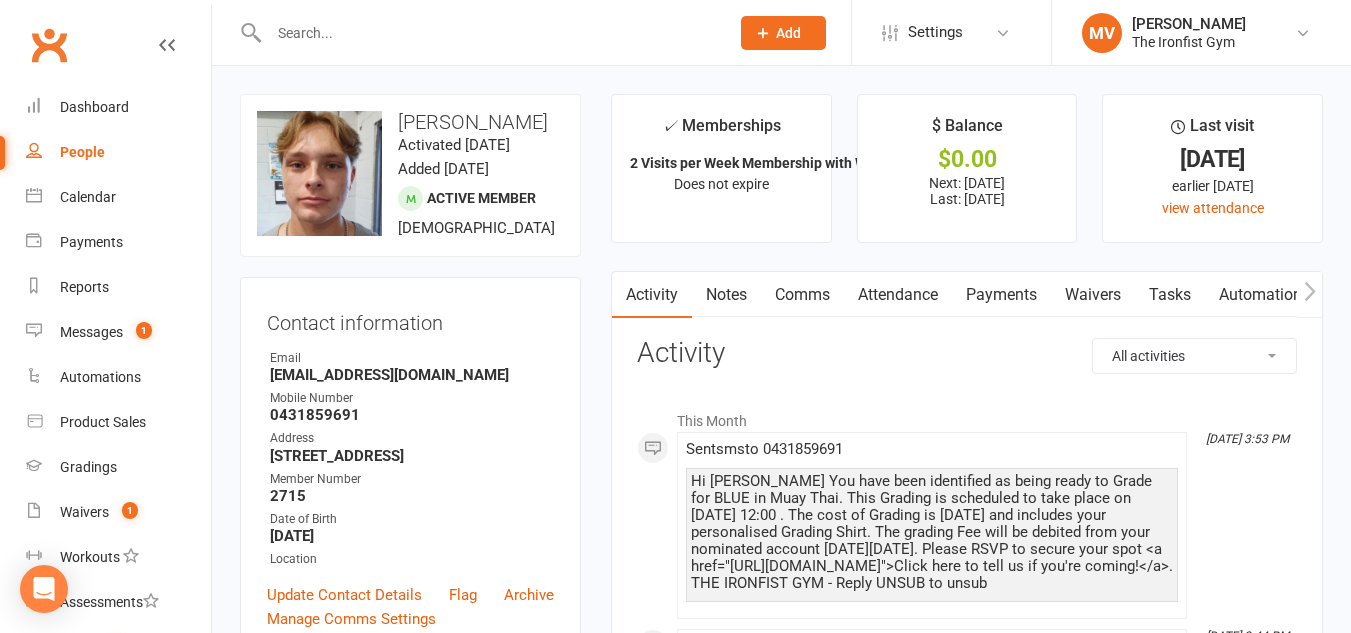 click on "Payments" at bounding box center [1001, 295] 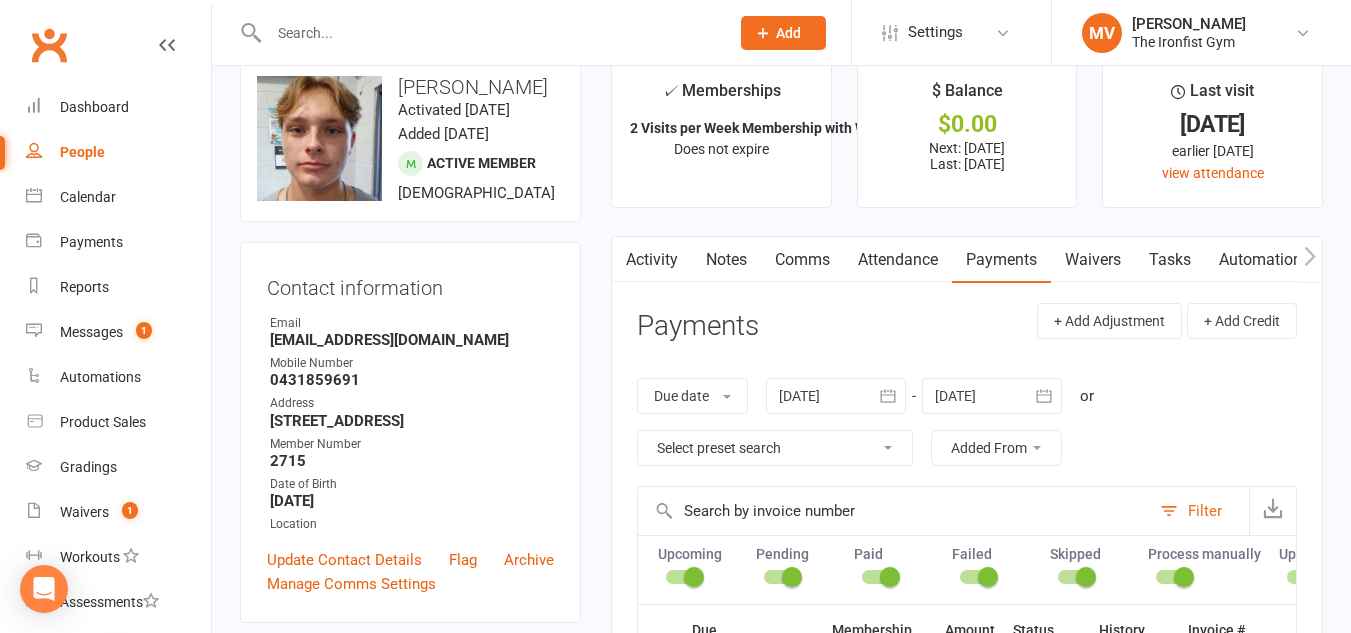 scroll, scrollTop: 0, scrollLeft: 0, axis: both 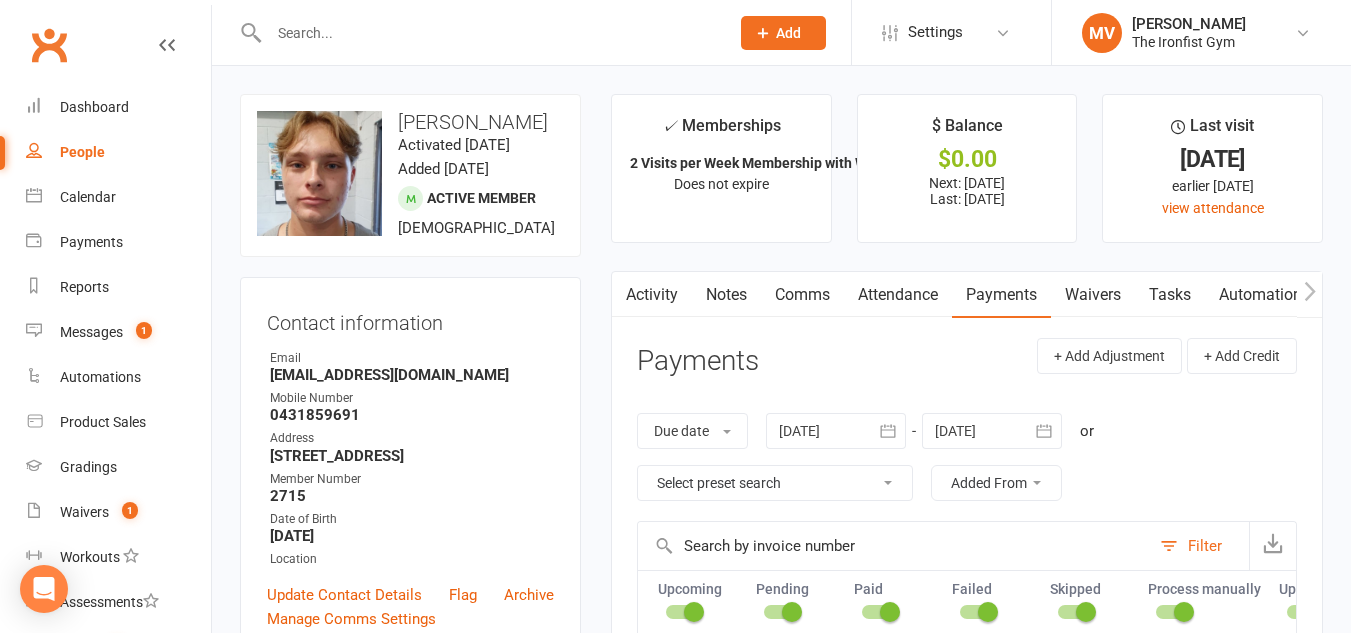 click 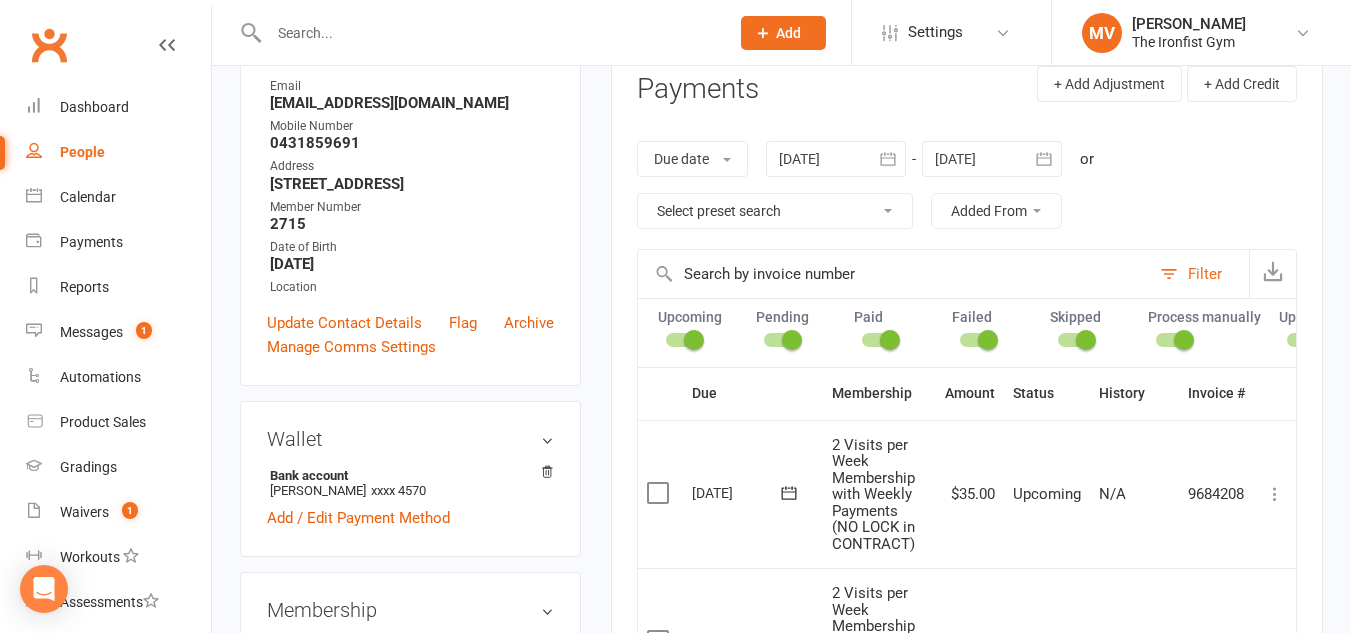 scroll, scrollTop: 0, scrollLeft: 0, axis: both 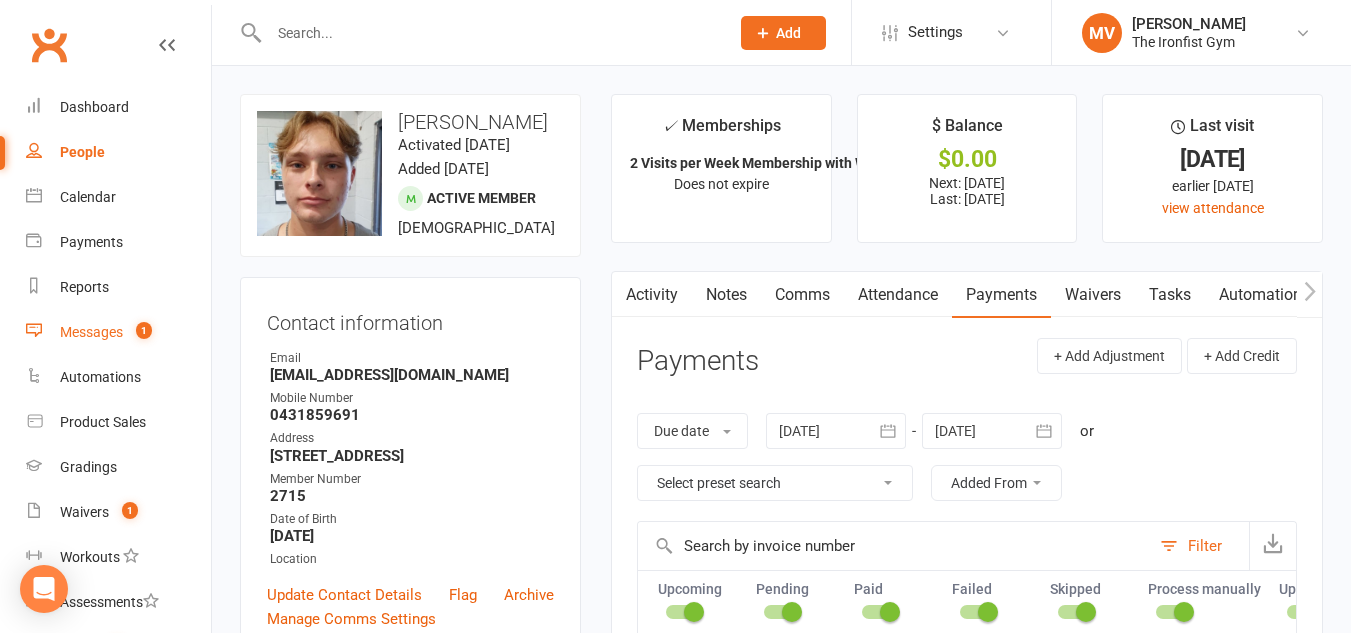 drag, startPoint x: 86, startPoint y: 327, endPoint x: 137, endPoint y: 327, distance: 51 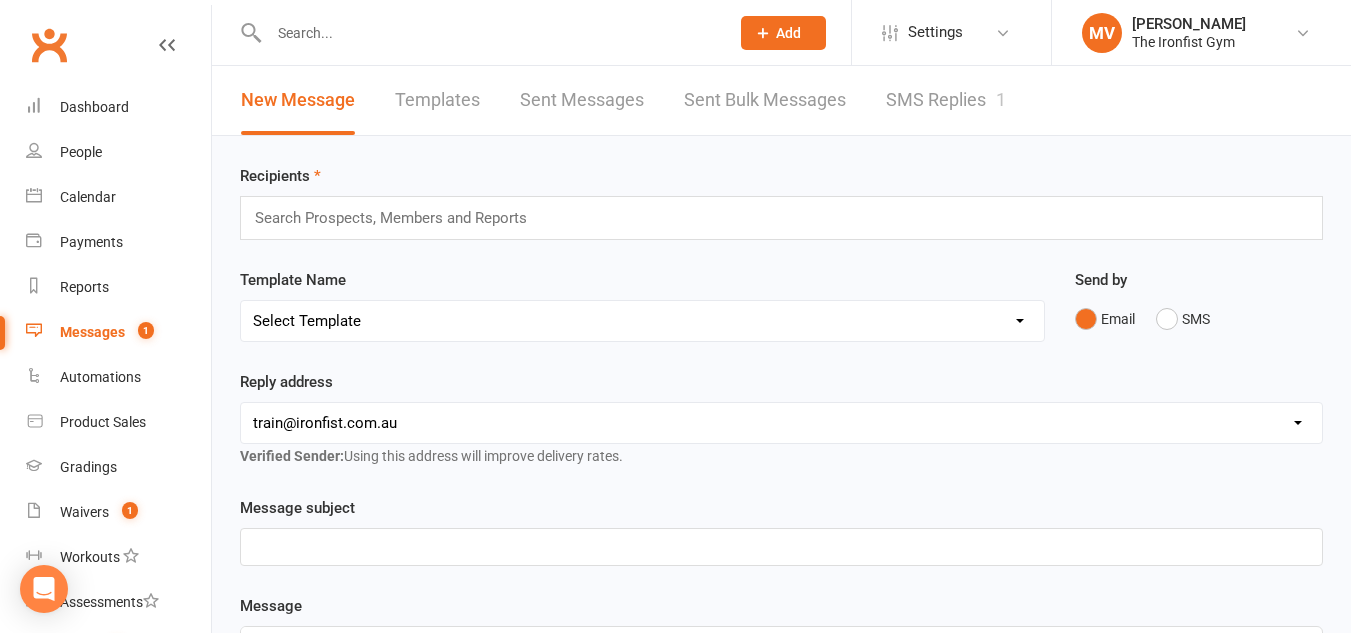 click on "SMS Replies  1" at bounding box center (946, 100) 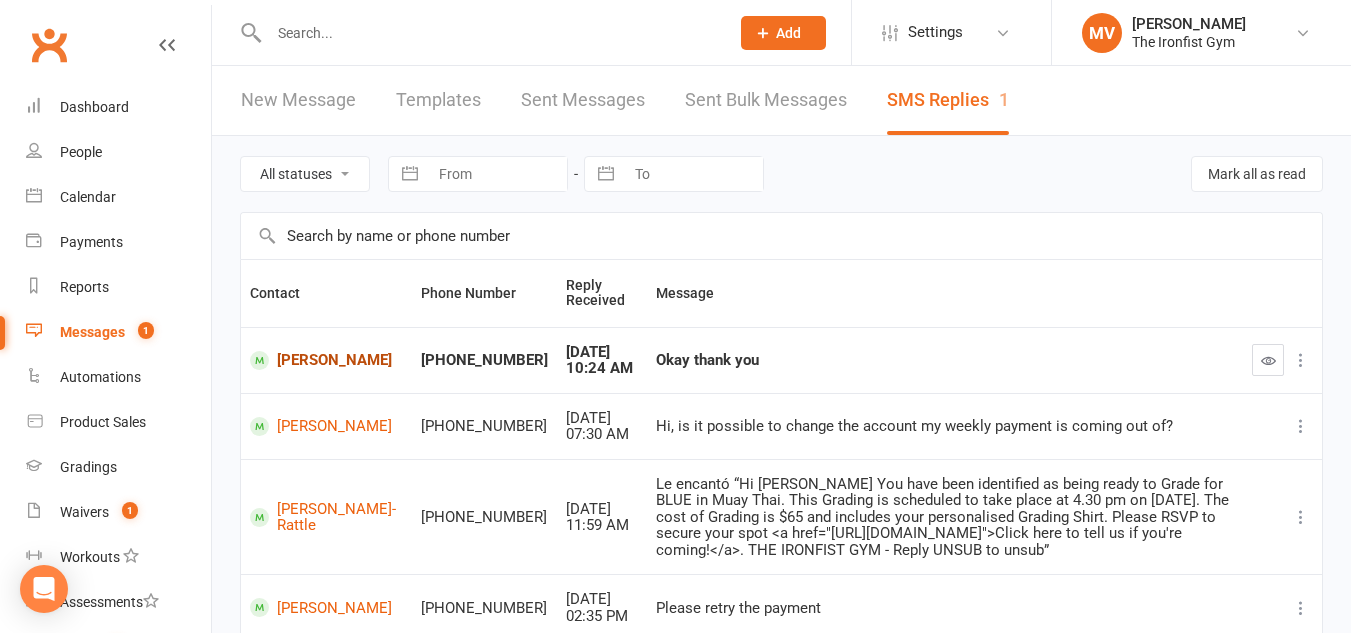 click on "[PERSON_NAME]" at bounding box center (326, 360) 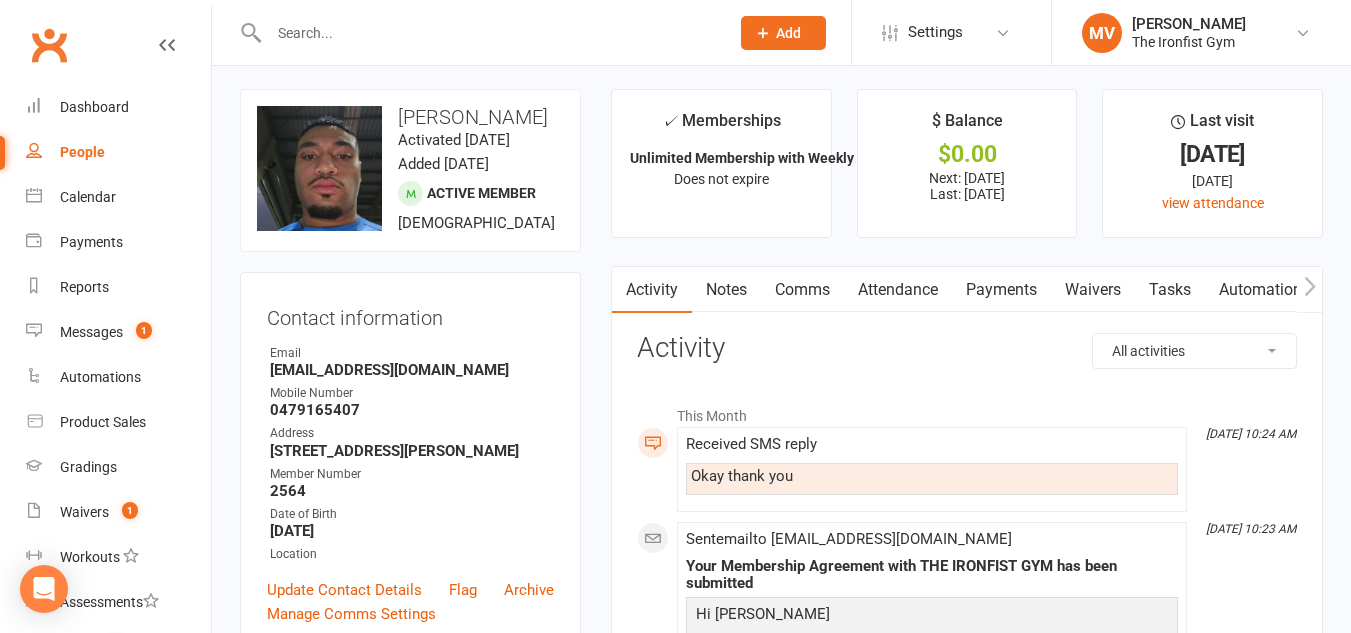 scroll, scrollTop: 0, scrollLeft: 0, axis: both 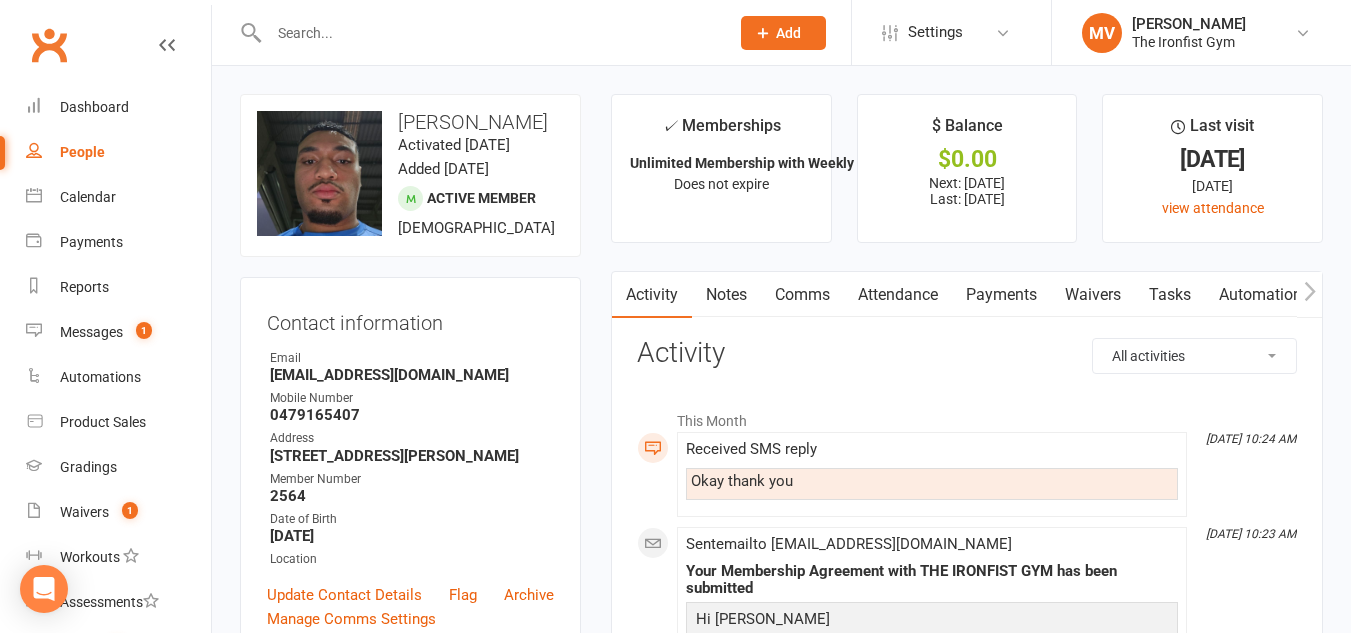 click on "Payments" at bounding box center [1001, 295] 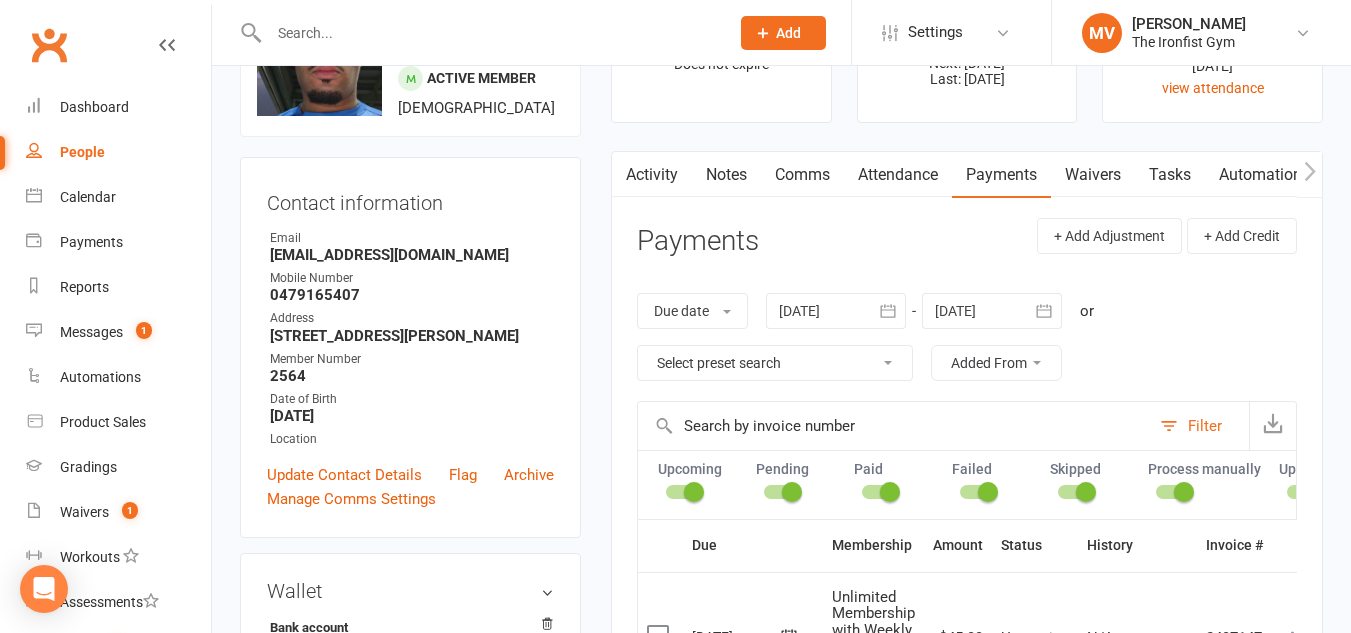 scroll, scrollTop: 0, scrollLeft: 0, axis: both 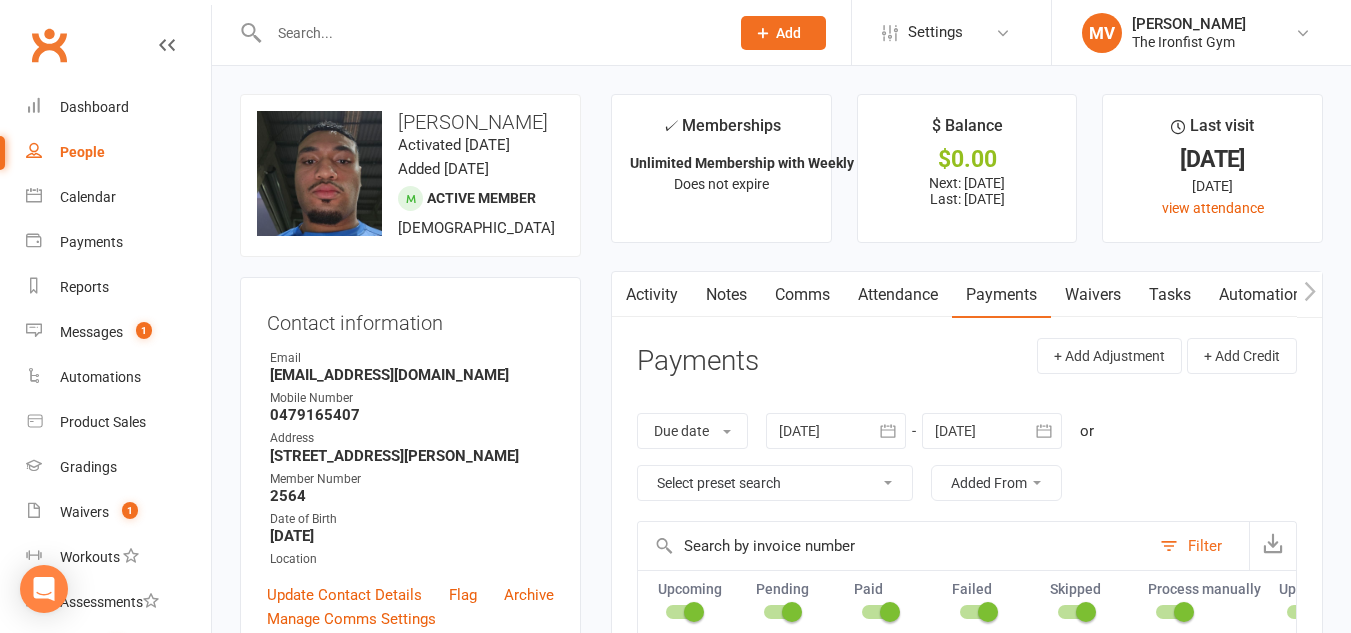 click on "Activity" at bounding box center (652, 295) 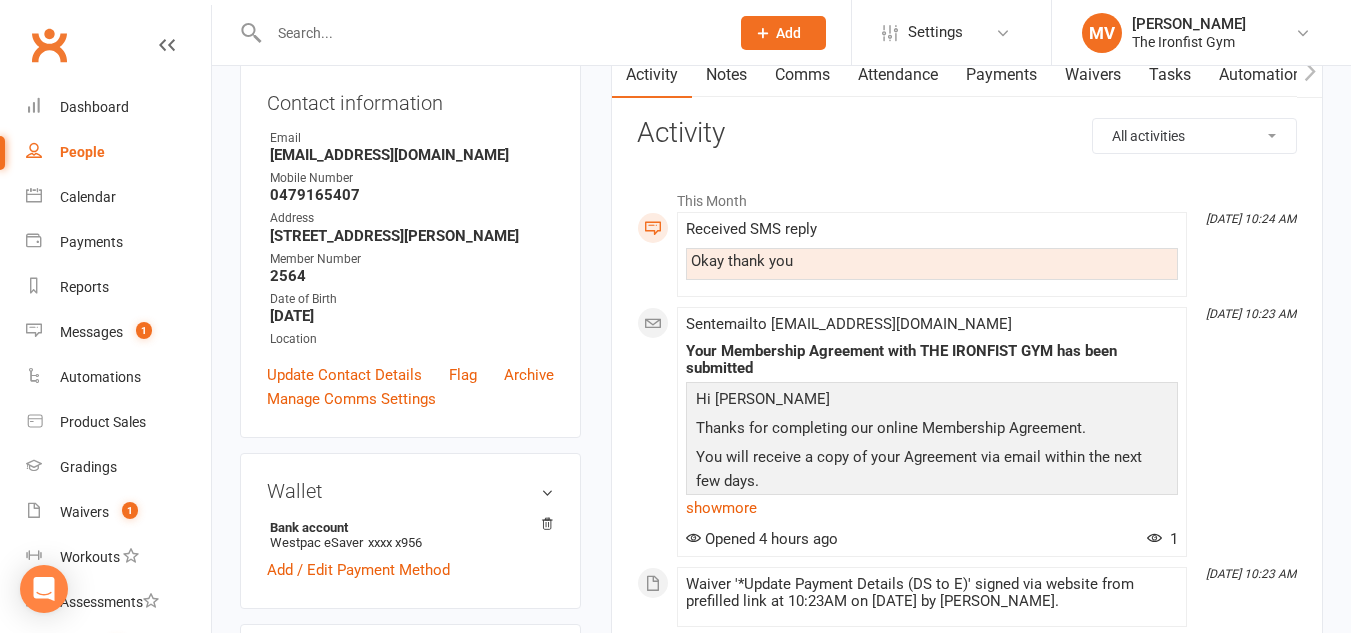 scroll, scrollTop: 300, scrollLeft: 0, axis: vertical 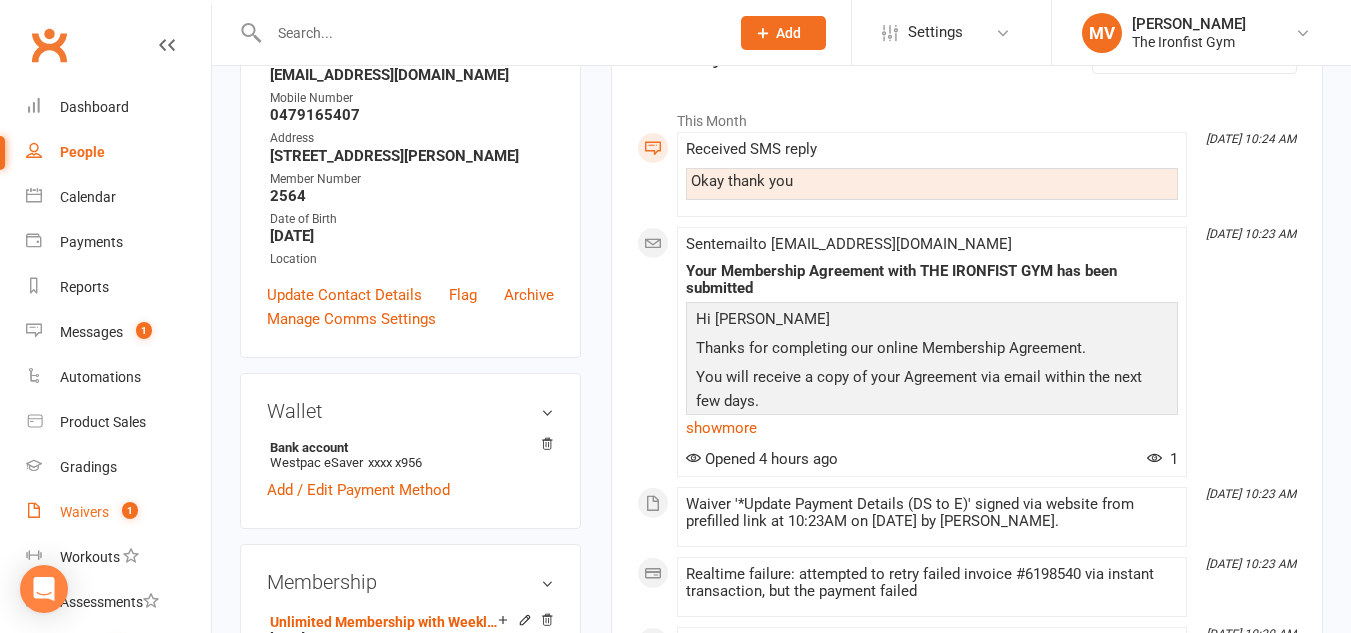 click on "Waivers" at bounding box center (84, 512) 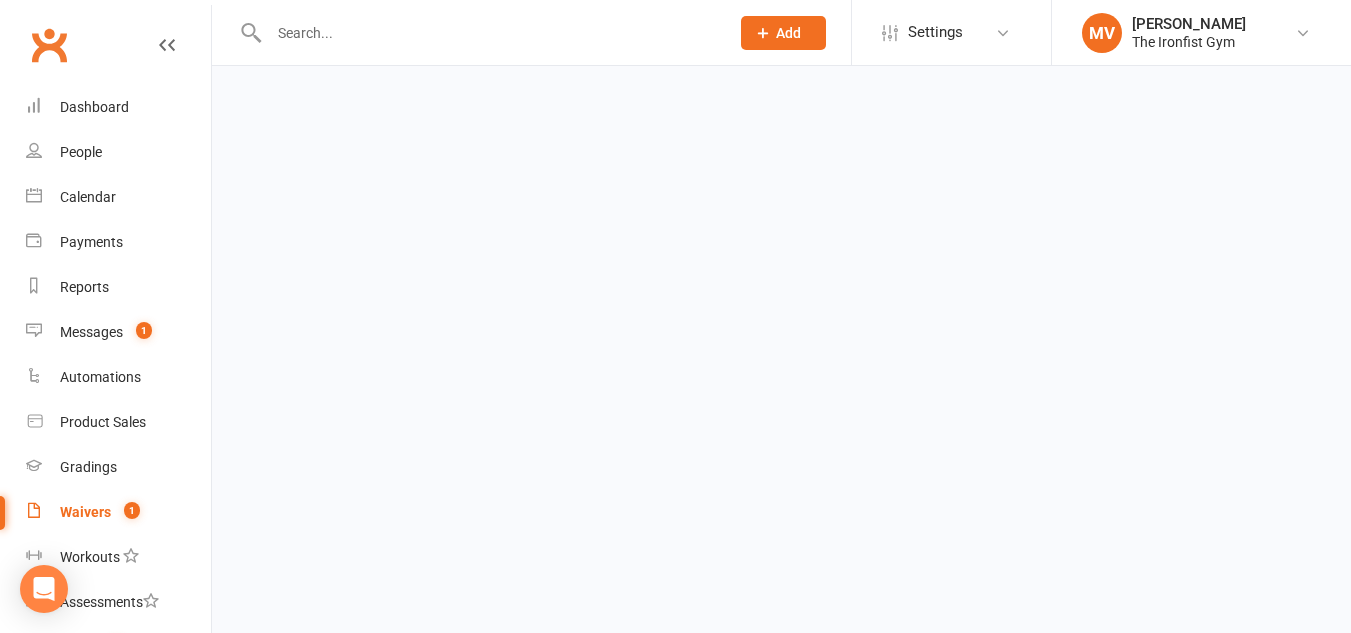 scroll, scrollTop: 0, scrollLeft: 0, axis: both 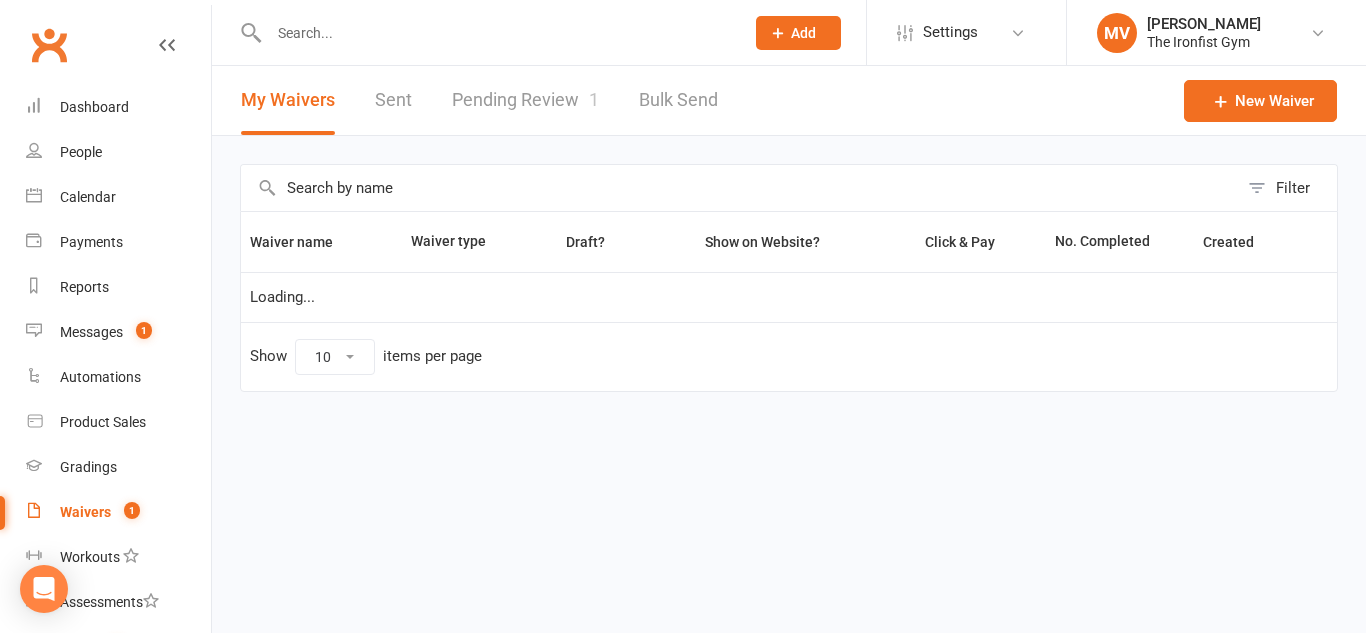 select on "100" 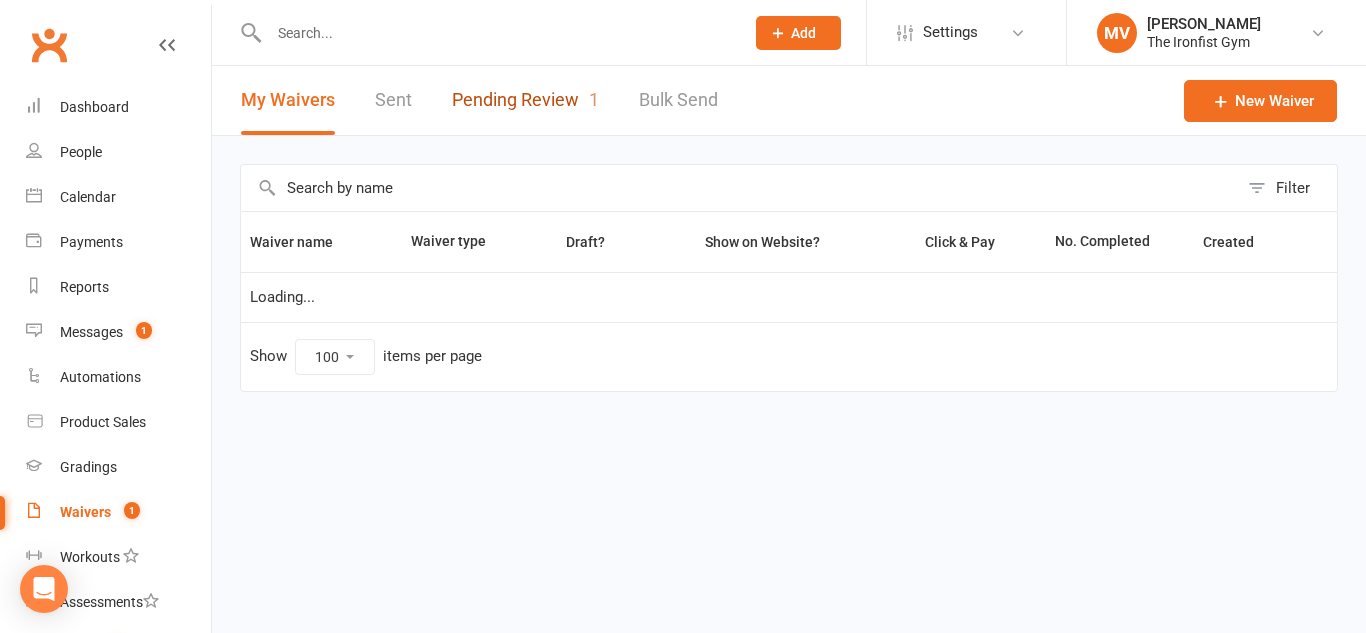 click on "Pending Review 1" at bounding box center (525, 100) 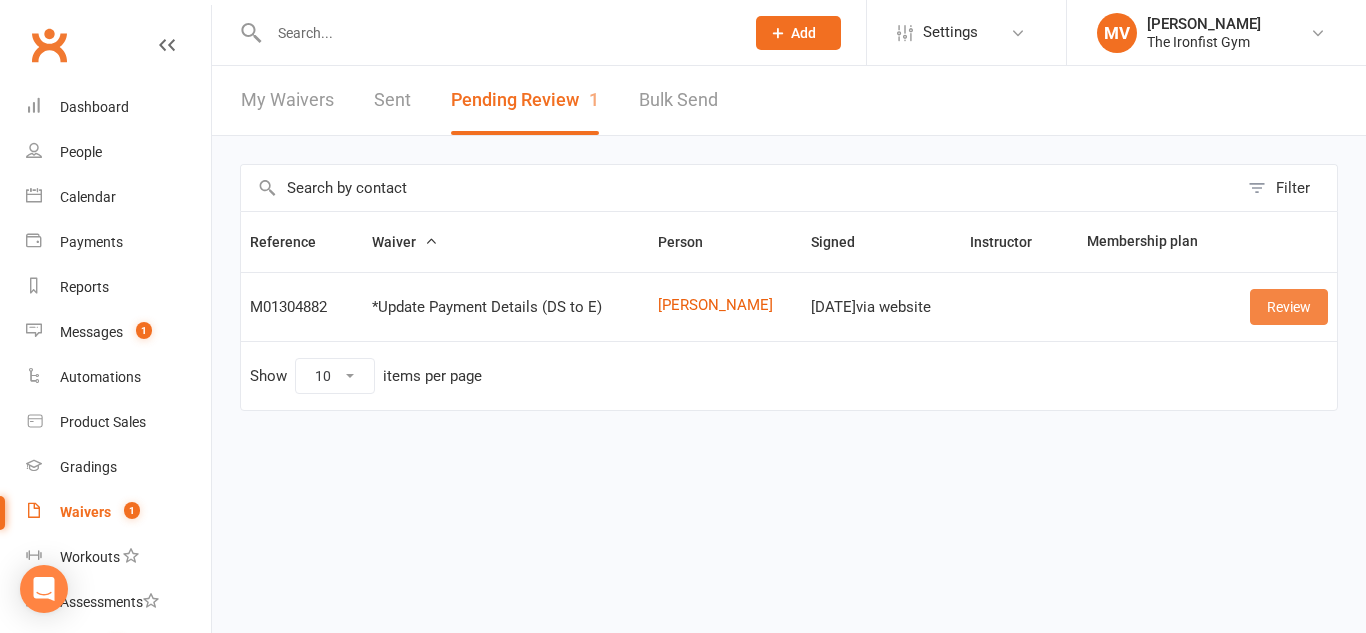 drag, startPoint x: 1299, startPoint y: 296, endPoint x: 1322, endPoint y: 320, distance: 33.24154 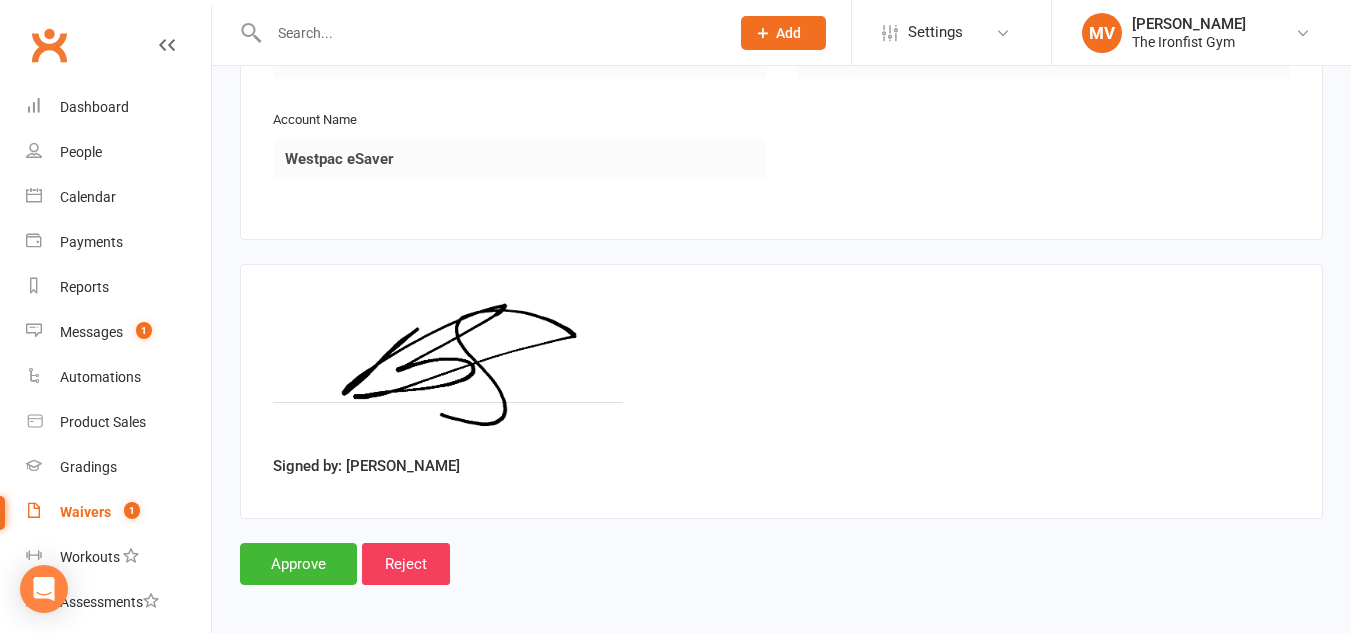 scroll, scrollTop: 1165, scrollLeft: 0, axis: vertical 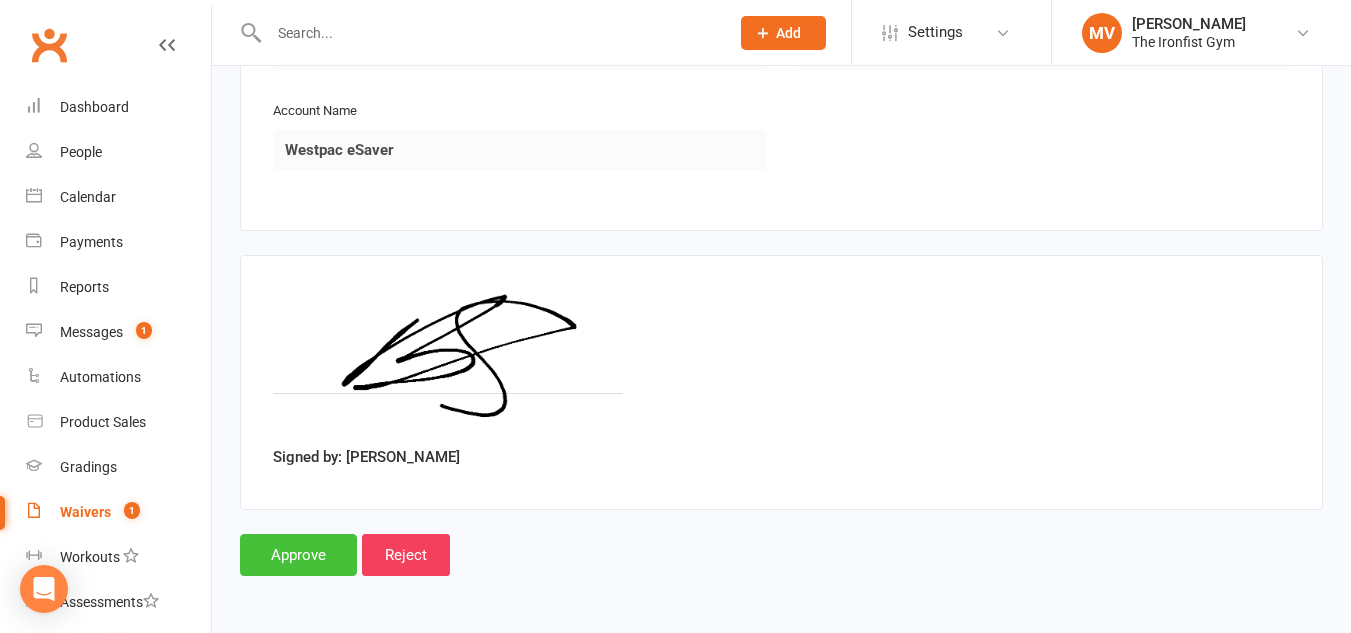 click on "Approve" at bounding box center [298, 555] 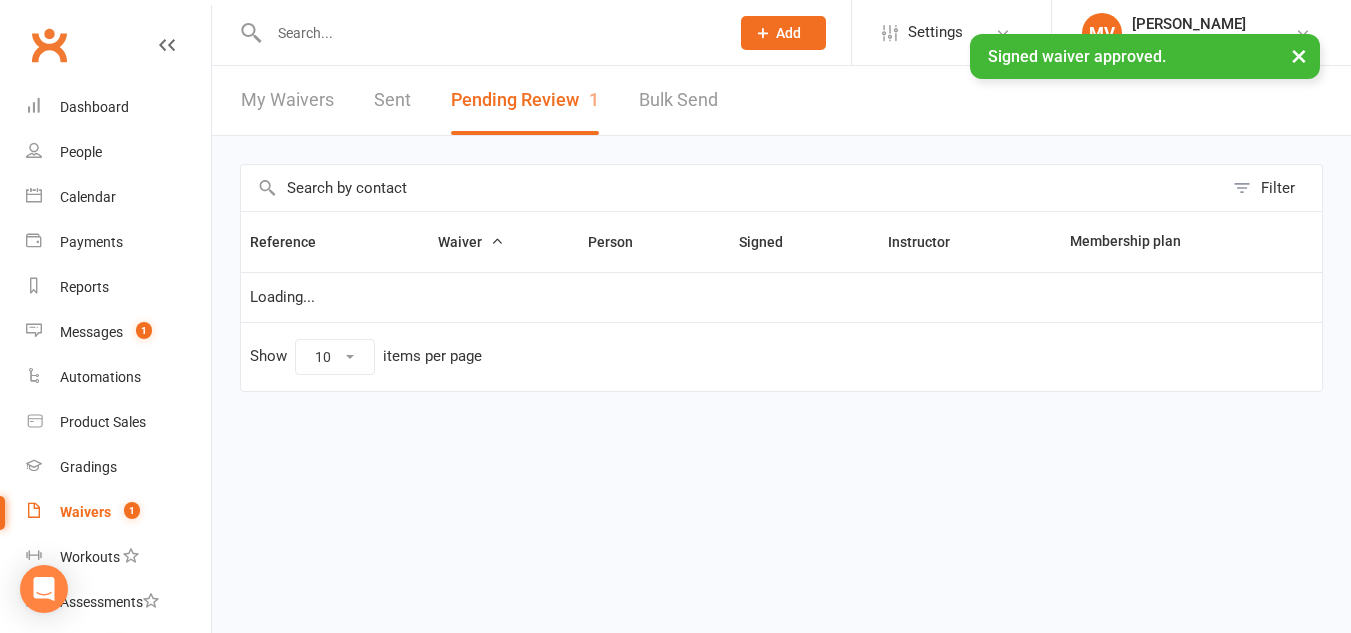 scroll, scrollTop: 0, scrollLeft: 0, axis: both 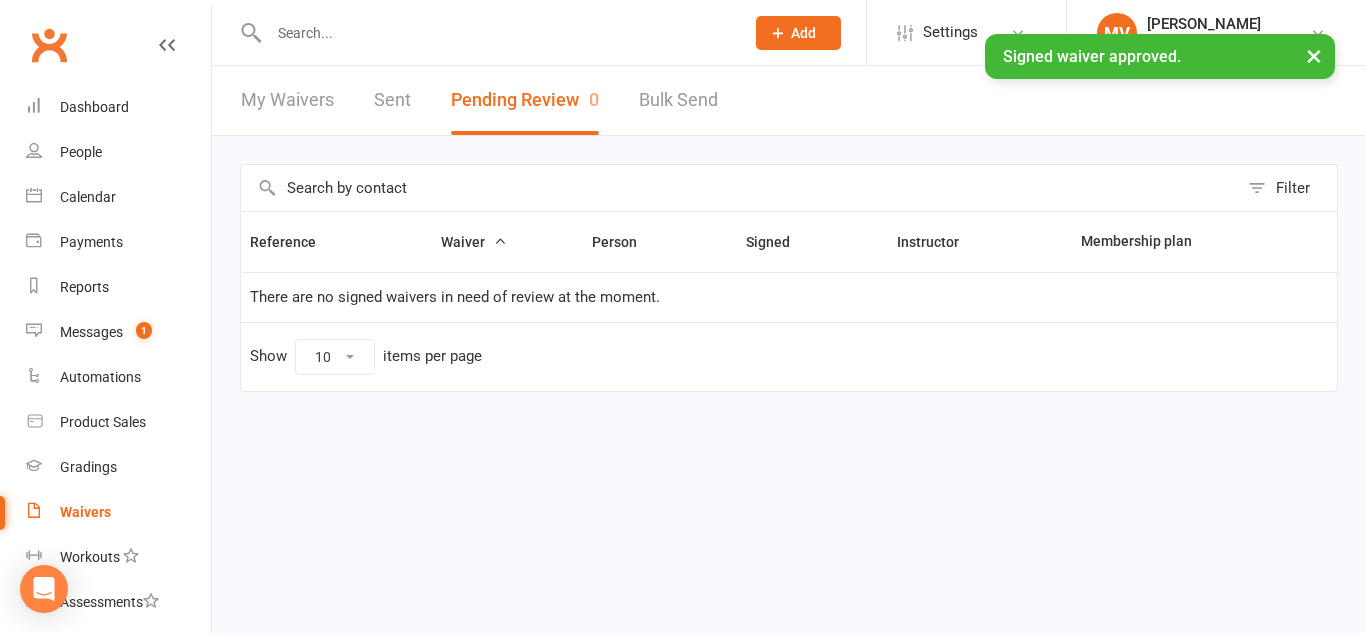 click on "× Signed waiver approved." at bounding box center (670, 34) 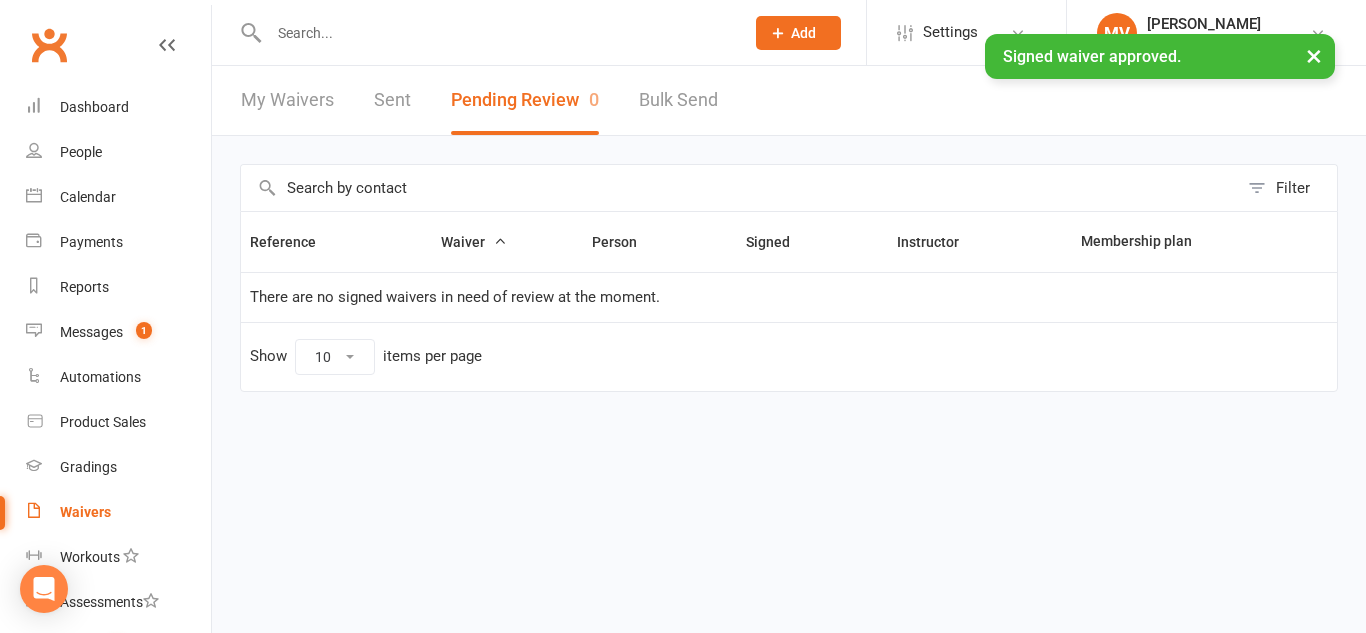 click at bounding box center [496, 33] 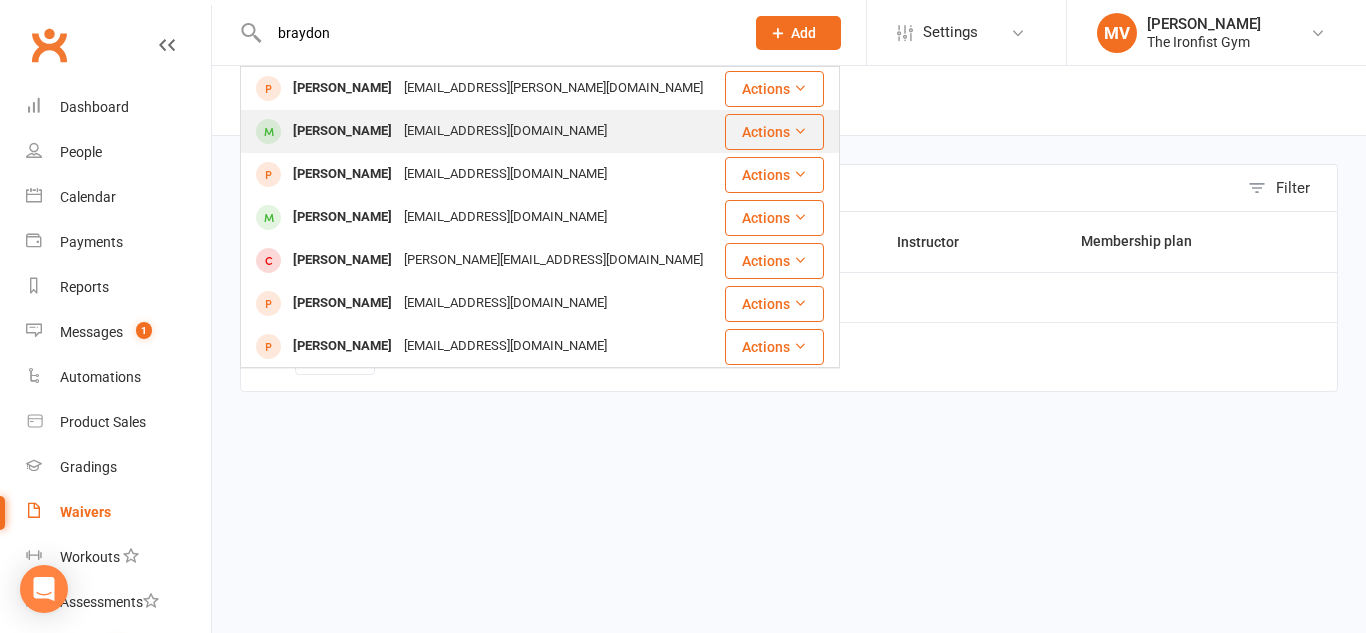 type on "braydon" 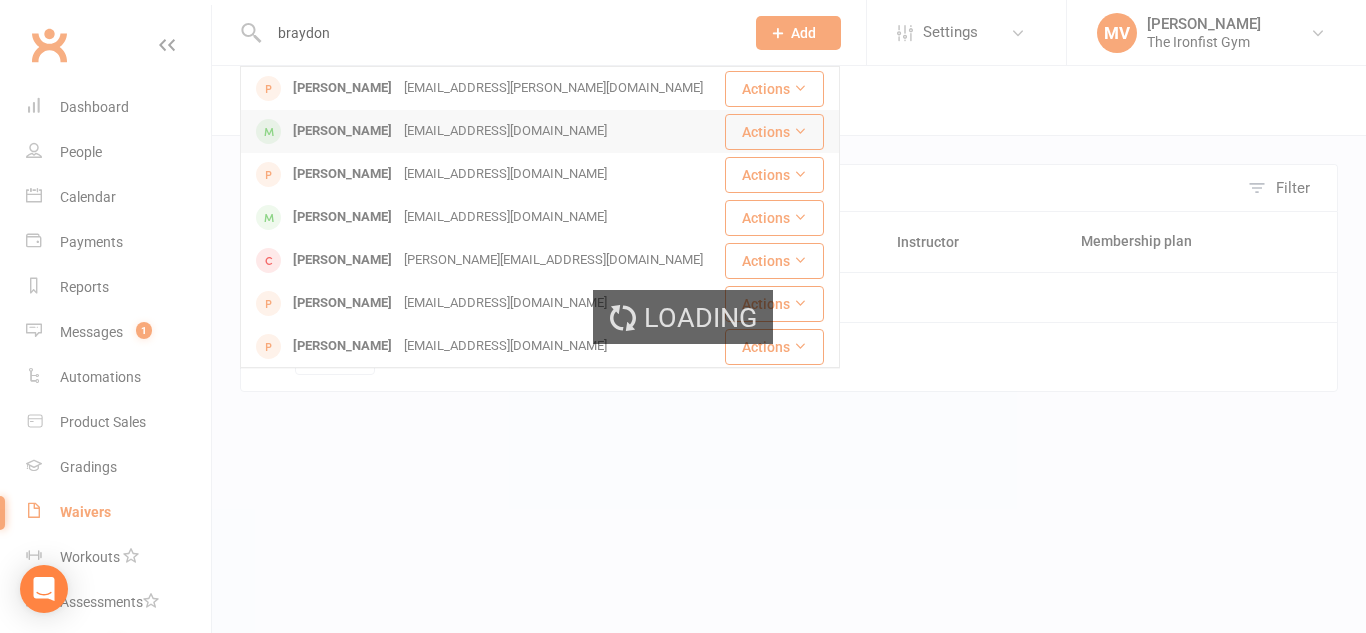 type 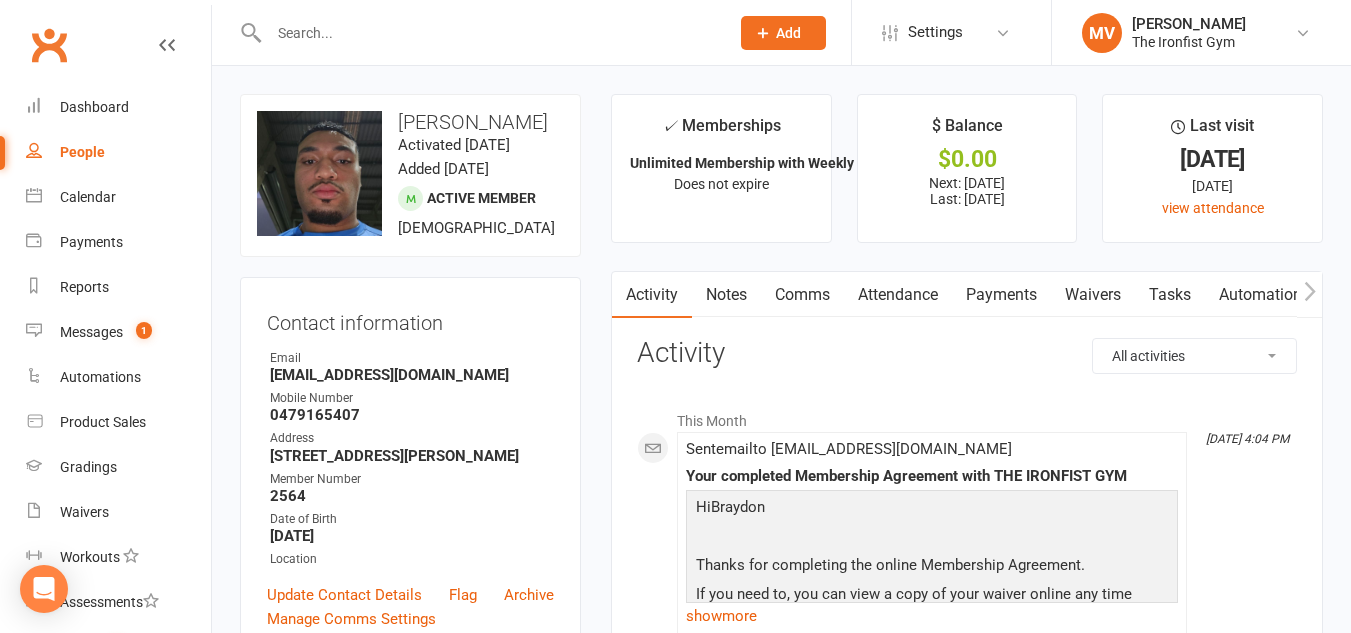 click on "Payments" at bounding box center (1001, 295) 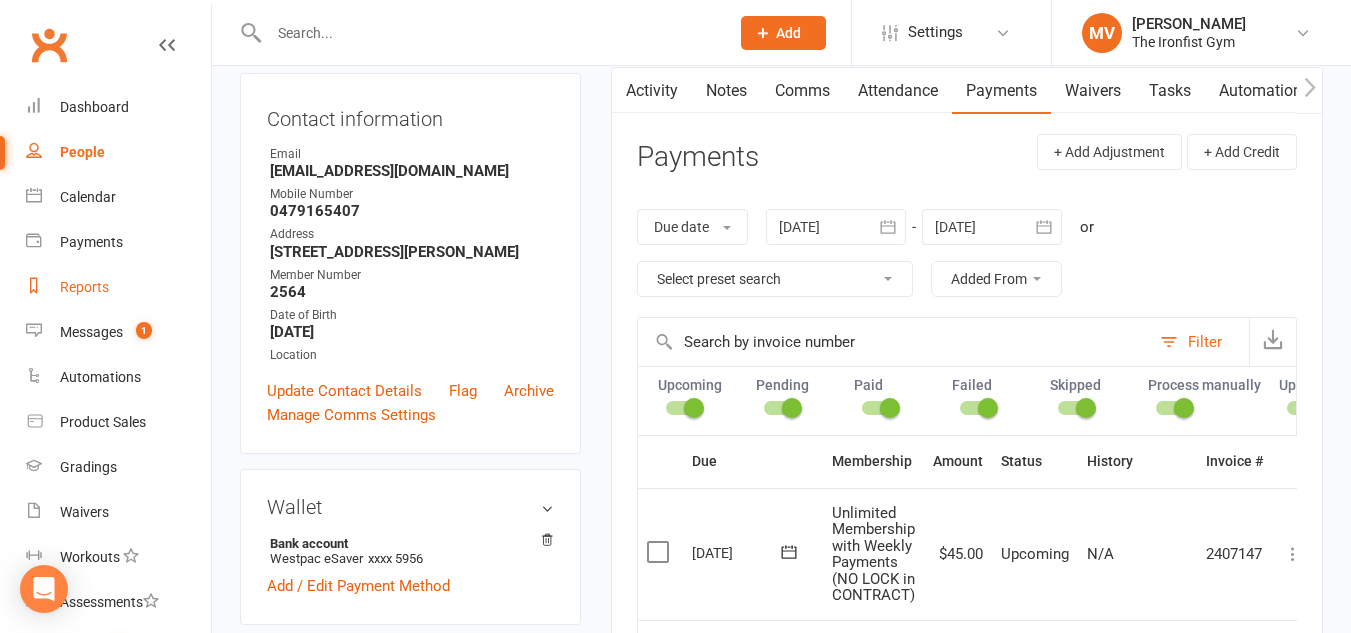 scroll, scrollTop: 200, scrollLeft: 0, axis: vertical 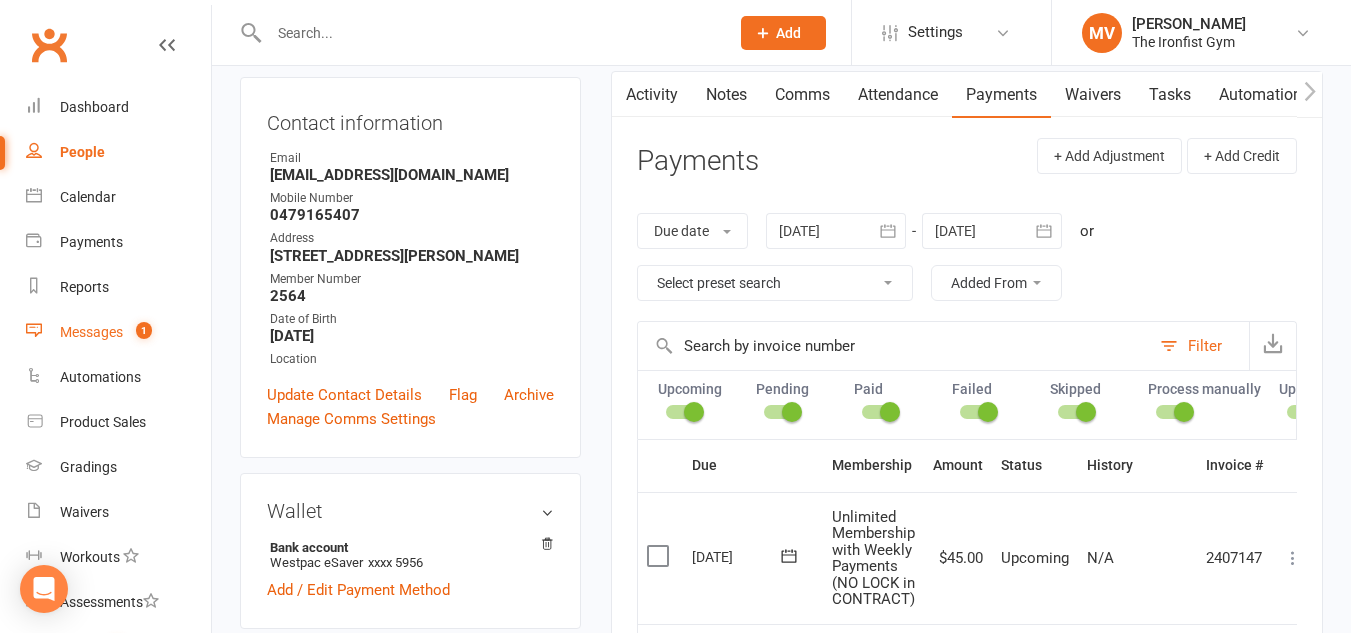 click on "Messages   1" at bounding box center [118, 332] 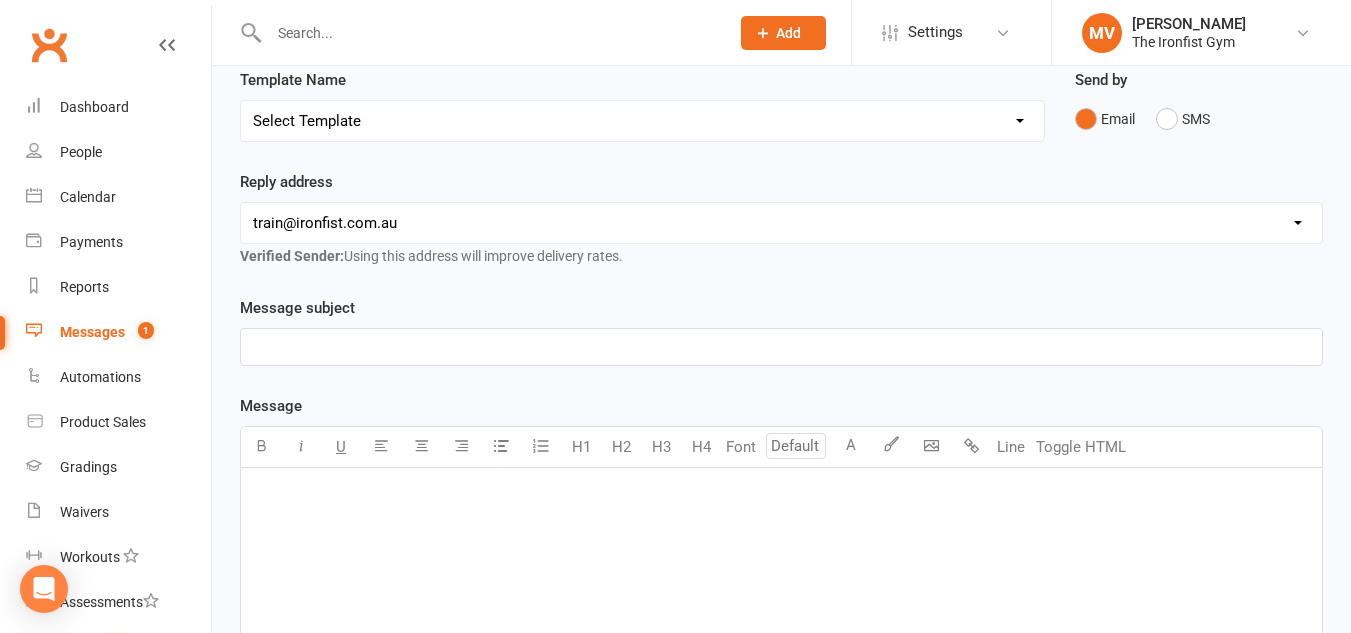 scroll, scrollTop: 0, scrollLeft: 0, axis: both 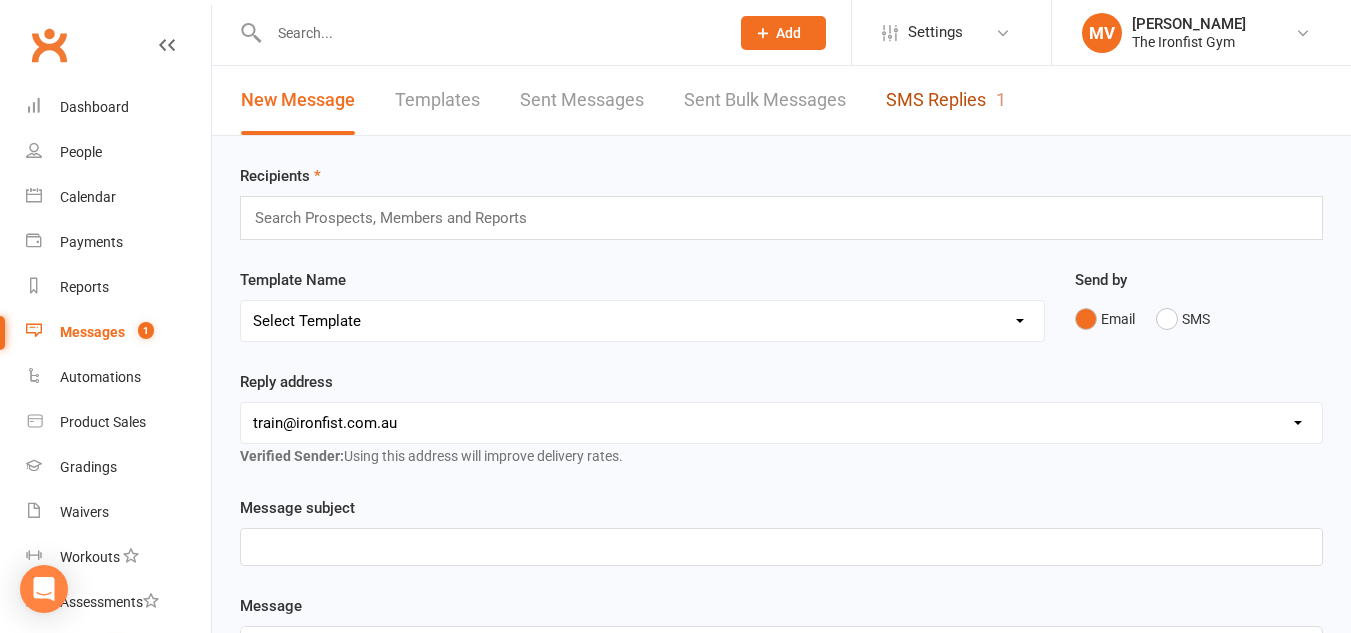 click on "SMS Replies  1" at bounding box center (946, 100) 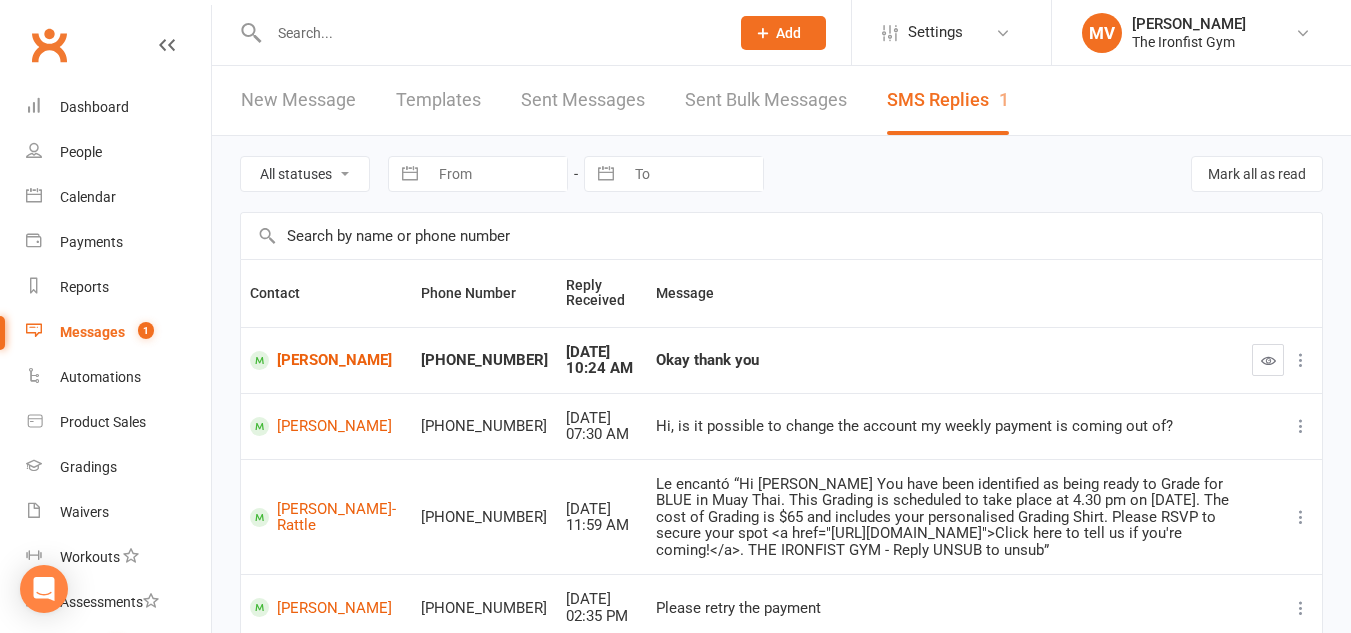 click on "Sent Messages" at bounding box center (583, 100) 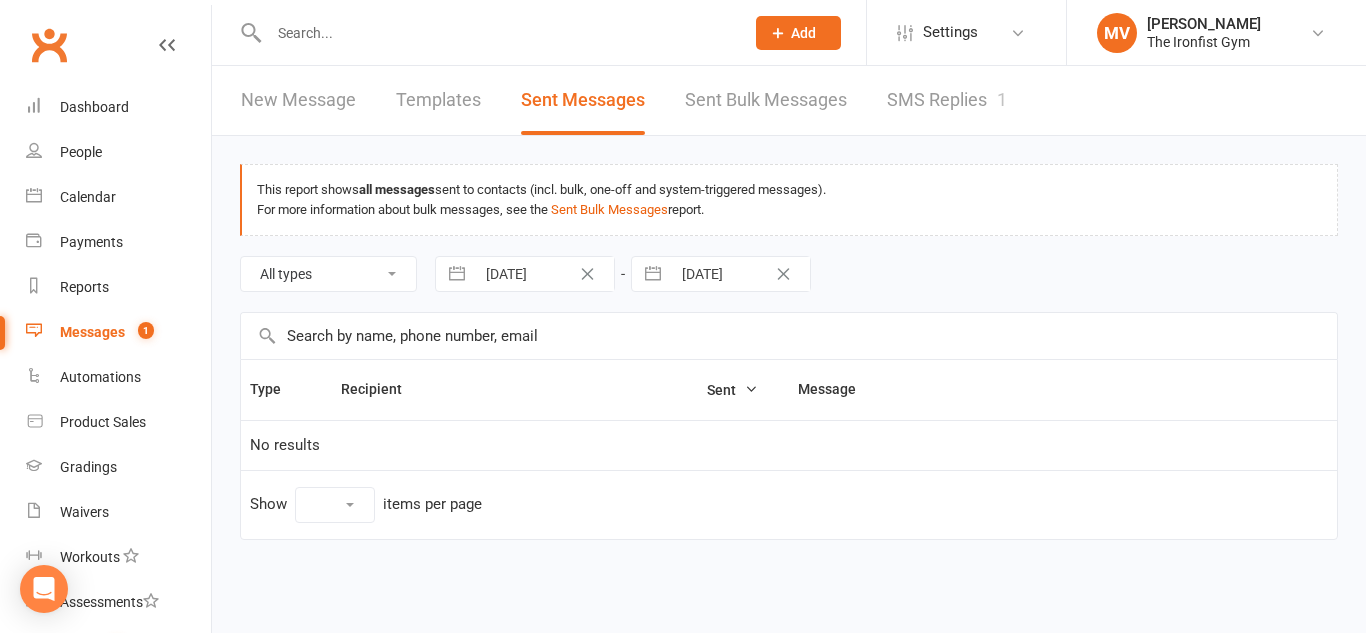 select on "10" 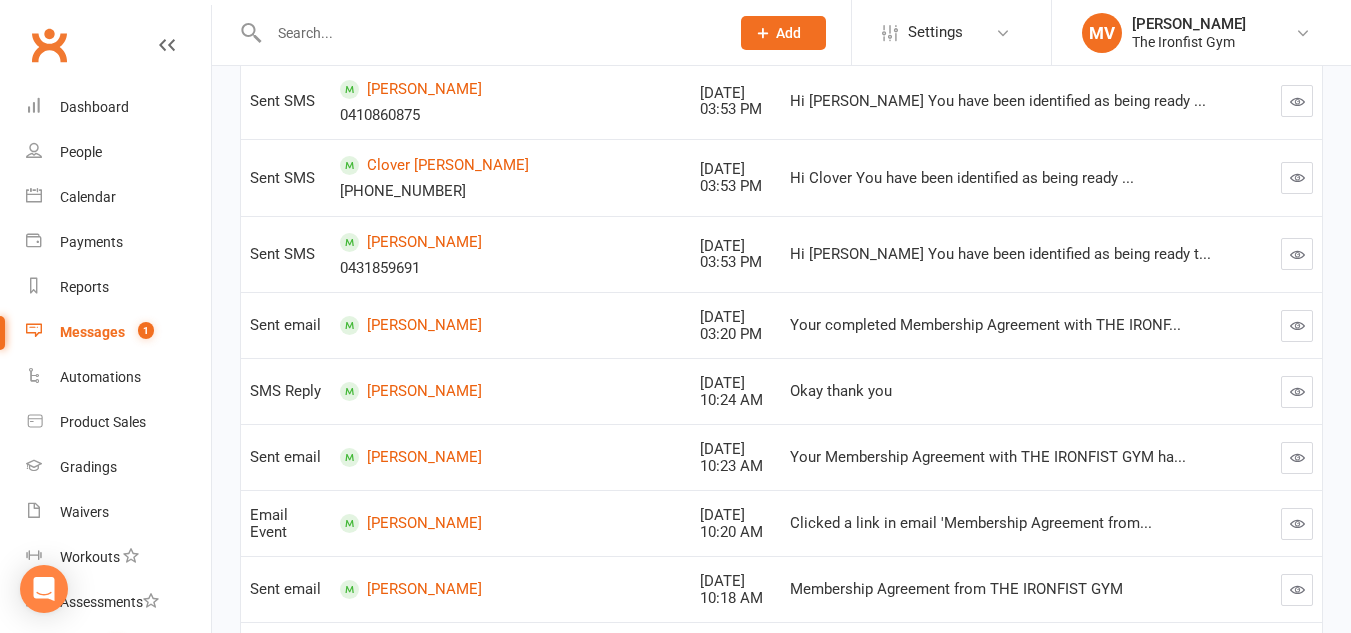 scroll, scrollTop: 0, scrollLeft: 0, axis: both 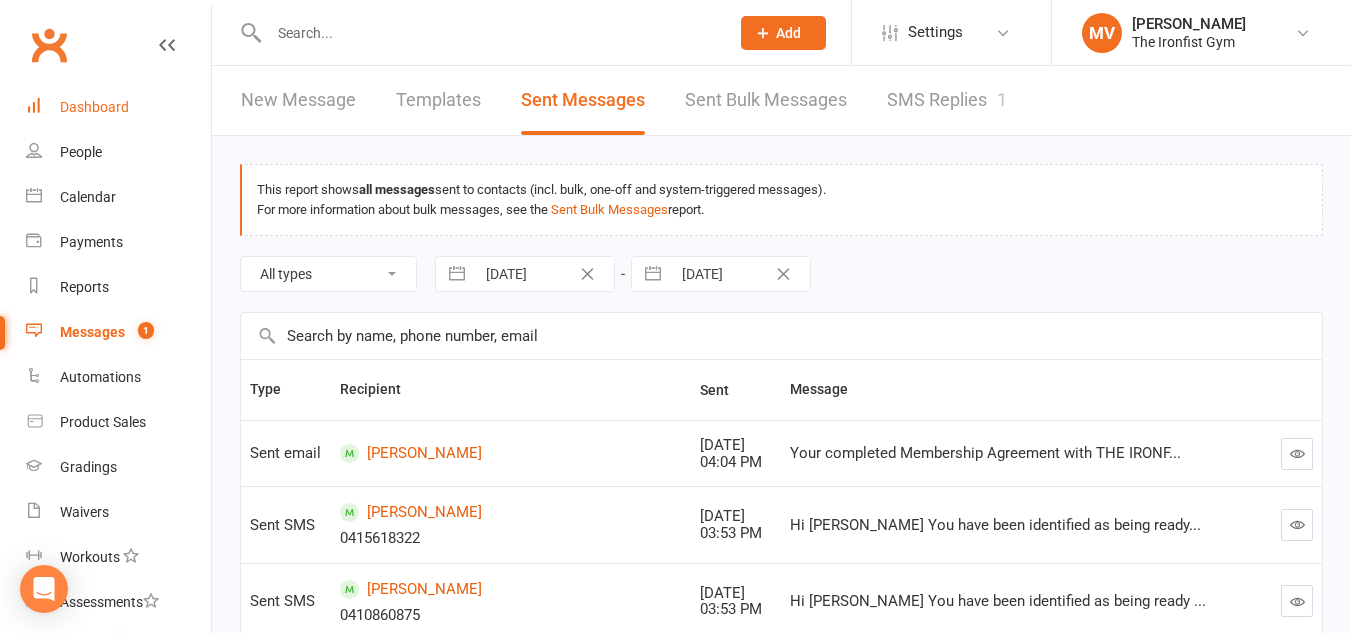 click on "Dashboard" at bounding box center (94, 107) 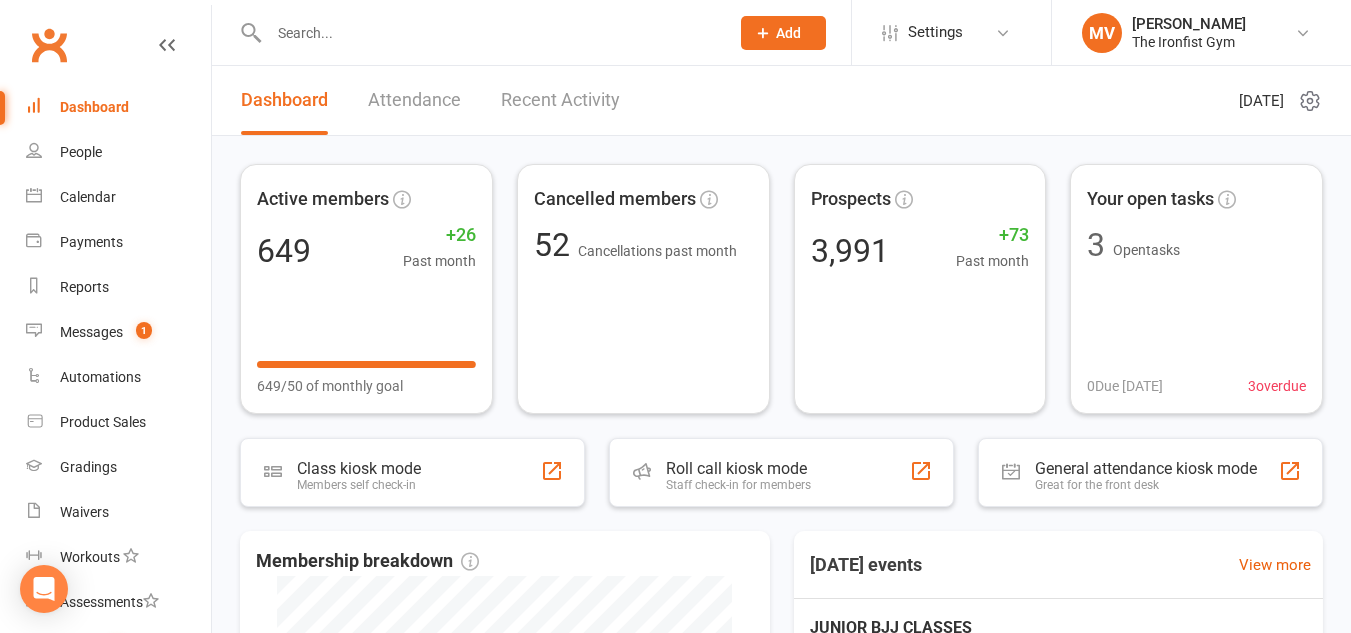 drag, startPoint x: 437, startPoint y: 13, endPoint x: 436, endPoint y: 26, distance: 13.038404 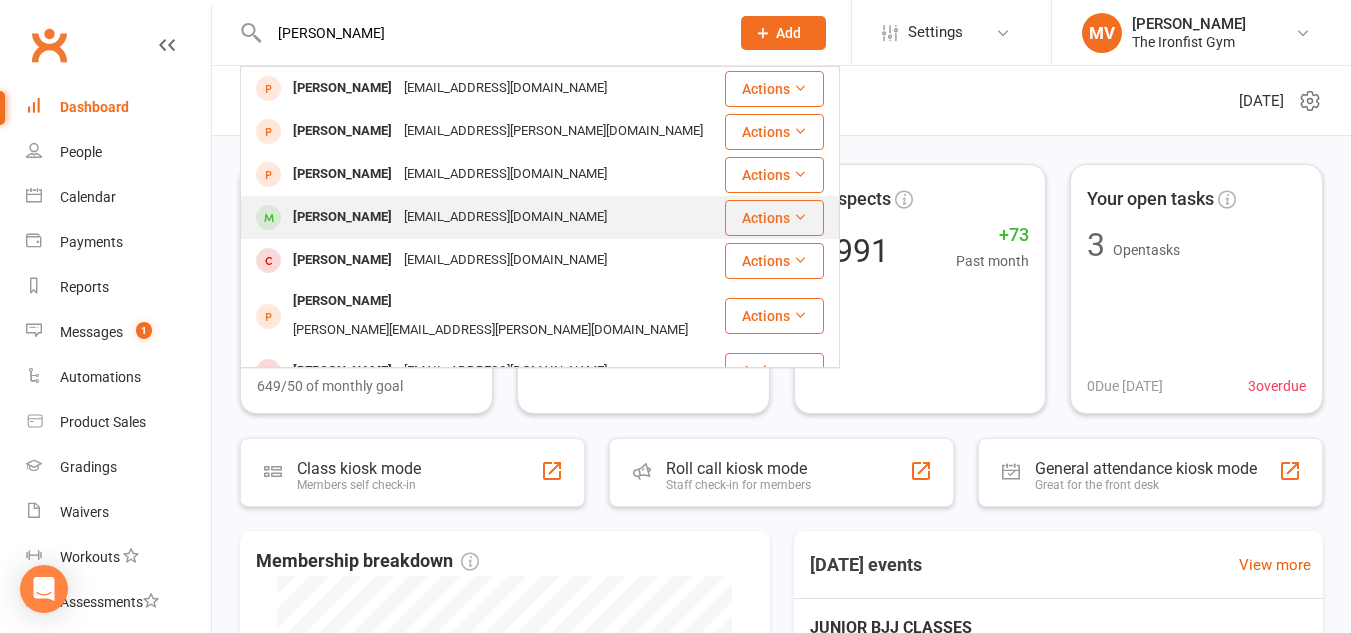 type on "[PERSON_NAME]" 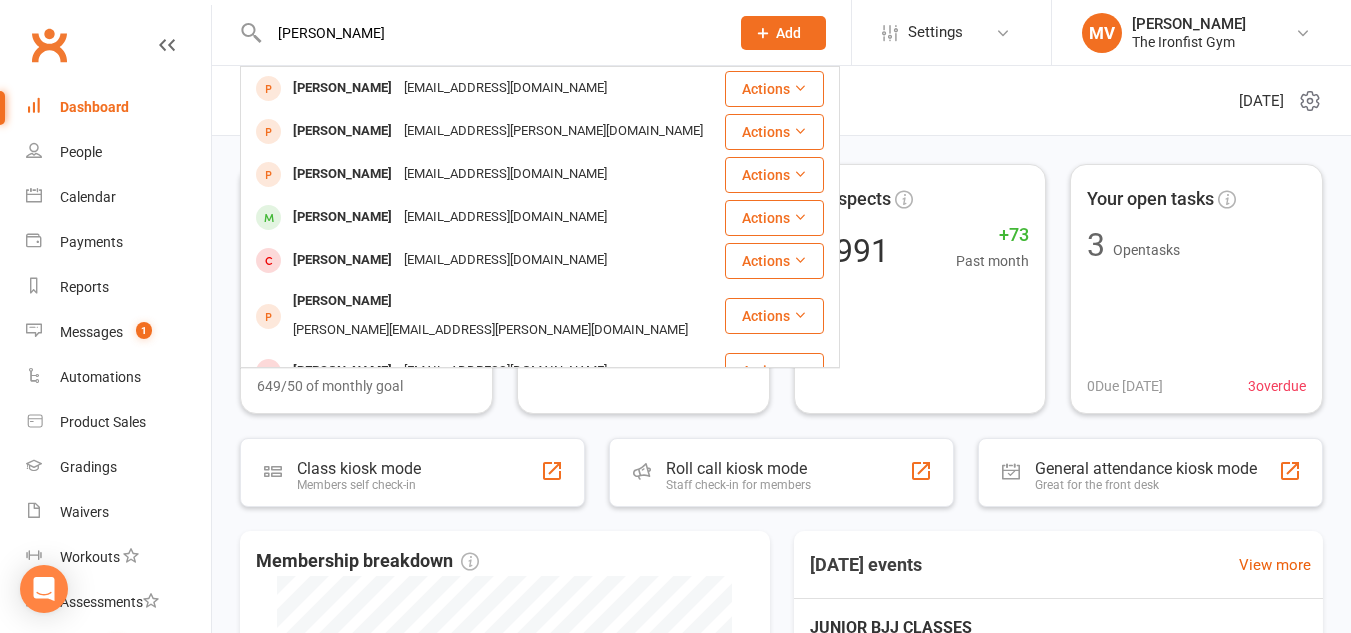 click on "[PERSON_NAME]" at bounding box center (342, 217) 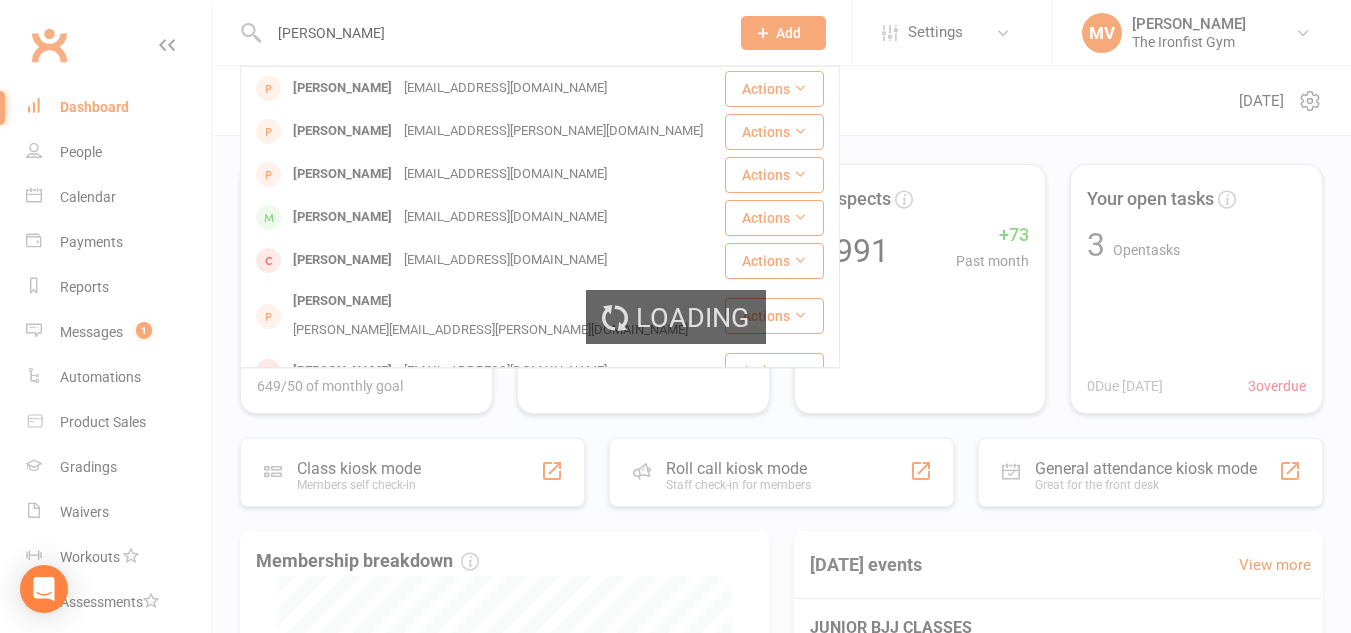 type 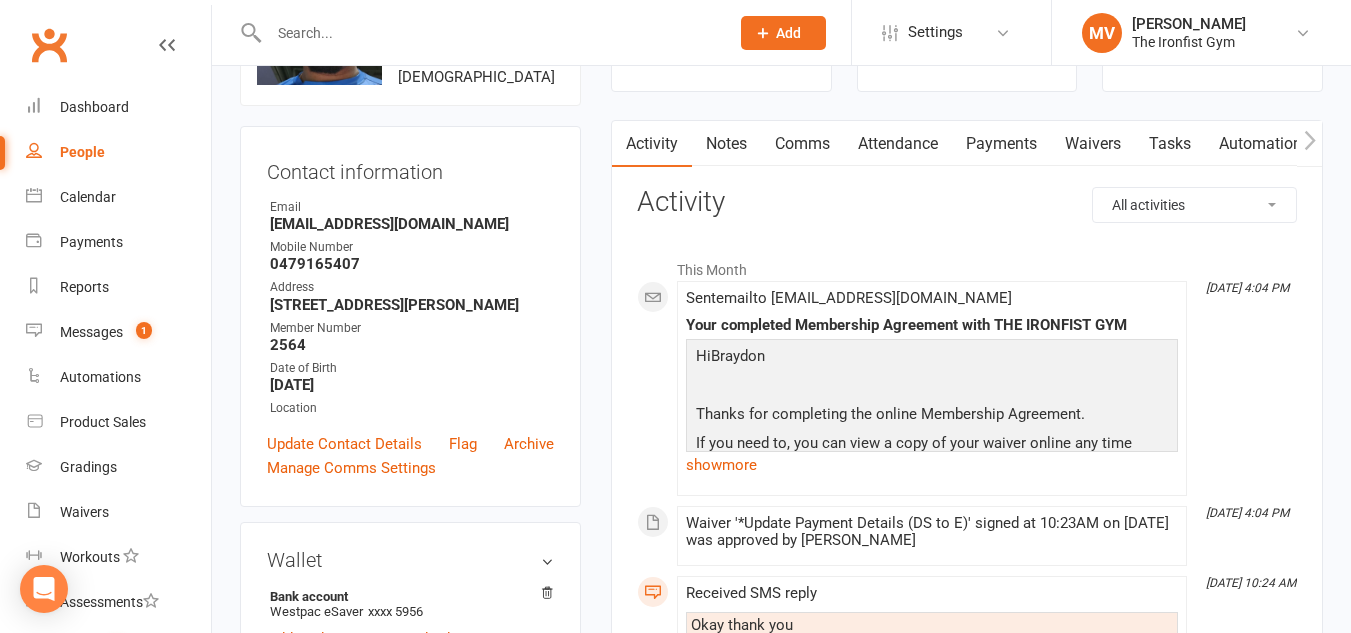 scroll, scrollTop: 0, scrollLeft: 0, axis: both 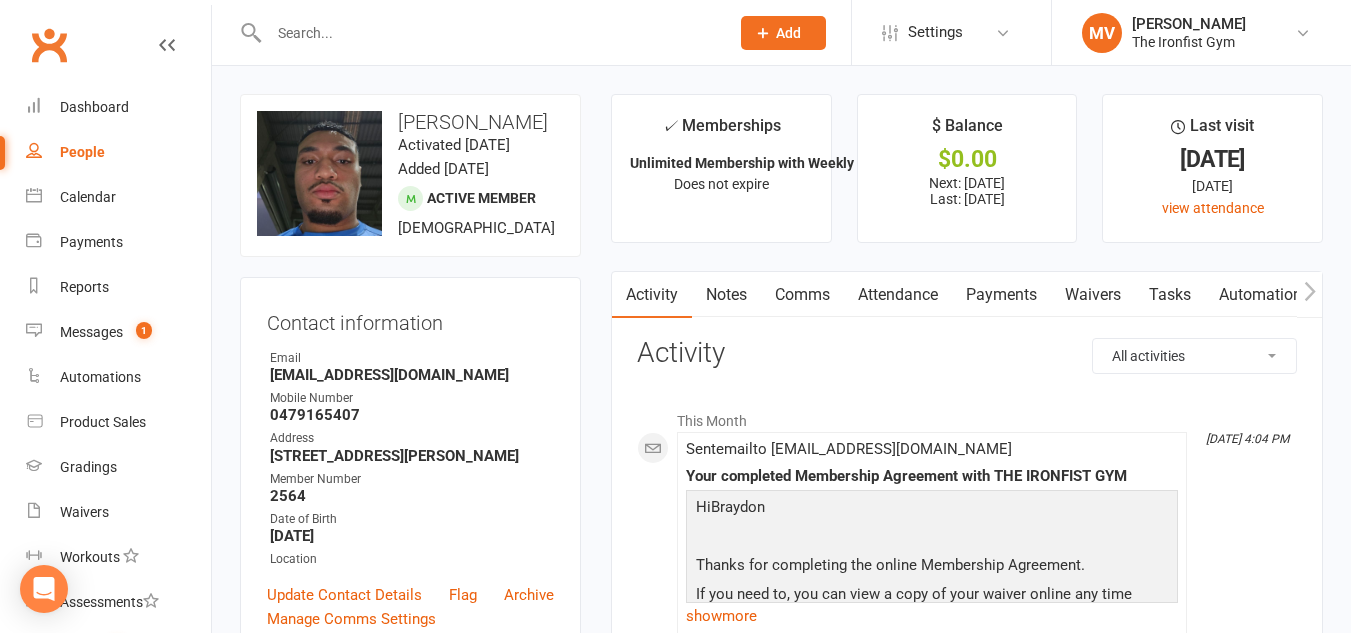 drag, startPoint x: 1076, startPoint y: 290, endPoint x: 1072, endPoint y: 279, distance: 11.7046995 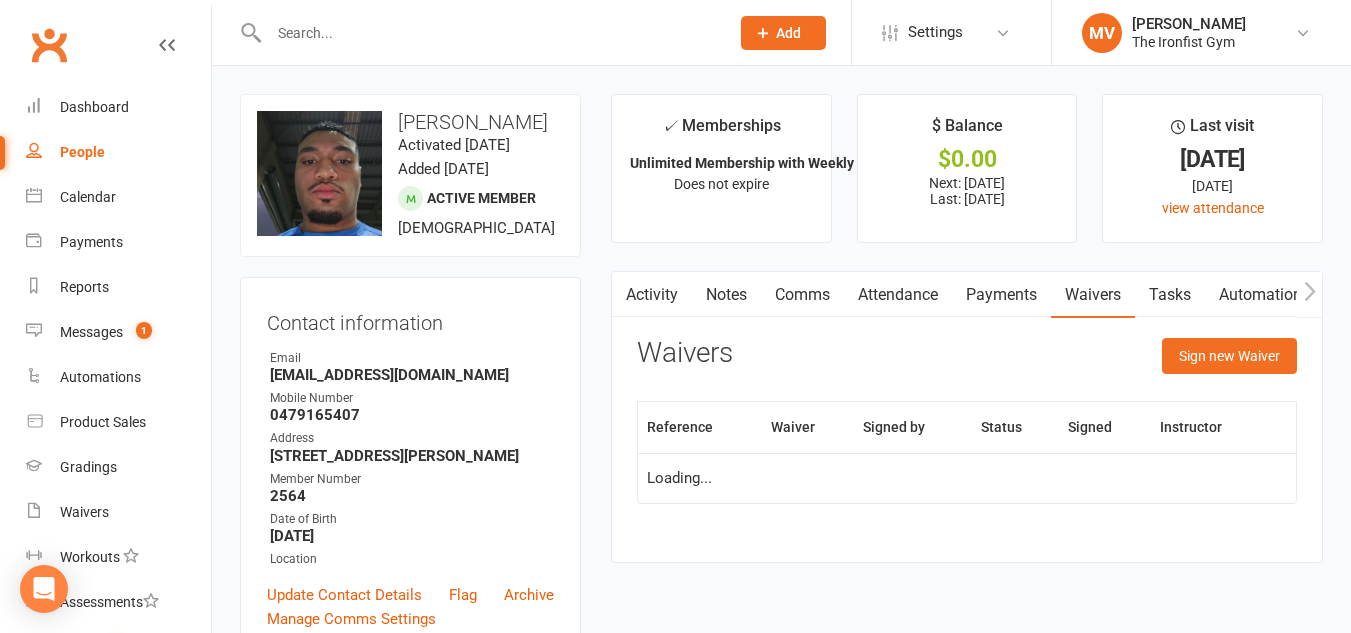 scroll, scrollTop: 0, scrollLeft: 0, axis: both 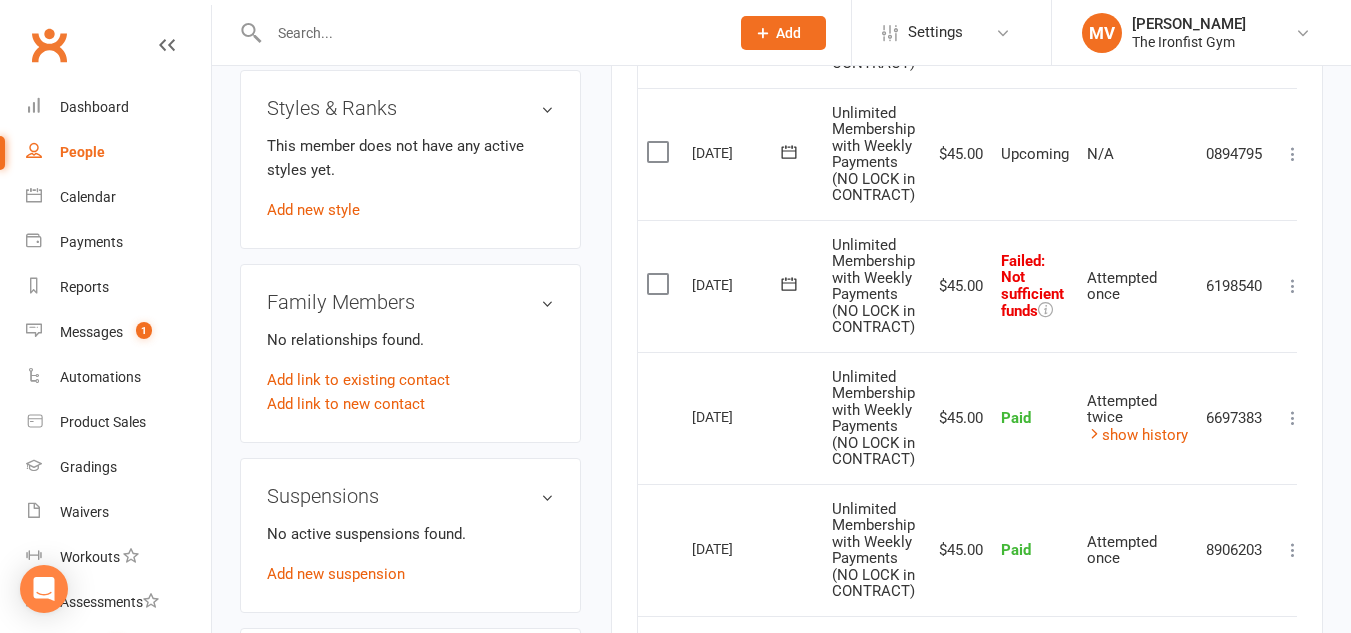 click on "Activity Notes Comms Attendance Payments Waivers Tasks Automations Gradings / Promotions Access Control Credit balance
Payments + Add Adjustment + Add Credit Due date  Due date Date paid Date failed Date settled [DATE]
[DATE]
Sun Mon Tue Wed Thu Fri Sat
23
01
02
03
04
05
06
07
24
08
09
10
11
12
13
14
25
15
16
17
18
19
20
21
26
22
23
24
25
26
27" at bounding box center (967, 250) 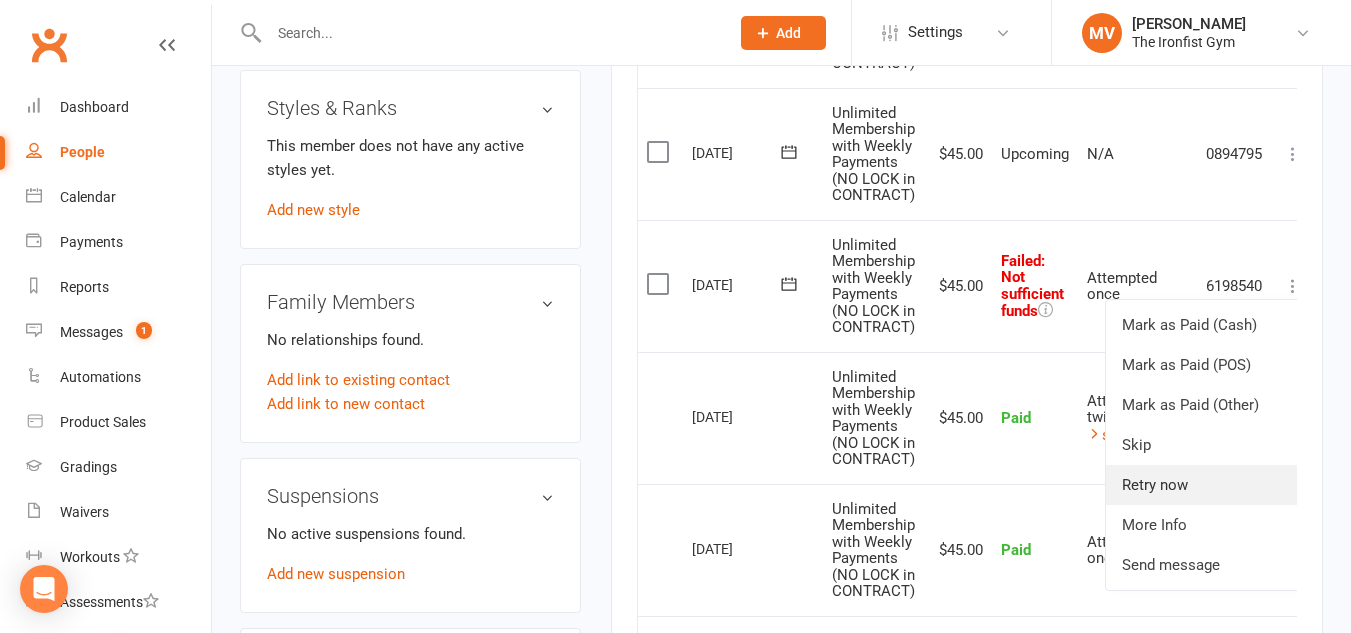 drag, startPoint x: 1198, startPoint y: 491, endPoint x: 1201, endPoint y: 508, distance: 17.262676 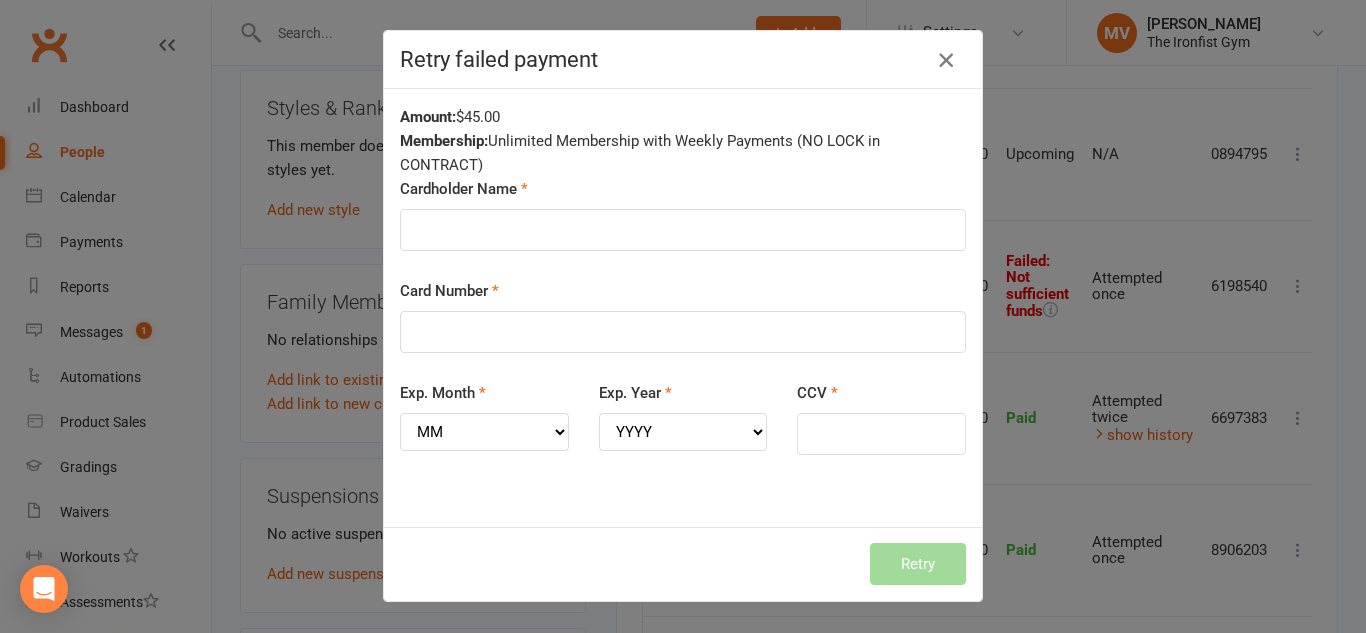 click at bounding box center [946, 60] 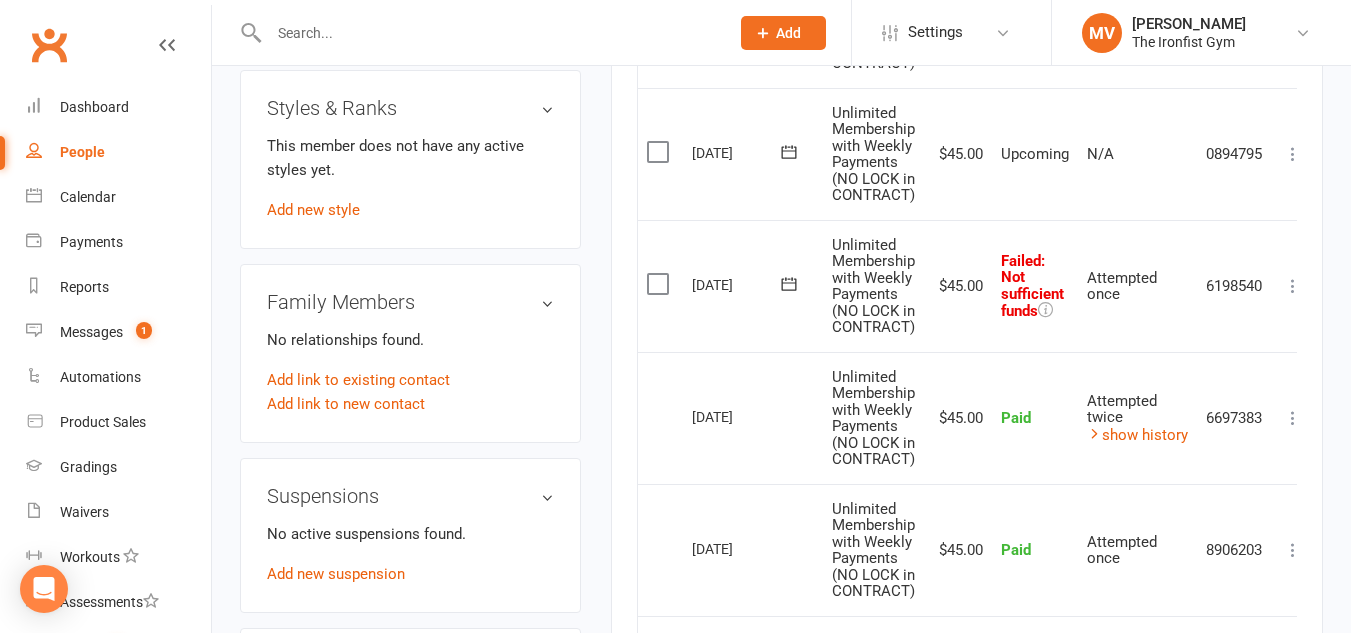 drag, startPoint x: 786, startPoint y: 284, endPoint x: 798, endPoint y: 292, distance: 14.422205 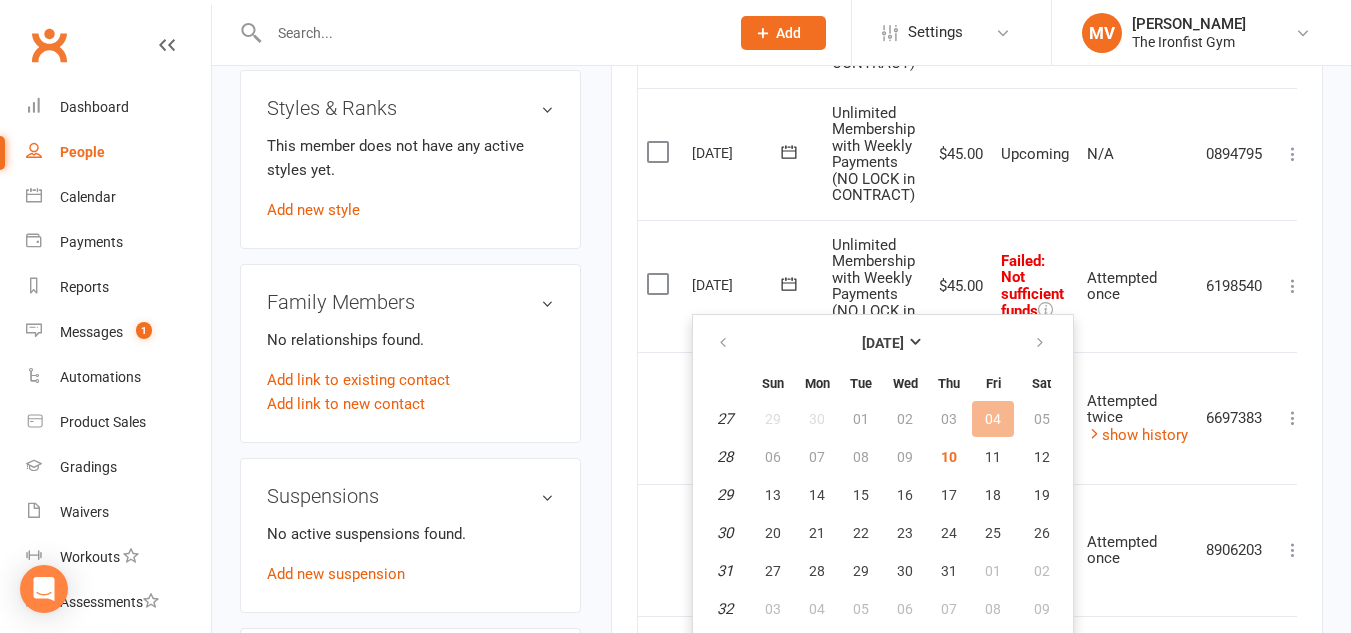 click at bounding box center [789, 284] 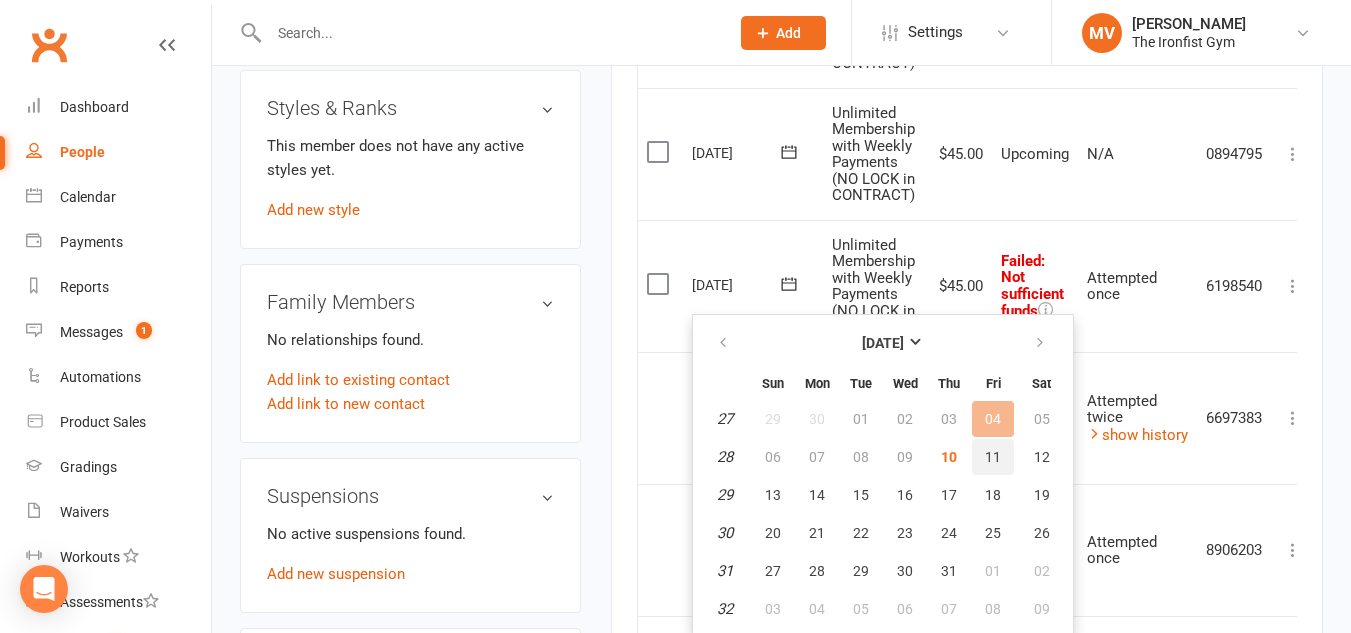 click on "11" at bounding box center (993, 457) 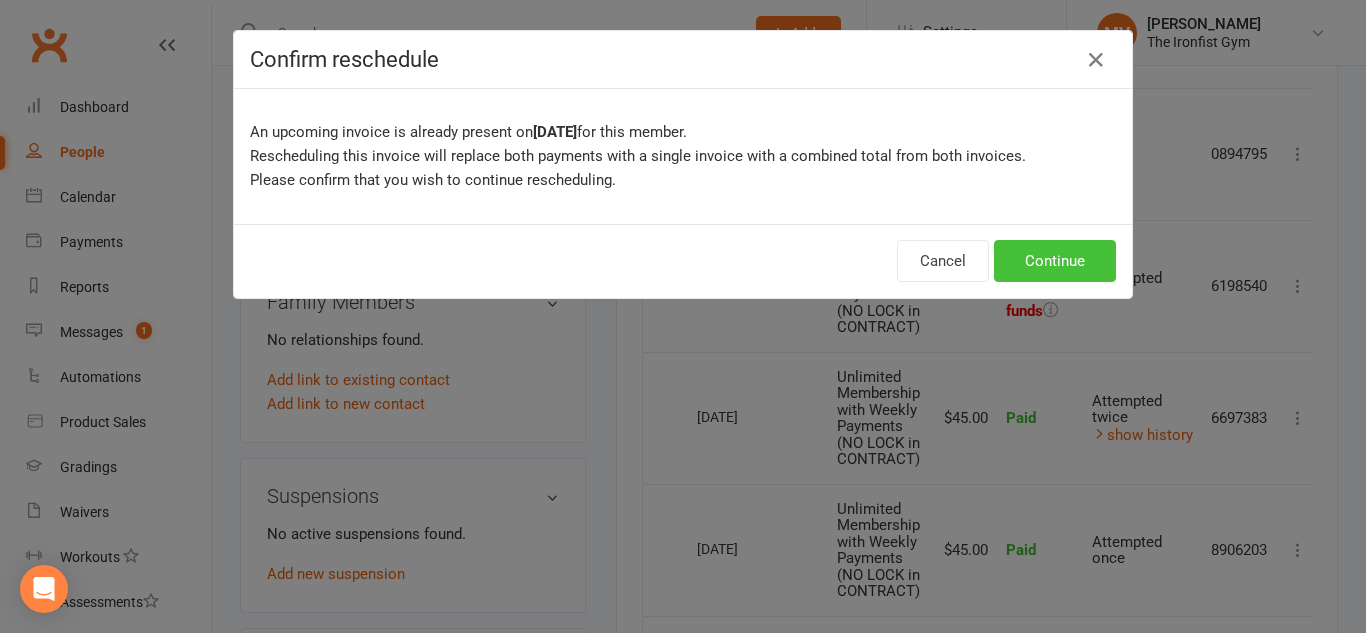 drag, startPoint x: 1075, startPoint y: 269, endPoint x: 1107, endPoint y: 278, distance: 33.24154 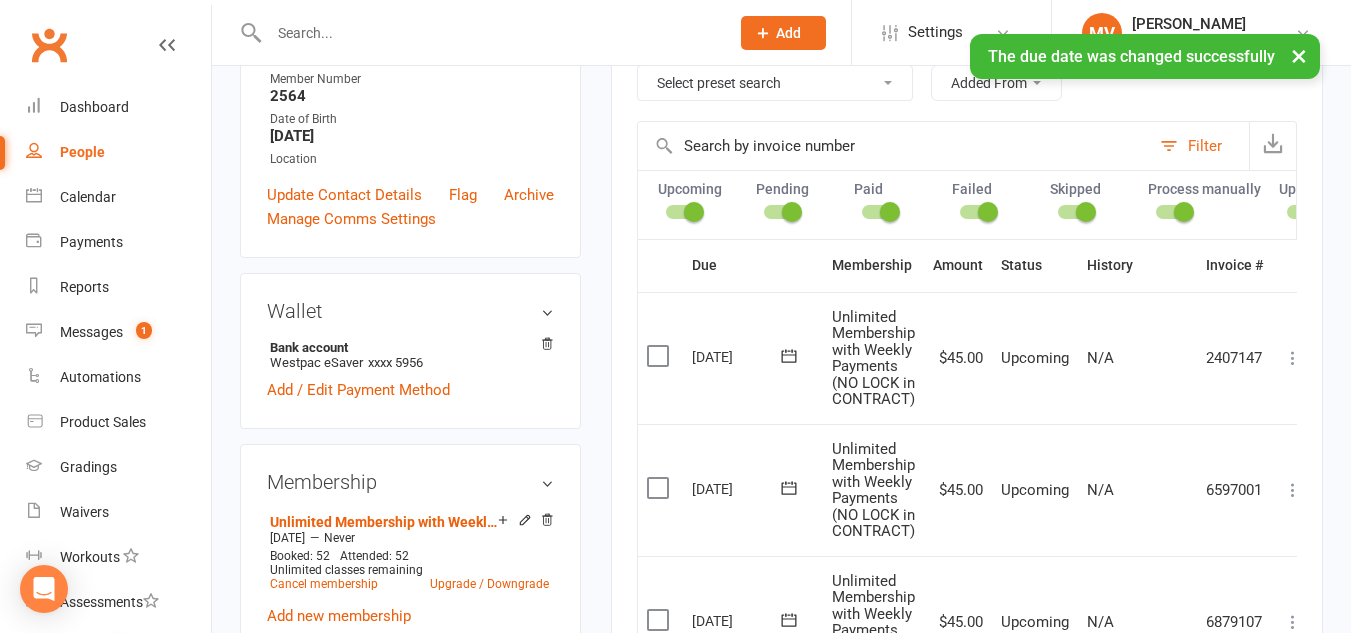 scroll, scrollTop: 0, scrollLeft: 0, axis: both 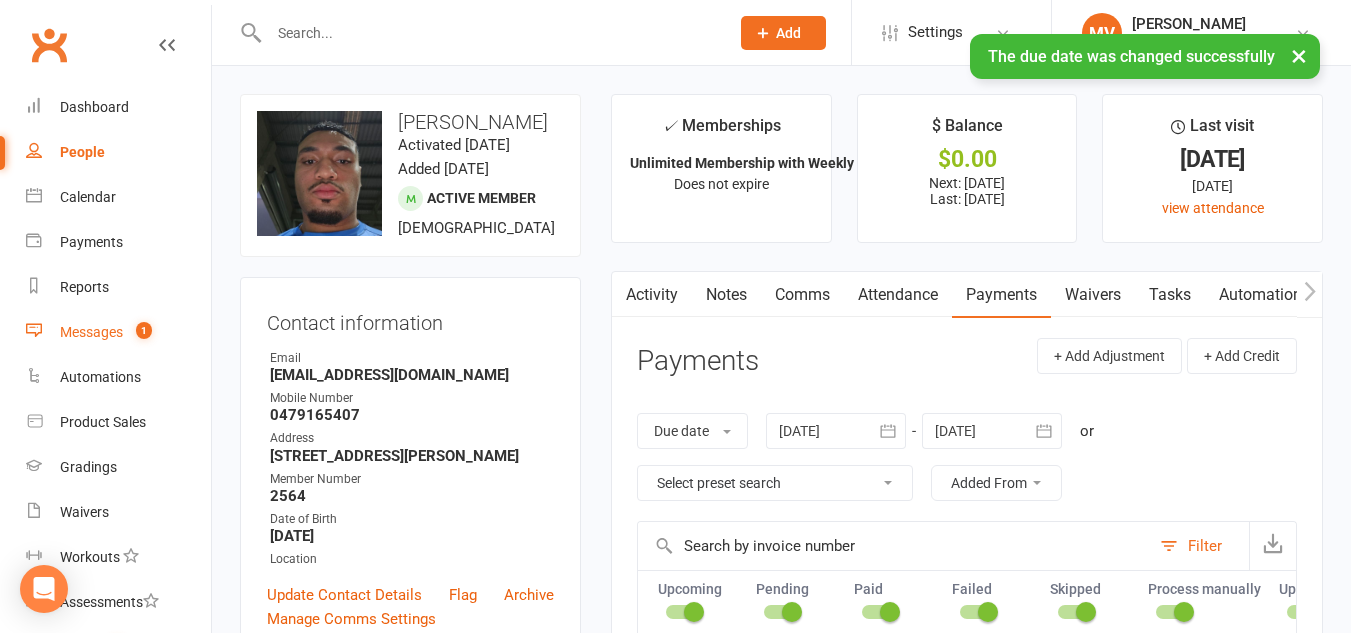 click on "Messages" at bounding box center [91, 332] 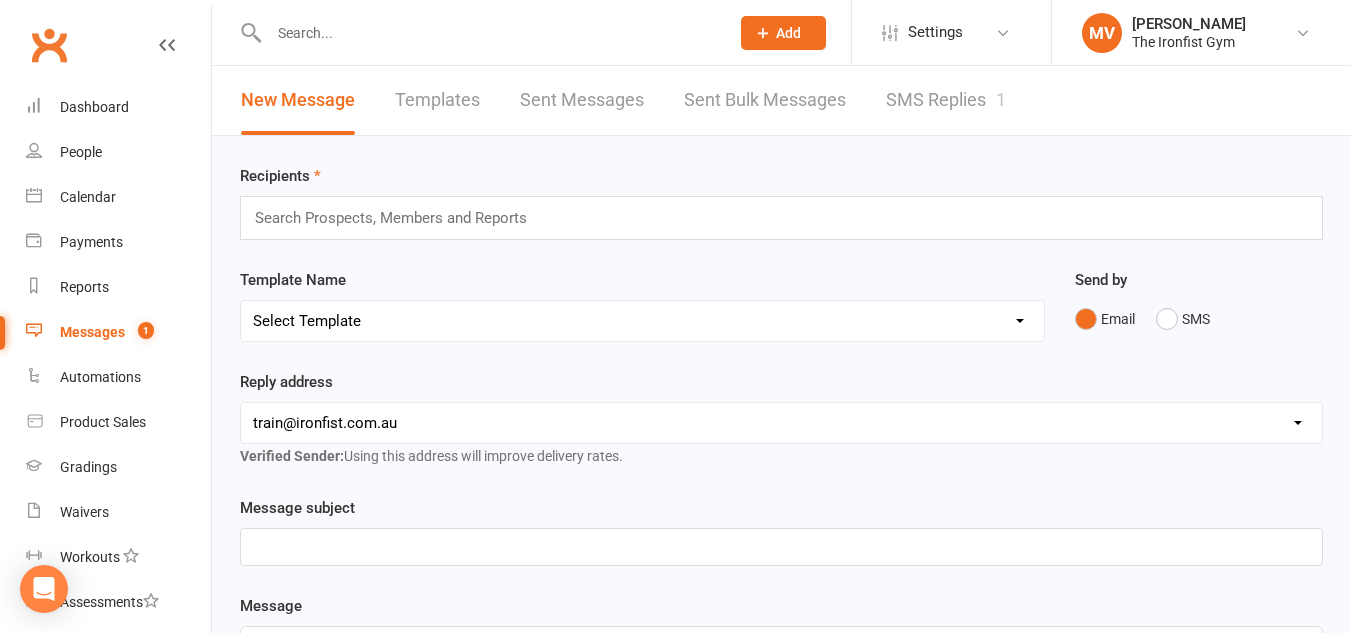 click on "Sent Messages" at bounding box center [582, 100] 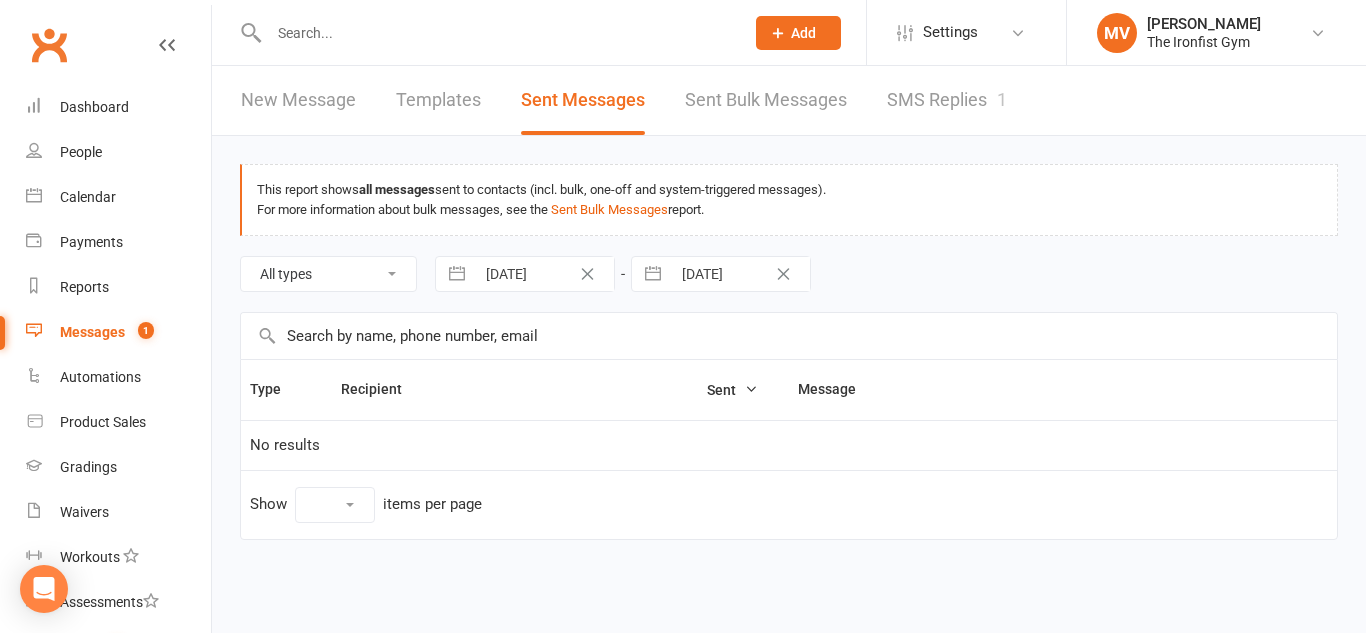 select on "10" 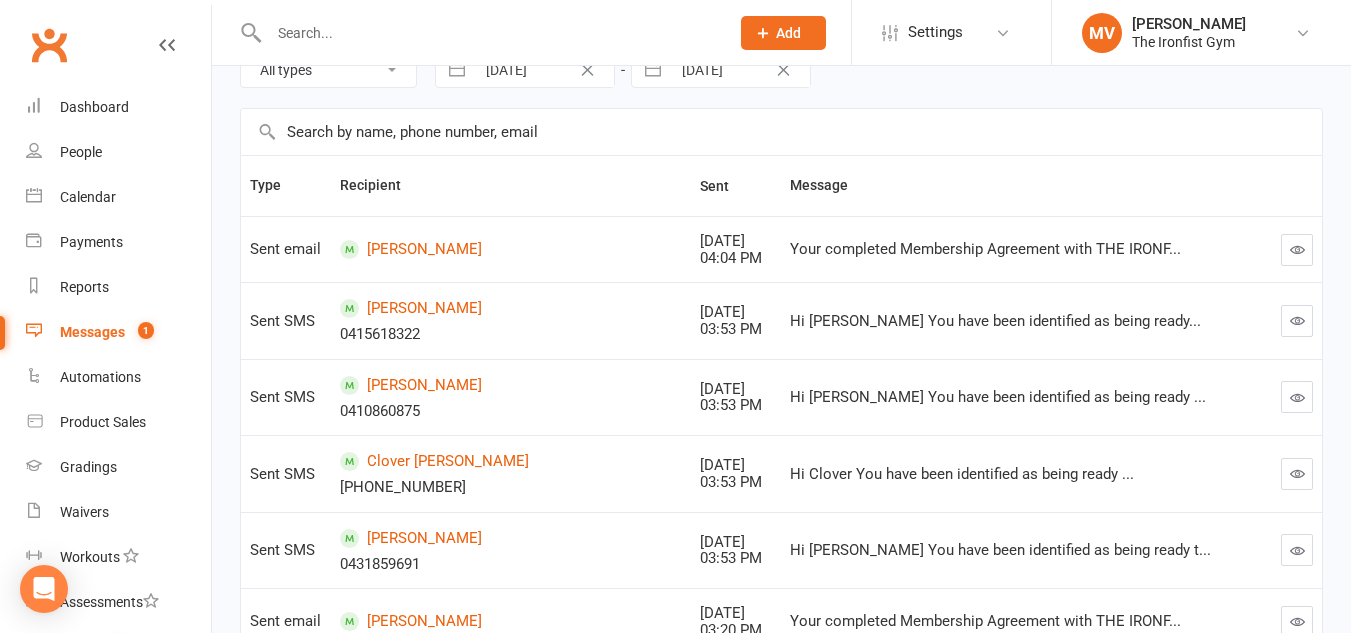 scroll, scrollTop: 200, scrollLeft: 0, axis: vertical 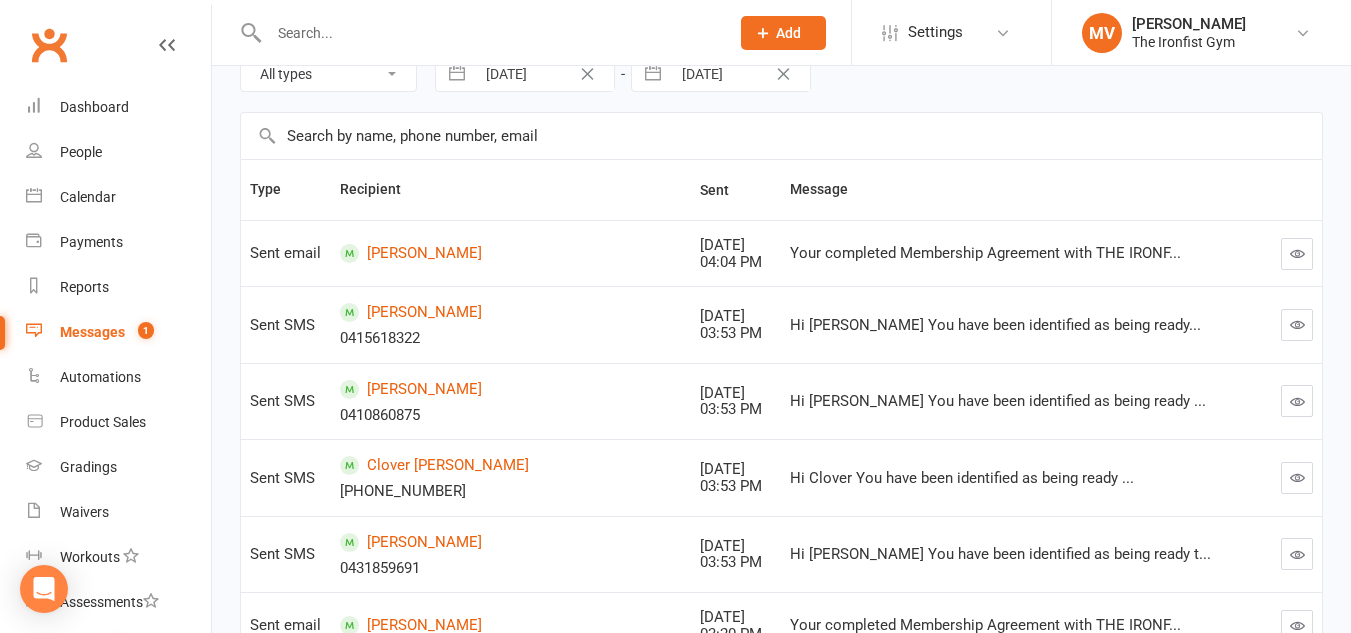 click on "Messages" at bounding box center [92, 332] 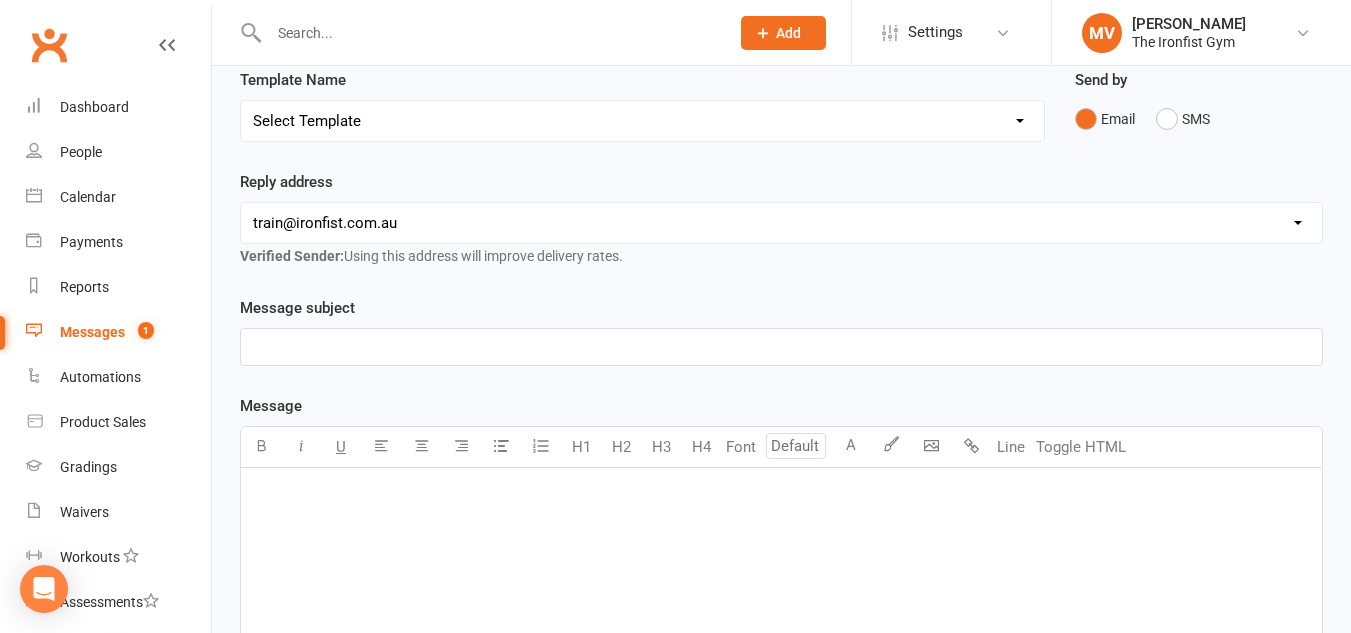 scroll, scrollTop: 0, scrollLeft: 0, axis: both 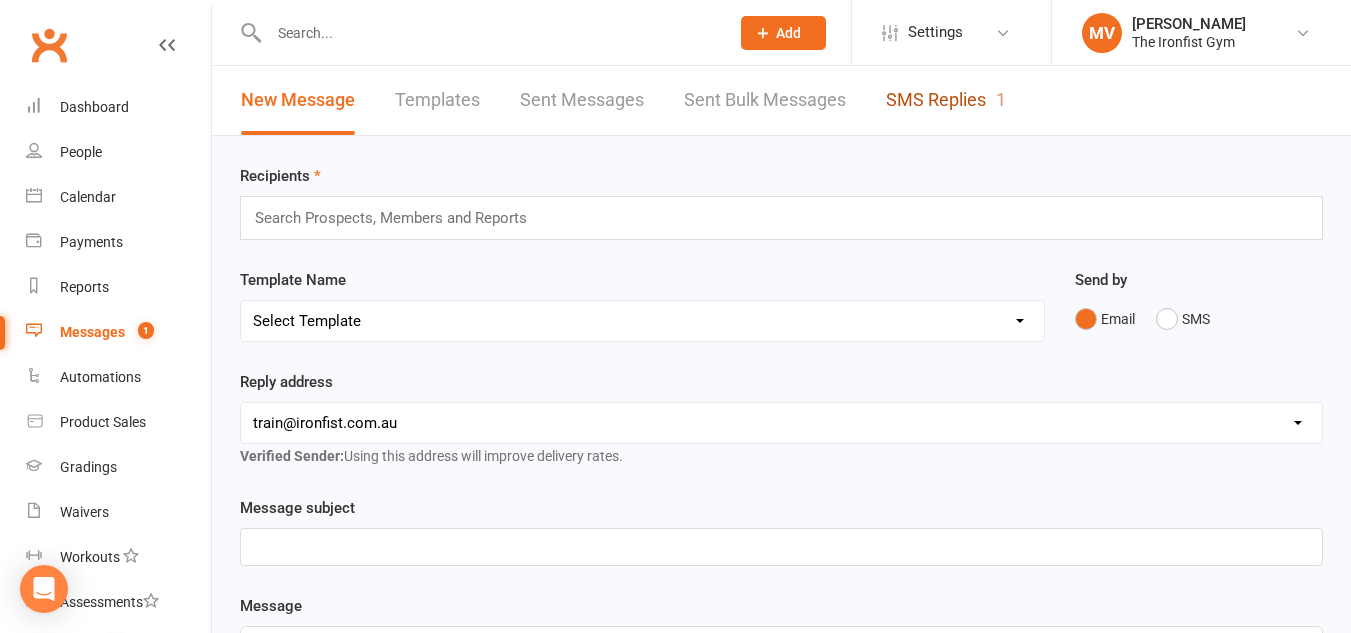 click on "SMS Replies  1" at bounding box center [946, 100] 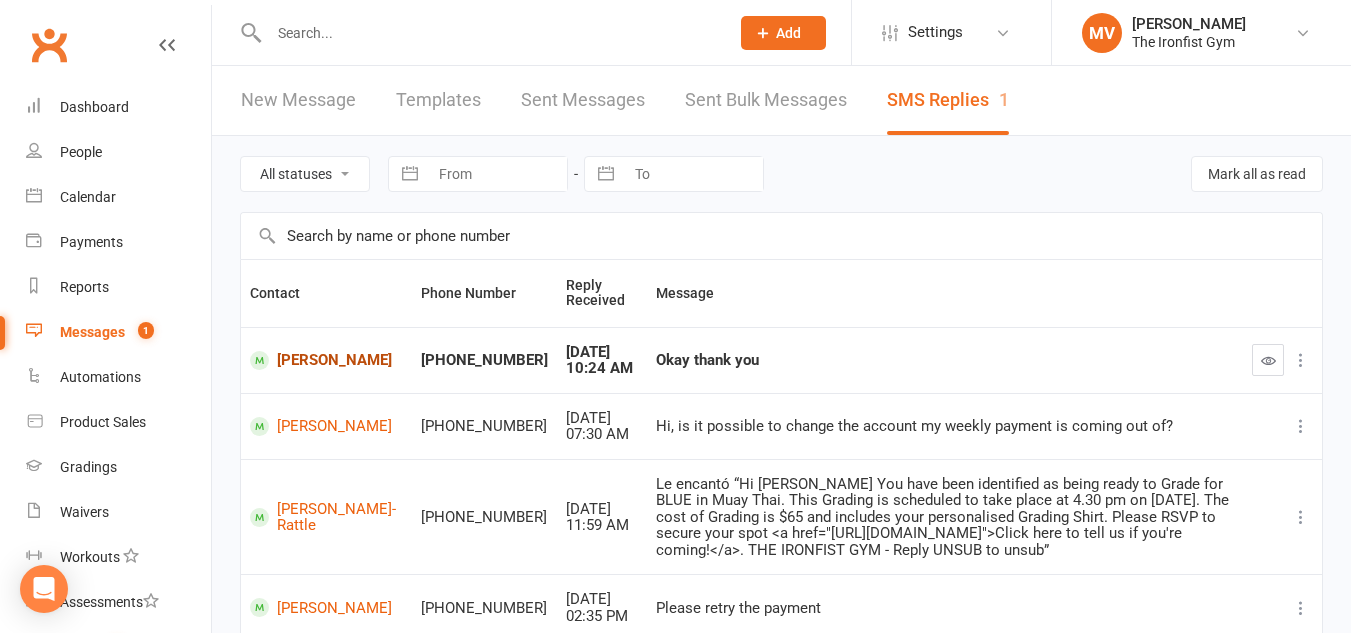 click on "[PERSON_NAME]" at bounding box center (326, 360) 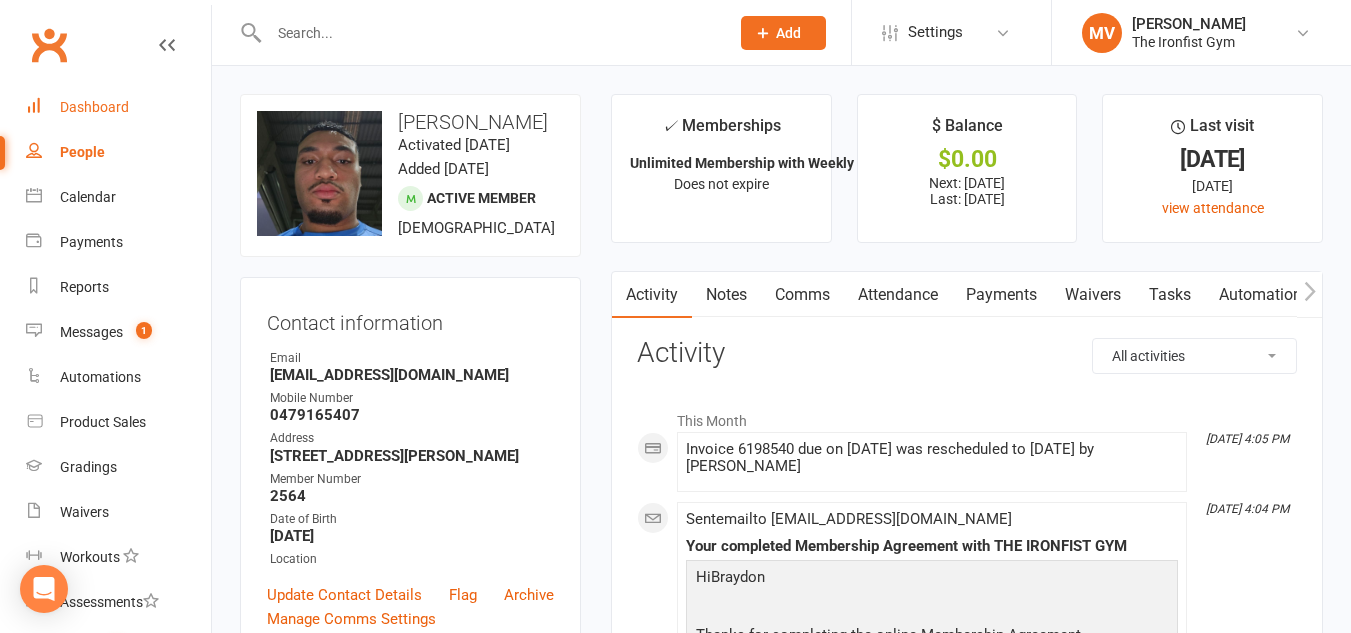 click on "Dashboard" at bounding box center [118, 107] 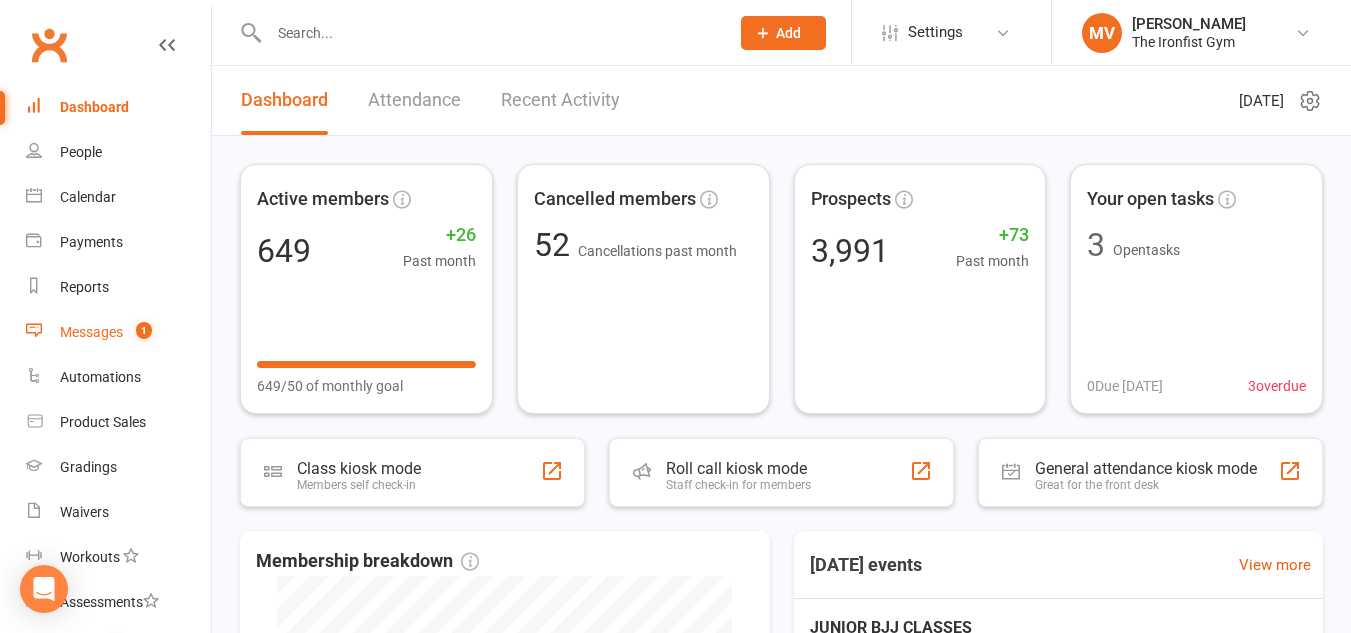 click on "Messages   1" at bounding box center [118, 332] 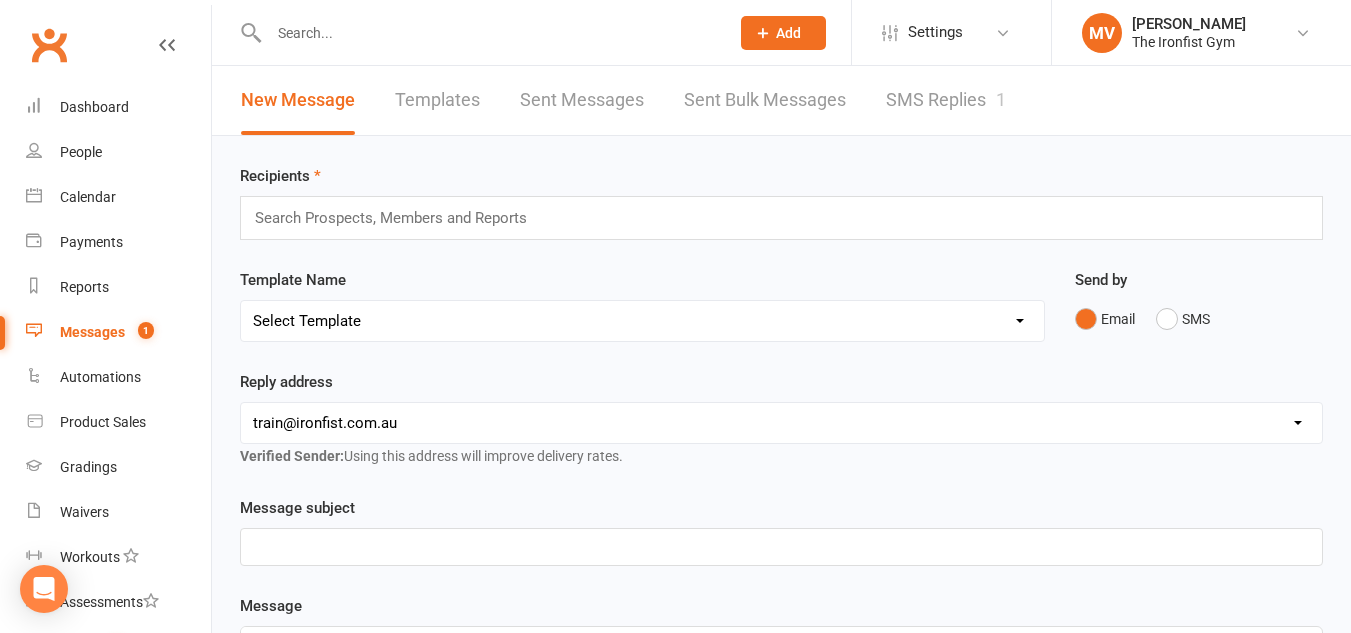 click on "SMS Replies  1" at bounding box center (946, 100) 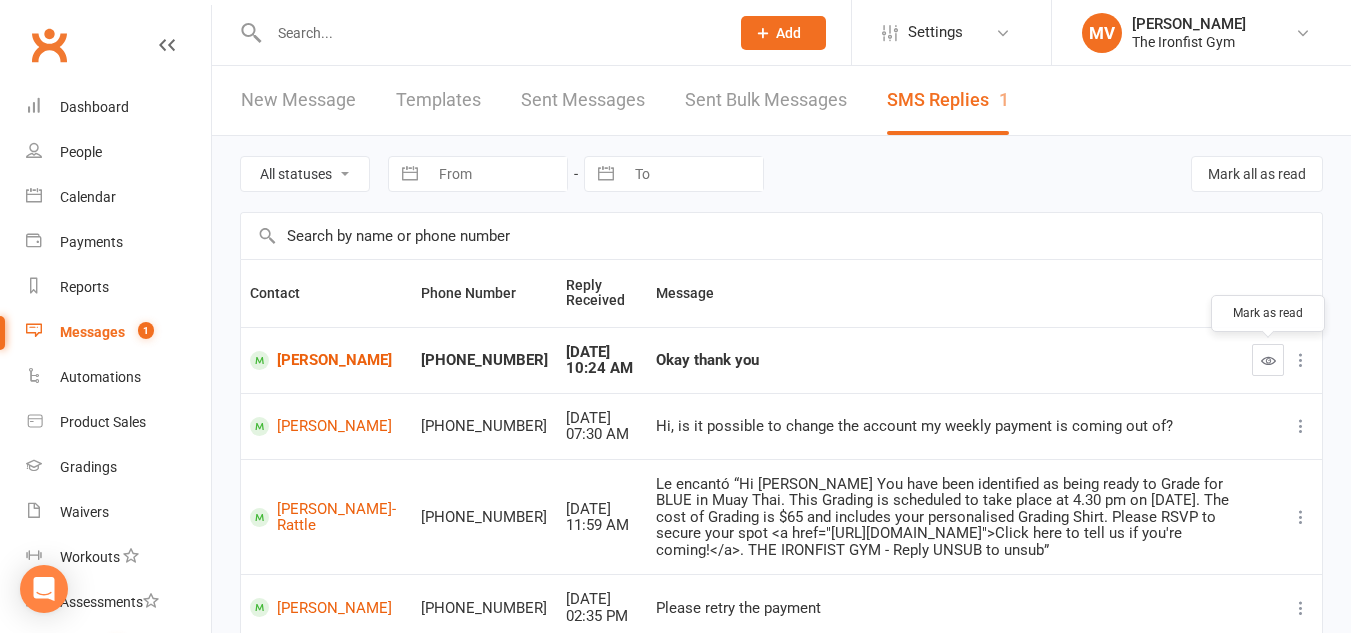 click at bounding box center (1268, 360) 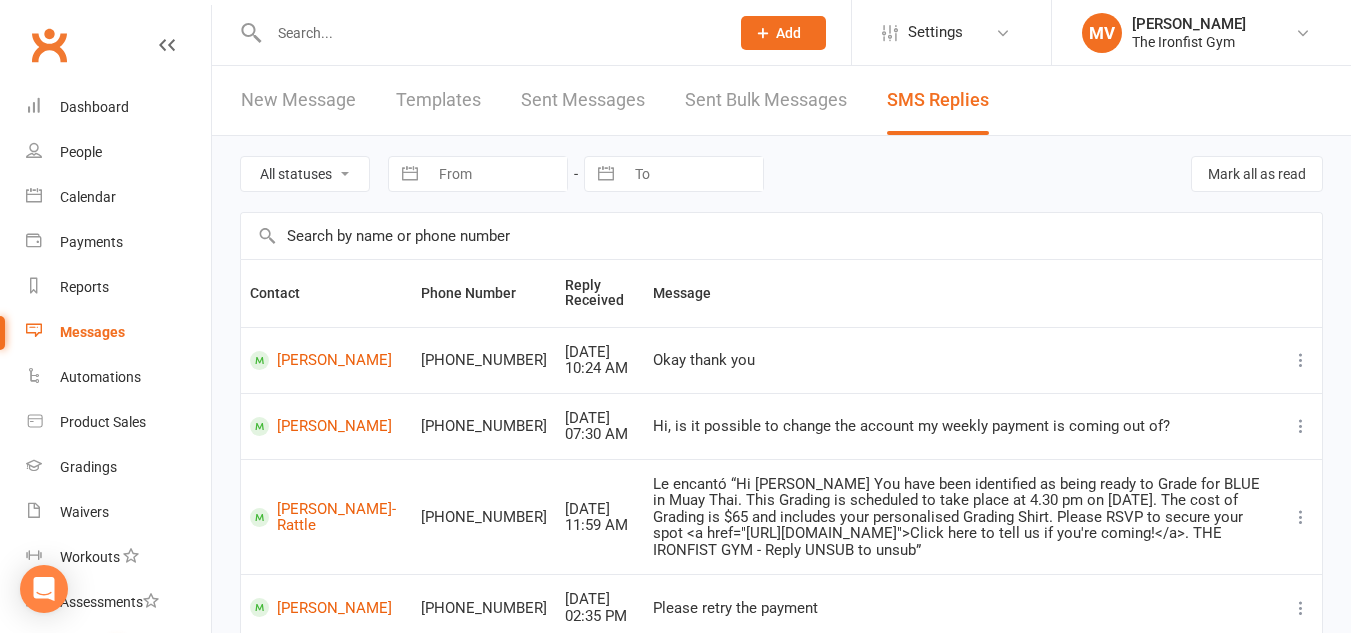 drag, startPoint x: 358, startPoint y: 19, endPoint x: 373, endPoint y: 0, distance: 24.207438 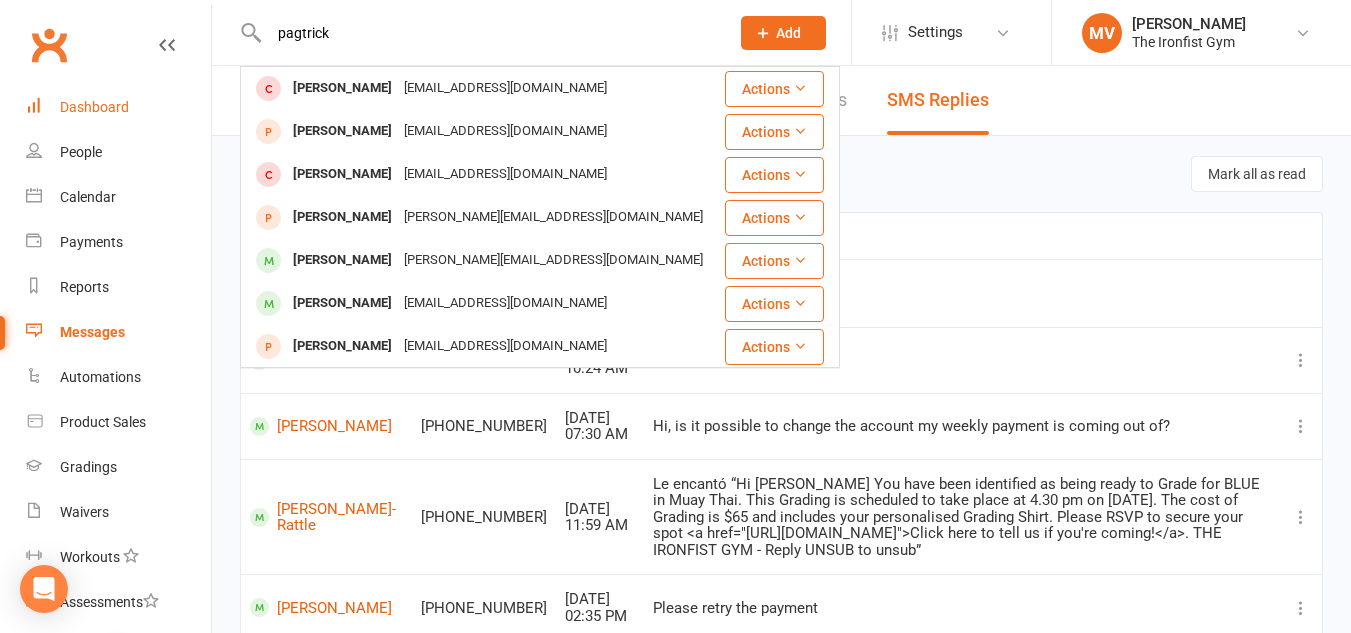 type on "pagtrick" 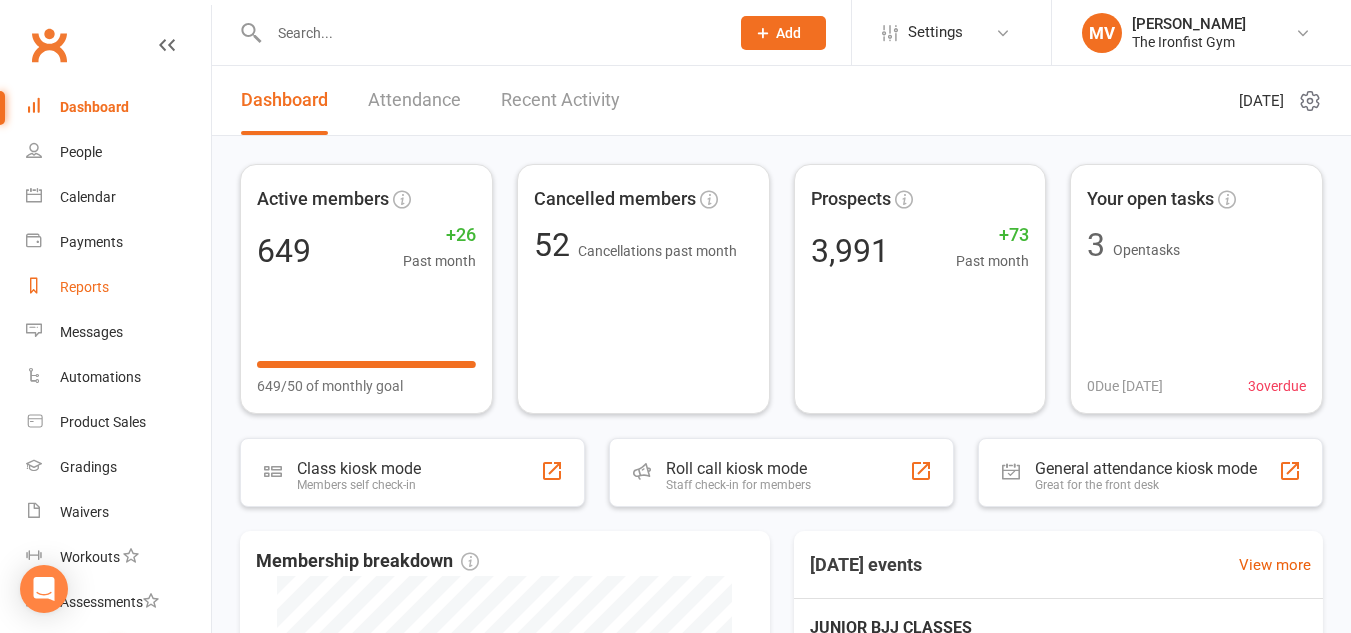 click on "Reports" at bounding box center (118, 287) 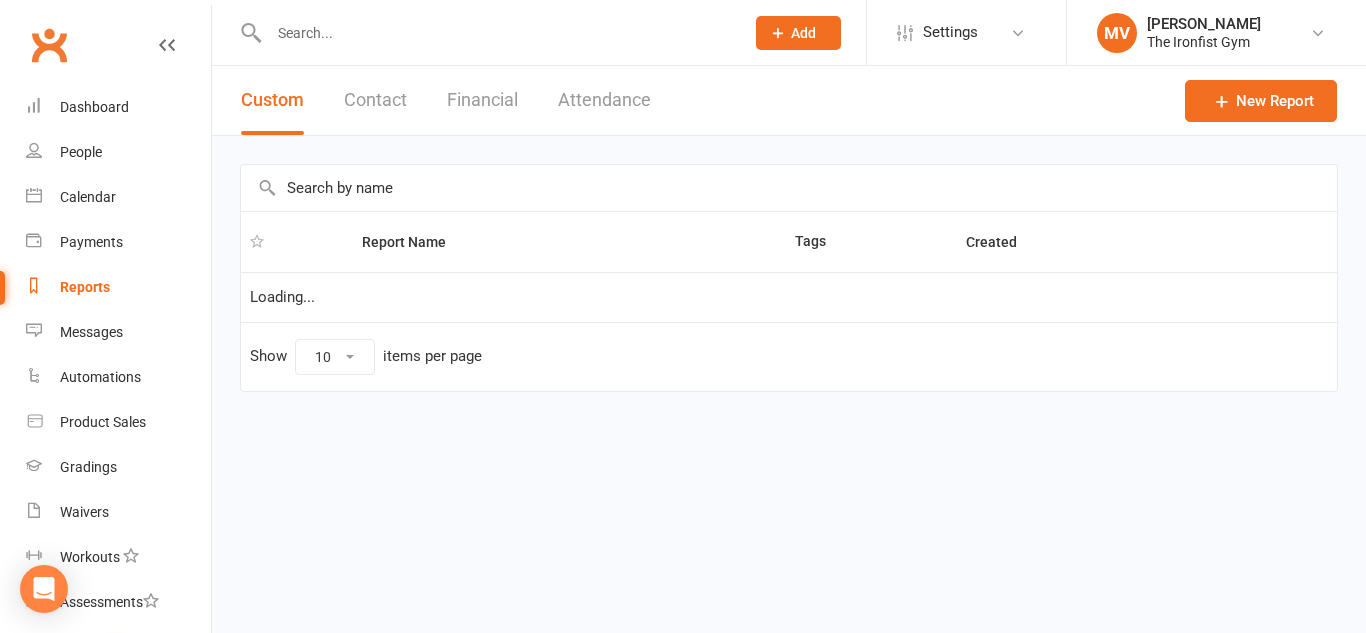 select on "100" 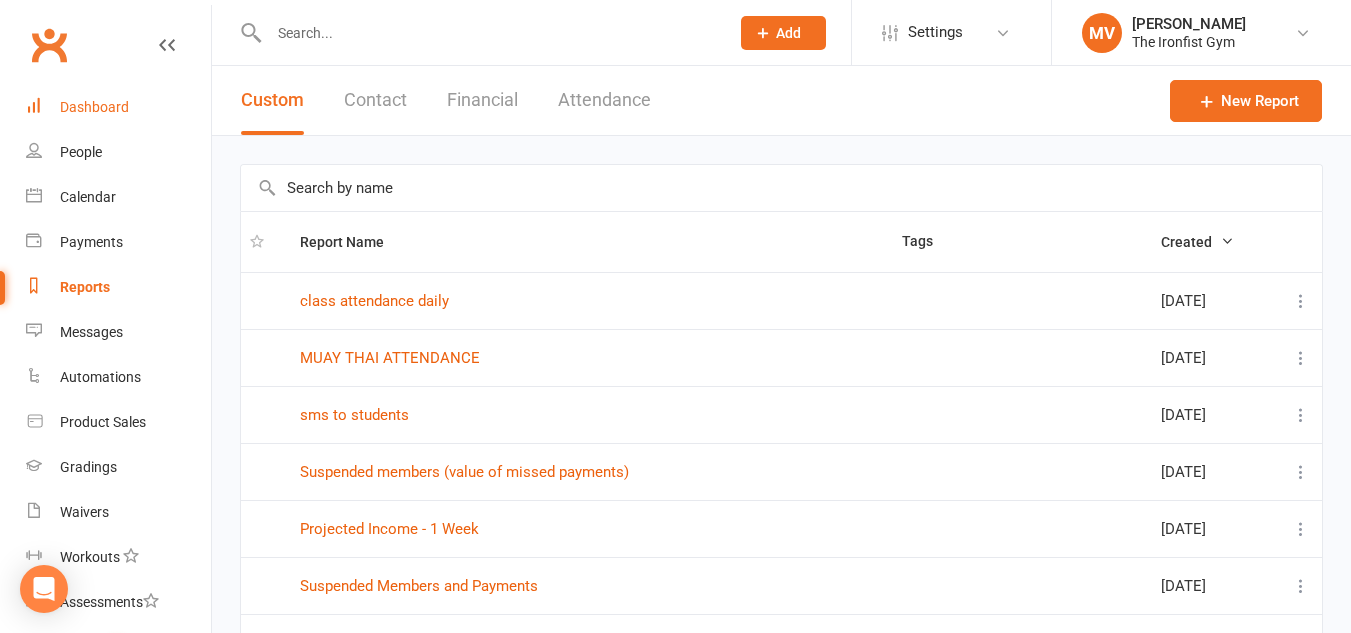 click on "Dashboard" at bounding box center (118, 107) 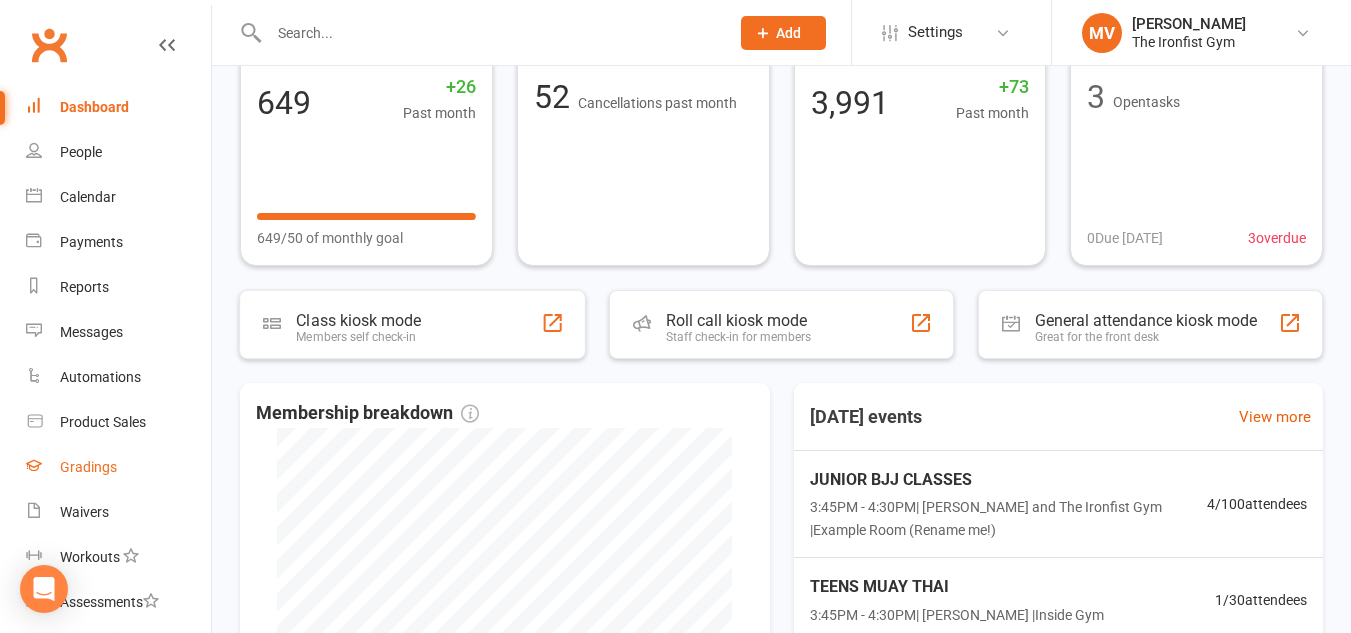 scroll, scrollTop: 200, scrollLeft: 0, axis: vertical 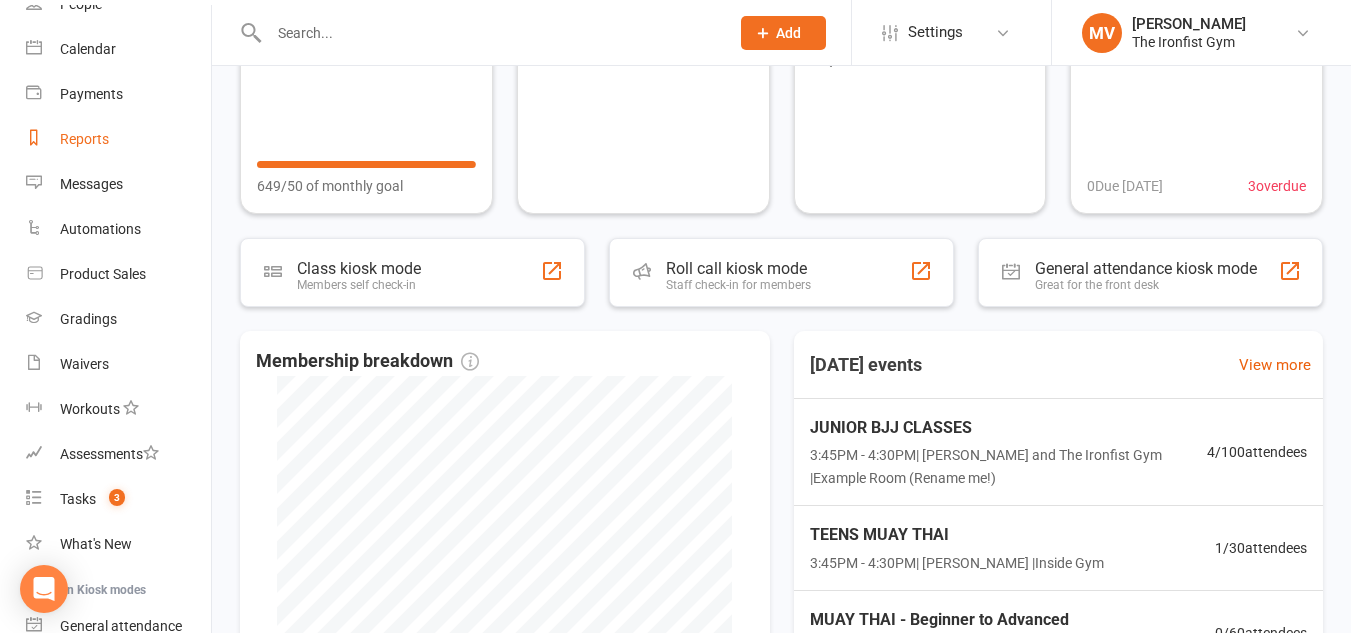 click on "Reports" at bounding box center (84, 139) 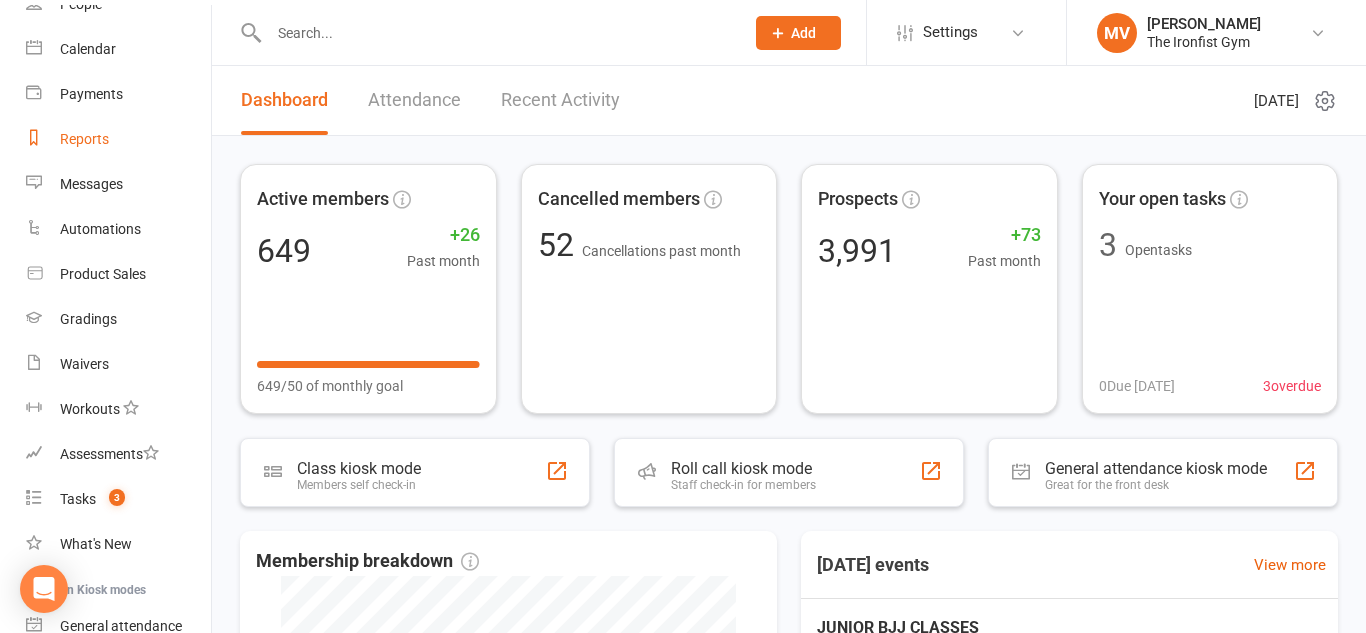 select on "100" 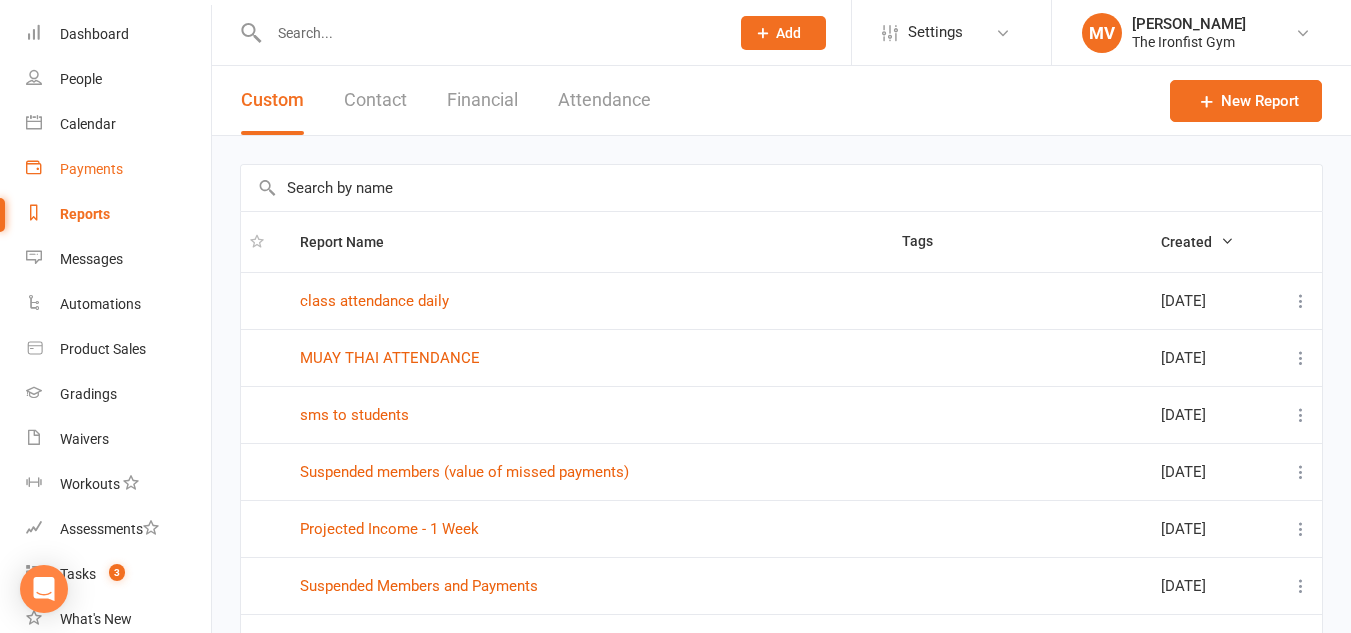 scroll, scrollTop: 0, scrollLeft: 0, axis: both 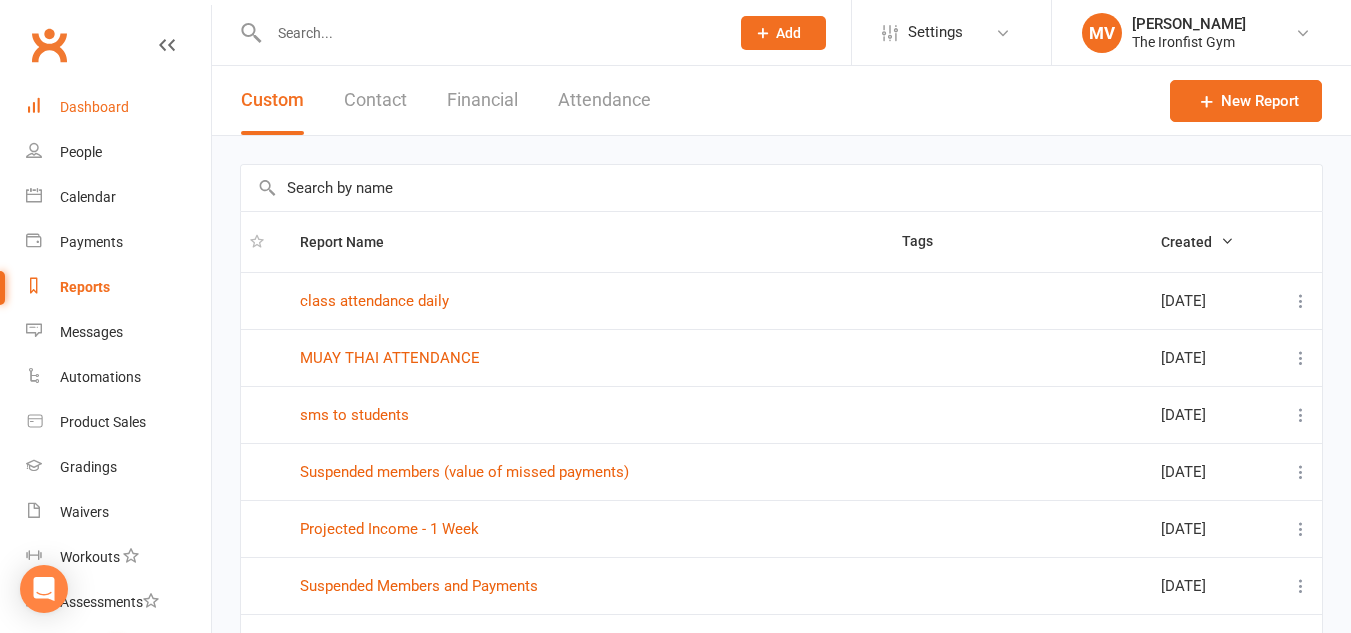 click on "Dashboard" at bounding box center (118, 107) 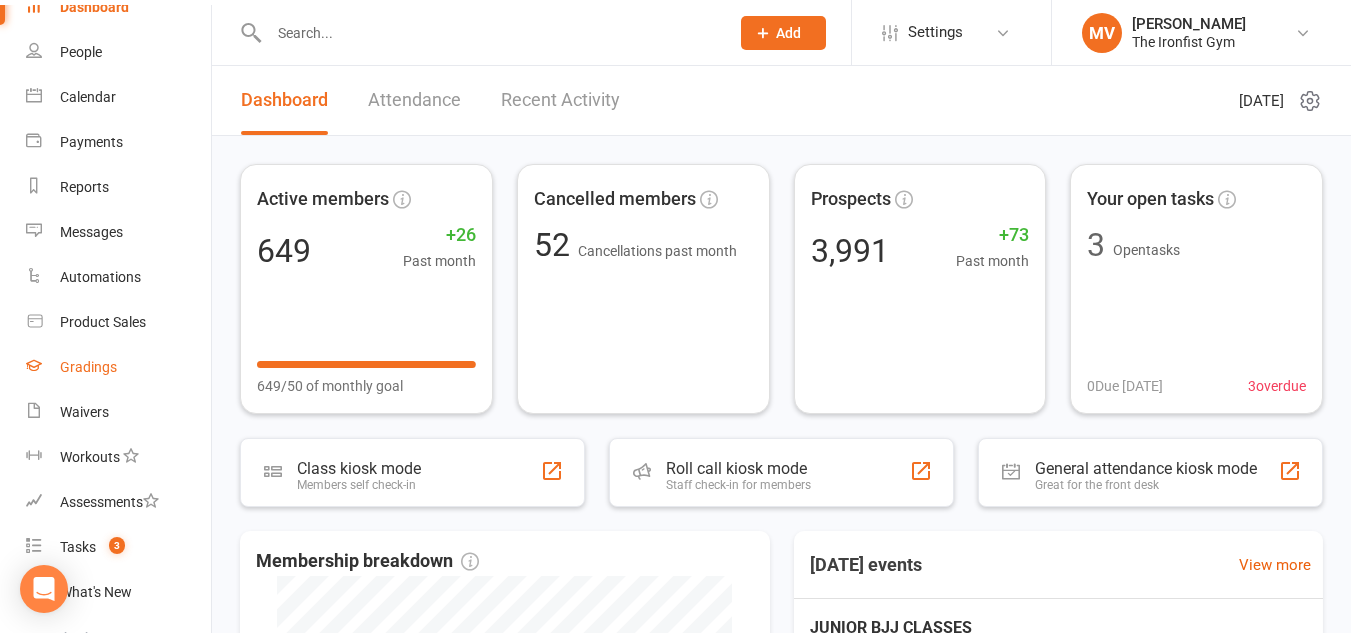 scroll, scrollTop: 200, scrollLeft: 0, axis: vertical 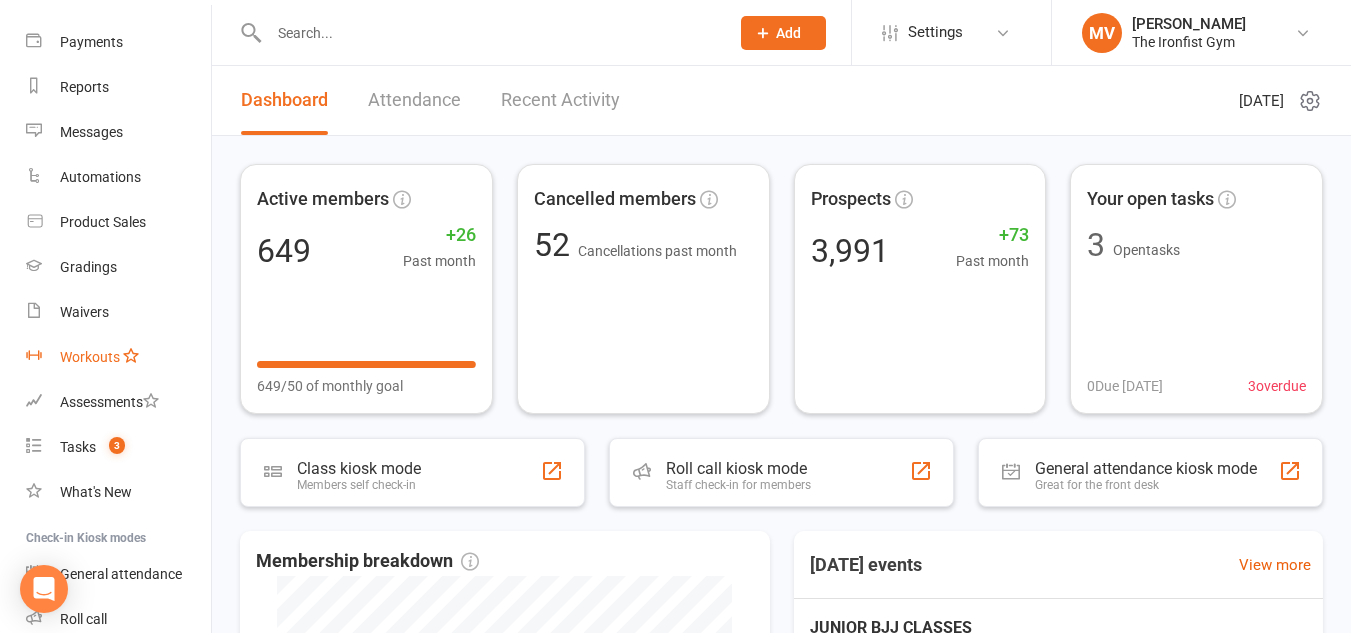 click on "Workouts" at bounding box center (90, 357) 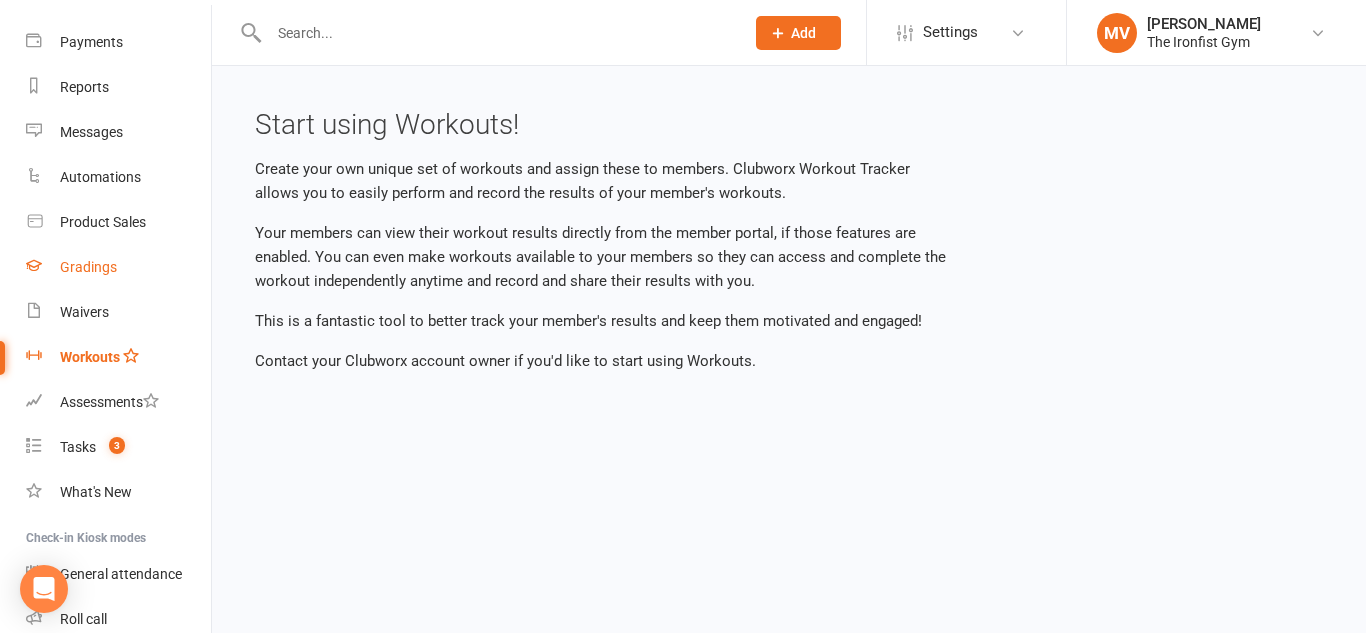 click on "Gradings" at bounding box center [88, 267] 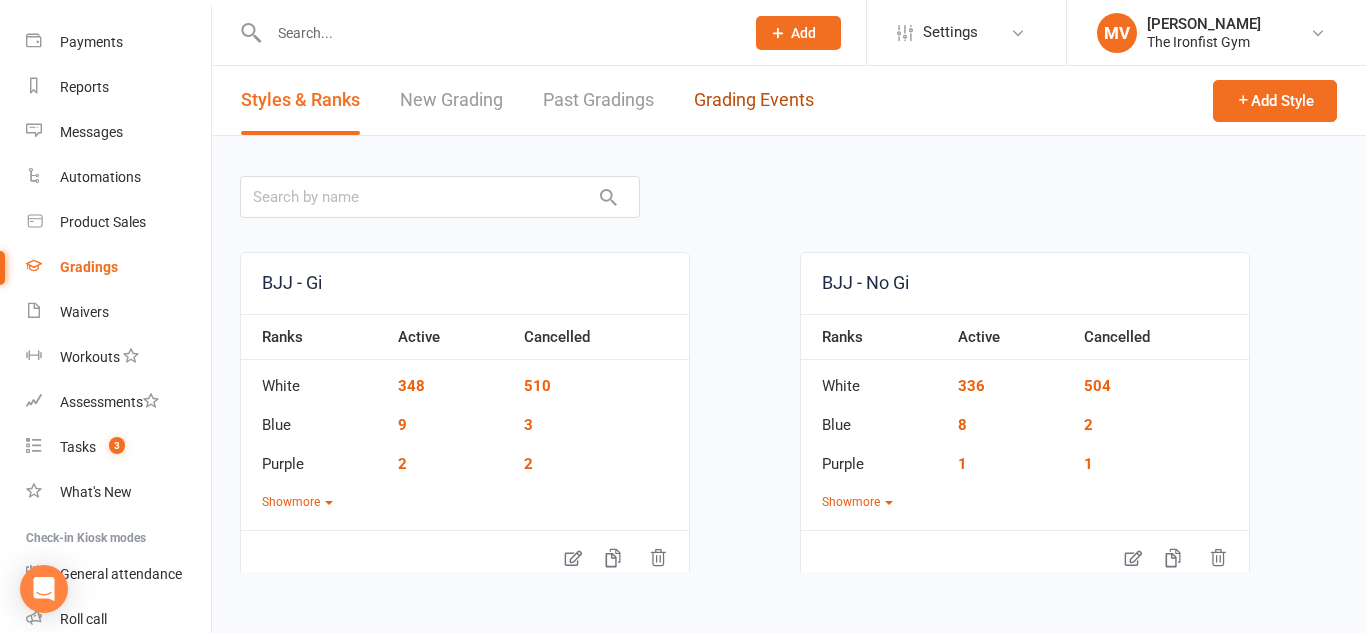 click on "Grading Events" at bounding box center [754, 100] 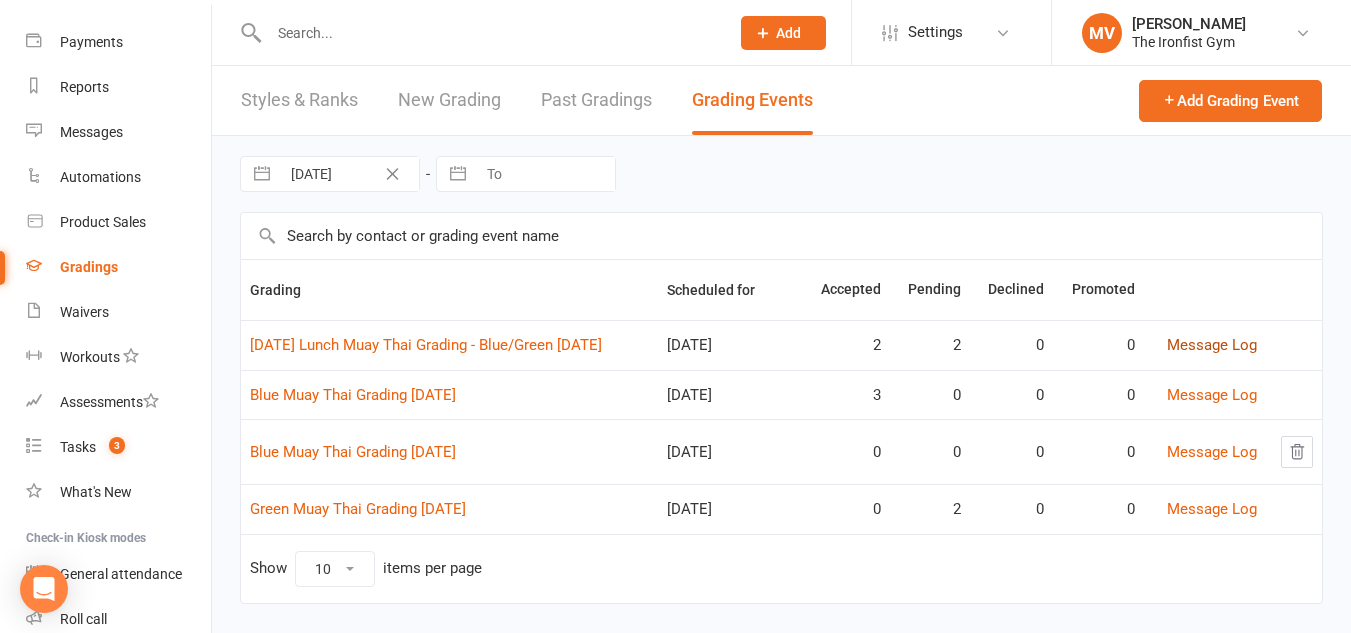 click on "Message Log" at bounding box center (1212, 345) 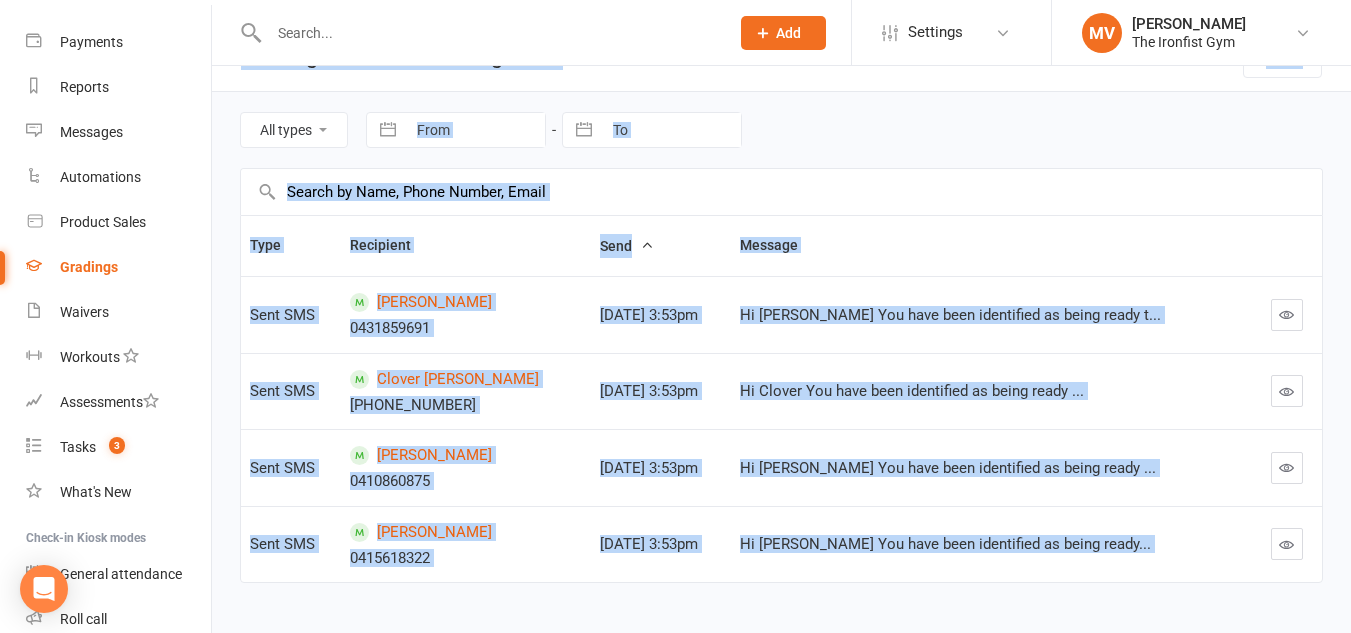 scroll, scrollTop: 0, scrollLeft: 0, axis: both 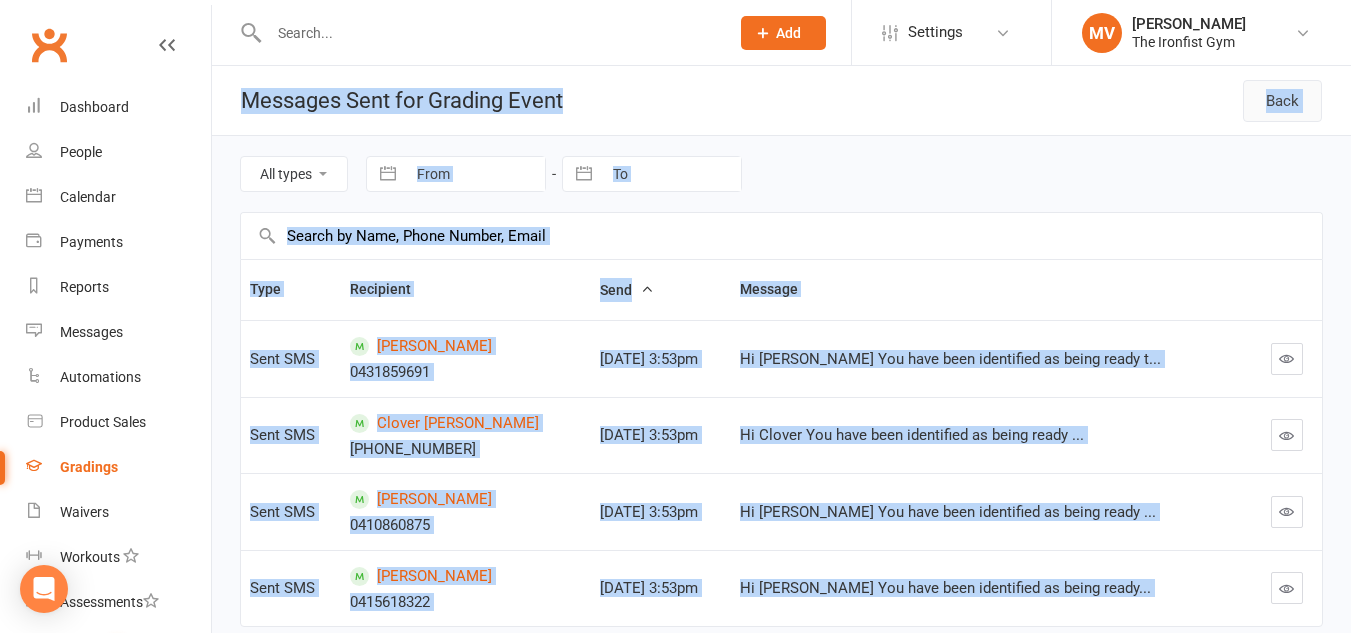 click on "Back" at bounding box center [1282, 101] 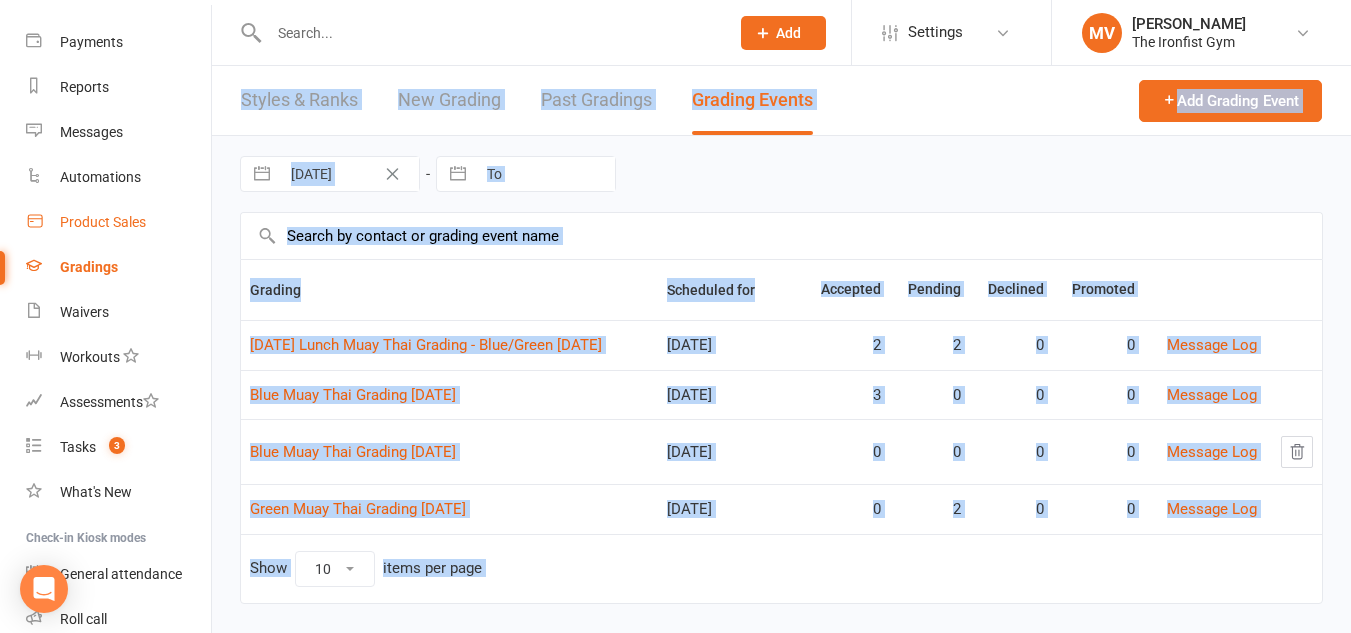 scroll, scrollTop: 300, scrollLeft: 0, axis: vertical 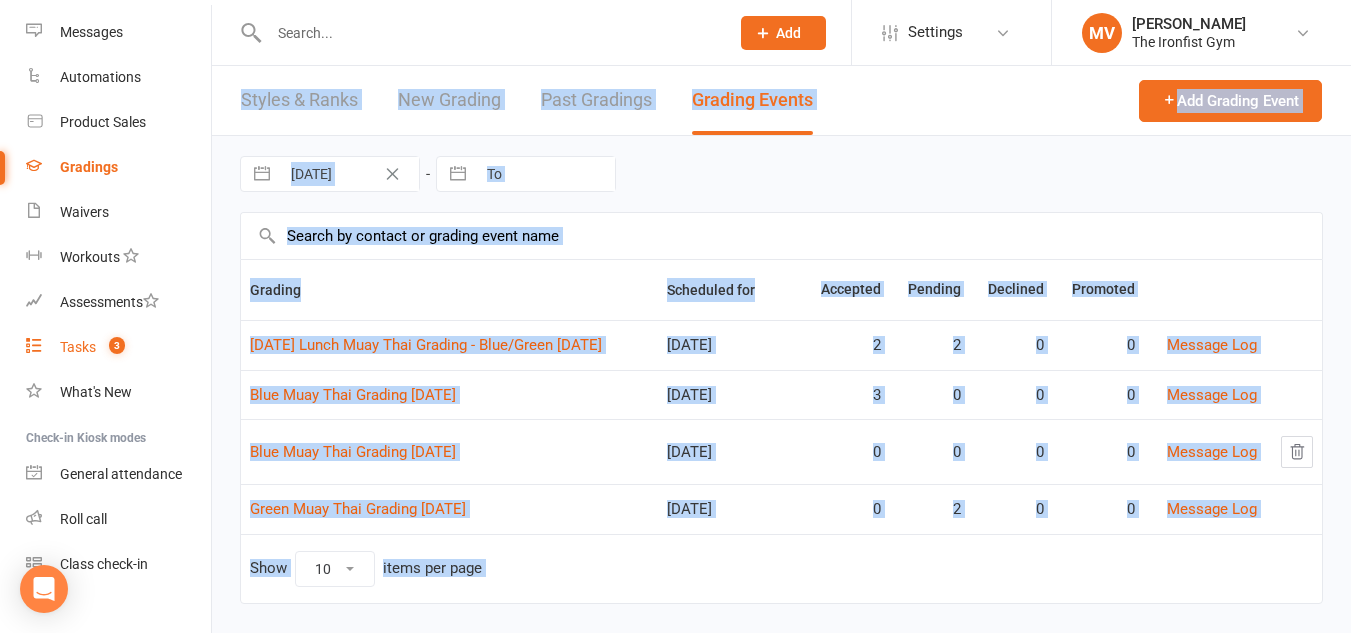click on "Tasks" at bounding box center (78, 347) 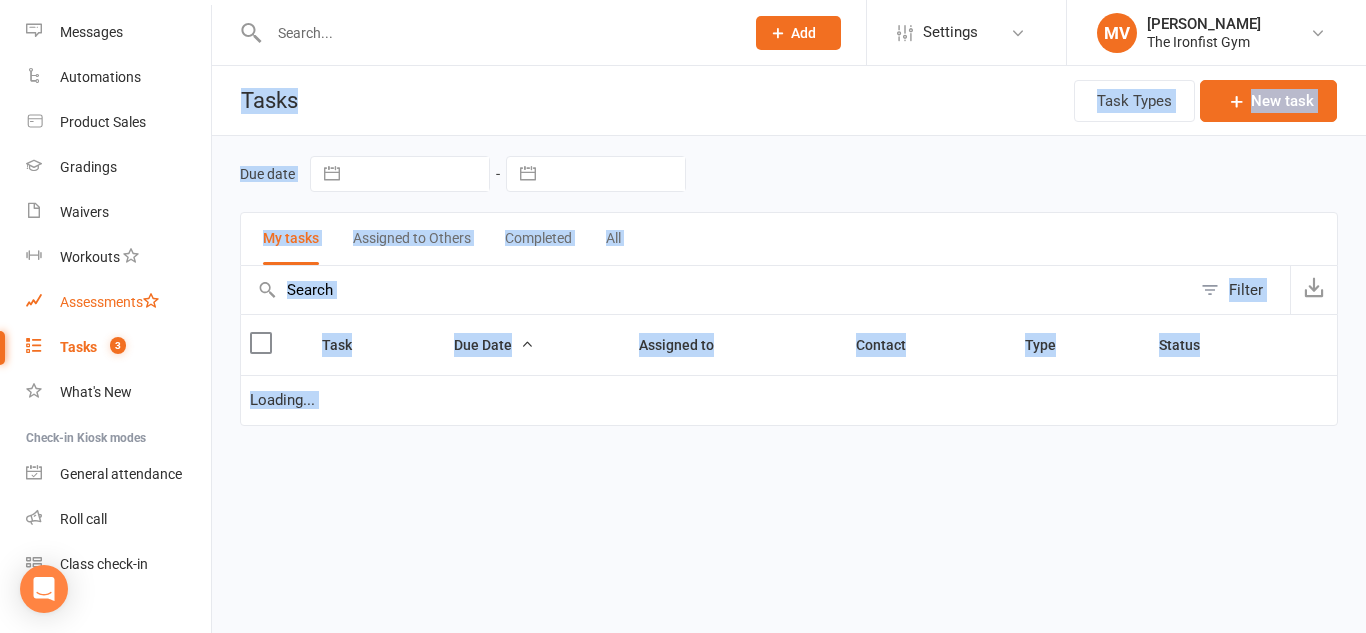 select on "started" 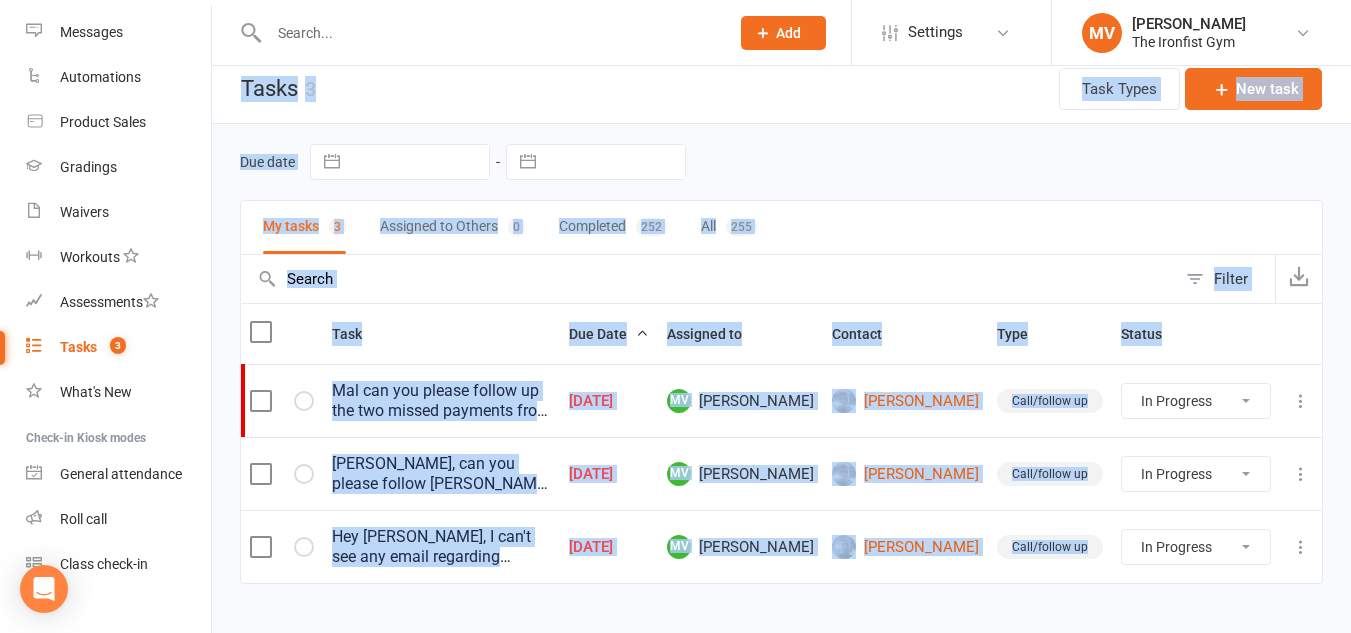 scroll, scrollTop: 0, scrollLeft: 0, axis: both 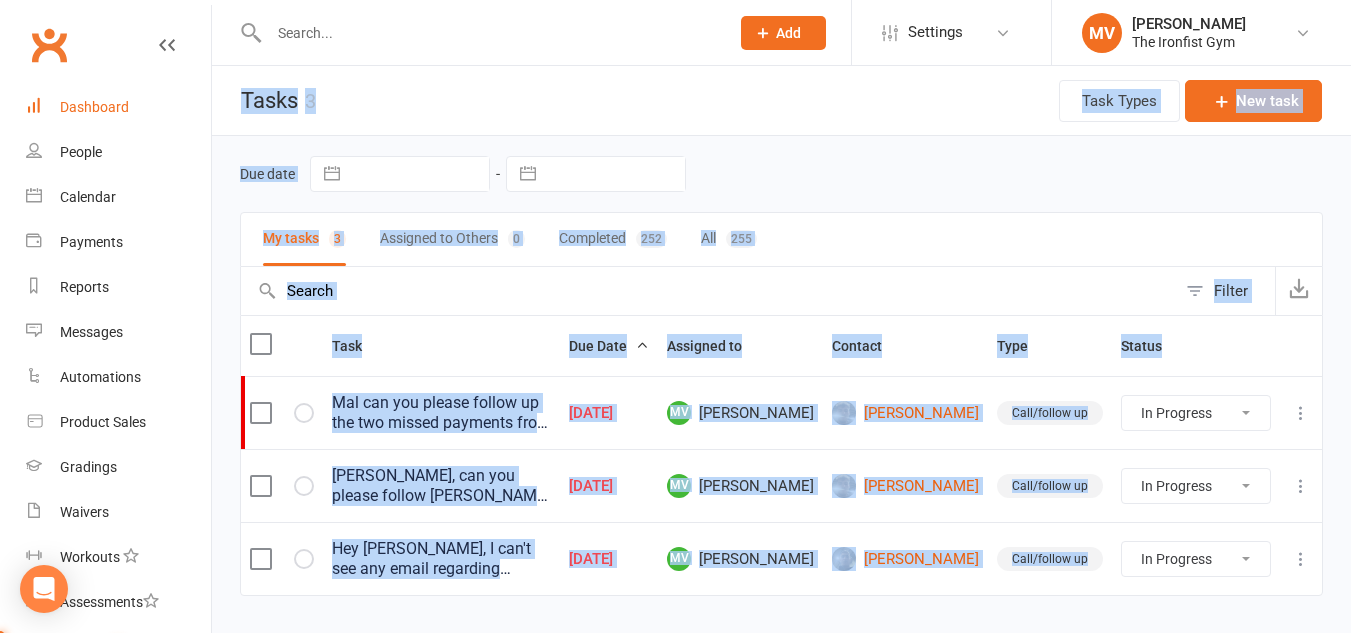 click on "Dashboard" at bounding box center (118, 107) 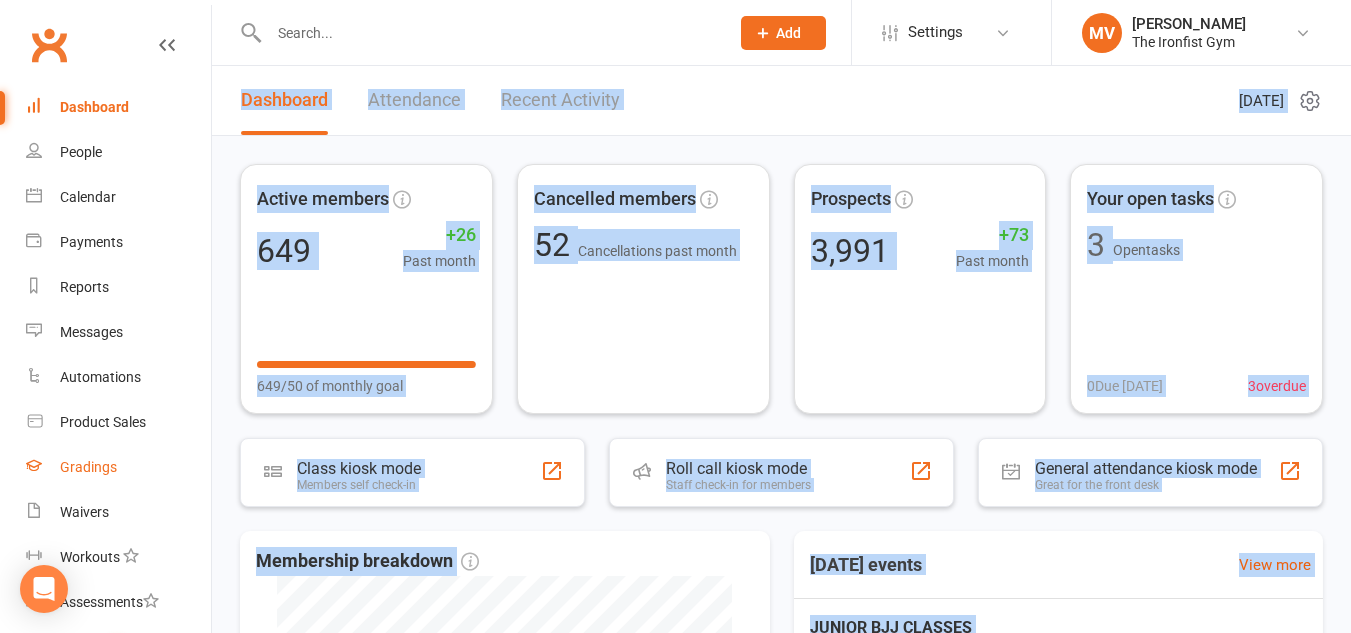click on "Gradings" at bounding box center [118, 467] 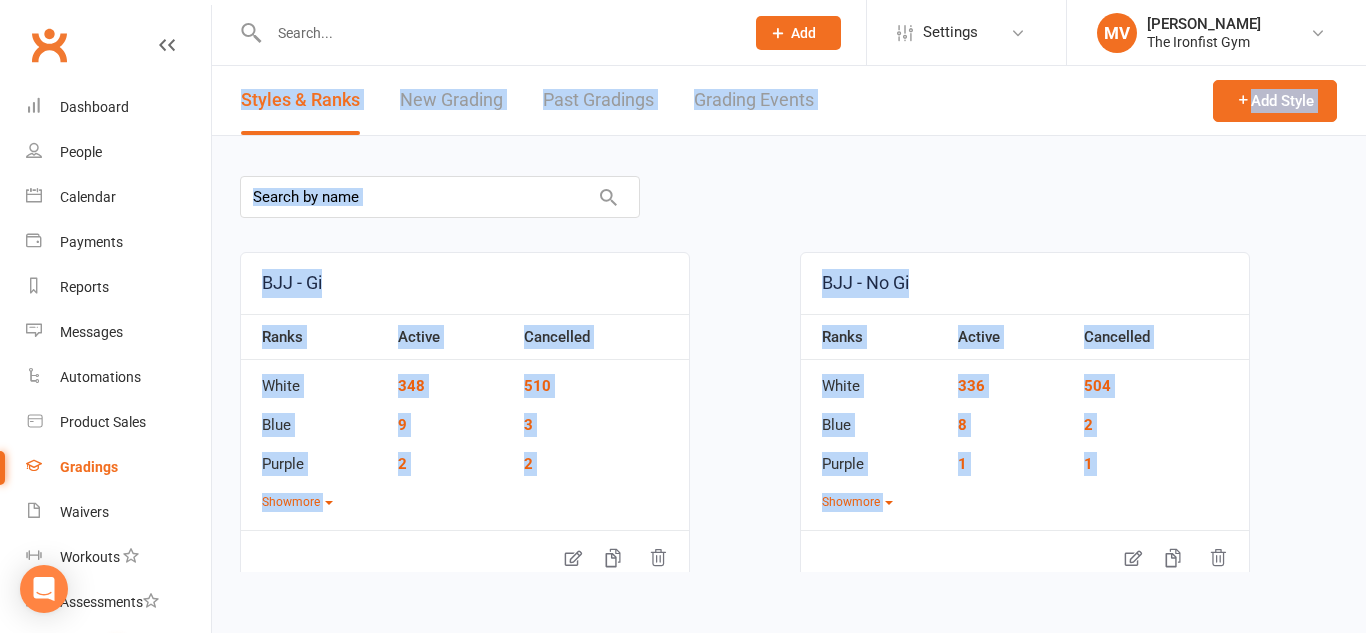 click on "Grading Events" at bounding box center (754, 100) 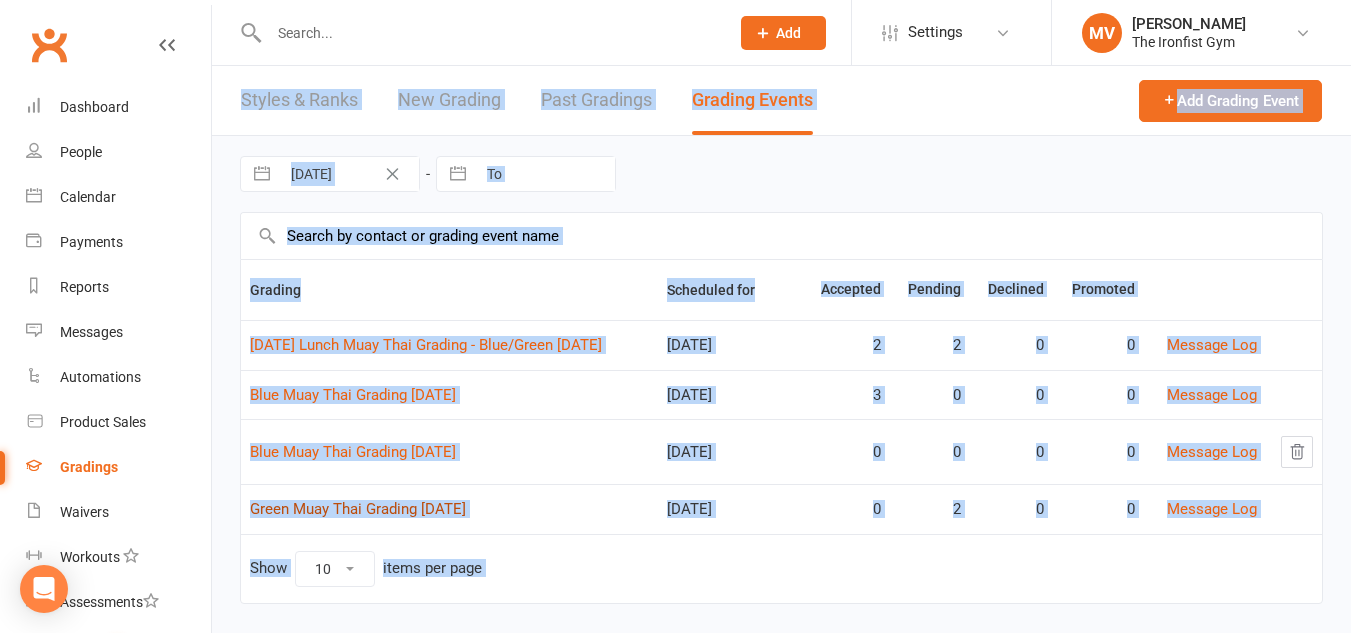 click on "Green Muay Thai Grading [DATE]" at bounding box center [358, 509] 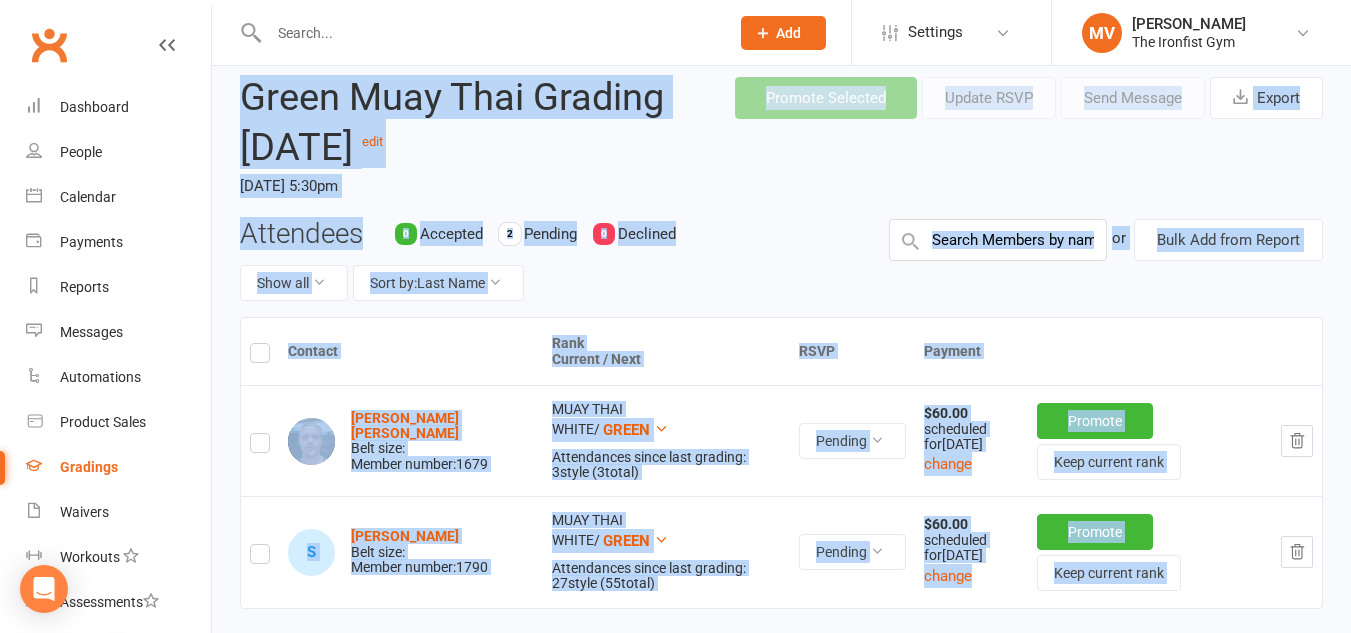 scroll, scrollTop: 200, scrollLeft: 0, axis: vertical 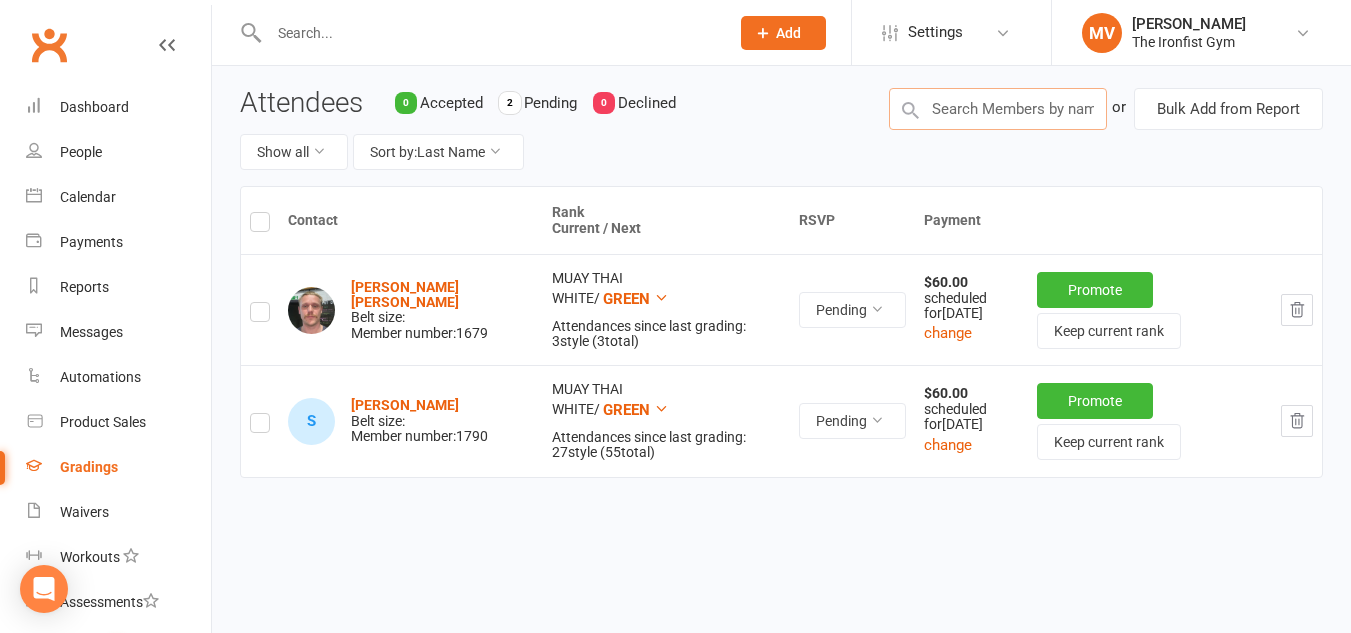 click at bounding box center (998, 109) 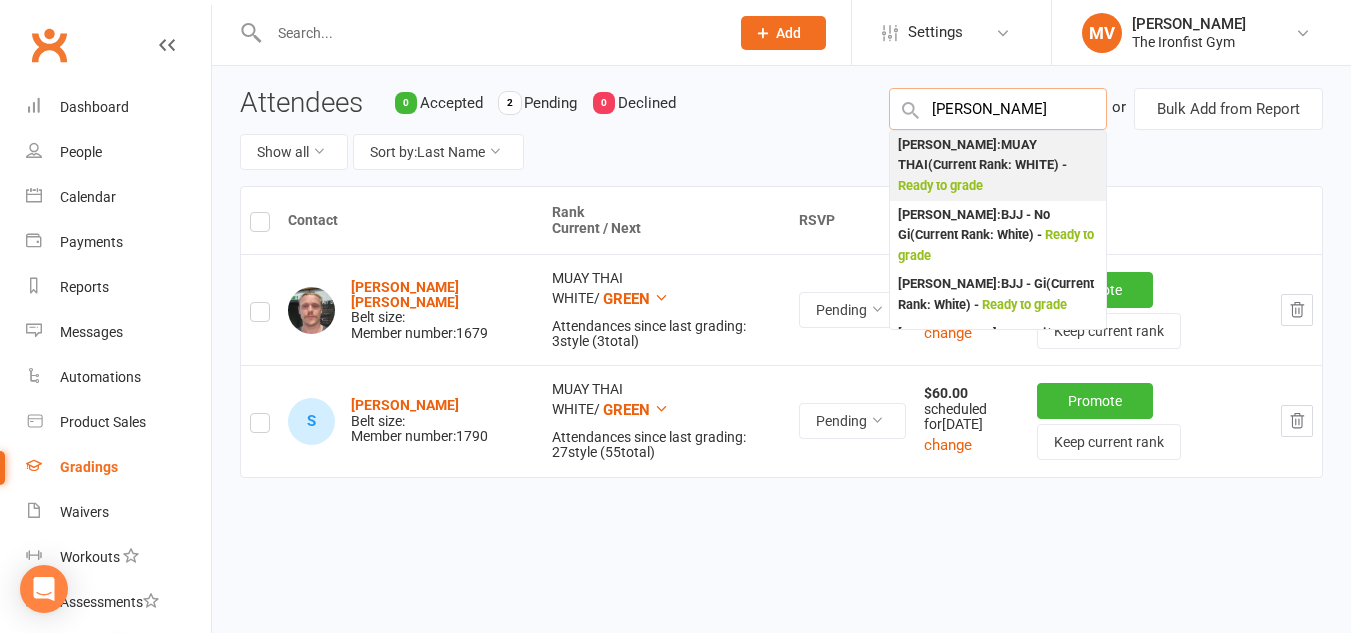 type on "[PERSON_NAME]" 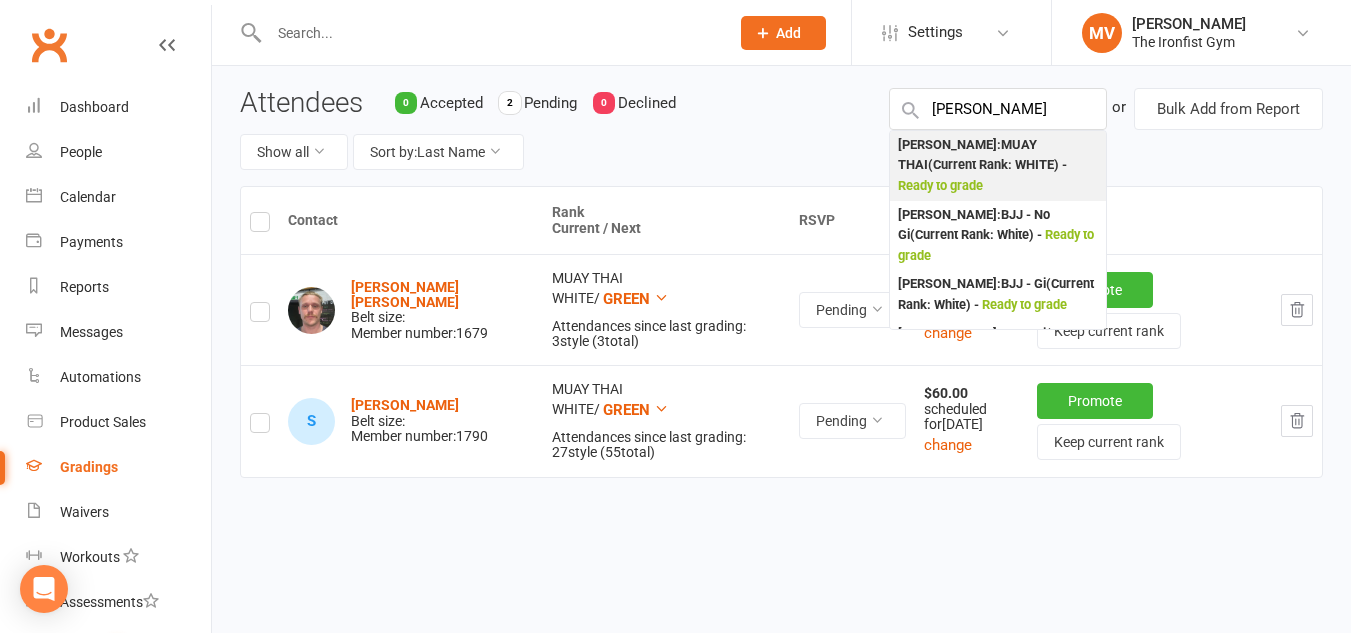 click on "Ready to grade" at bounding box center (940, 185) 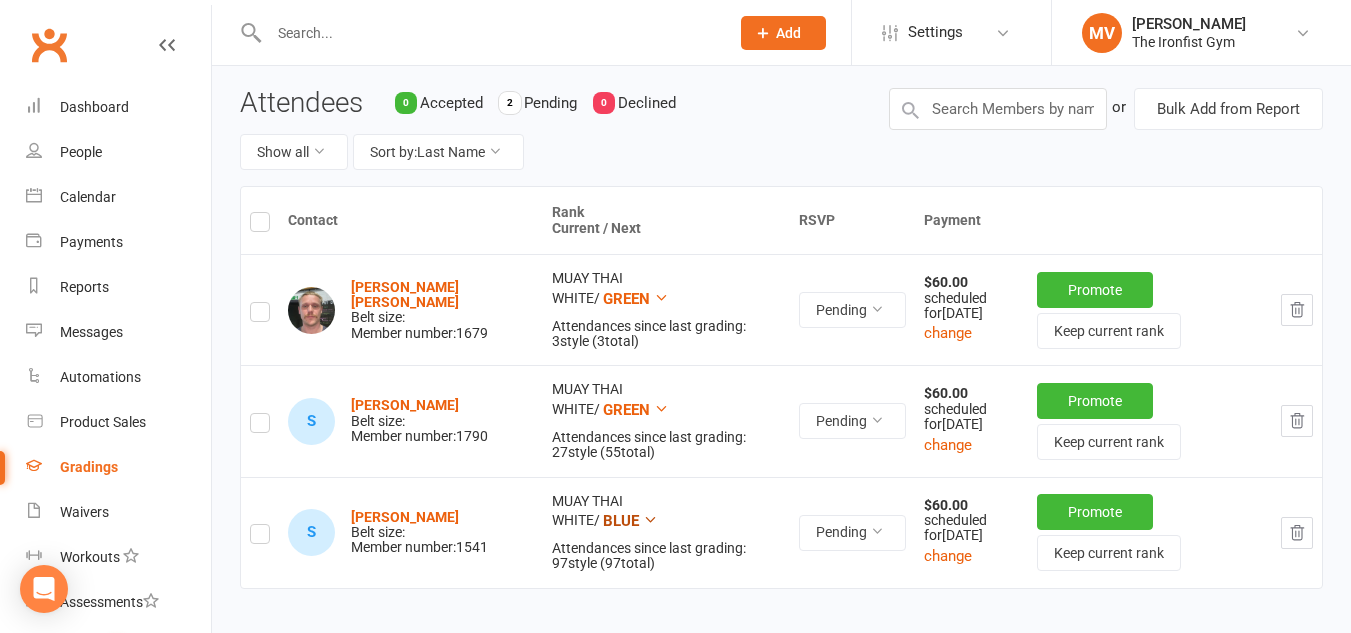 click at bounding box center (650, 519) 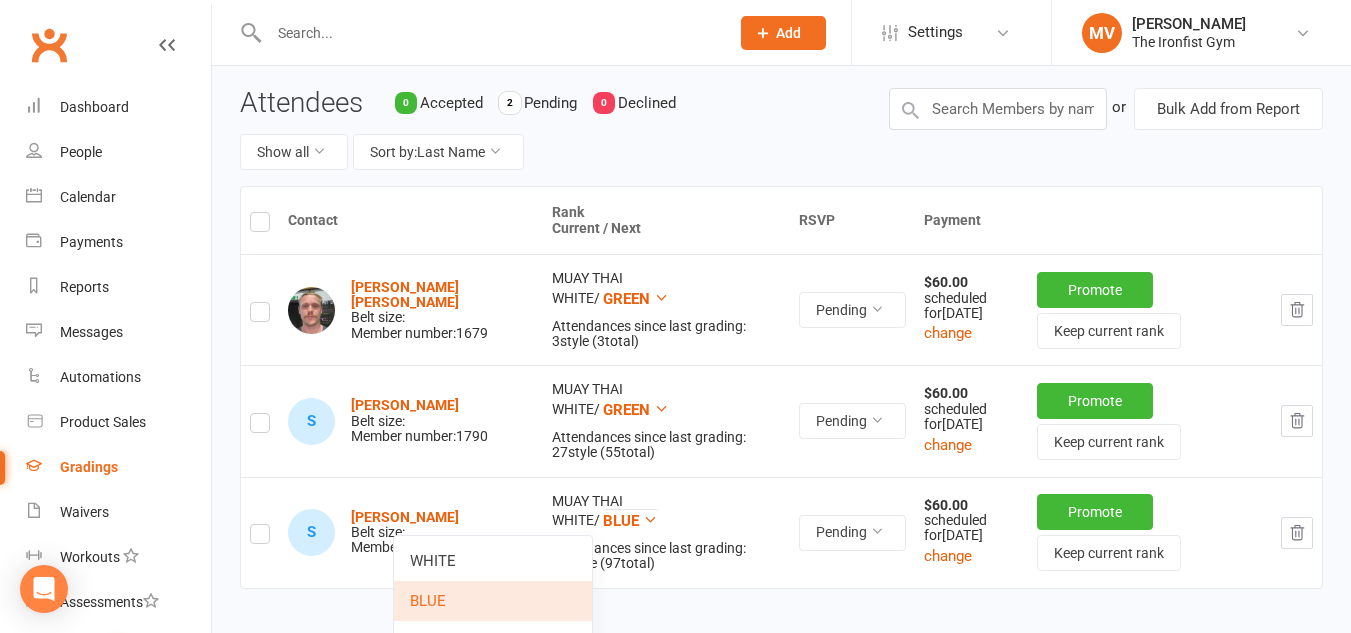 click on "MUAY THAI   WHITE  /   BLUE   Attendances since last grading:   97  style ( 97  total)" at bounding box center [666, 532] 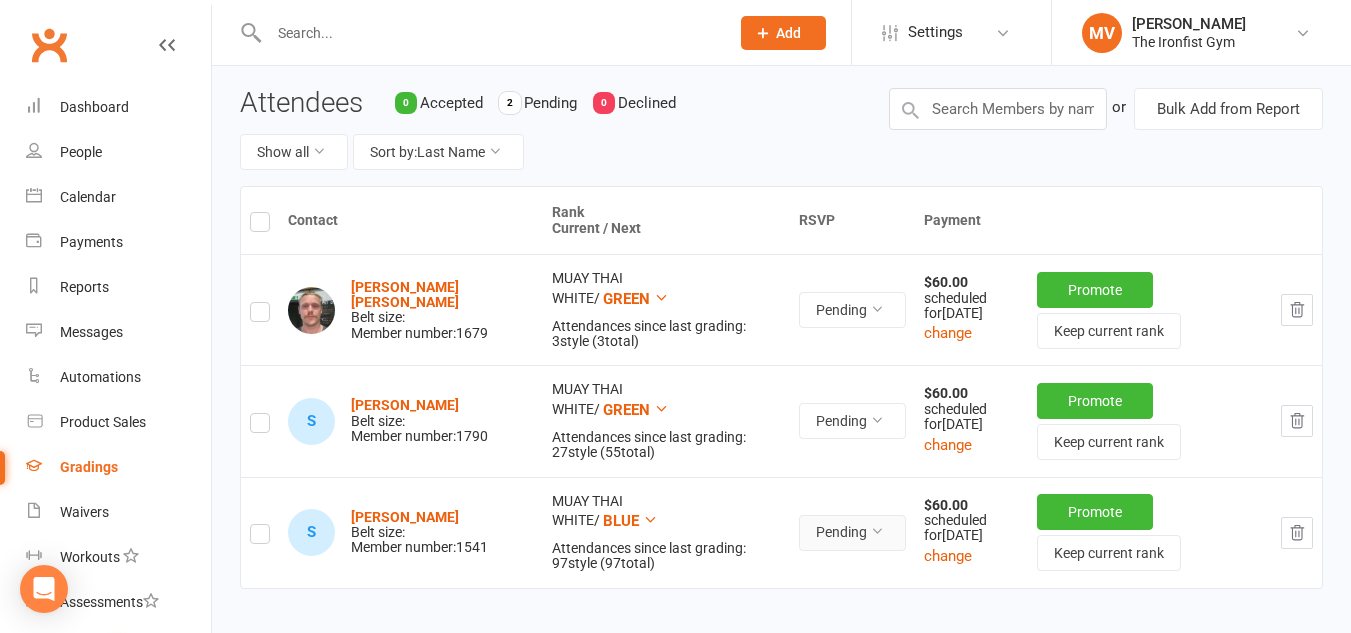 click on "Pending" at bounding box center (852, 533) 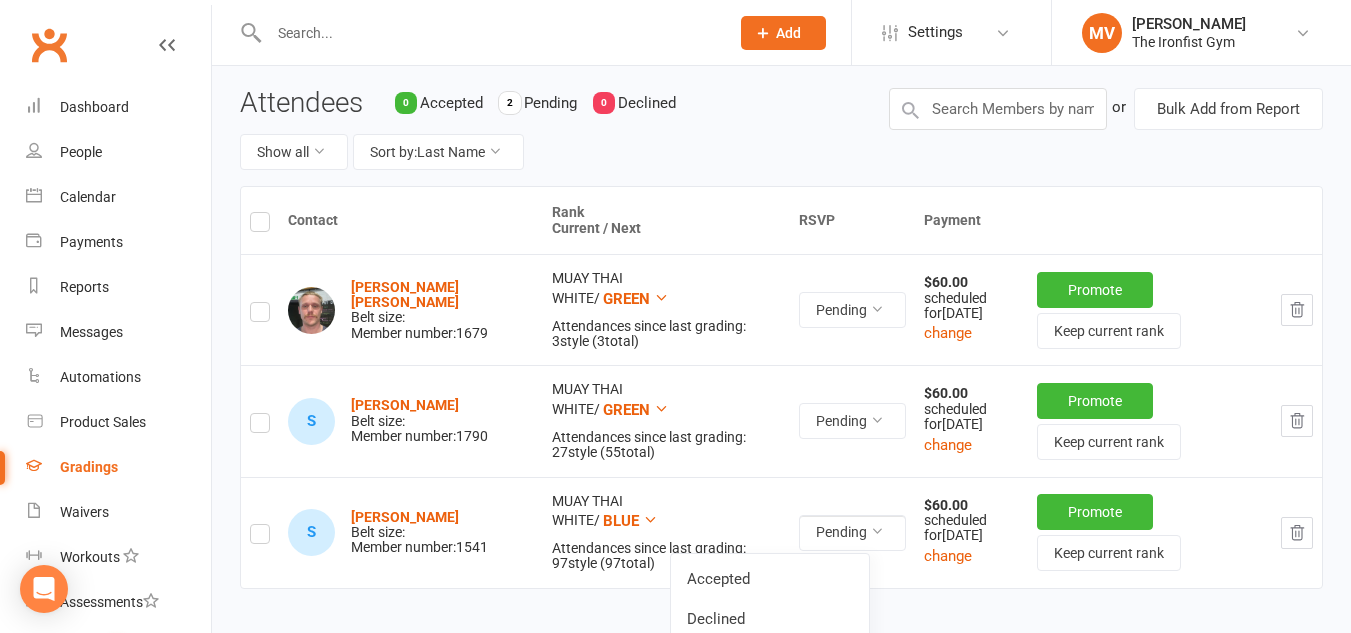 click on "MUAY THAI   WHITE  /   BLUE   Attendances since last grading:   97  style ( 97  total)" at bounding box center [666, 532] 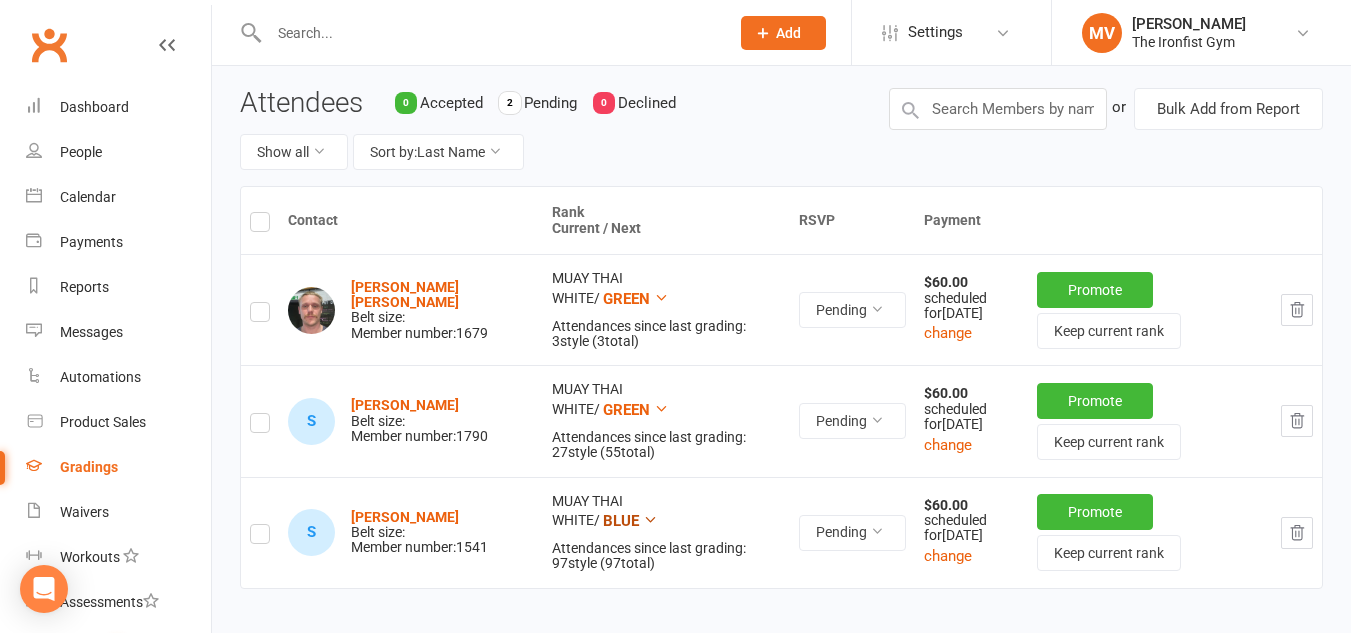 click at bounding box center (650, 519) 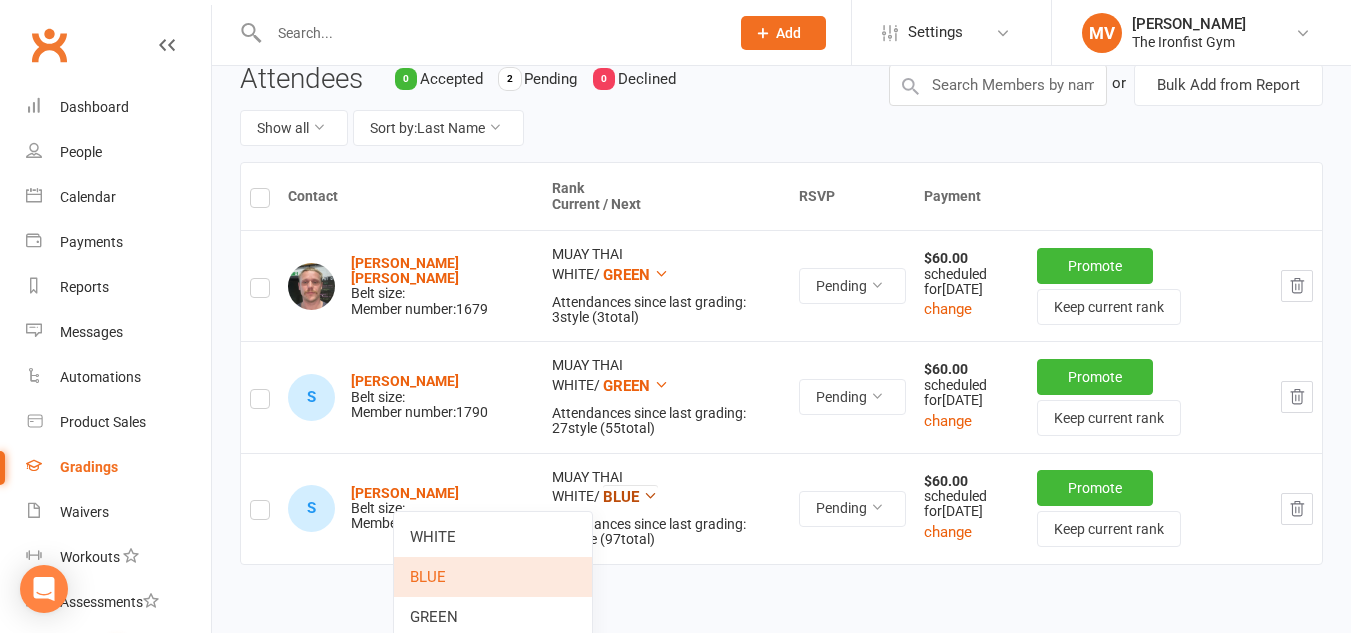 scroll, scrollTop: 300, scrollLeft: 0, axis: vertical 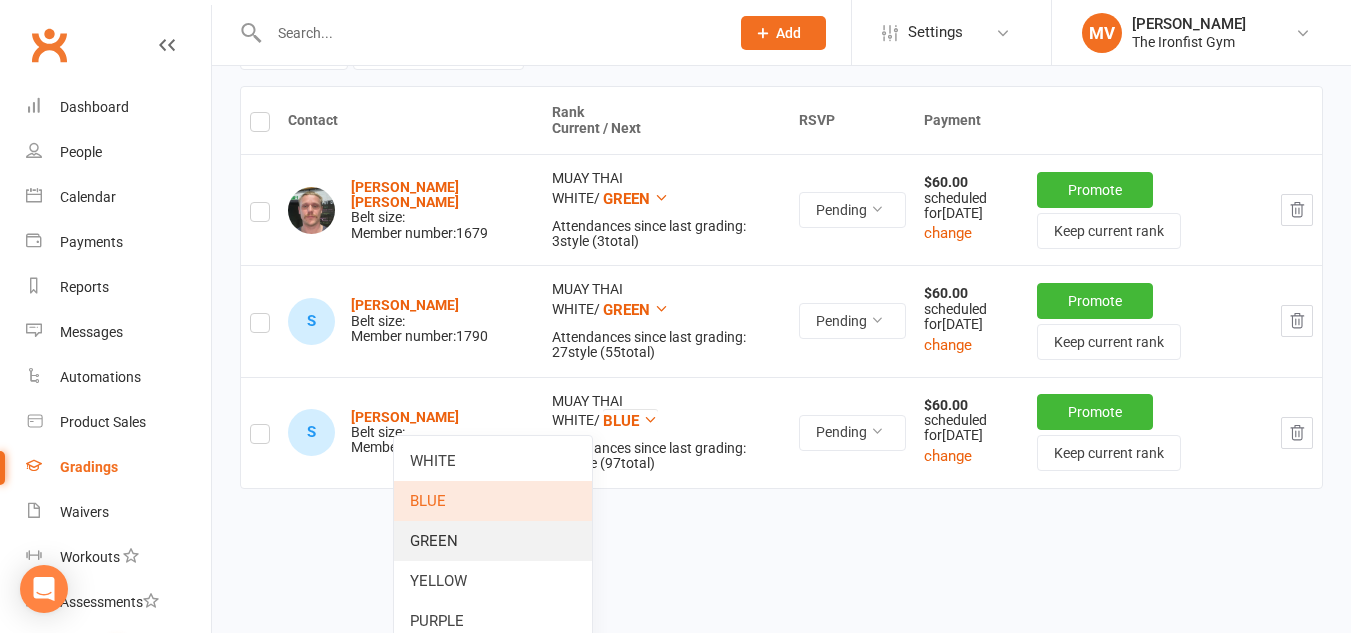 click on "GREEN" at bounding box center [493, 541] 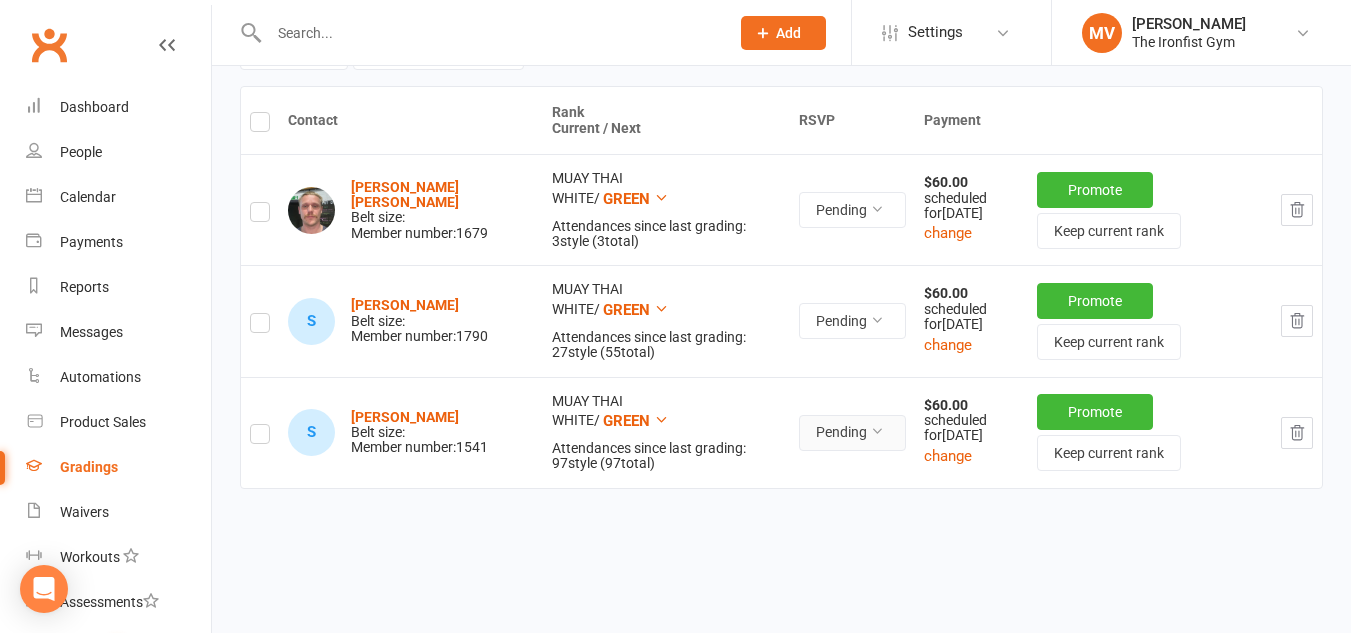 click on "Pending" at bounding box center (852, 433) 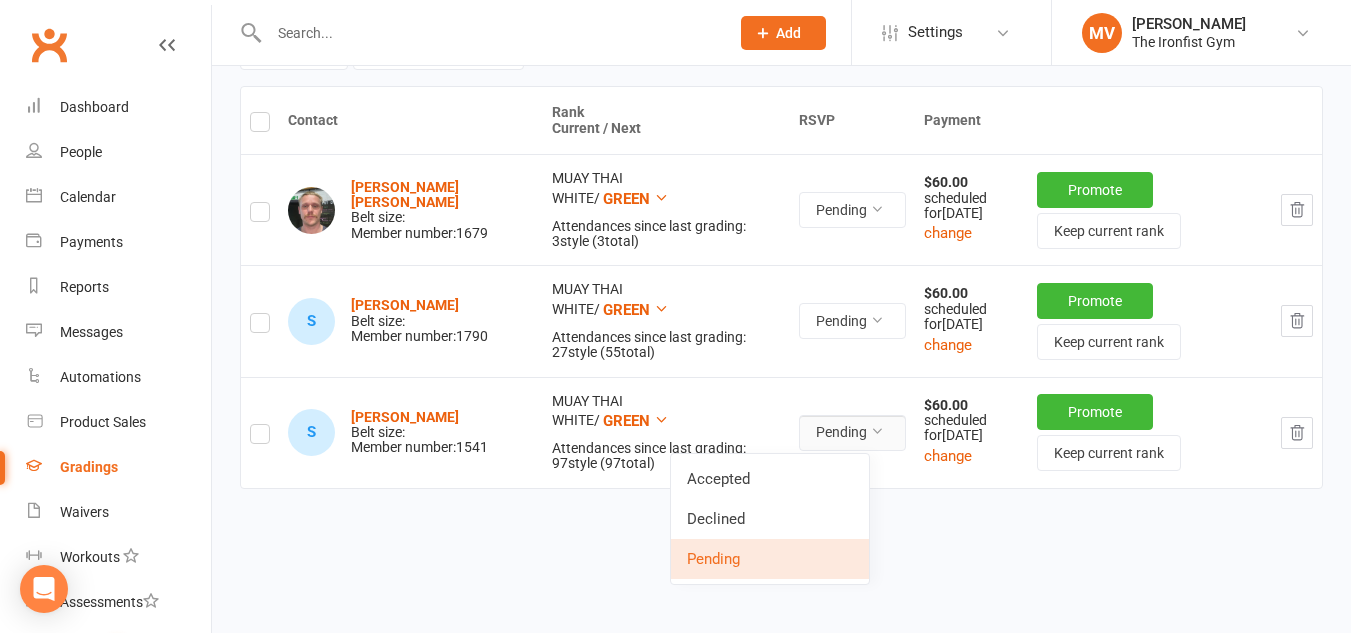 click on "Pending" at bounding box center [852, 433] 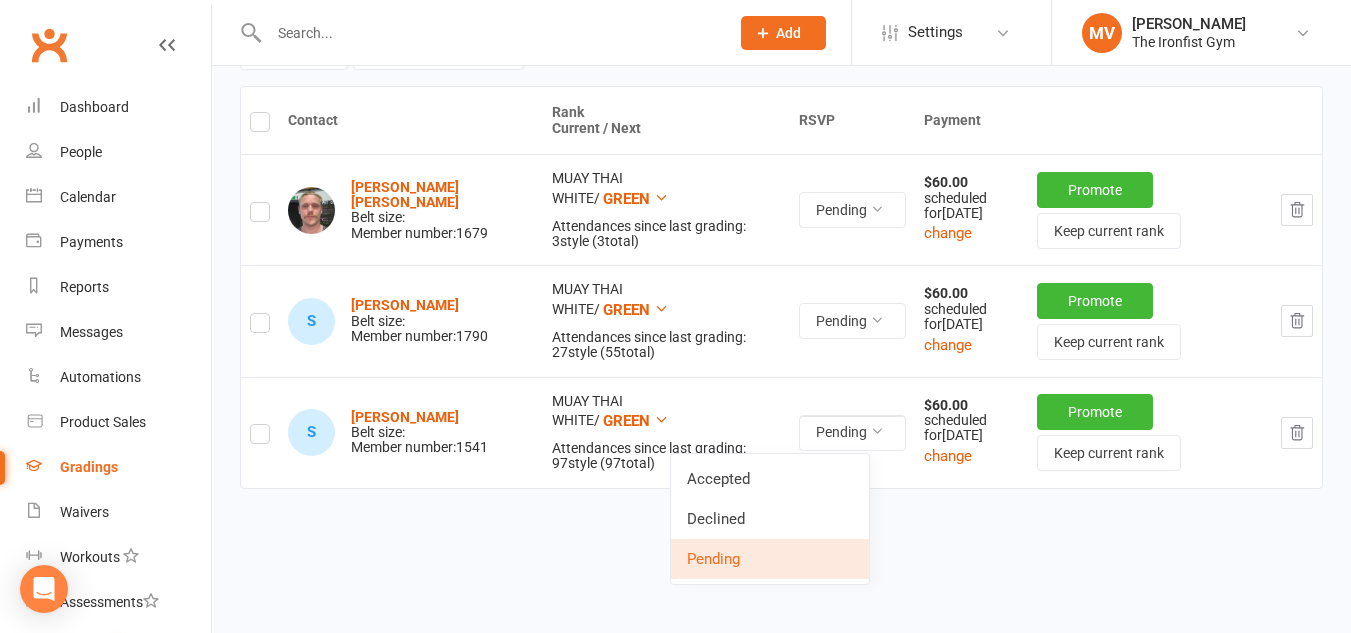 click on "Contact Rank Current / Next RSVP Payment [PERSON_NAME] [PERSON_NAME] Belt size:  Member number:  1679 MUAY THAI   WHITE  /   GREEN   Attendances since last grading:   3  style ( 3  total) Pending   $60.00   scheduled for  [DATE] change Promote Keep current rank S [PERSON_NAME] Dimintevskiy Belt size:  Member number:  1790 MUAY THAI   WHITE  /   GREEN   Attendances since last grading:   27  style ( 55  total) Pending   $60.00   scheduled for  [DATE] change Promote Keep current rank S [PERSON_NAME] Belt size:  Member number:  1541 MUAY THAI   WHITE  /   GREEN   Attendances since last grading:   97  style ( 97  total) Pending   $60.00   scheduled for  [DATE] change Promote Keep current rank" at bounding box center [781, 351] 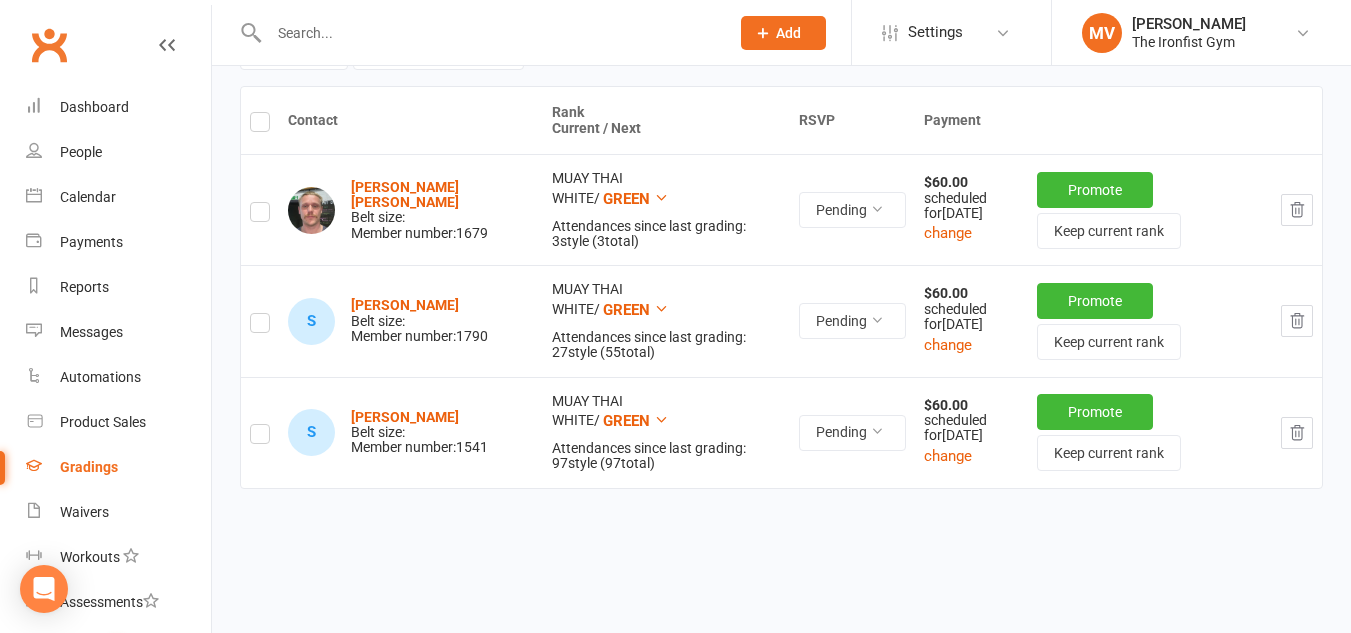 click at bounding box center (260, 215) 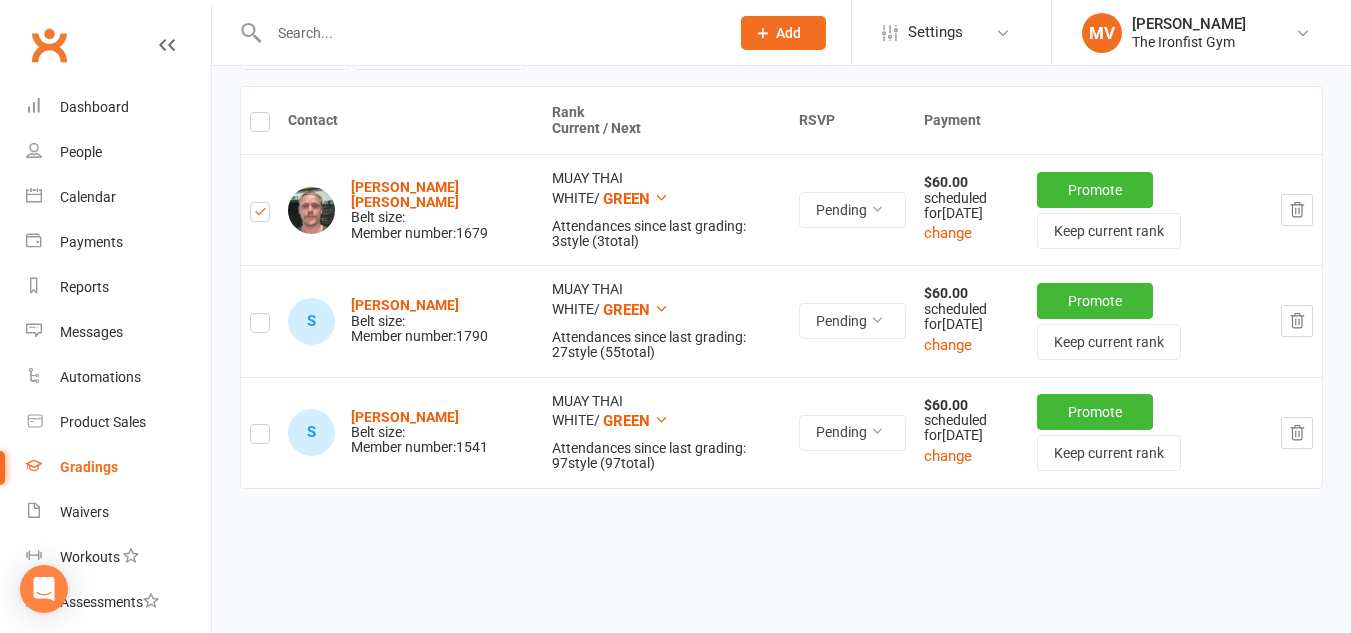 click at bounding box center [260, 215] 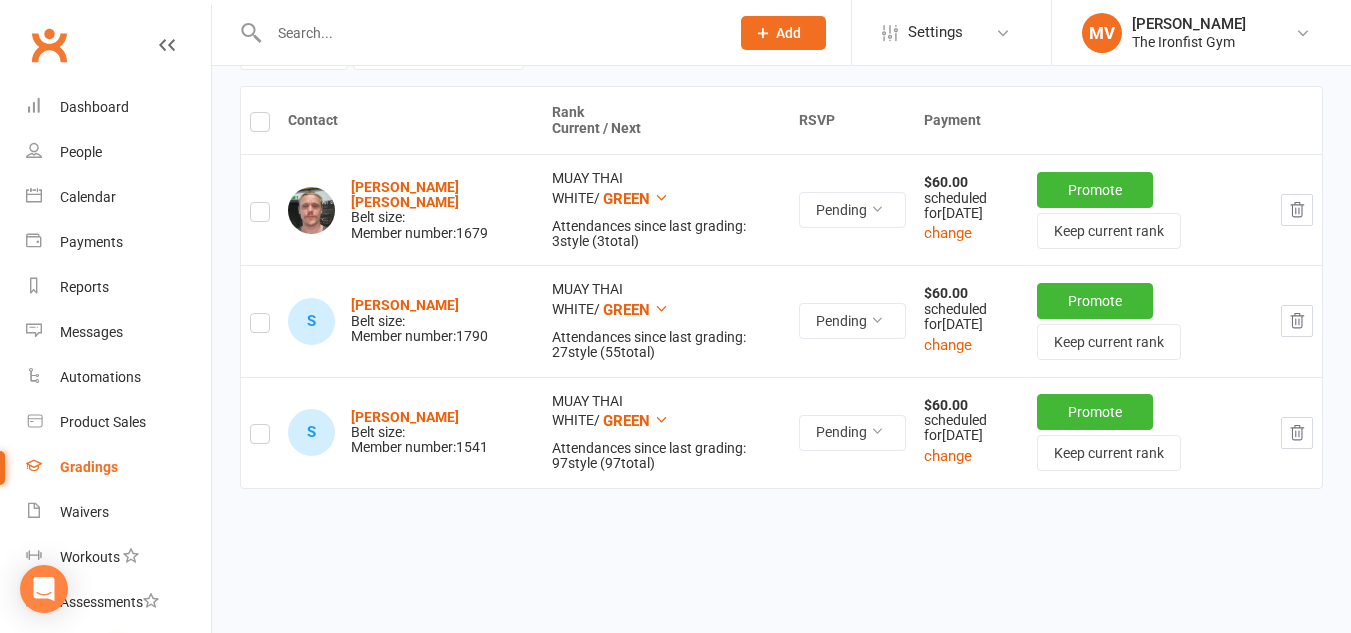 click at bounding box center [260, 125] 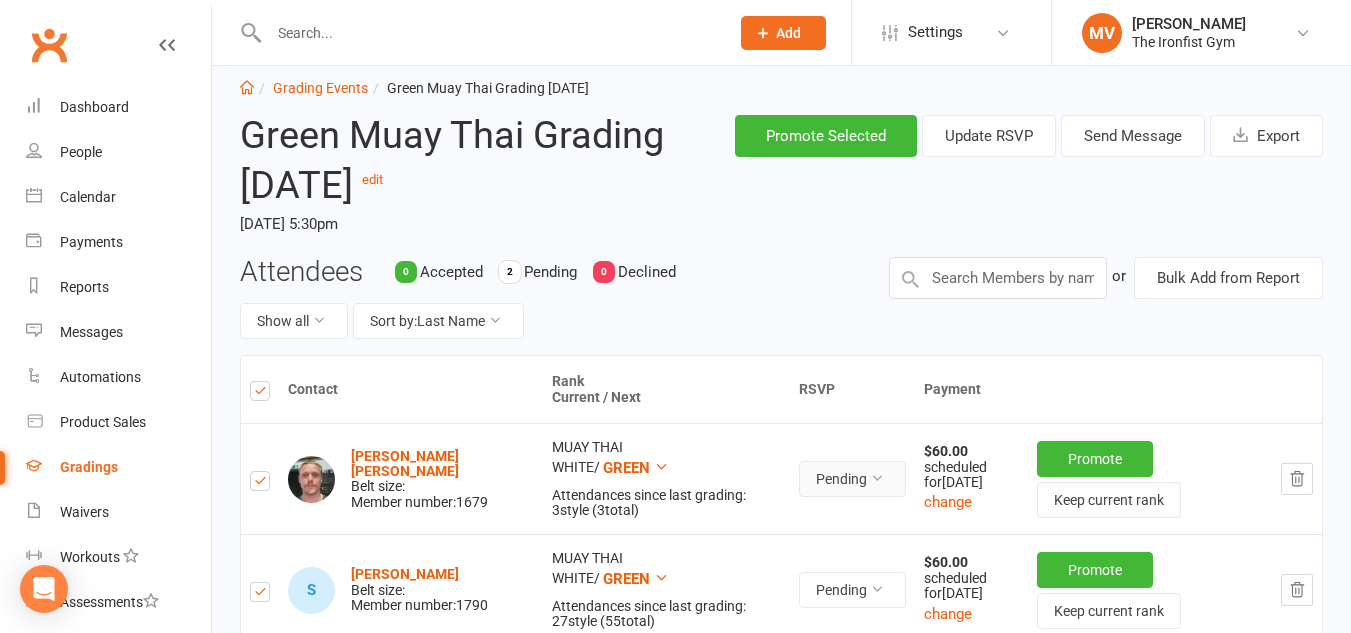 scroll, scrollTop: 0, scrollLeft: 0, axis: both 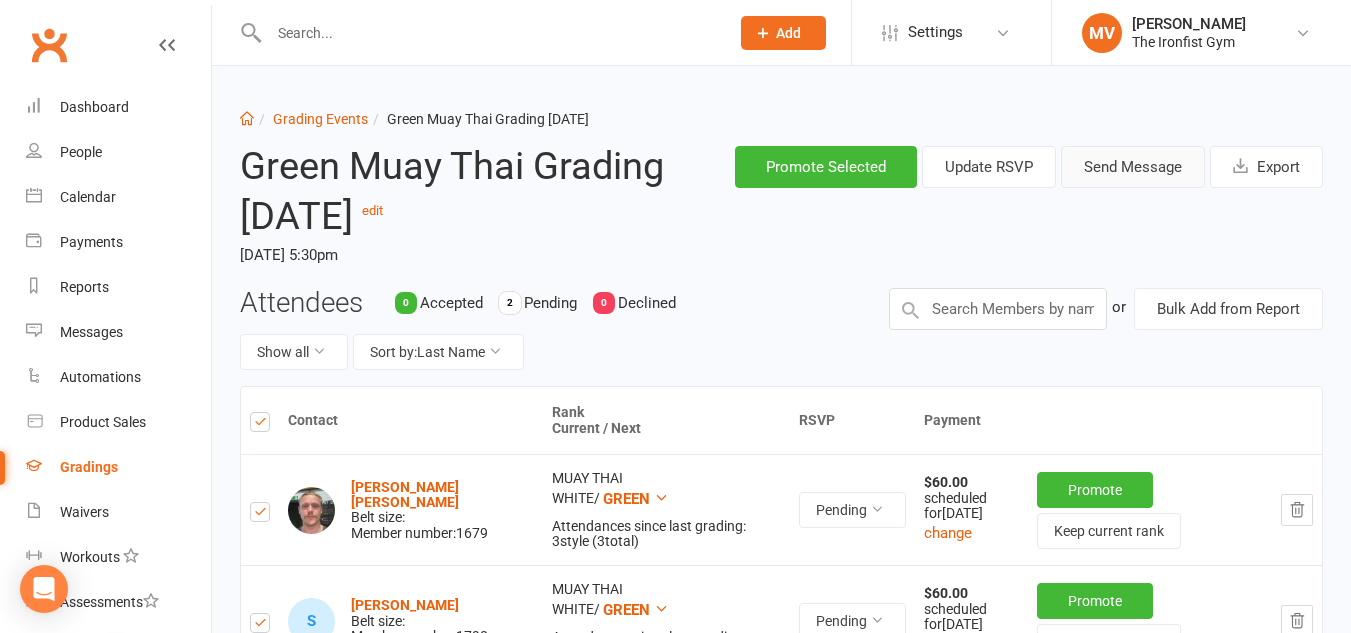 click on "Send Message" at bounding box center (1133, 167) 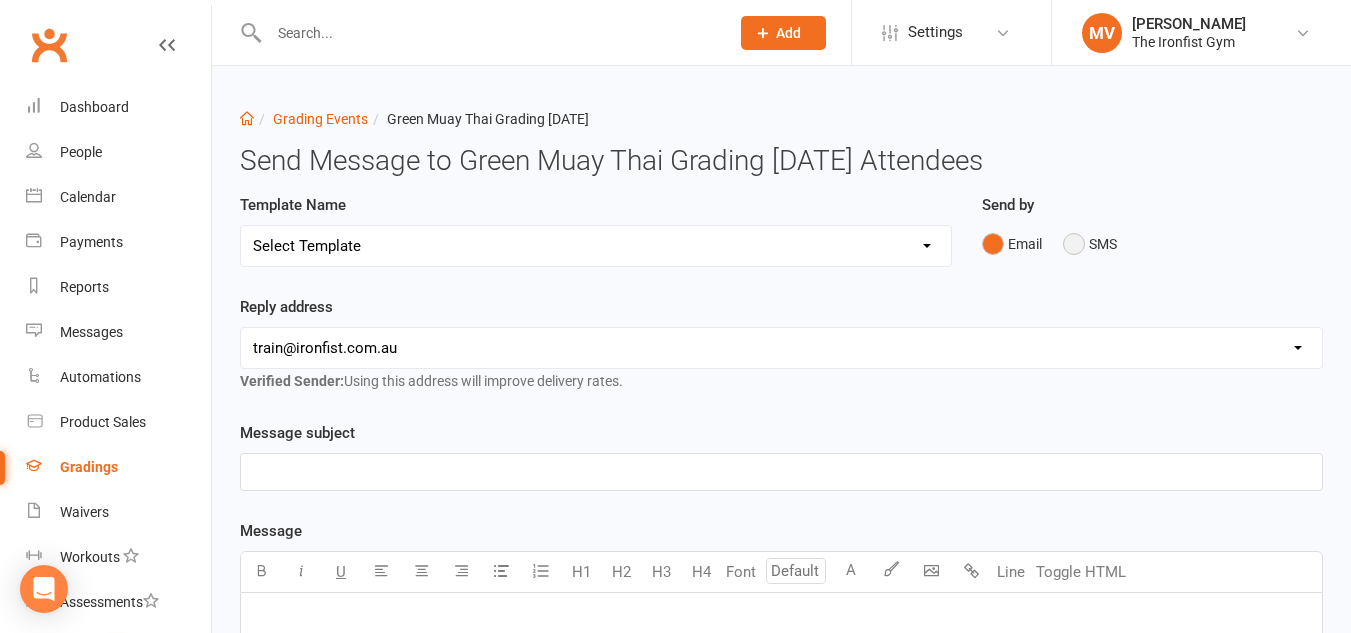 click on "SMS" at bounding box center (1090, 244) 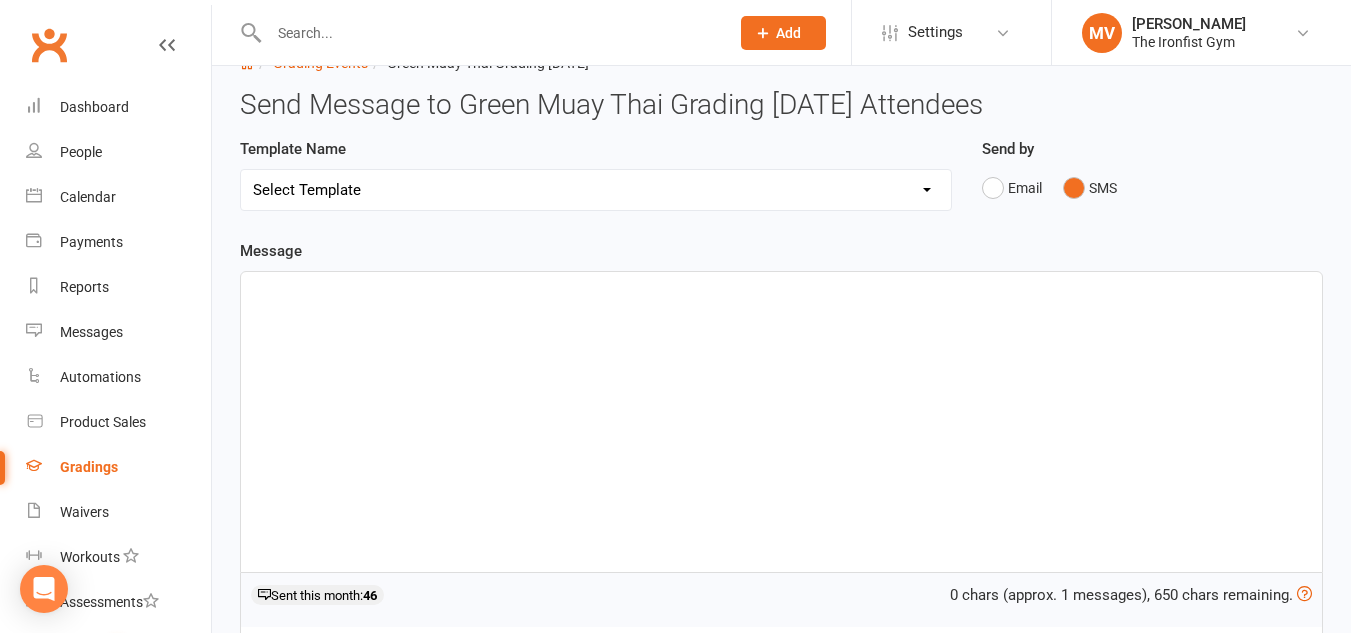 scroll, scrollTop: 0, scrollLeft: 0, axis: both 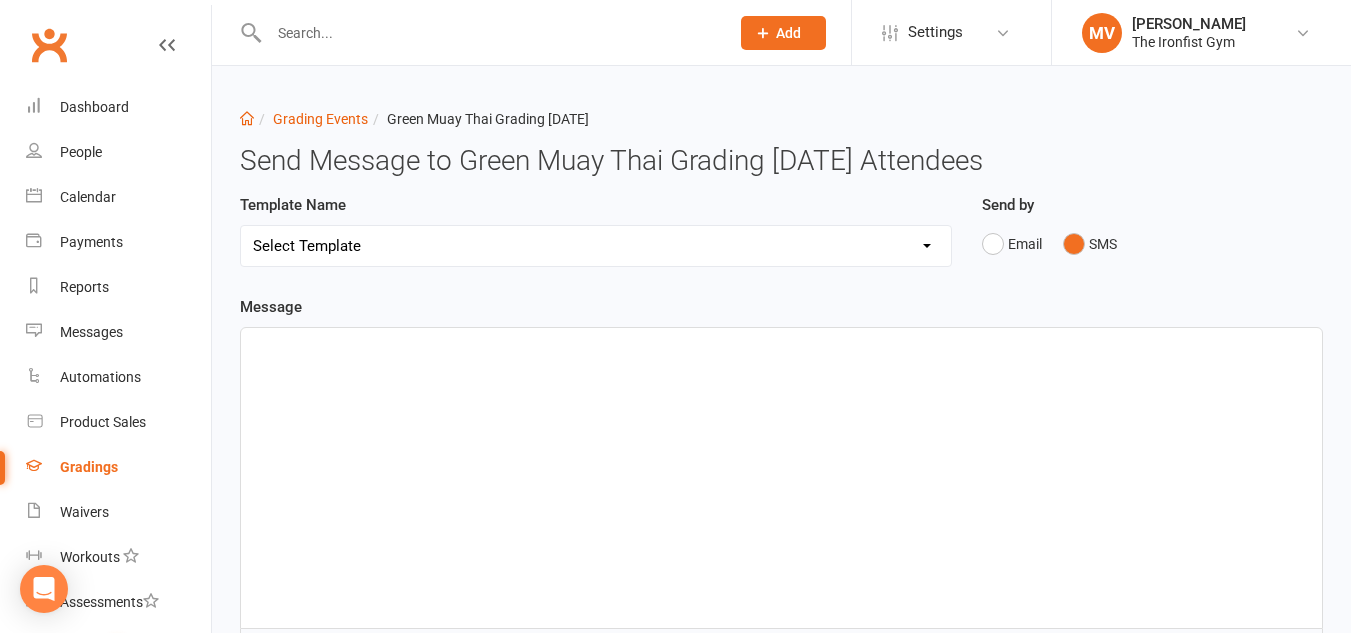 click on "Select Template [Email] Confirmation of Successful Grading [Email] Grading Event Reminder [Email] Invitation to Grading Event [SMS] Notice of Grading [Email] Notification of change to Grading Event date/time" at bounding box center [596, 246] 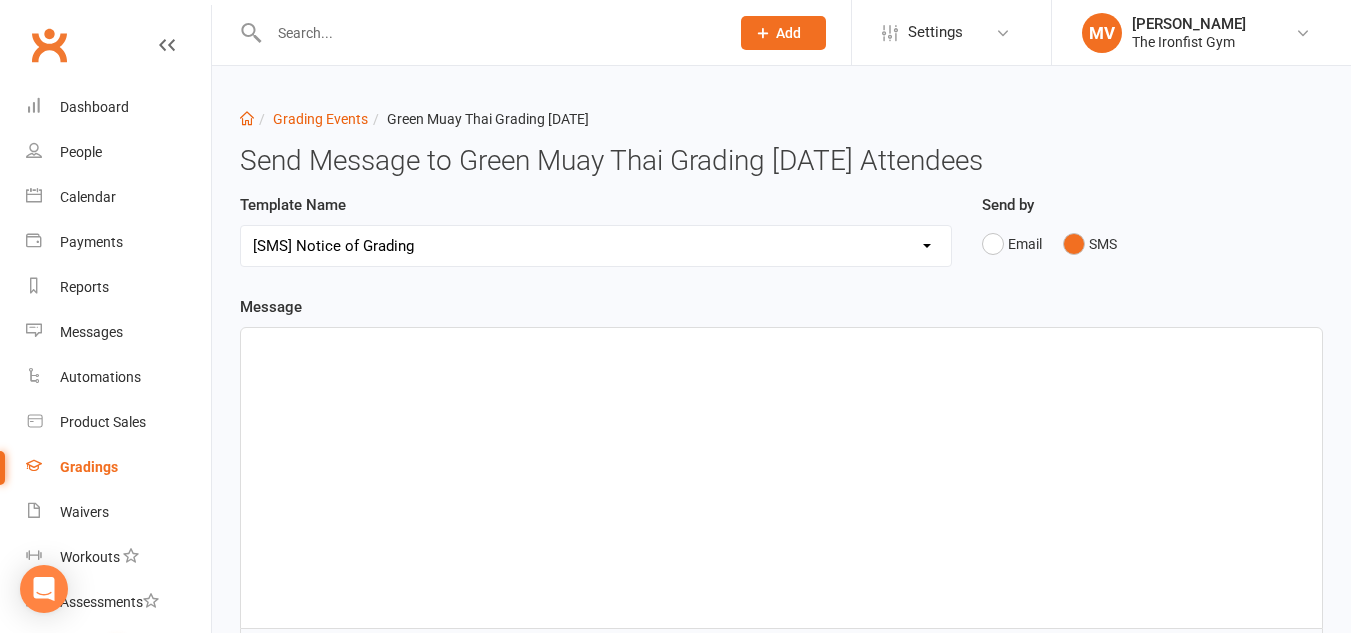 click on "Select Template [Email] Confirmation of Successful Grading [Email] Grading Event Reminder [Email] Invitation to Grading Event [SMS] Notice of Grading [Email] Notification of change to Grading Event date/time" at bounding box center [596, 246] 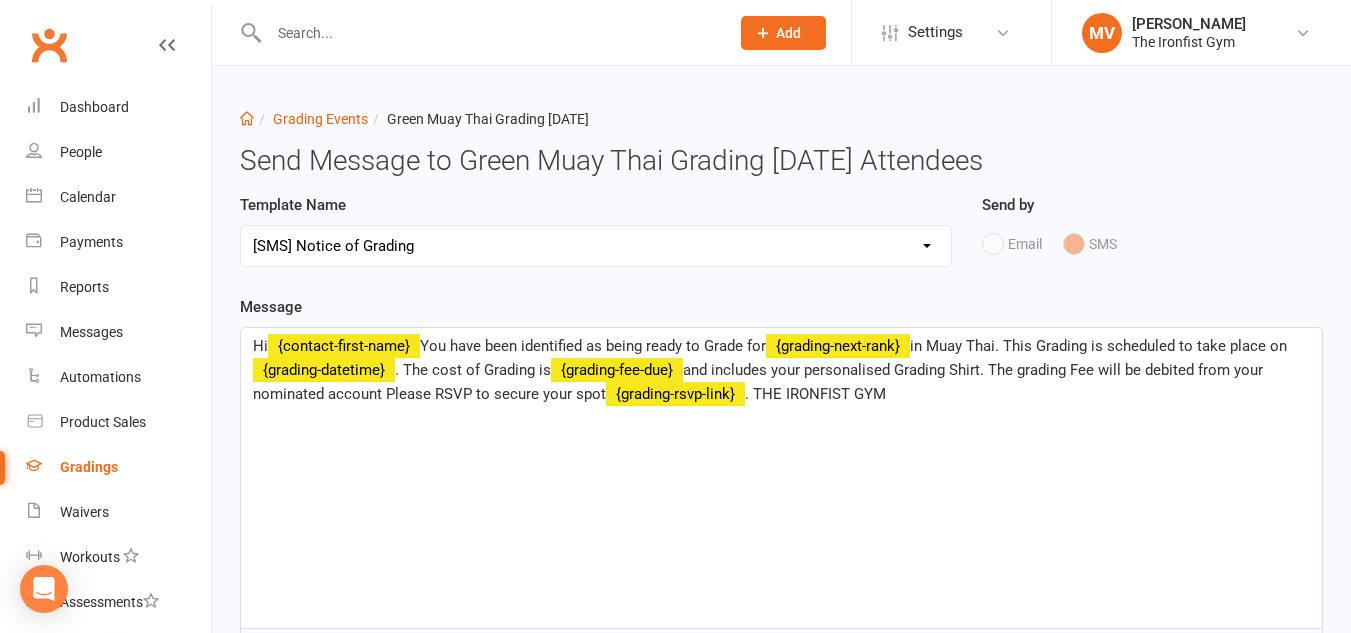 scroll, scrollTop: 100, scrollLeft: 0, axis: vertical 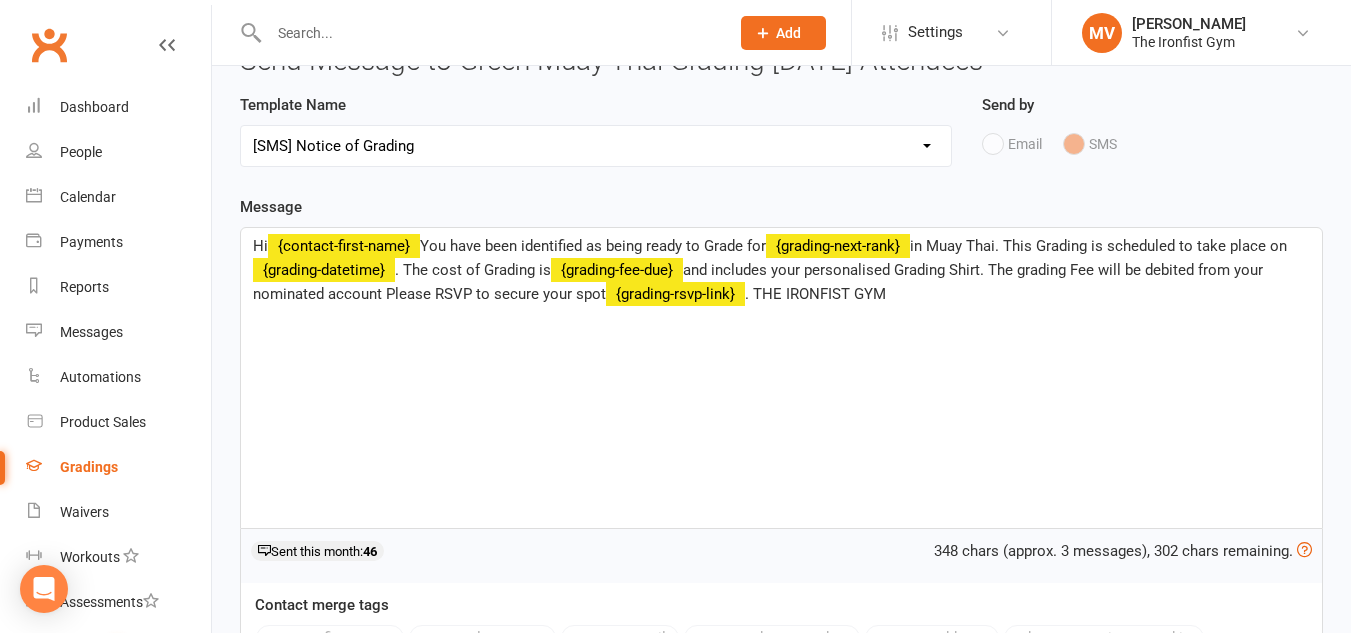 click on "and includes your personalised Grading Shirt. The grading Fee will be debited from your nominated account Please RSVP to secure your spot" at bounding box center (760, 282) 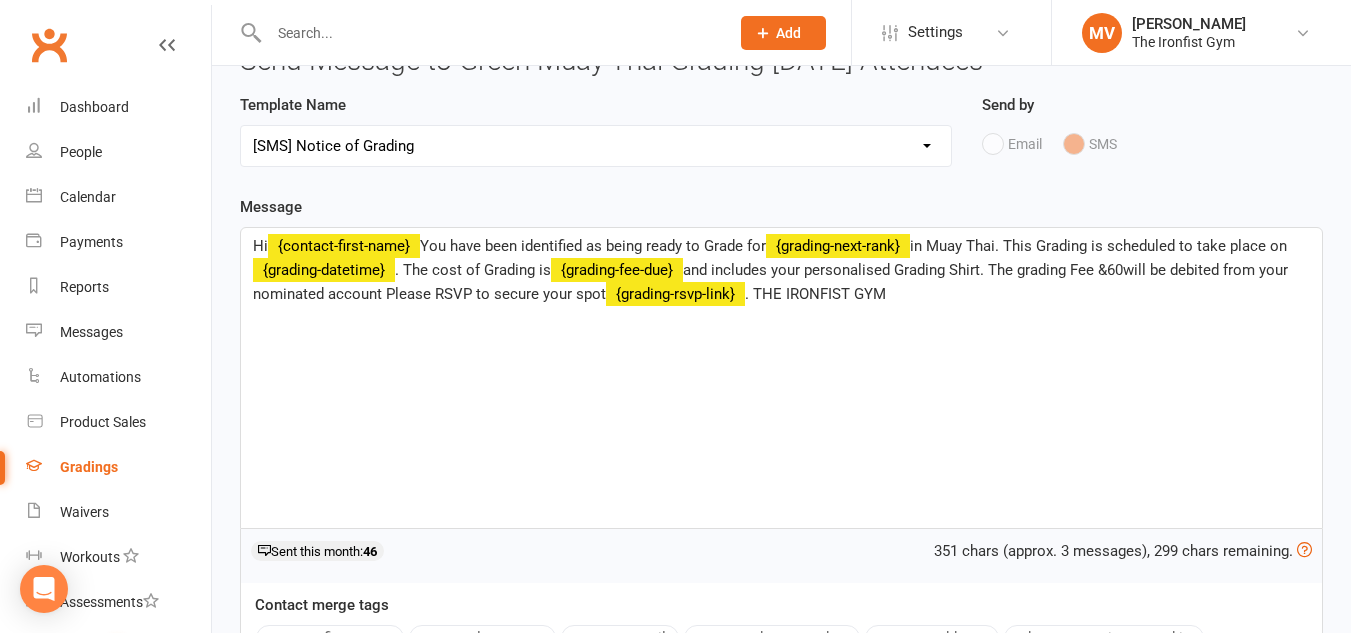 type 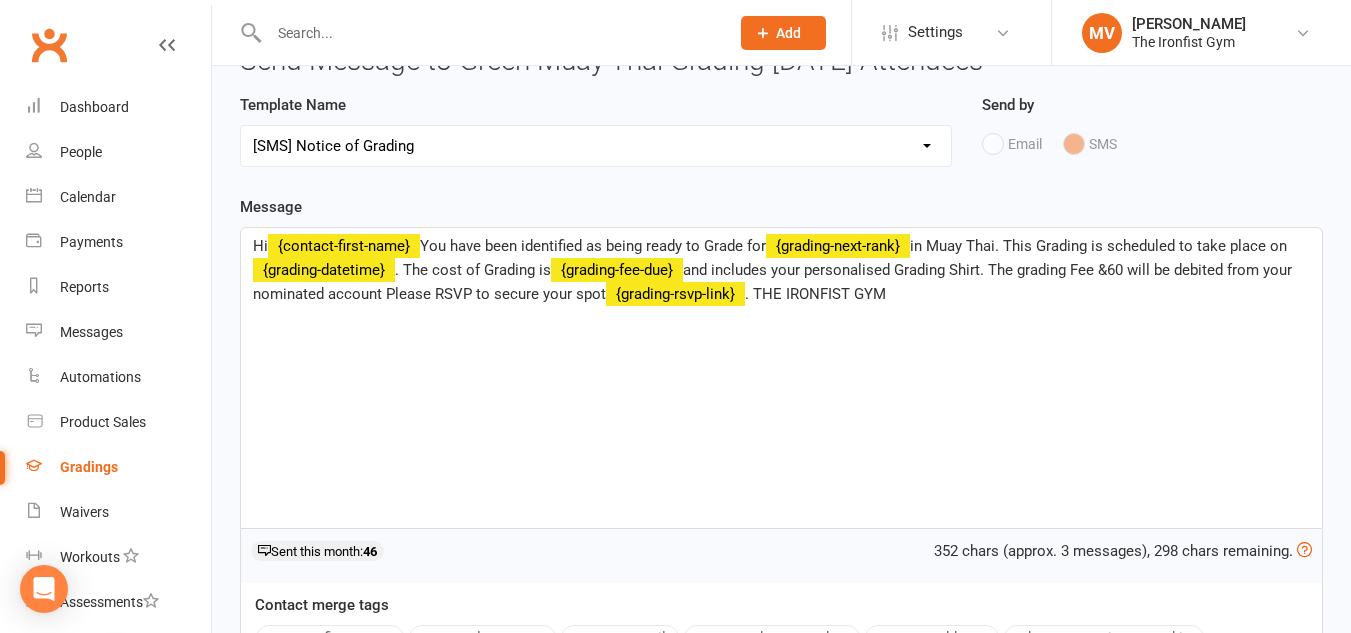drag, startPoint x: 1117, startPoint y: 266, endPoint x: 1118, endPoint y: 278, distance: 12.0415945 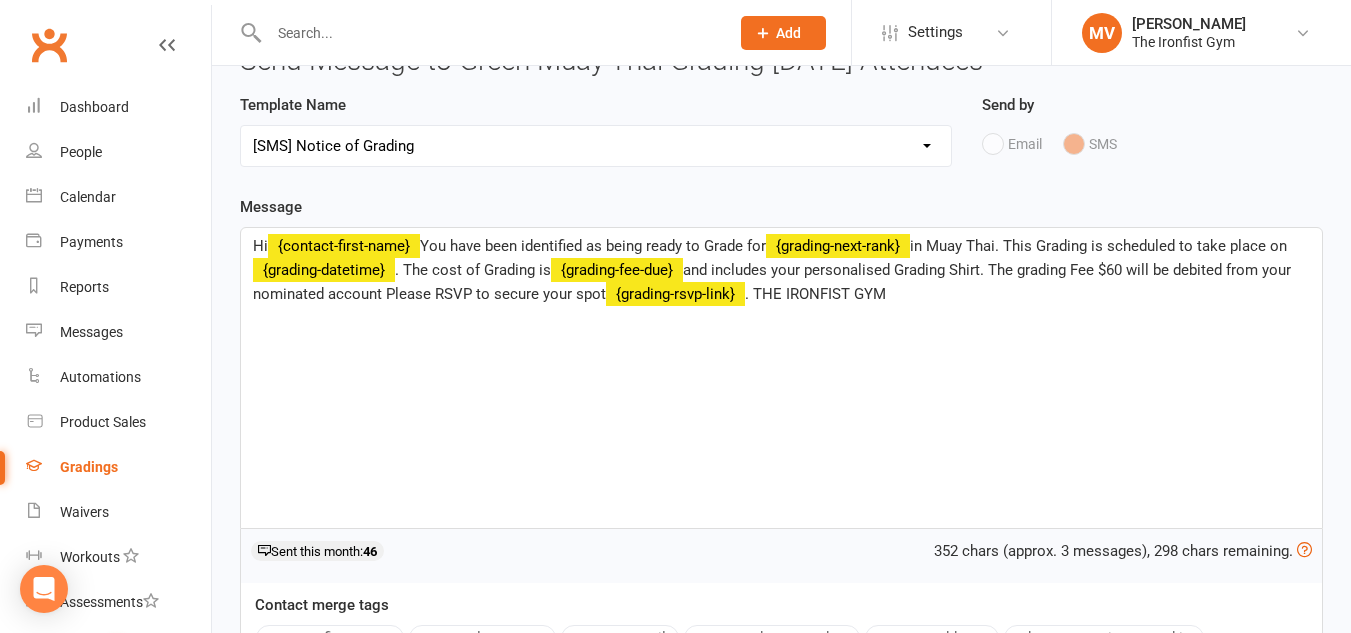 drag, startPoint x: 386, startPoint y: 296, endPoint x: 386, endPoint y: 313, distance: 17 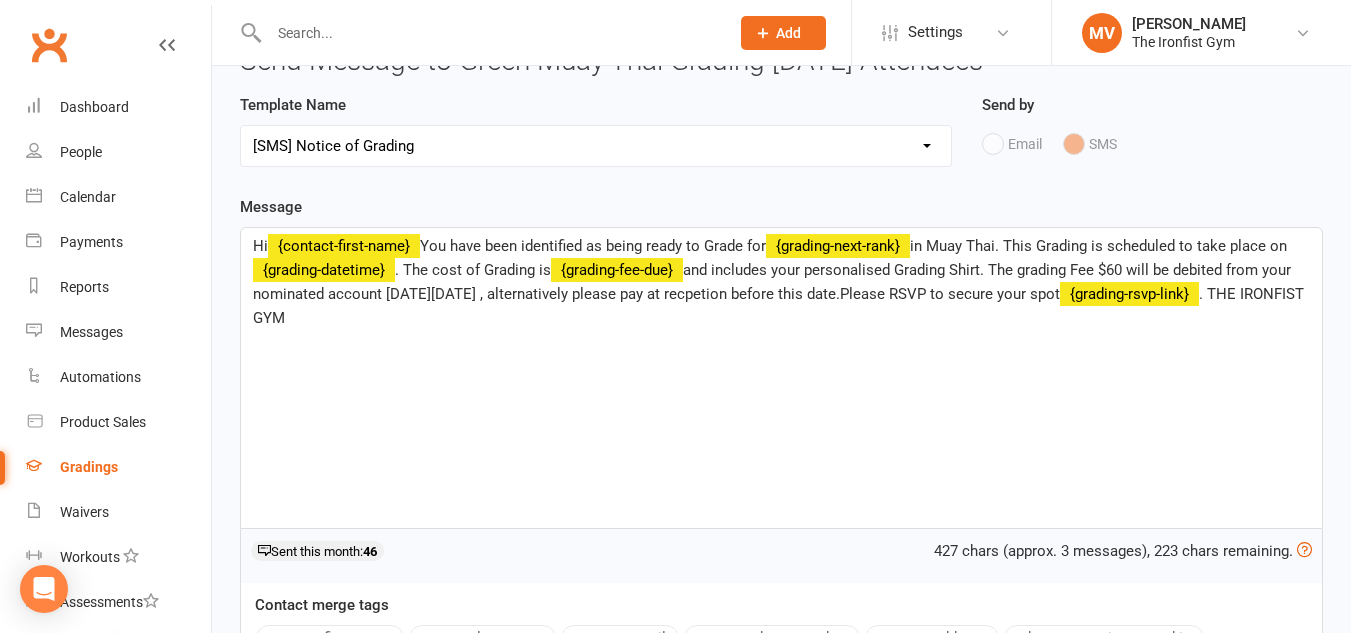 scroll, scrollTop: 200, scrollLeft: 0, axis: vertical 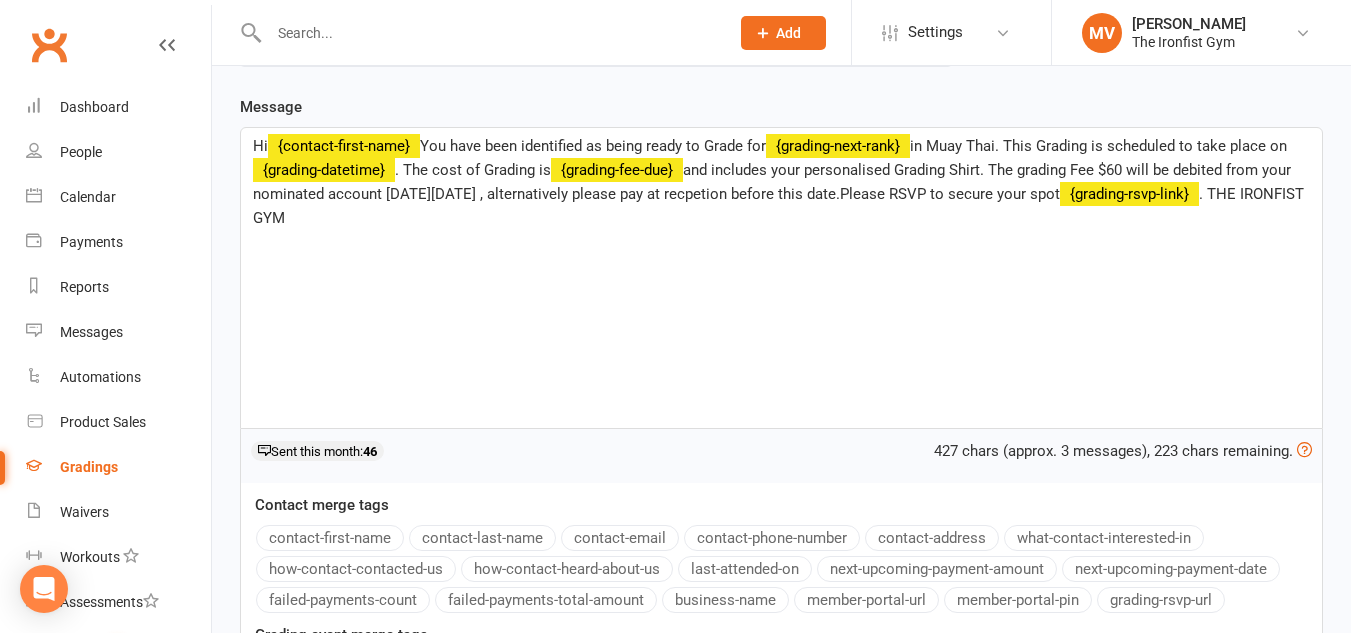 drag, startPoint x: 693, startPoint y: 170, endPoint x: 688, endPoint y: 182, distance: 13 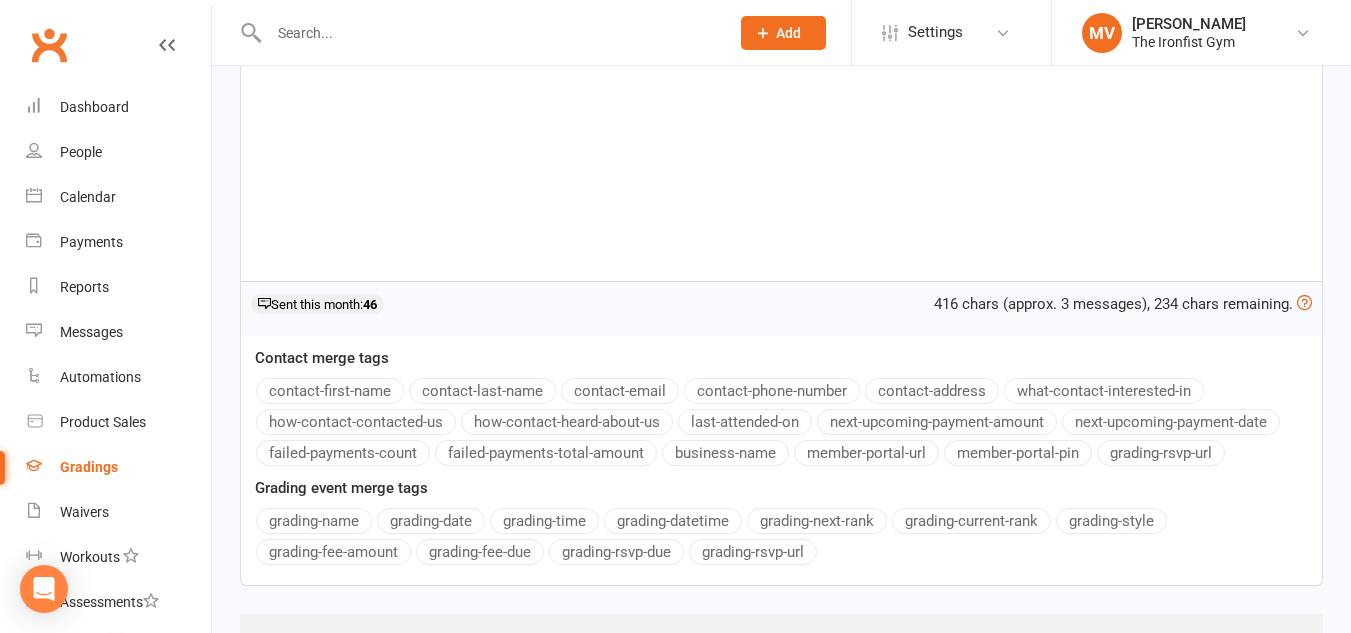 scroll, scrollTop: 400, scrollLeft: 0, axis: vertical 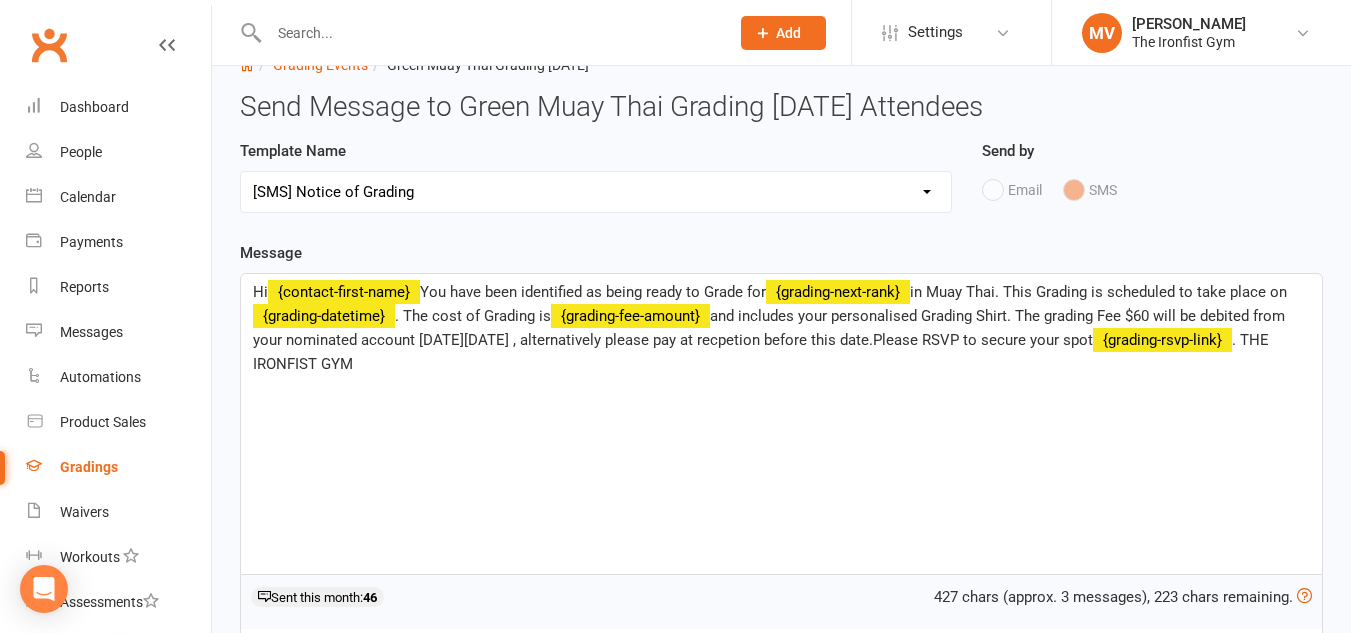 click on "Message Hi  ﻿ {contact-first-name}  You have been identified as being ready to Grade for  ﻿ {grading-next-rank}  in Muay Thai. This Grading is scheduled to take place on  ﻿ {grading-datetime}  . The cost of Grading is  ﻿ {grading-fee-amount}   and includes your personalised Grading Shirt. The grading Fee $60 will be debited from your nominated account [DATE][DATE] , alternatively please pay at recpetion before this date.Please RSVP to secure your spot  ﻿ {grading-rsvp-link} . THE IRONFIST GYM 427 chars (approx. 3 messages), 223 chars remaining.    Sent this month: 46 Contact merge tags contact-first-name contact-last-name contact-email contact-phone-number contact-address what-contact-interested-in how-contact-contacted-us how-contact-heard-about-us last-attended-on next-upcoming-payment-amount next-upcoming-payment-date failed-payments-count failed-payments-total-amount business-name member-portal-url member-portal-pin grading-rsvp-url Grading event merge tags grading-name grading-date" at bounding box center [781, 560] 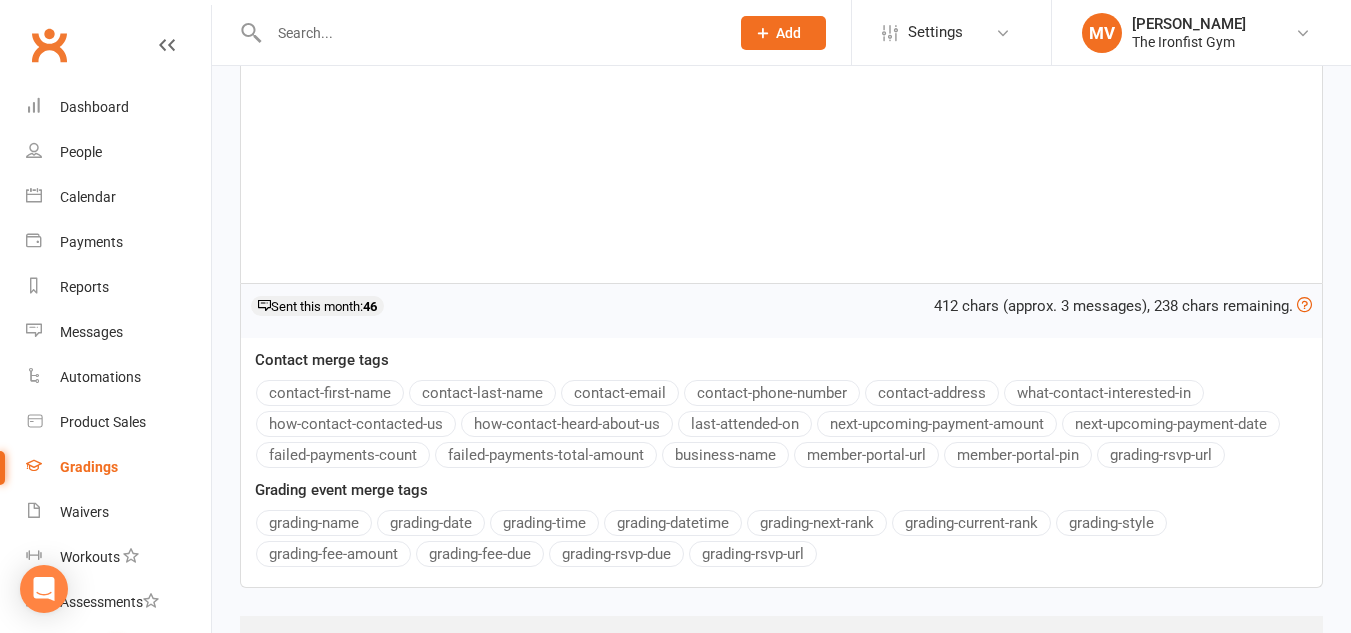 scroll, scrollTop: 354, scrollLeft: 0, axis: vertical 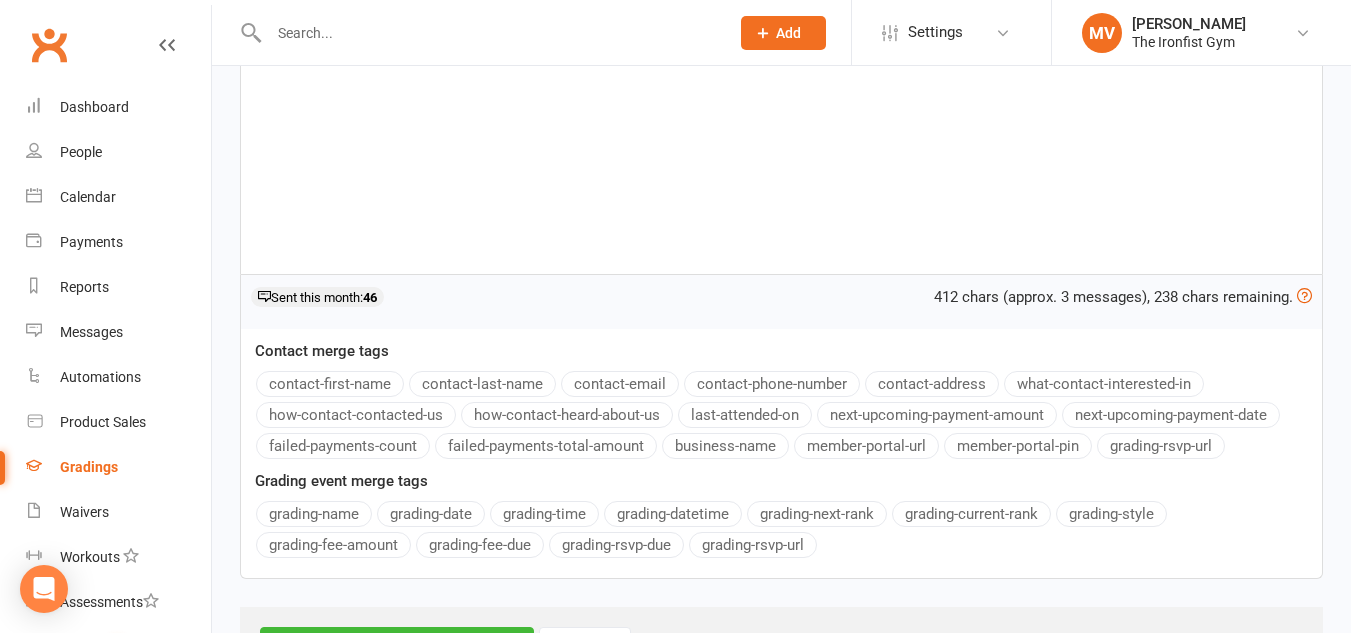 drag, startPoint x: 518, startPoint y: 544, endPoint x: 535, endPoint y: 541, distance: 17.262676 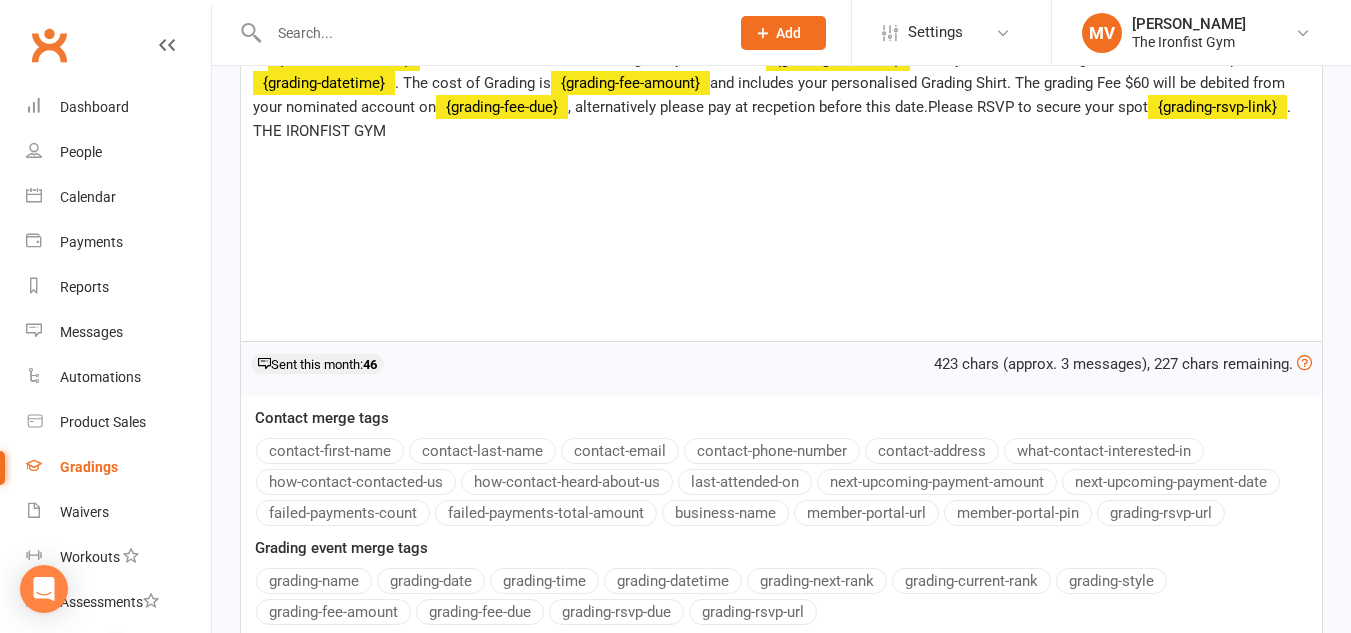 scroll, scrollTop: 254, scrollLeft: 0, axis: vertical 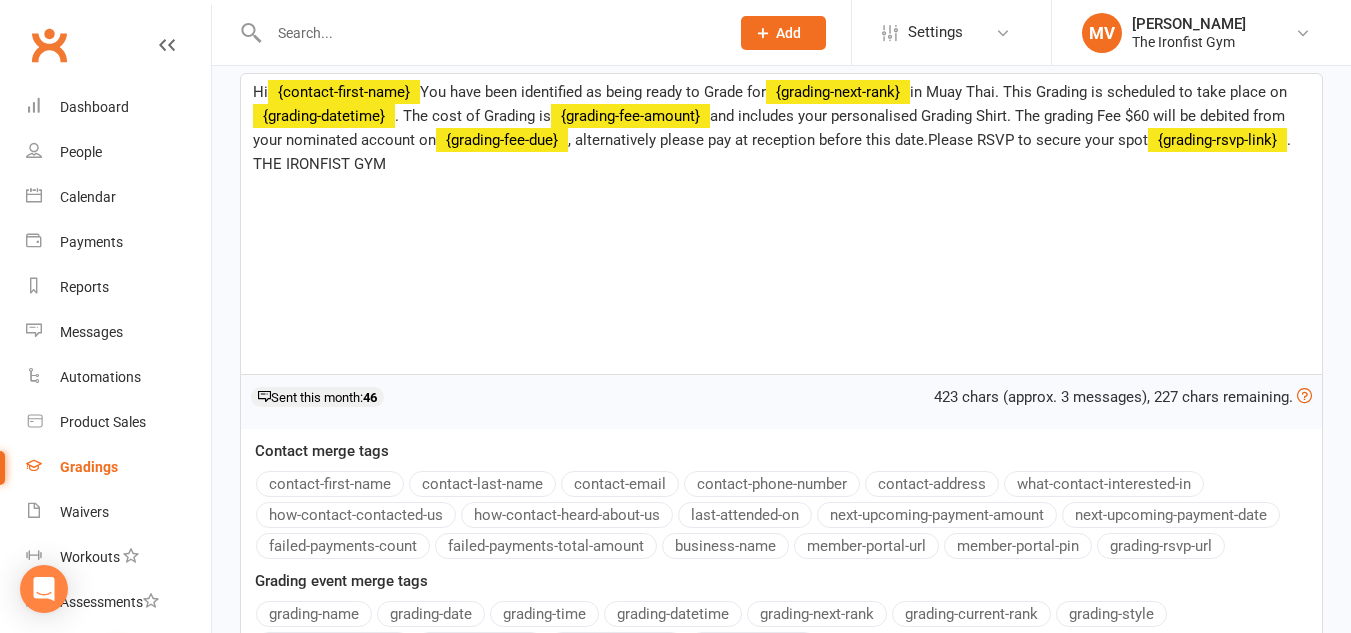 click on ", alternatively please pay at reception before this date.Please RSVP to secure your spot" at bounding box center [858, 140] 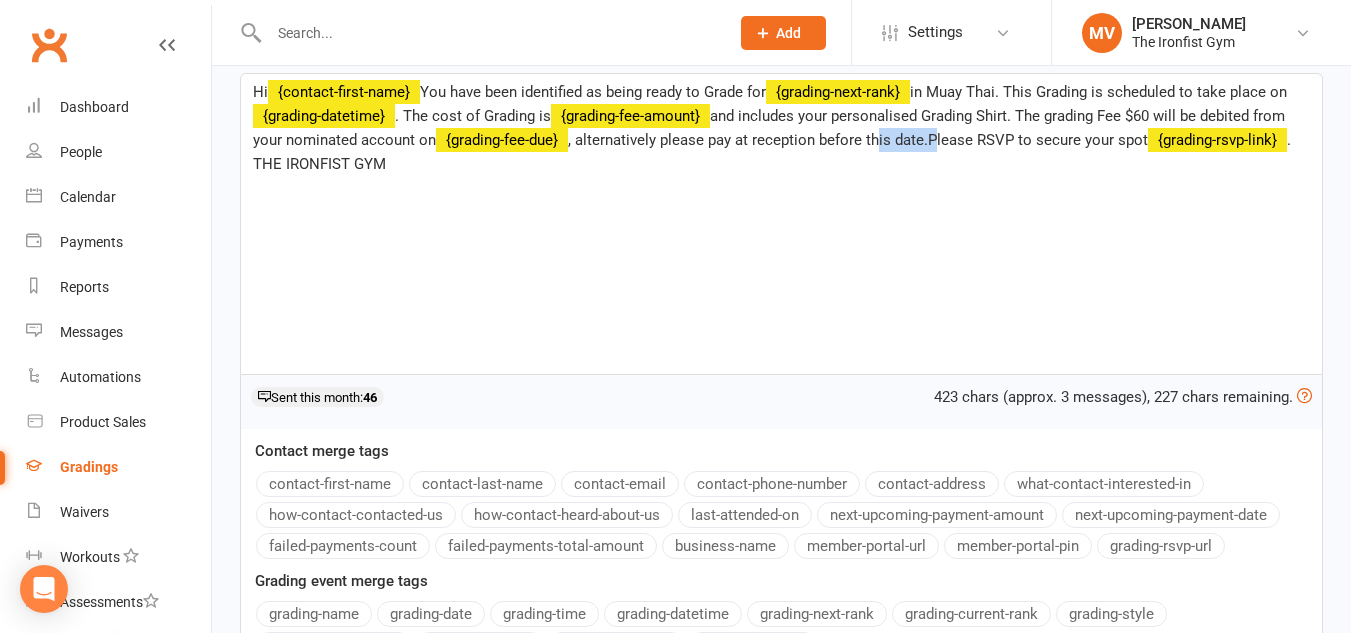 drag, startPoint x: 878, startPoint y: 140, endPoint x: 933, endPoint y: 141, distance: 55.00909 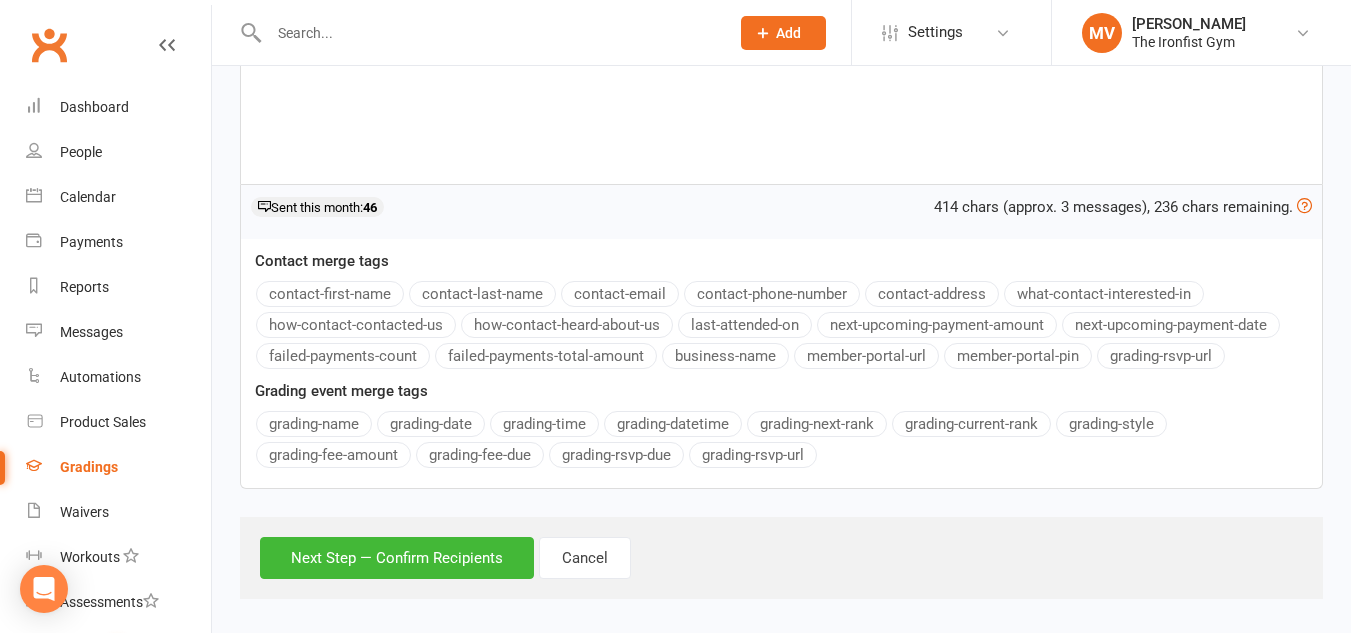 scroll, scrollTop: 455, scrollLeft: 0, axis: vertical 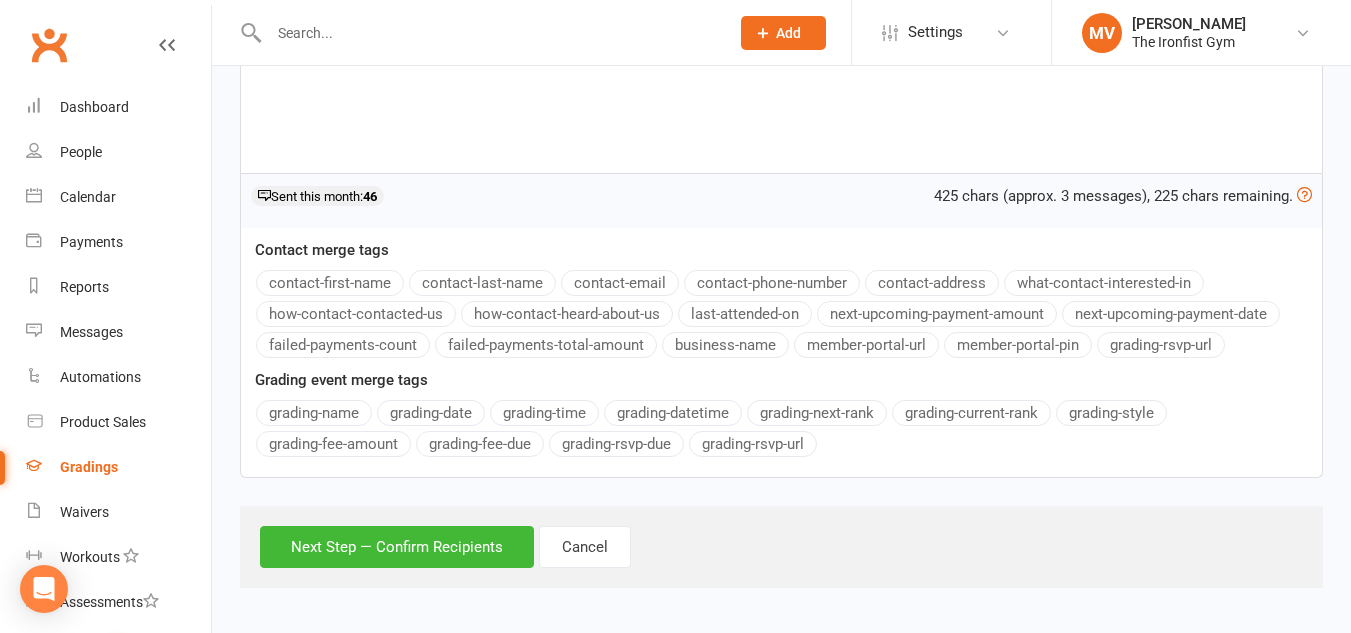 click on "Message Hi  ﻿ {contact-first-name}  You have been identified as being ready to Grade for  ﻿ {grading-next-rank}  in Muay Thai. This Grading is scheduled to take place on  ﻿ {grading-datetime}  . The cost of Grading is  ﻿ {grading-fee-amount}   and includes your personalised Grading Shirt. The grading Fee $60 will be debited from your nominated account on  ﻿ {grading-fee-due}   , alternatively please pay at reception before  ﻿ {grading-fee-due}  .Please RSVP to secure your spot  ﻿ {grading-rsvp-link} . THE IRONFIST GYM 425 chars (approx. 3 messages), 225 chars remaining.    Sent this month: 46 Contact merge tags contact-first-name contact-last-name contact-email contact-phone-number contact-address what-contact-interested-in how-contact-contacted-us how-contact-heard-about-us last-attended-on next-upcoming-payment-amount next-upcoming-payment-date failed-payments-count failed-payments-total-amount business-name member-portal-url member-portal-pin grading-rsvp-url Grading event merge tags" at bounding box center [781, 159] 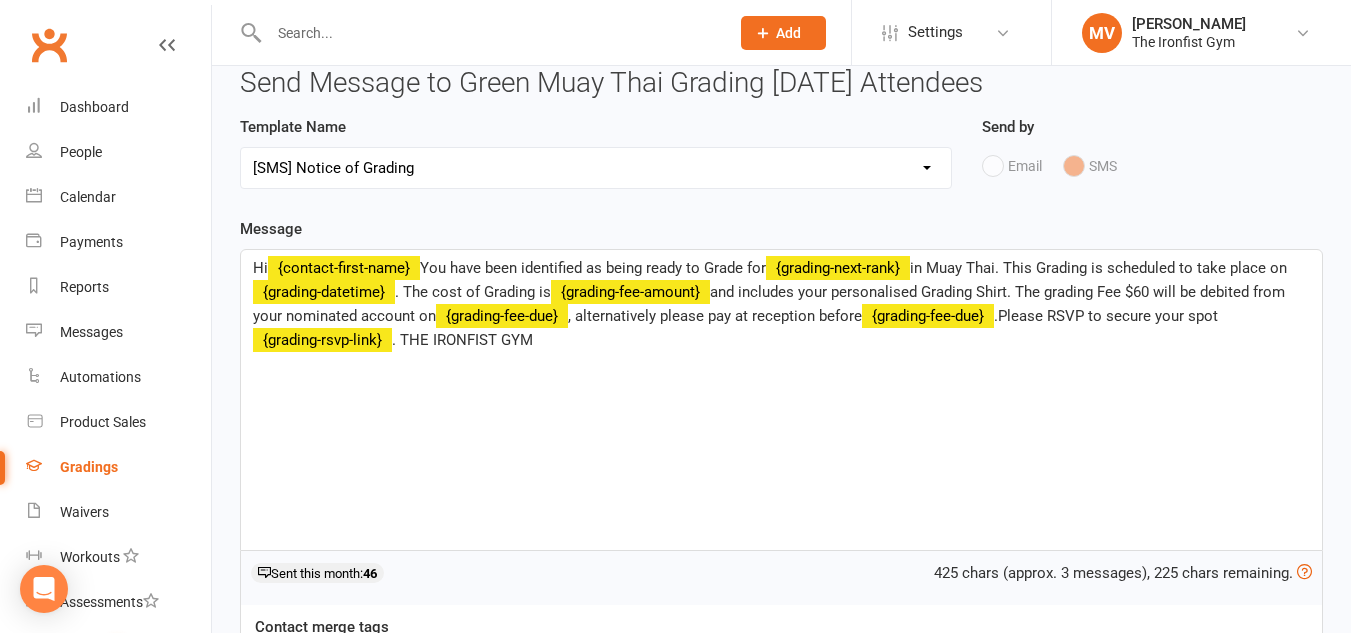 click on "Hi  ﻿ {contact-first-name}  You have been identified as being ready to Grade for  ﻿ {grading-next-rank}  in Muay Thai. This Grading is scheduled to take place on  ﻿ {grading-datetime}  . The cost of Grading is  ﻿ {grading-fee-amount}   and includes your personalised Grading Shirt. The grading Fee $60 will be debited from your nominated account on  ﻿ {grading-fee-due}   , alternatively please pay at reception before  ﻿ {grading-fee-due}  .Please RSVP to secure your spot  ﻿ {grading-rsvp-link} . THE IRONFIST GYM" at bounding box center [781, 304] 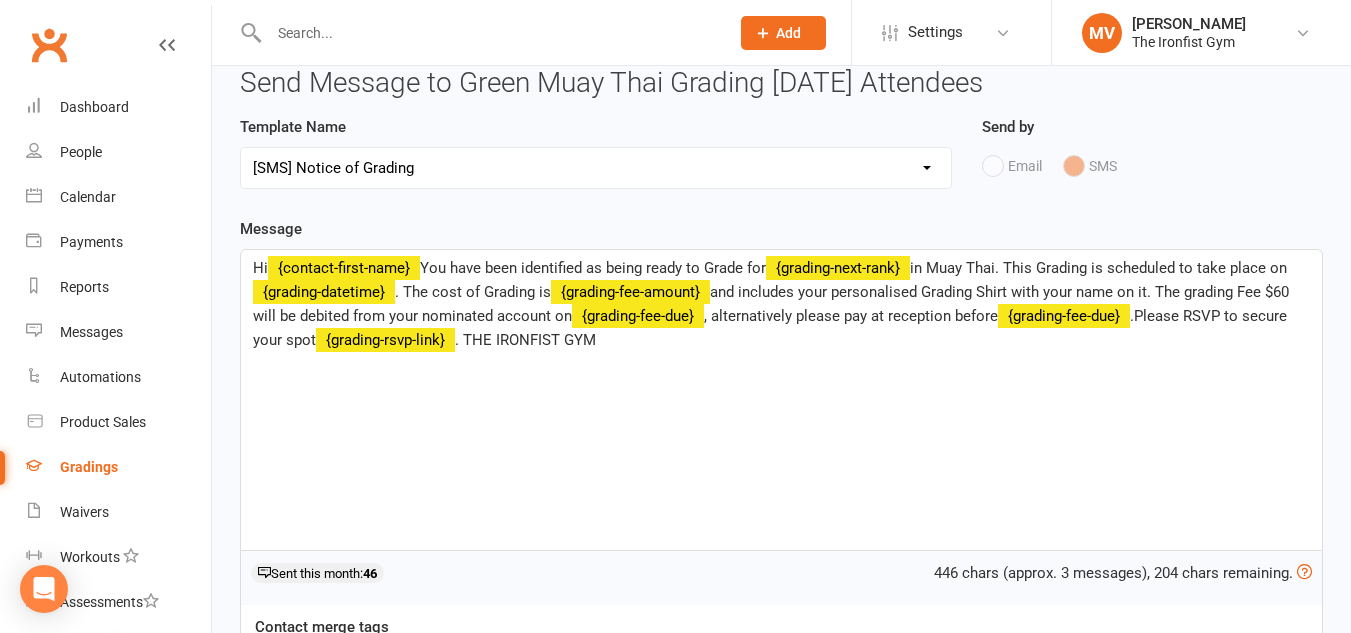 click on "and includes your personalised Grading Shirt with your name on it. The grading Fee $60 will be debited from your nominated account on" at bounding box center (773, 304) 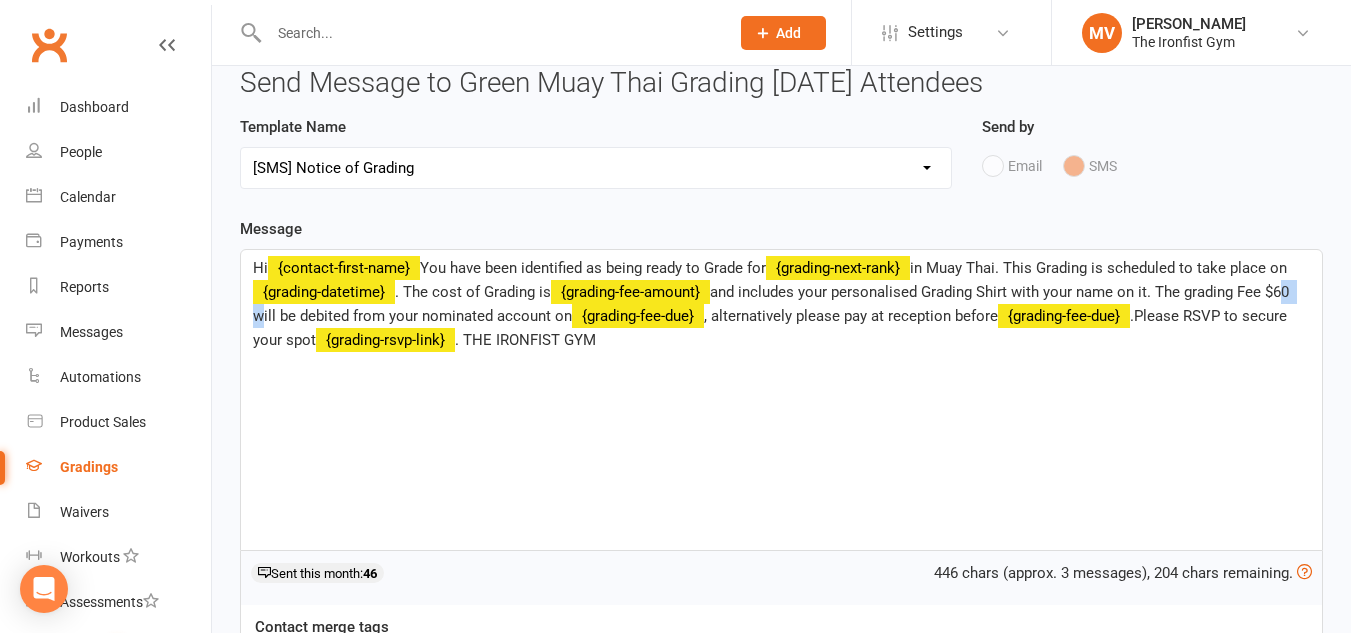 drag, startPoint x: 1280, startPoint y: 289, endPoint x: 1299, endPoint y: 300, distance: 21.954498 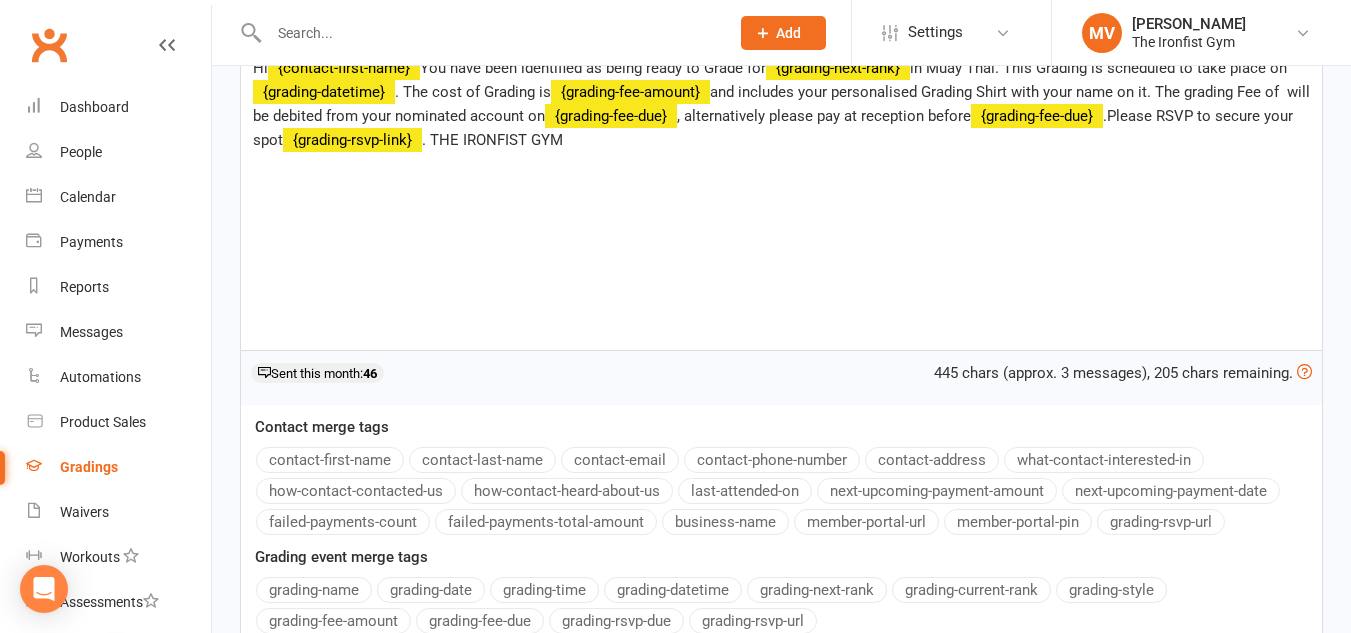 scroll, scrollTop: 378, scrollLeft: 0, axis: vertical 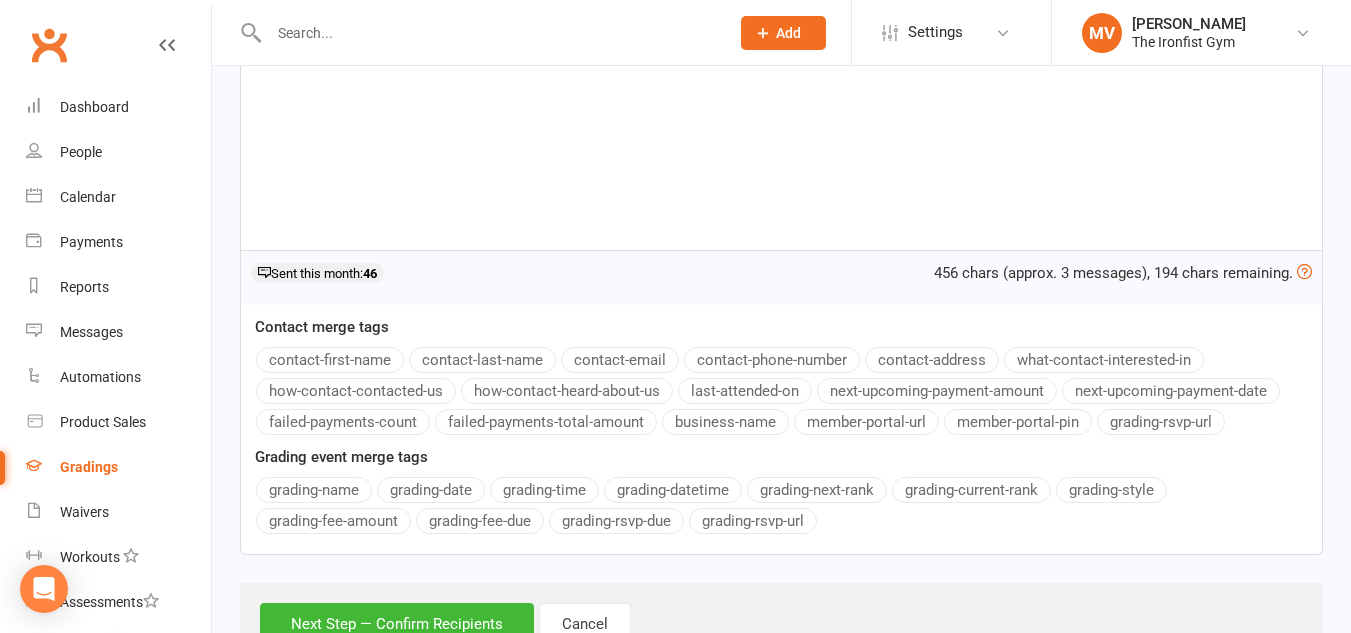 click on "grading-fee-due" at bounding box center (480, 521) 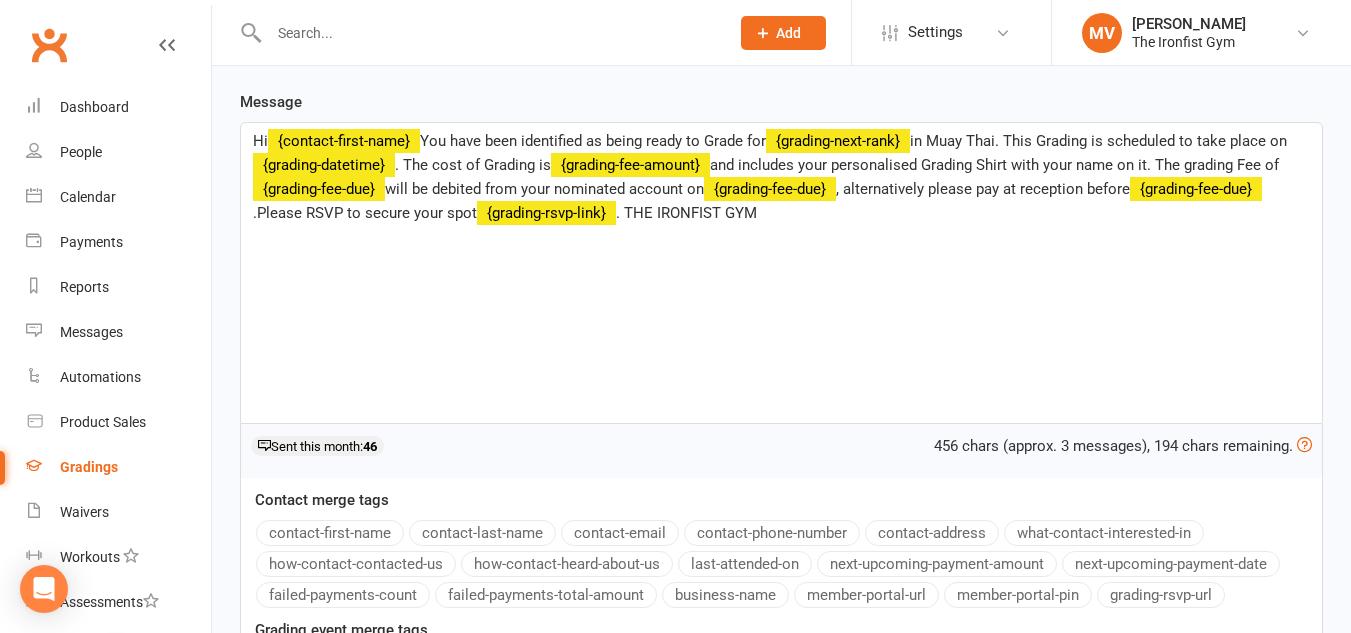 scroll, scrollTop: 178, scrollLeft: 0, axis: vertical 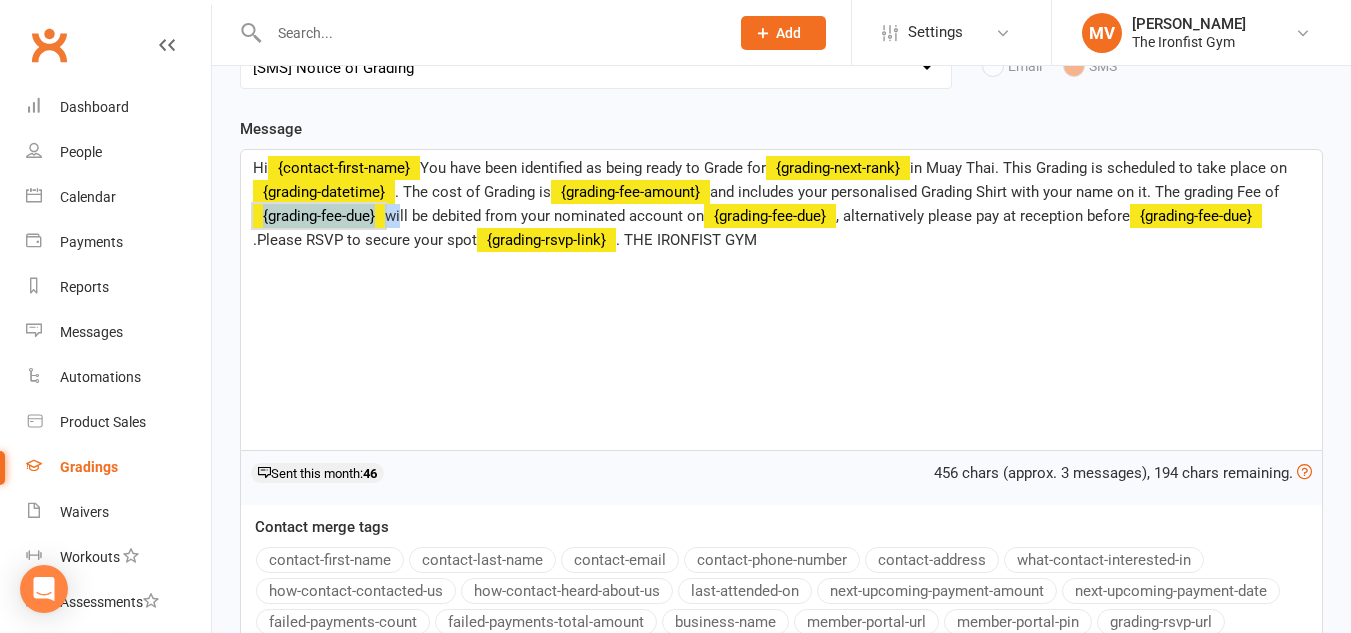 drag, startPoint x: 396, startPoint y: 212, endPoint x: 251, endPoint y: 208, distance: 145.05516 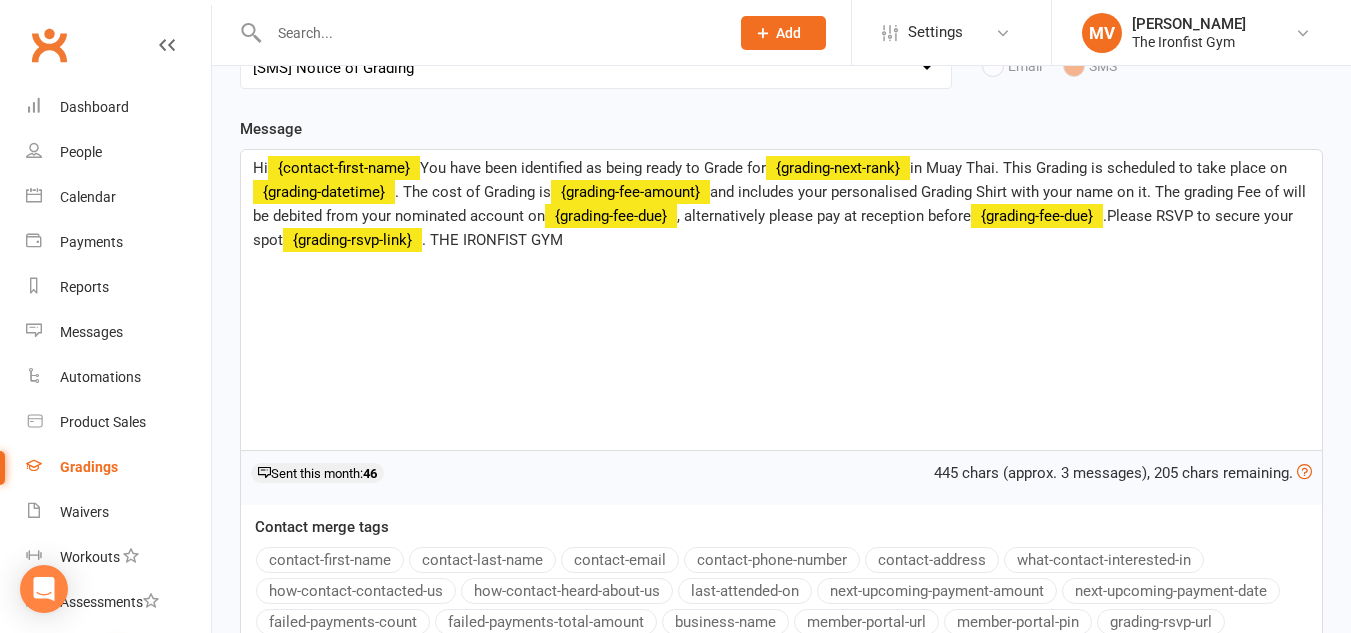 click on "Hi  ﻿ {contact-first-name}  You have been identified as being ready to Grade for  ﻿ {grading-next-rank}  in Muay Thai. This Grading is scheduled to take place on  ﻿ {grading-datetime}  . The cost of Grading is  ﻿ {grading-fee-amount}   and includes your personalised Grading Shirt with your name on it. The grading Fee of will be debited from your nominated account on  ﻿ {grading-fee-due}   , alternatively please pay at reception before  ﻿ {grading-fee-due}  .Please RSVP to secure your spot  ﻿ {grading-rsvp-link} . THE IRONFIST GYM" at bounding box center [781, 300] 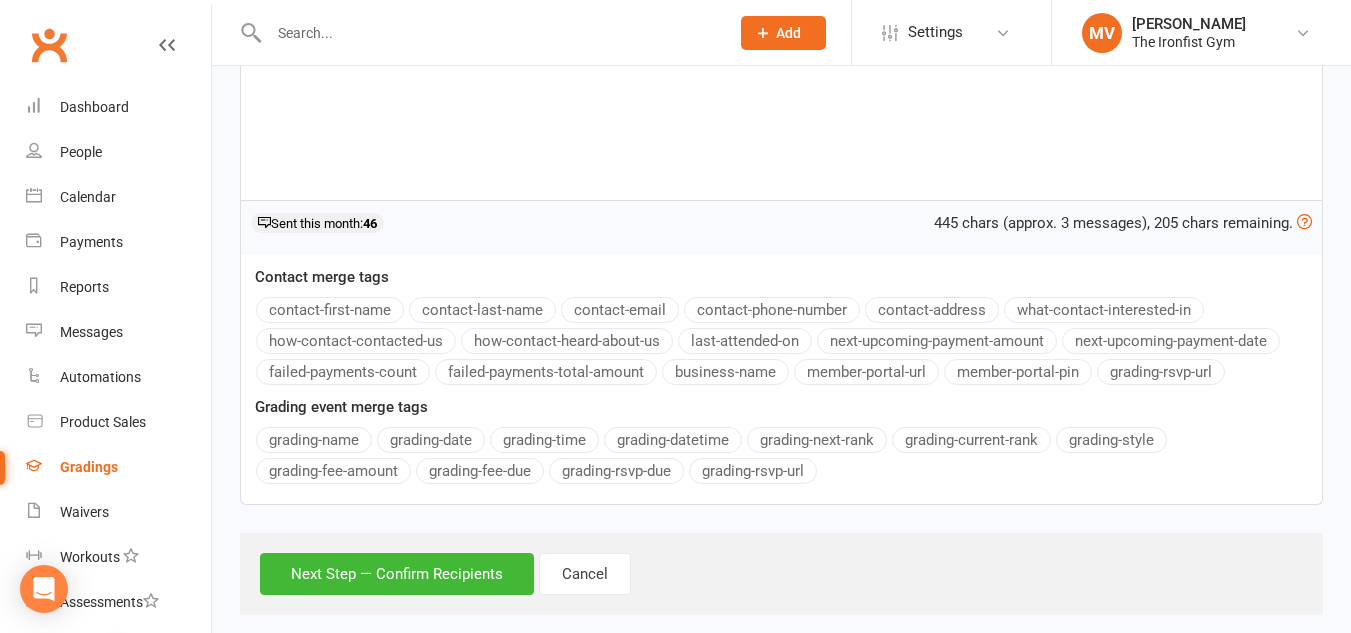 scroll, scrollTop: 455, scrollLeft: 0, axis: vertical 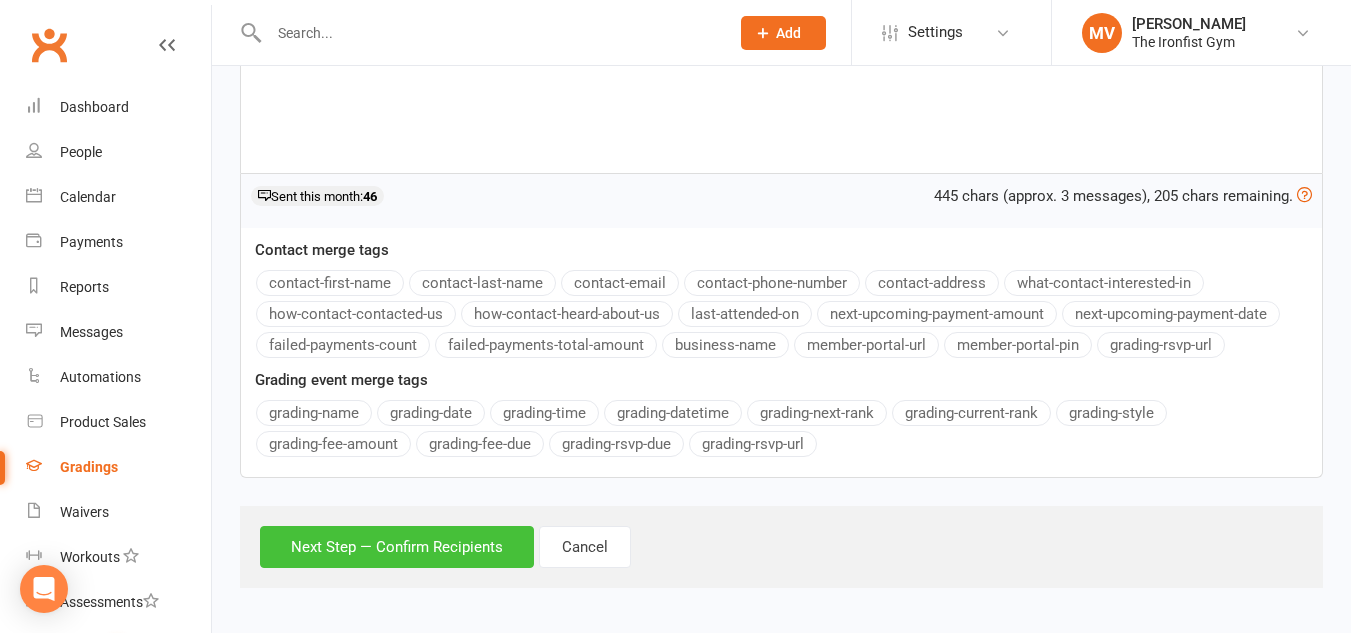 click on "Next Step — Confirm Recipients" at bounding box center (397, 547) 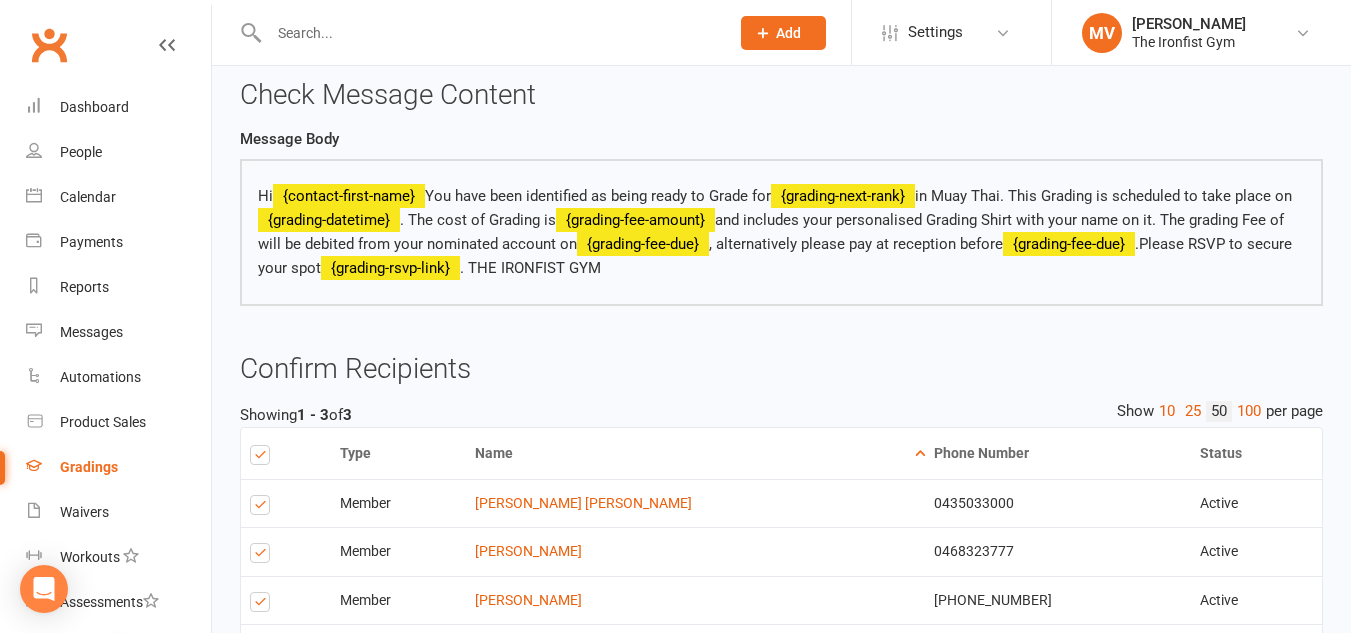 scroll, scrollTop: 300, scrollLeft: 0, axis: vertical 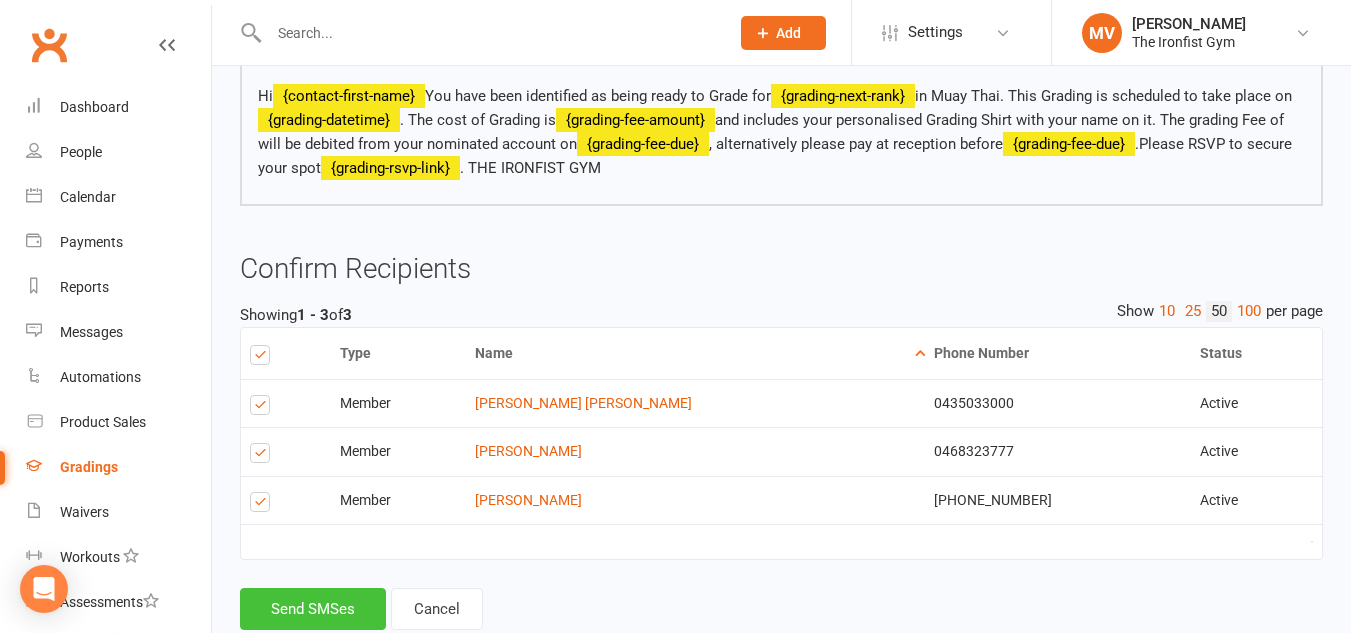 click on "Send SMSes" at bounding box center [313, 609] 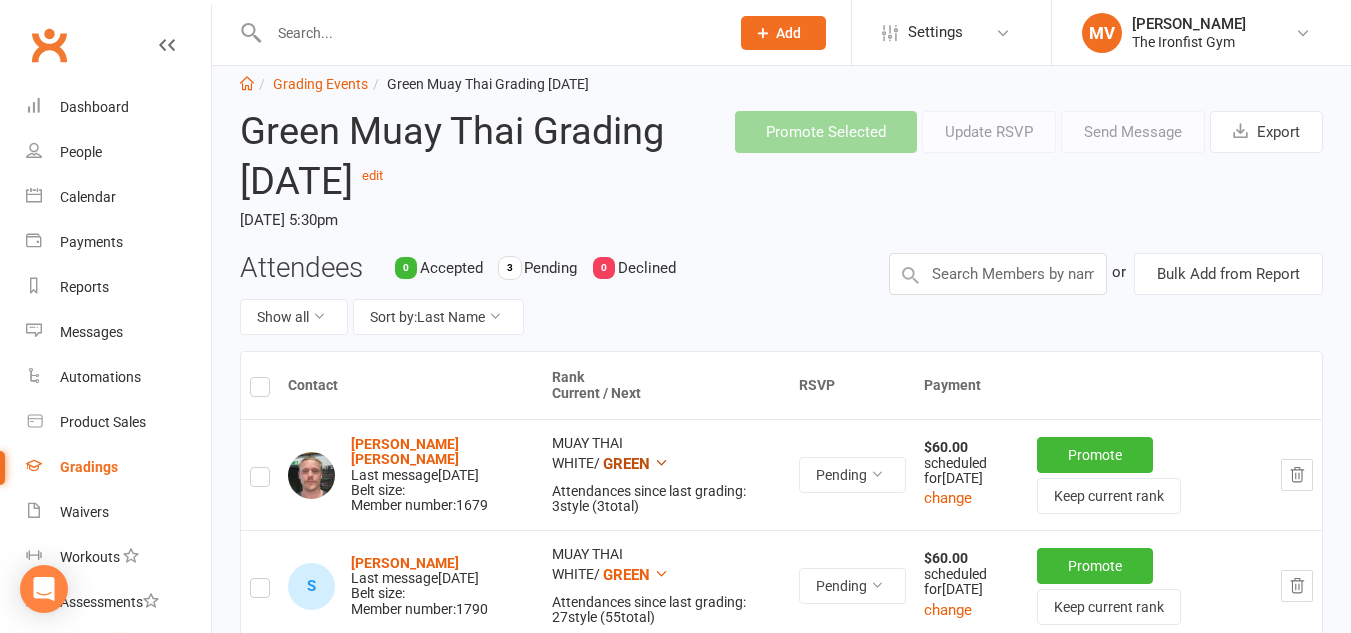 scroll, scrollTop: 0, scrollLeft: 0, axis: both 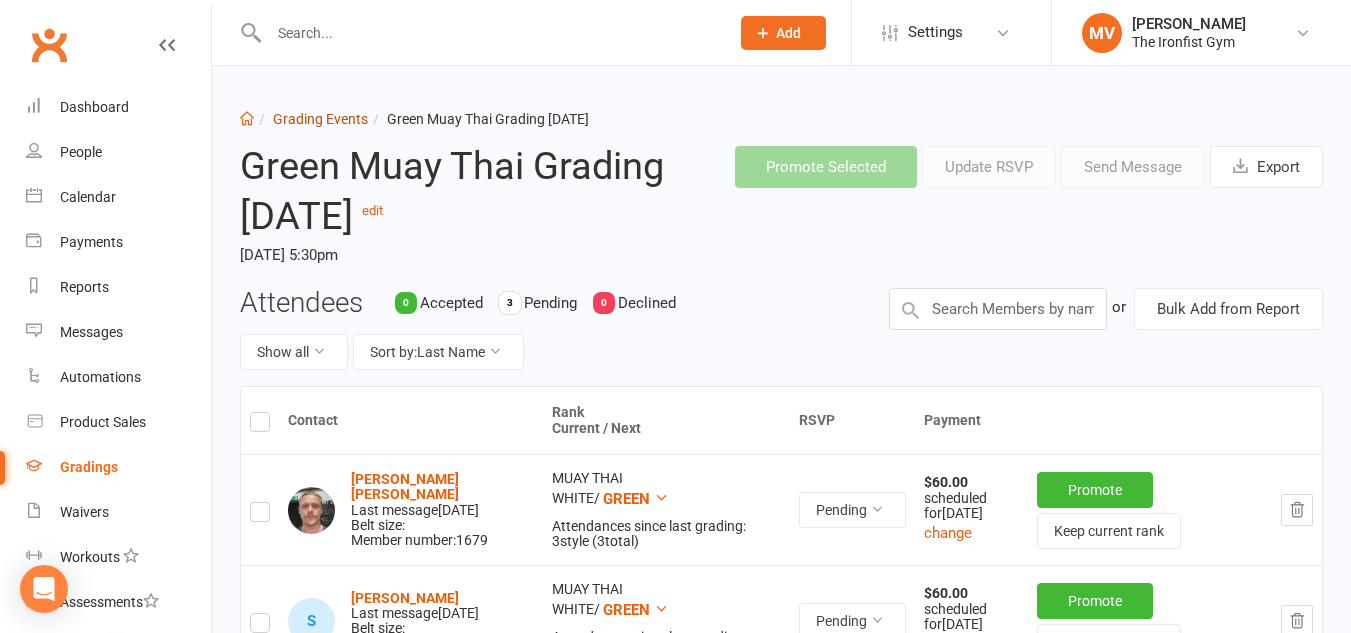 click on "Grading Events" at bounding box center (320, 119) 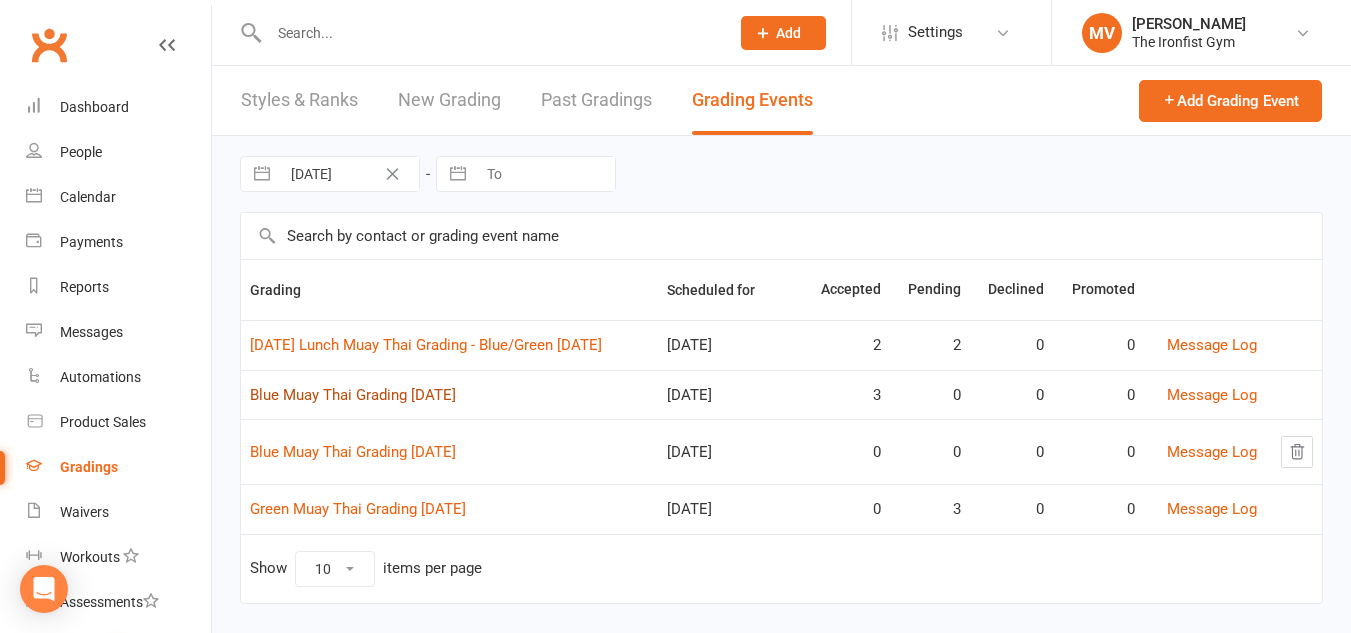 click on "Blue Muay Thai Grading [DATE]" at bounding box center (353, 395) 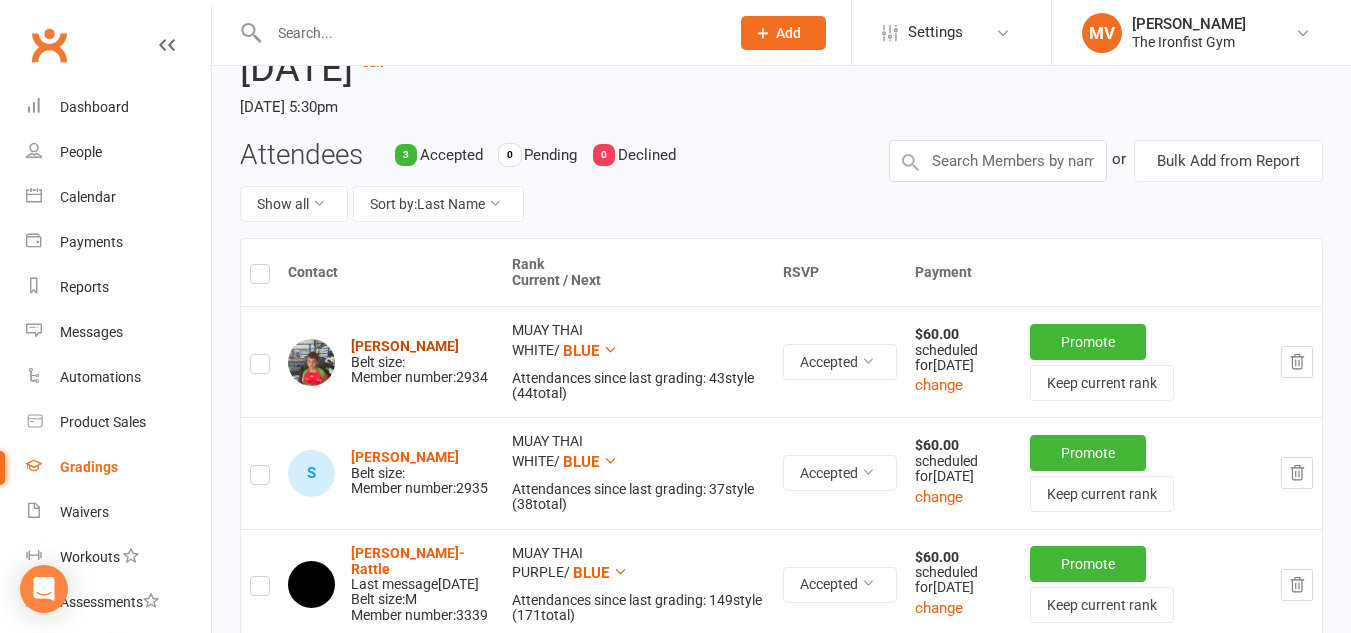 scroll, scrollTop: 200, scrollLeft: 0, axis: vertical 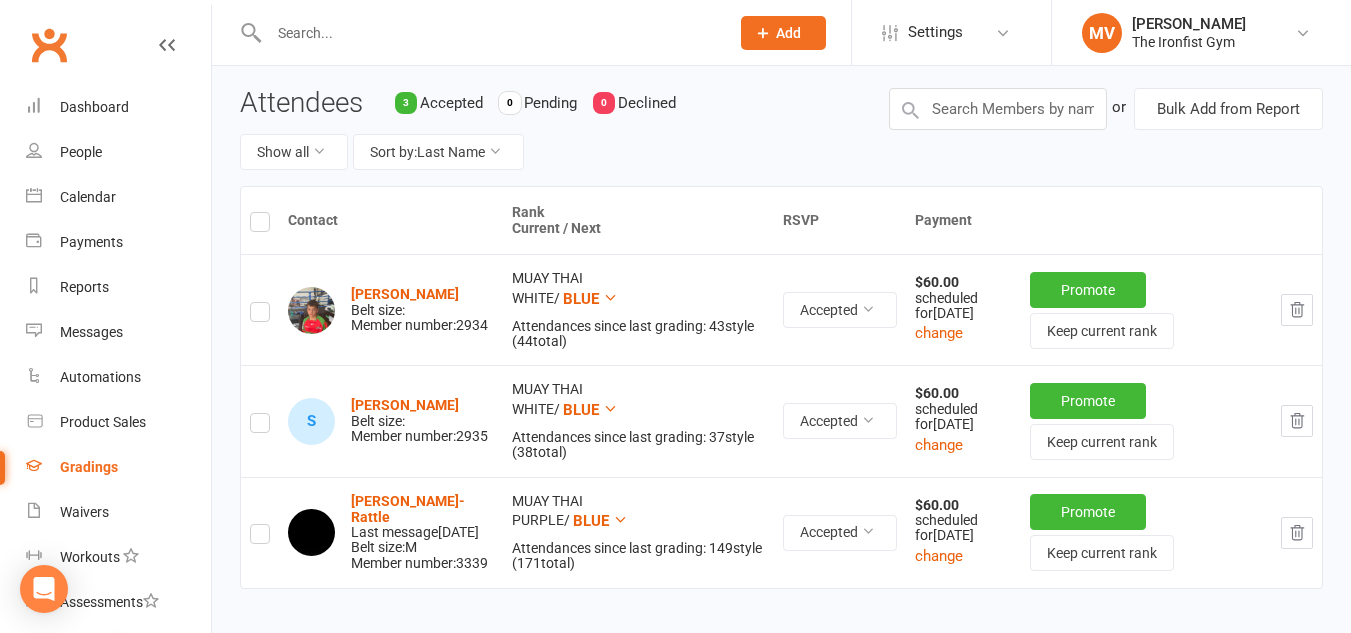 click 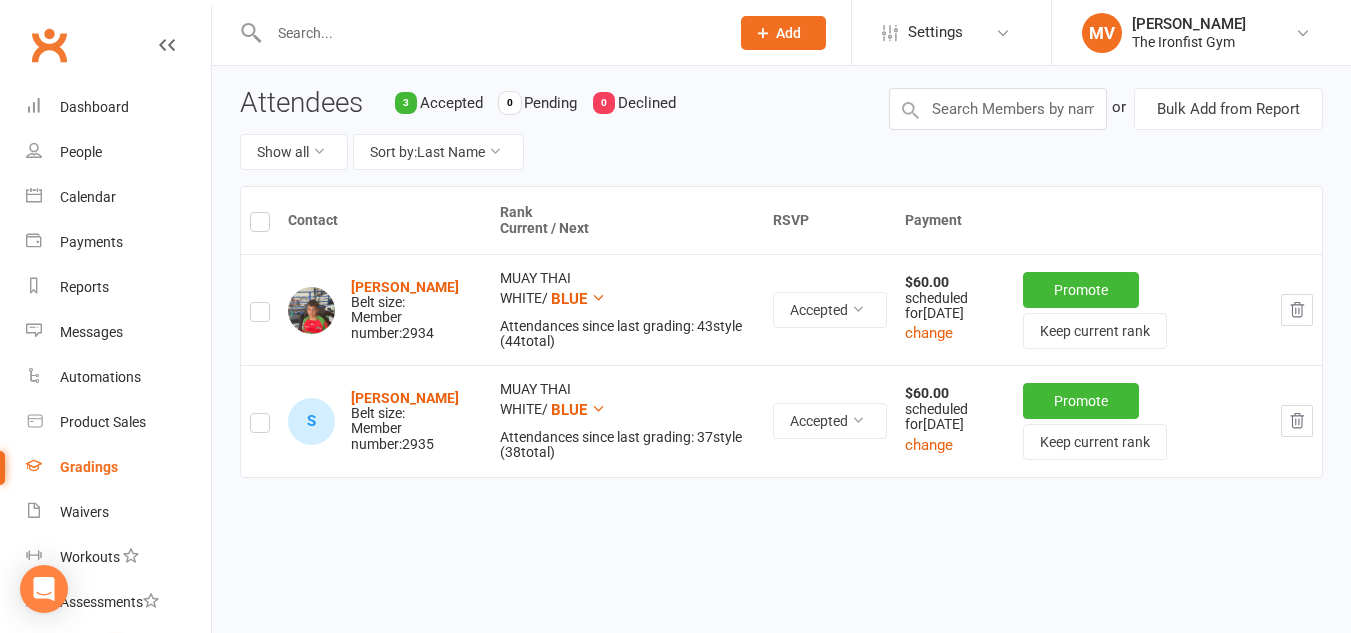 click on "Rank Current / Next" at bounding box center [627, 220] 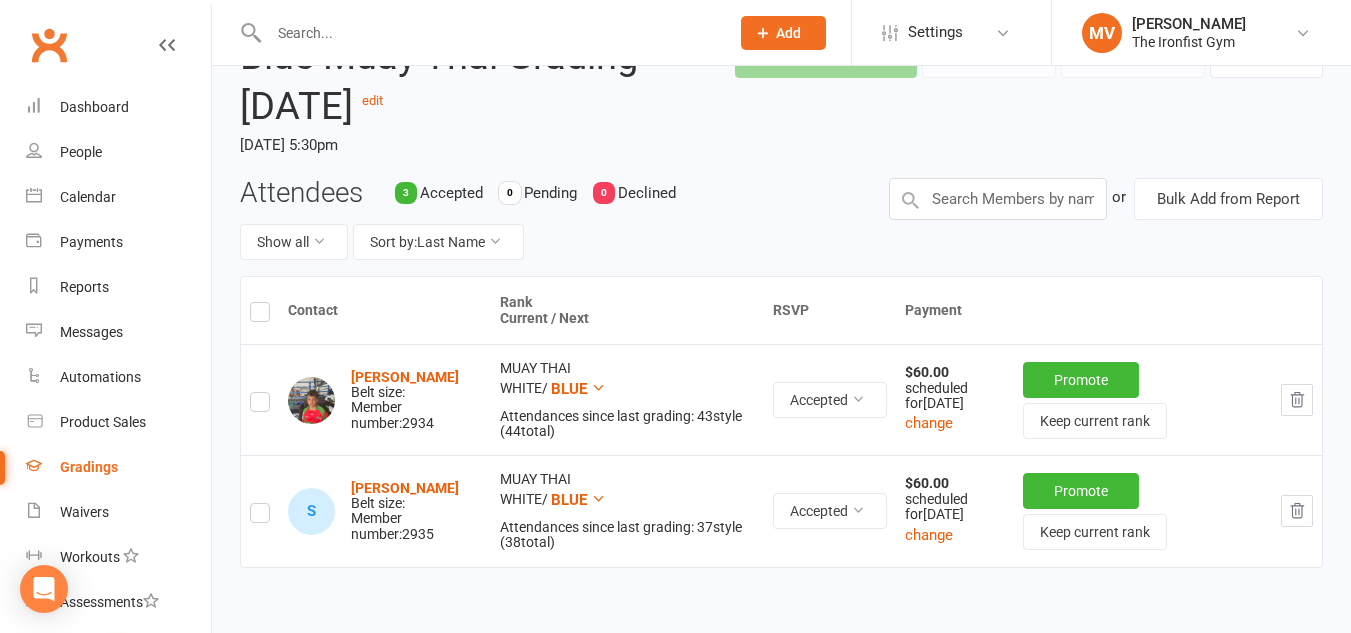 scroll, scrollTop: 0, scrollLeft: 0, axis: both 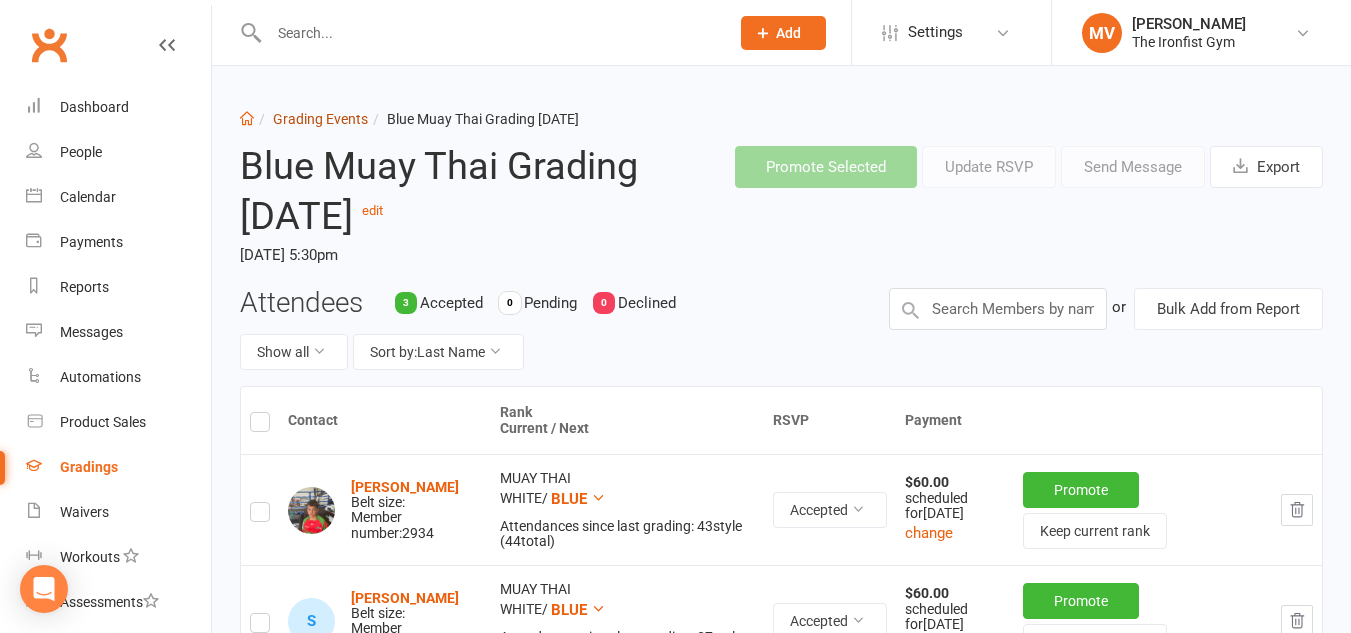click on "Grading Events" at bounding box center [320, 119] 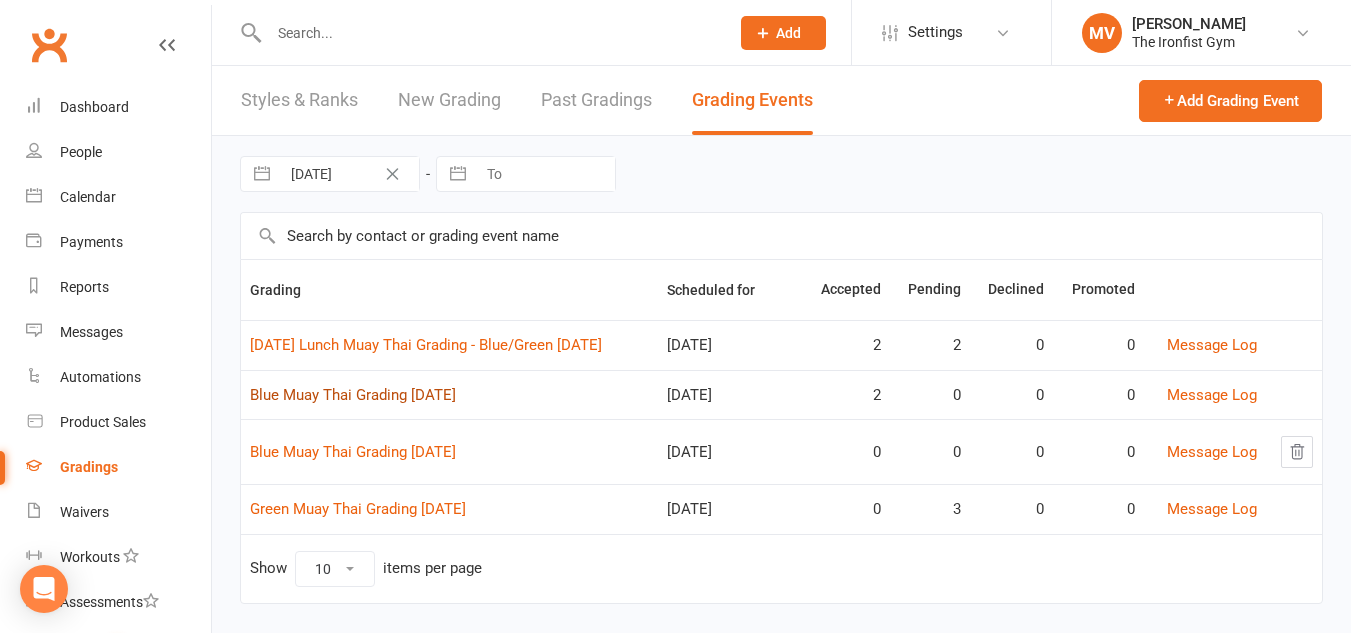 click on "Blue Muay Thai Grading [DATE]" at bounding box center (353, 395) 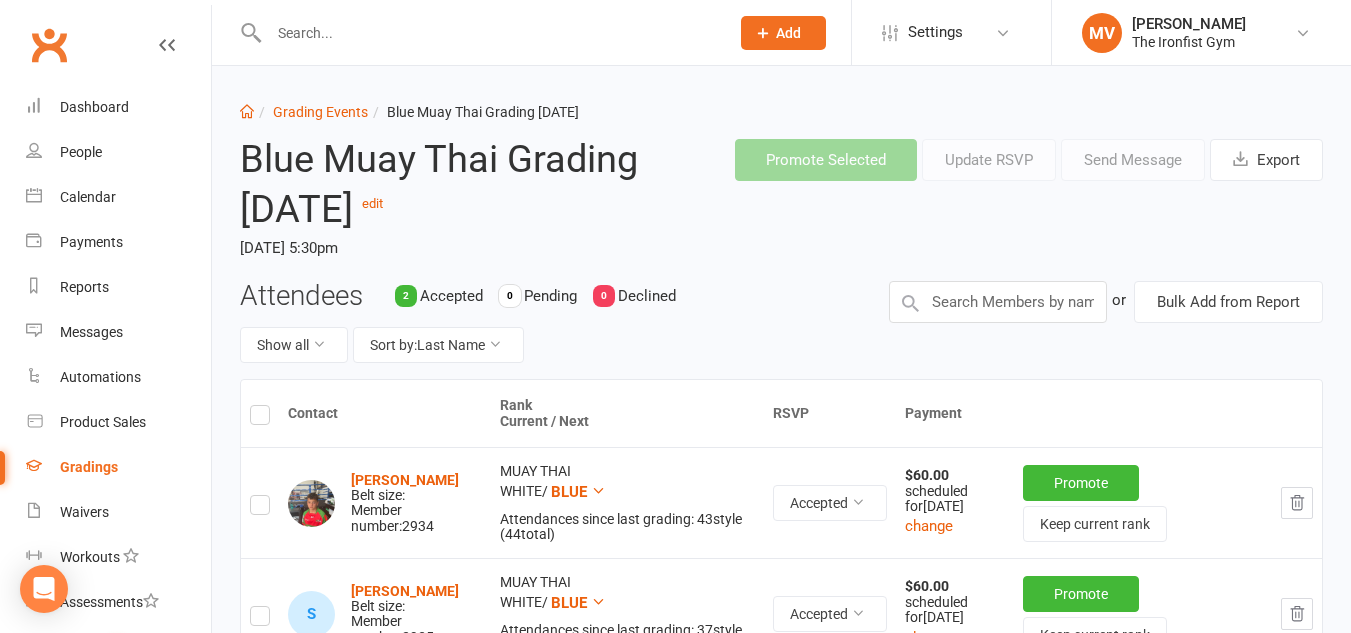 scroll, scrollTop: 0, scrollLeft: 0, axis: both 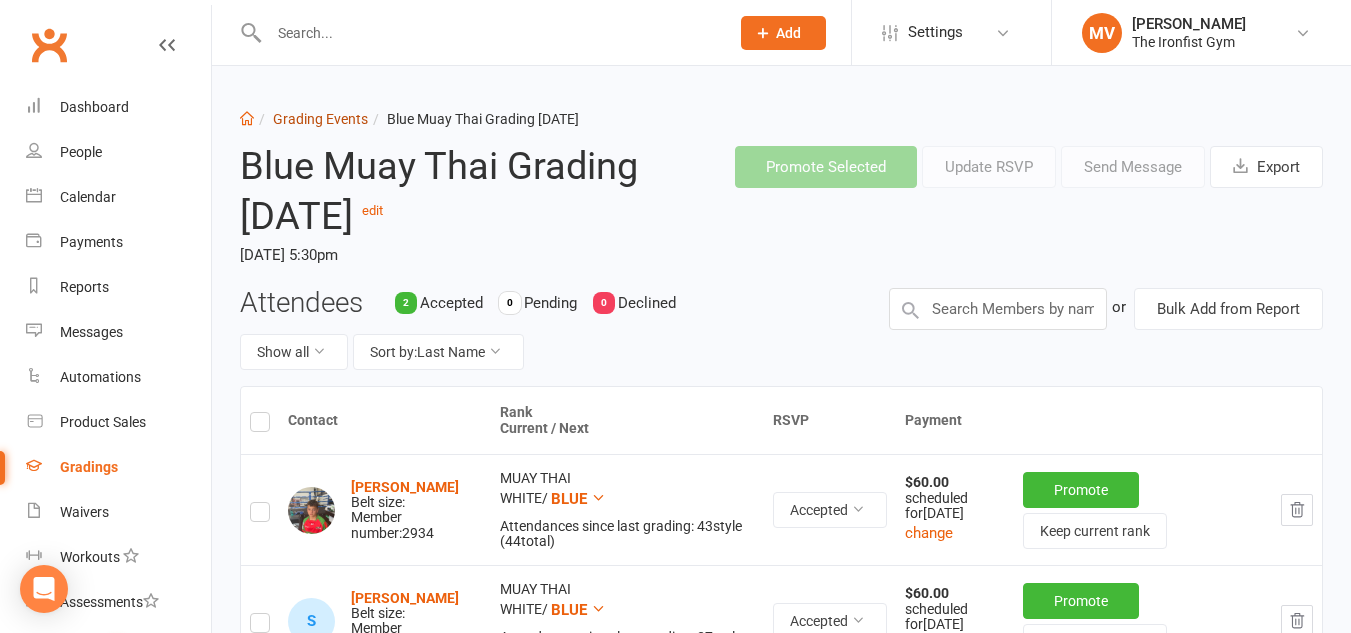 click on "Grading Events" at bounding box center [320, 119] 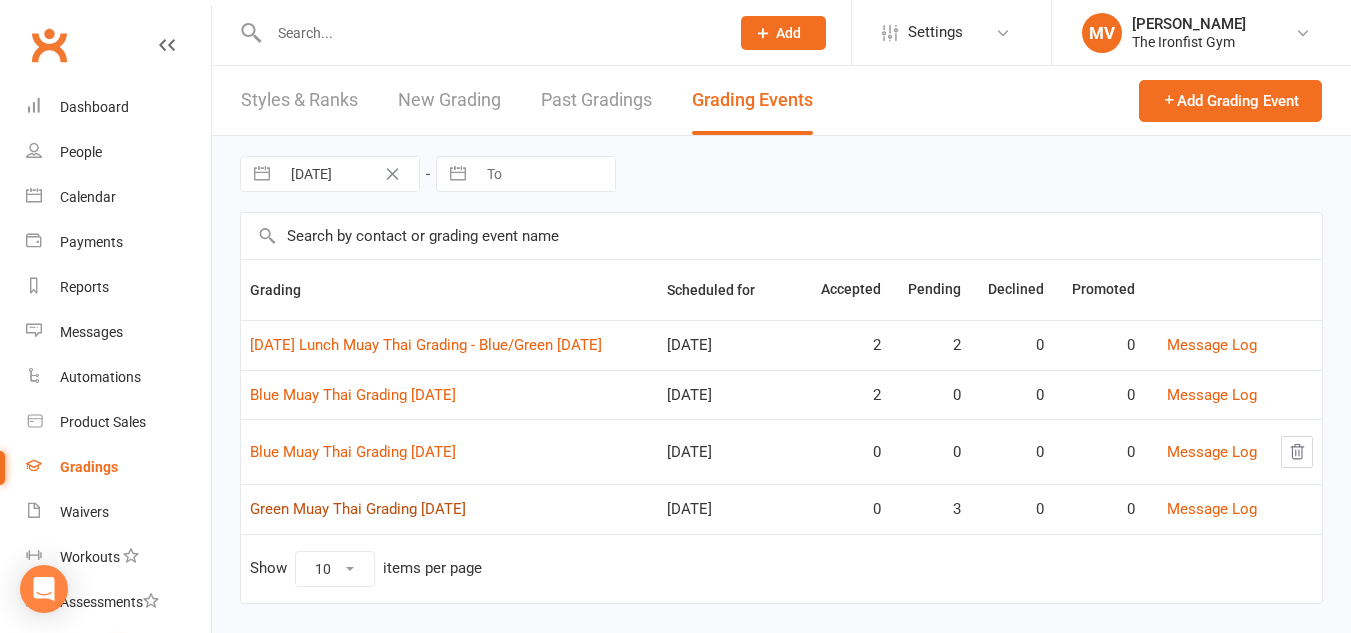 drag, startPoint x: 486, startPoint y: 501, endPoint x: 485, endPoint y: 511, distance: 10.049875 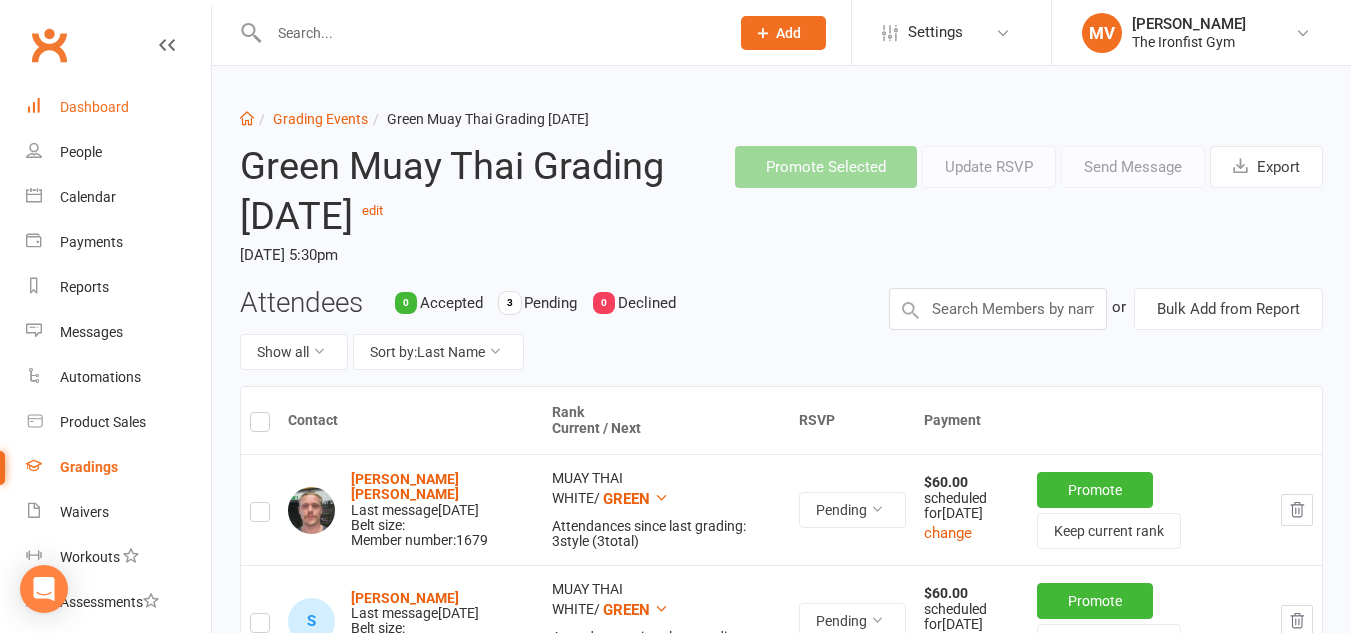 click on "Dashboard" at bounding box center (94, 107) 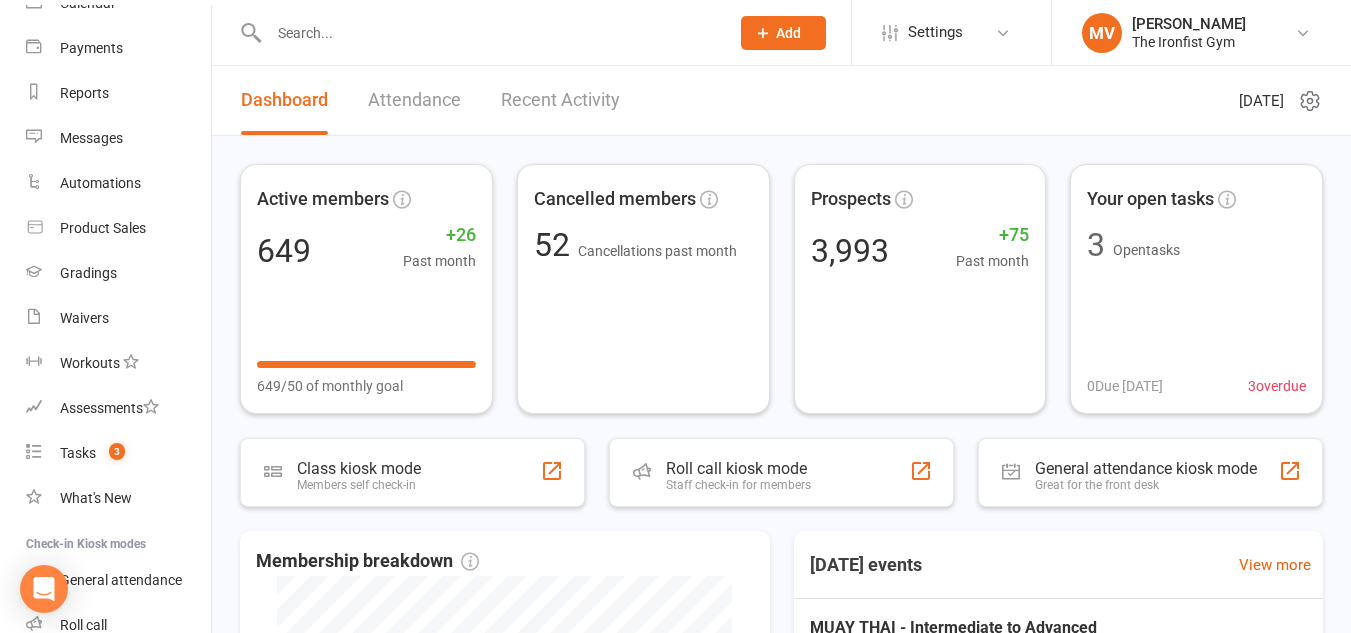 scroll, scrollTop: 0, scrollLeft: 0, axis: both 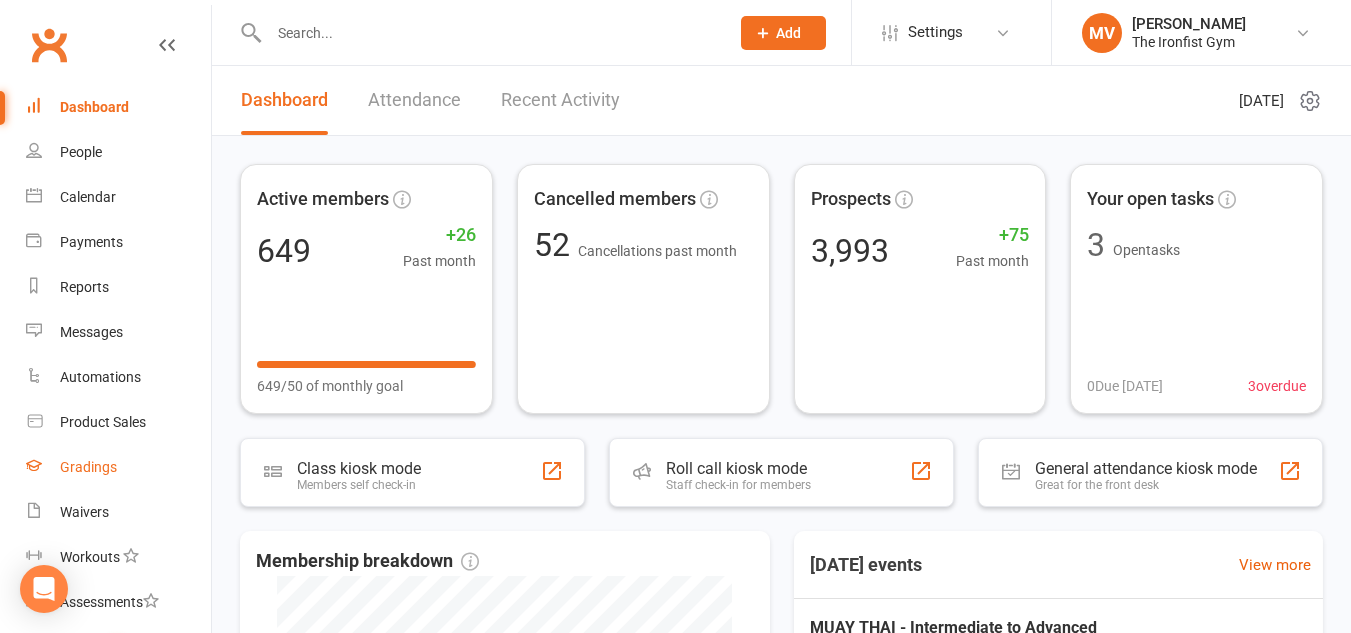 click on "Gradings" at bounding box center (88, 467) 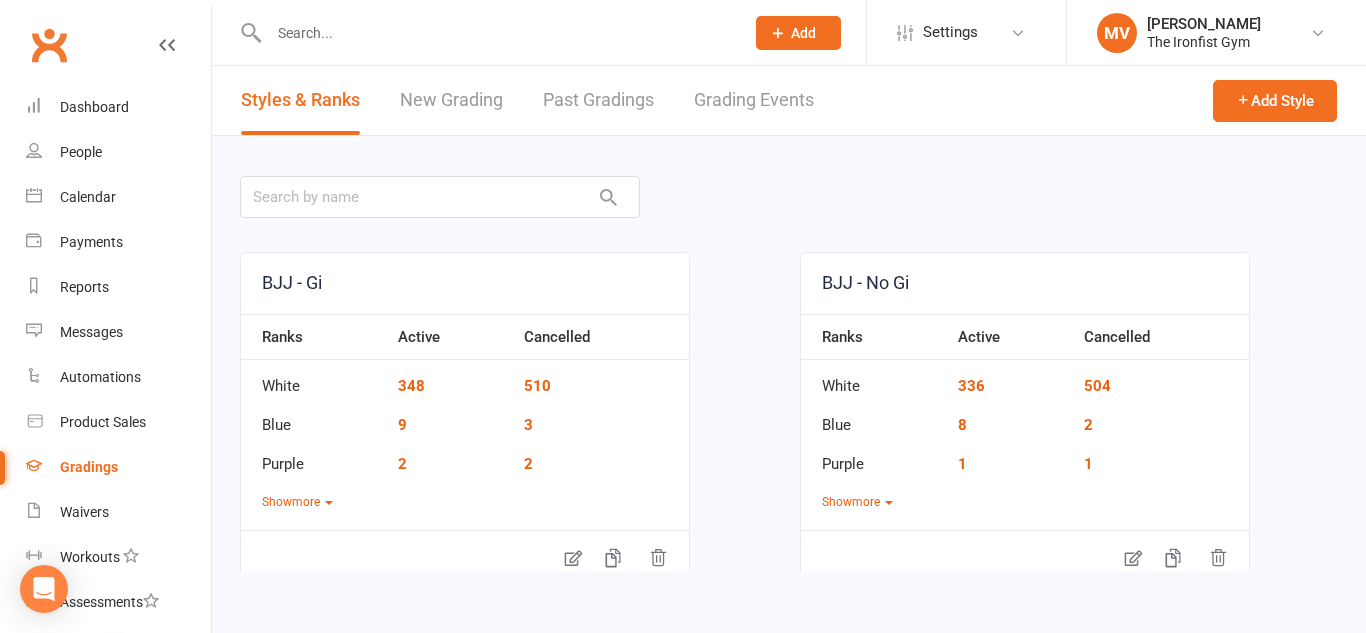click on "Grading Events" at bounding box center (754, 100) 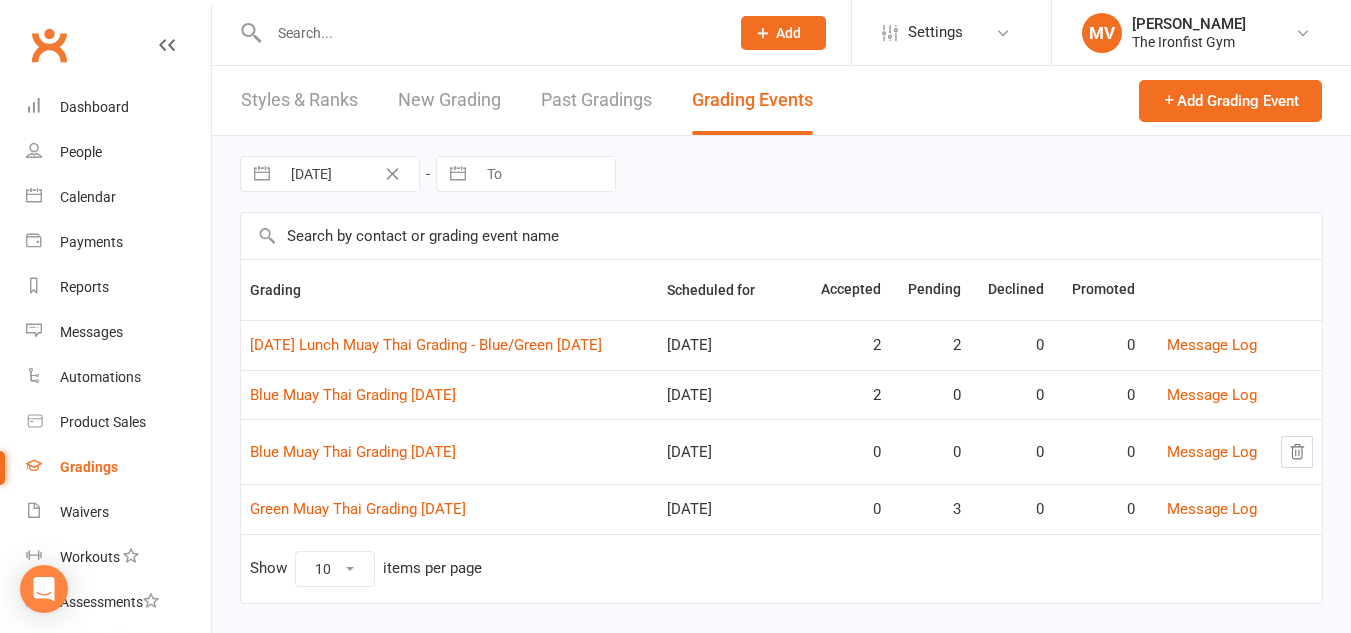click at bounding box center (489, 33) 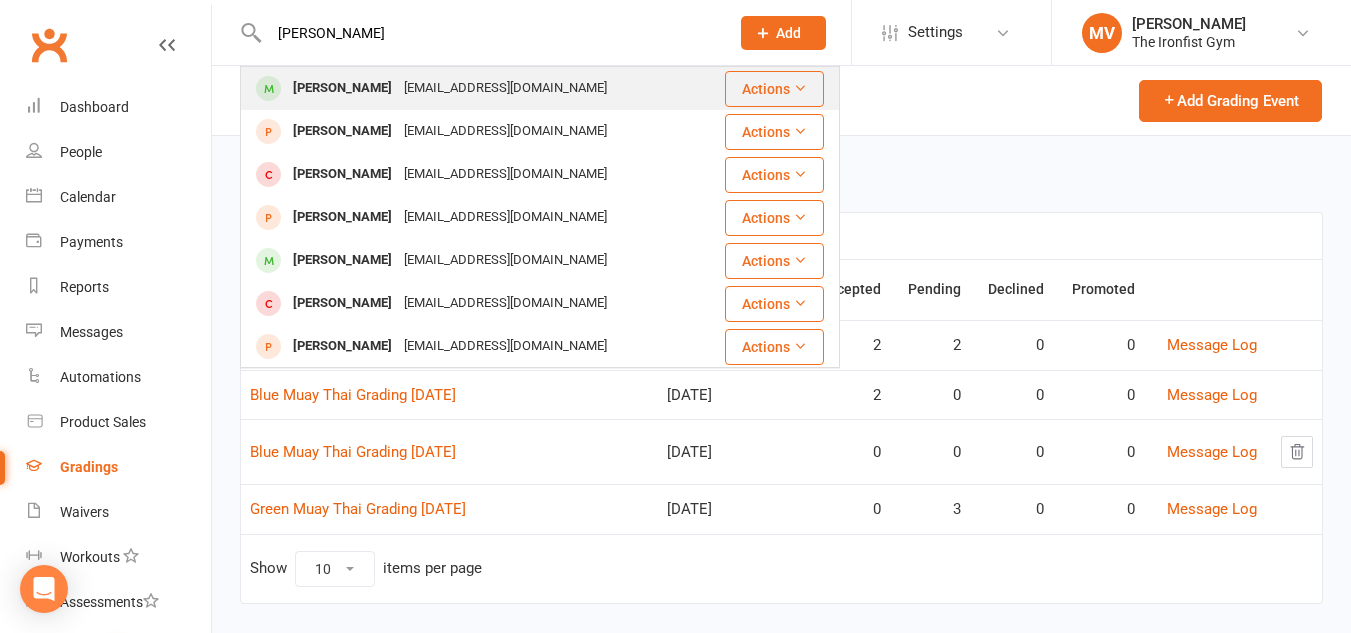 type on "[PERSON_NAME]" 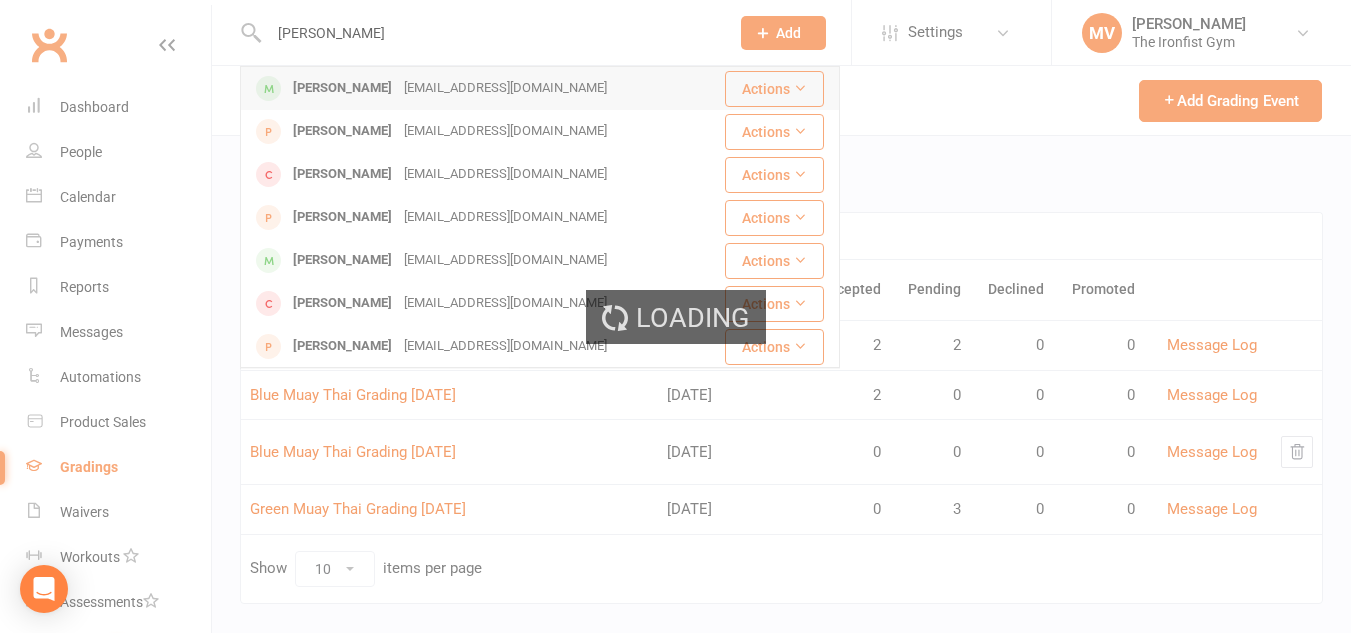 type 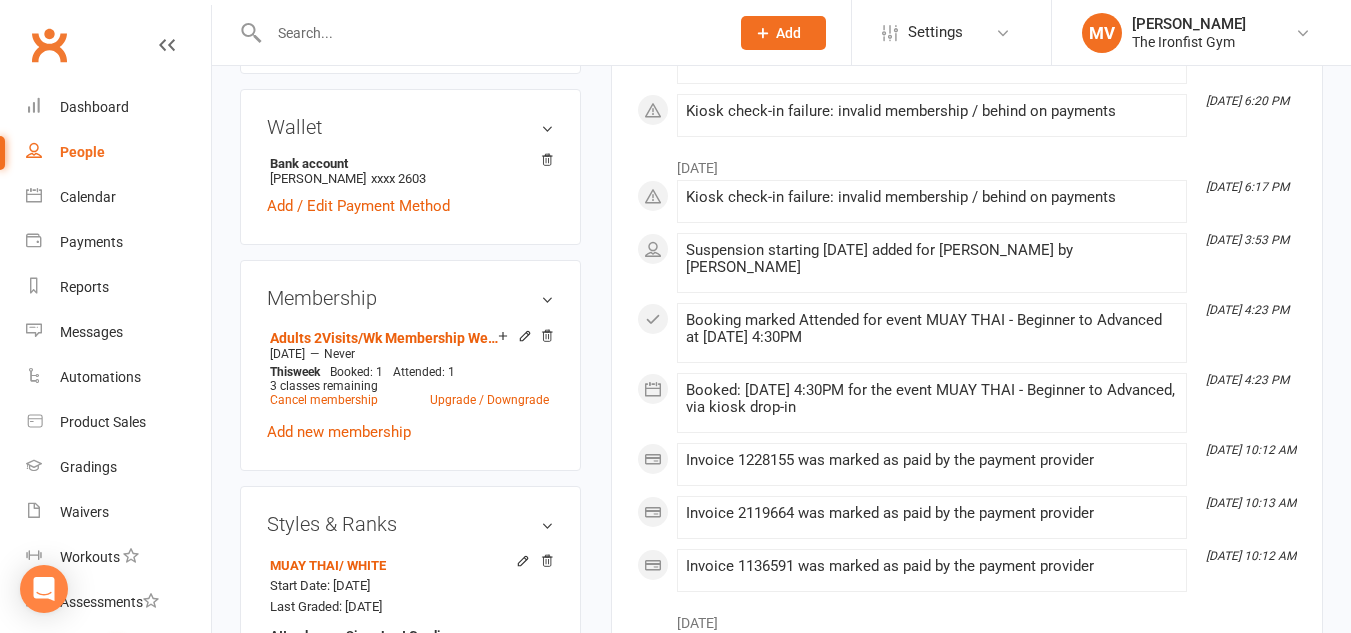 scroll, scrollTop: 600, scrollLeft: 0, axis: vertical 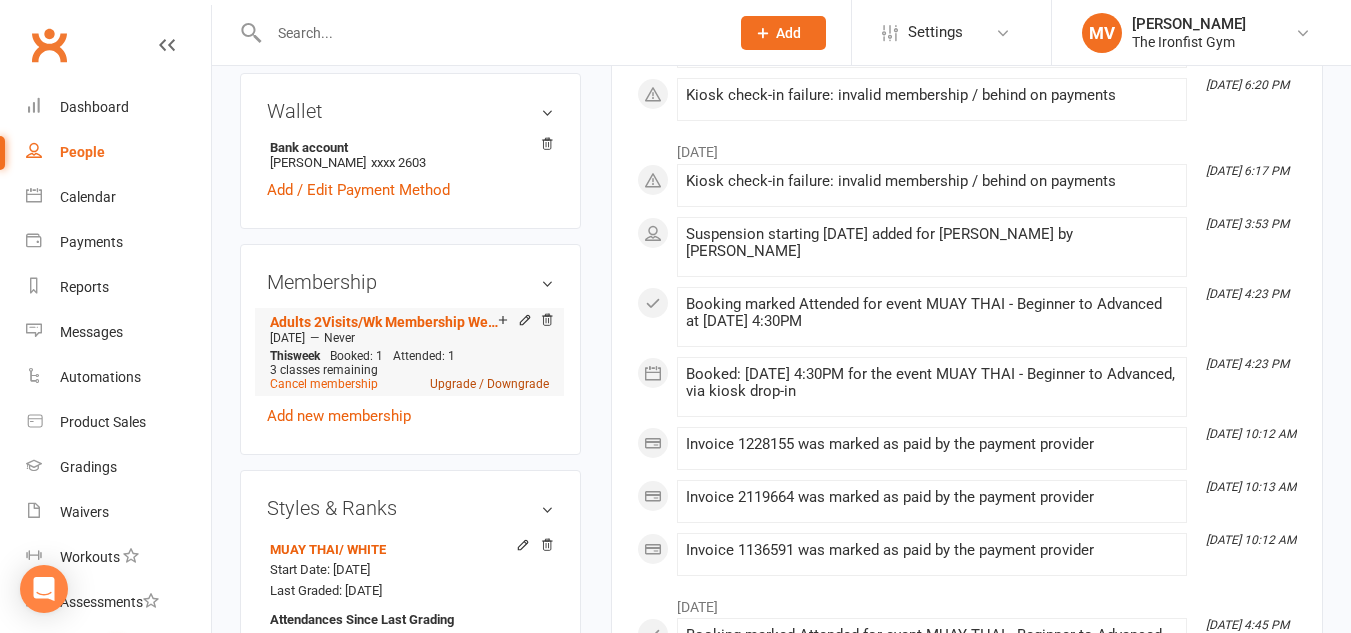 click on "Upgrade / Downgrade" at bounding box center [489, 384] 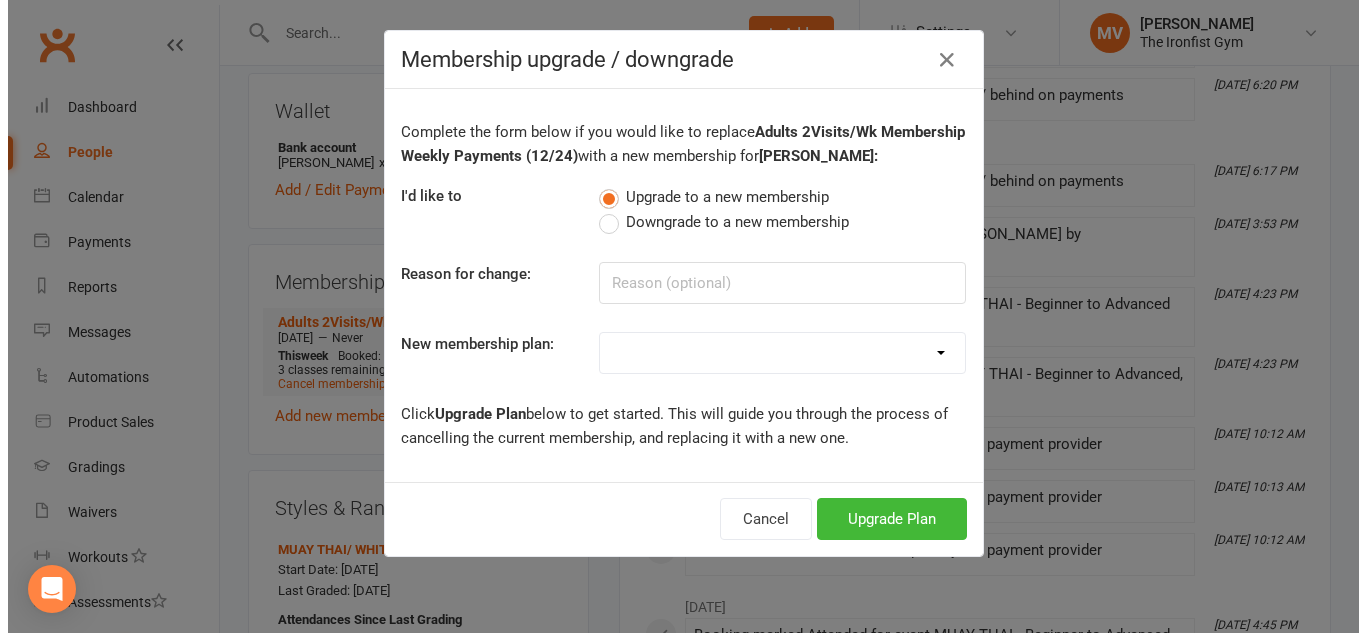 scroll, scrollTop: 576, scrollLeft: 0, axis: vertical 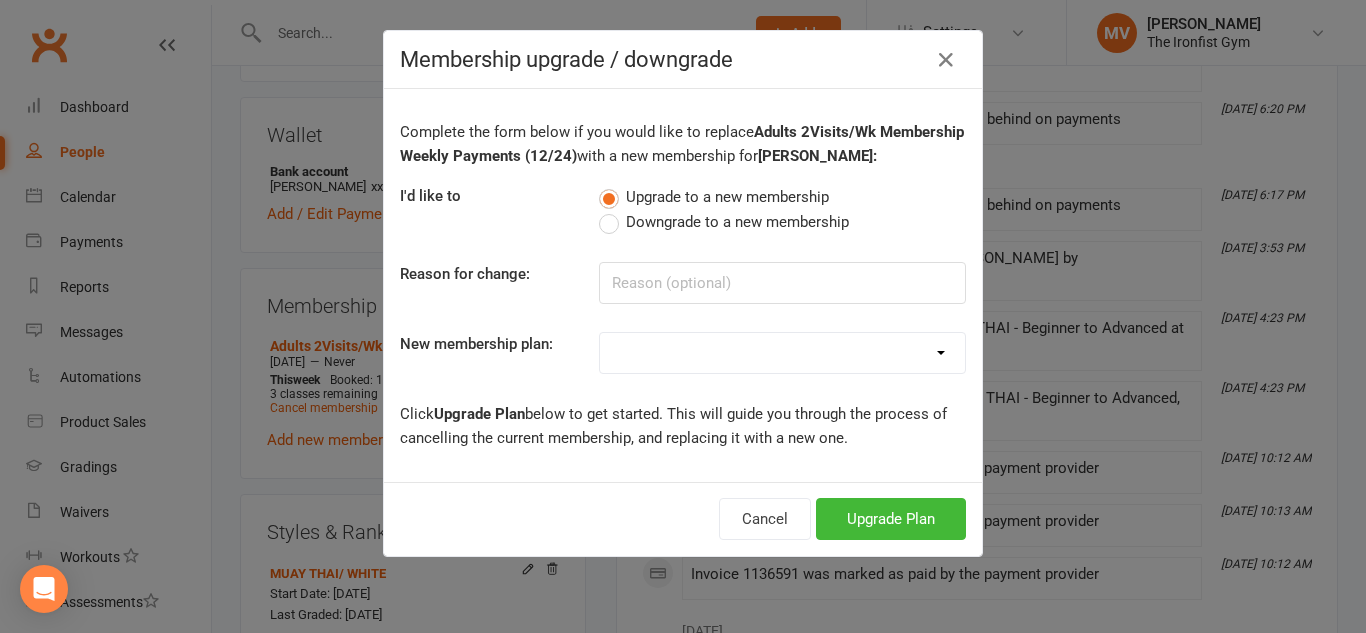 click on "Downgrade to a new membership" at bounding box center [724, 222] 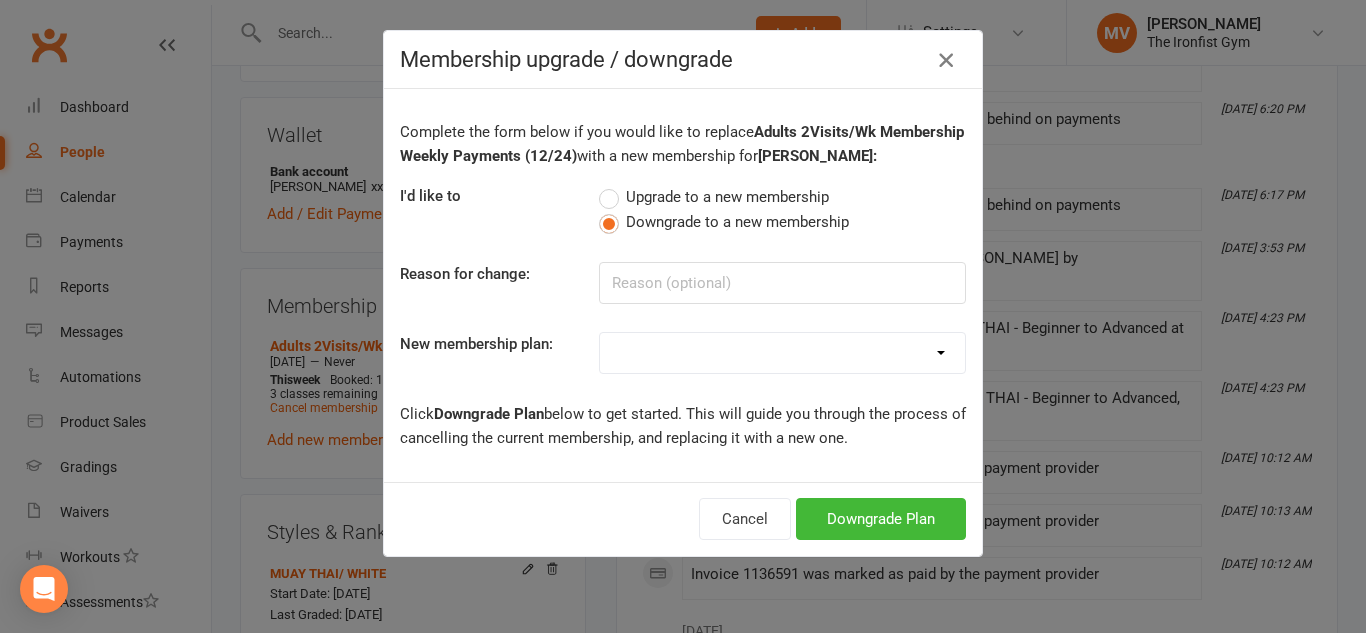 click at bounding box center [946, 60] 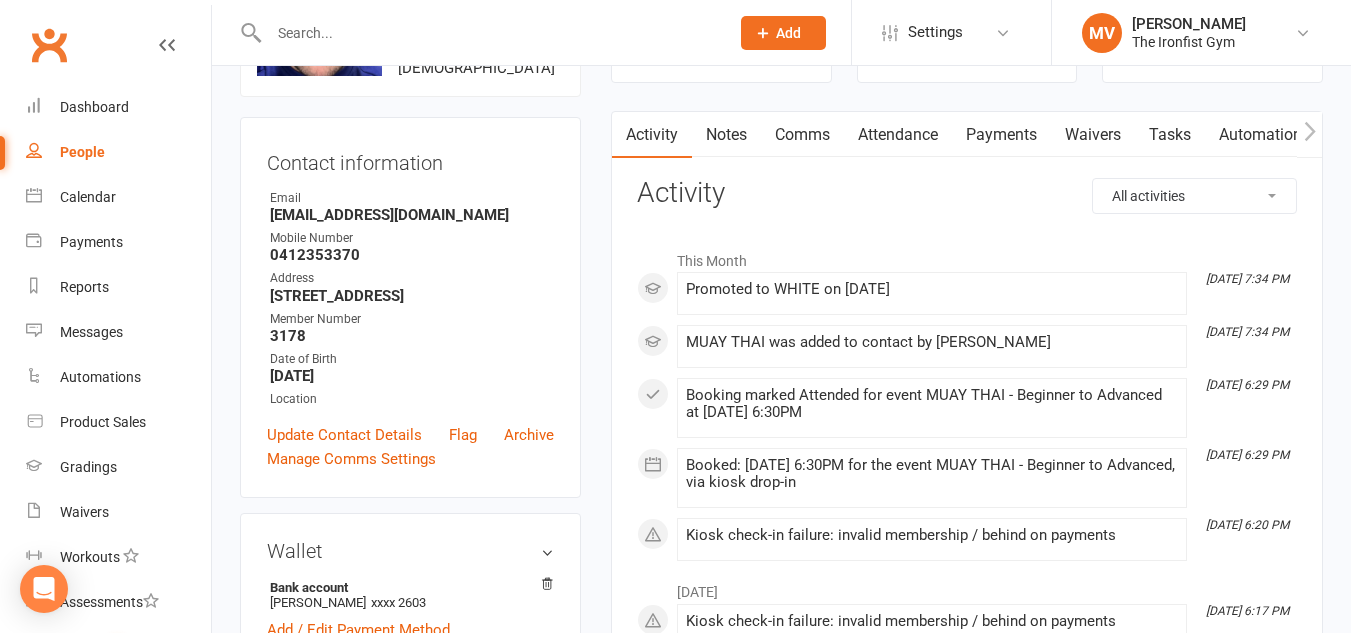 scroll, scrollTop: 100, scrollLeft: 0, axis: vertical 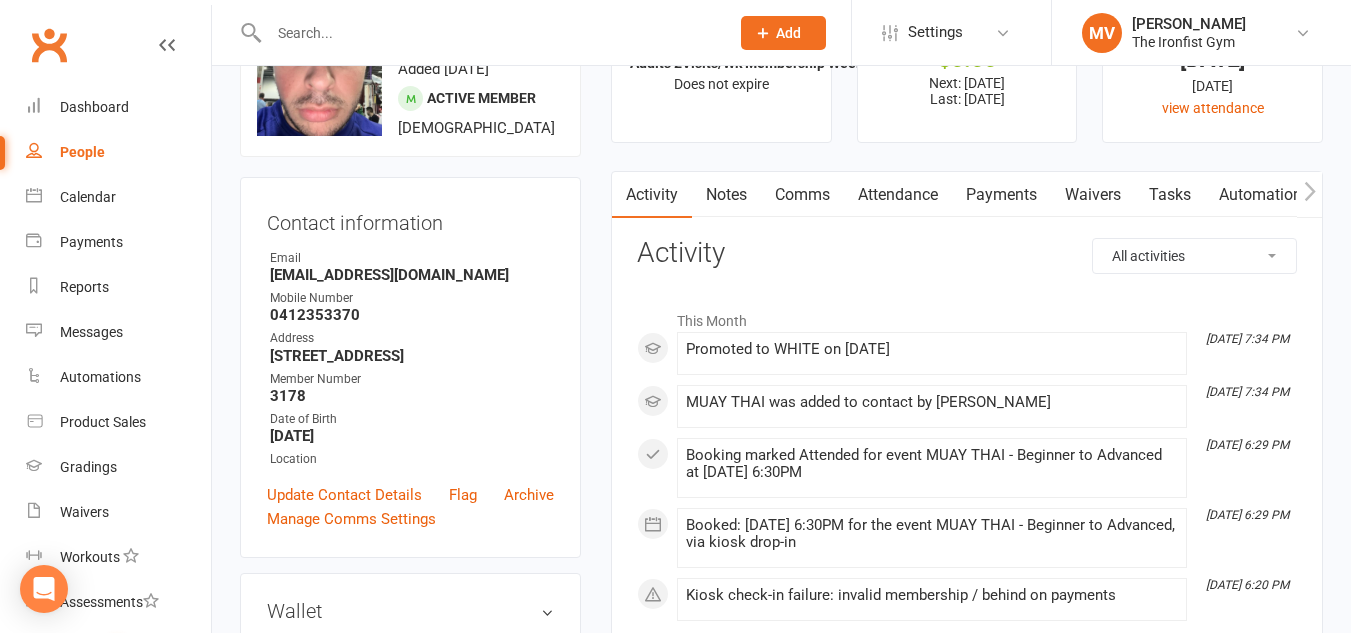 drag, startPoint x: 1002, startPoint y: 191, endPoint x: 1092, endPoint y: 190, distance: 90.005554 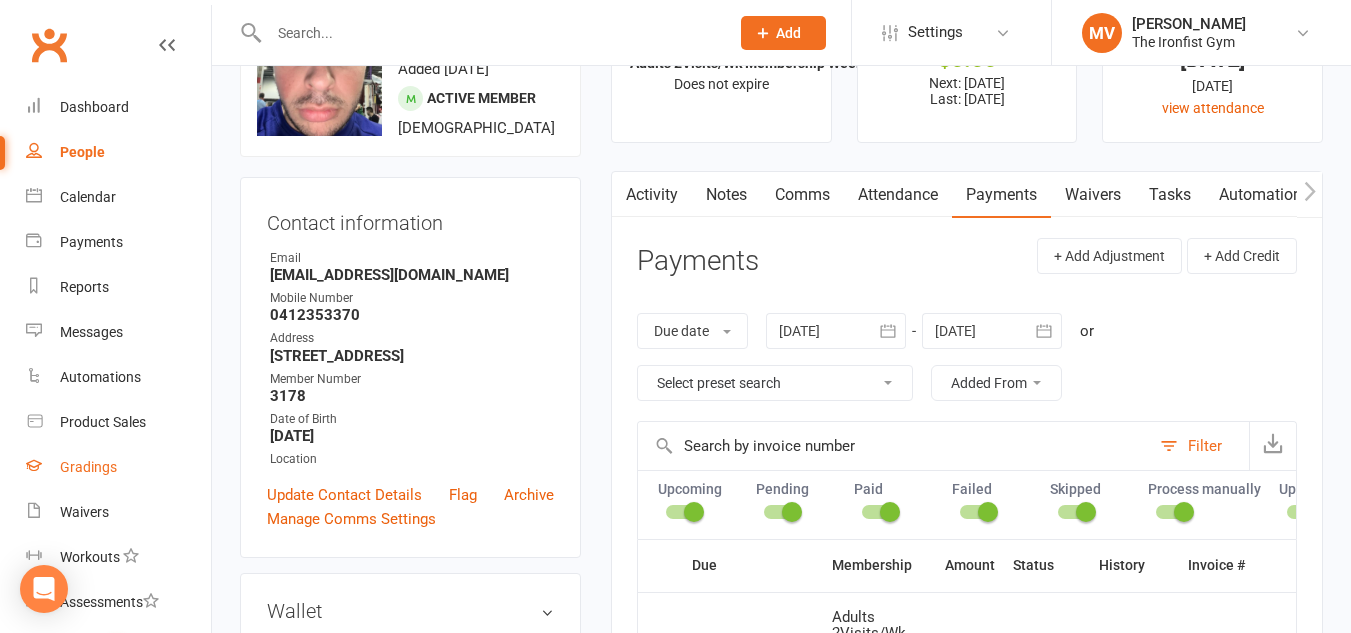 click on "Gradings" at bounding box center [88, 467] 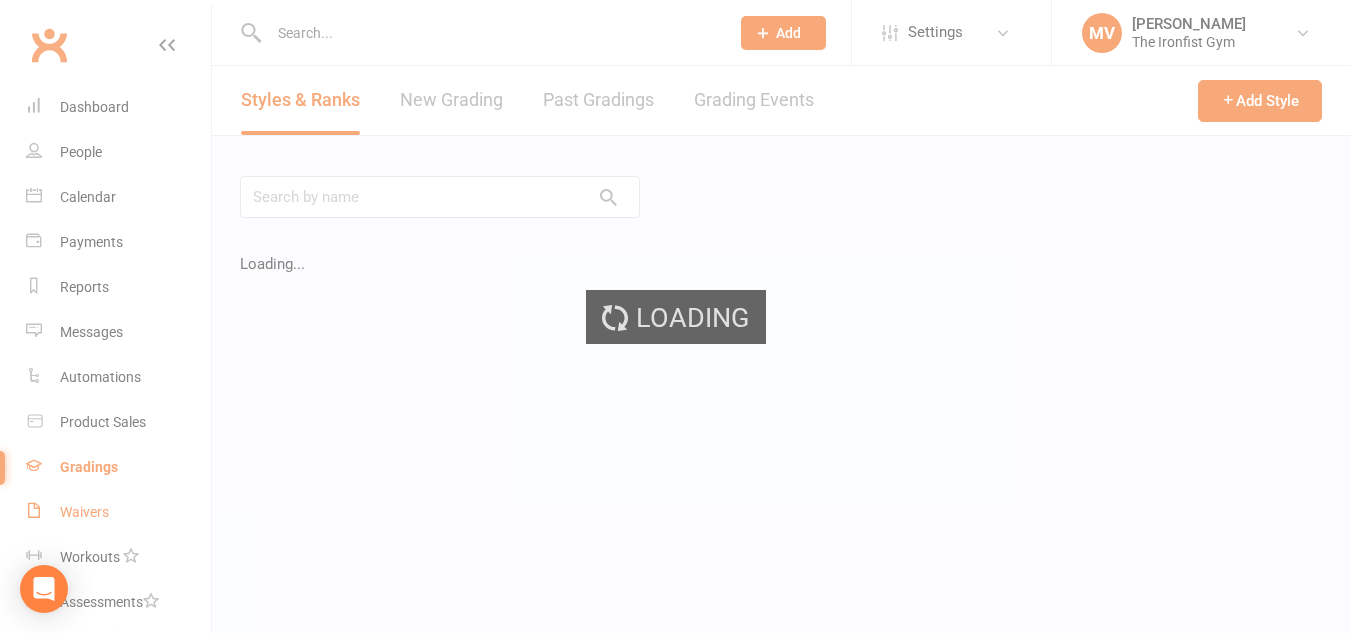 scroll, scrollTop: 0, scrollLeft: 0, axis: both 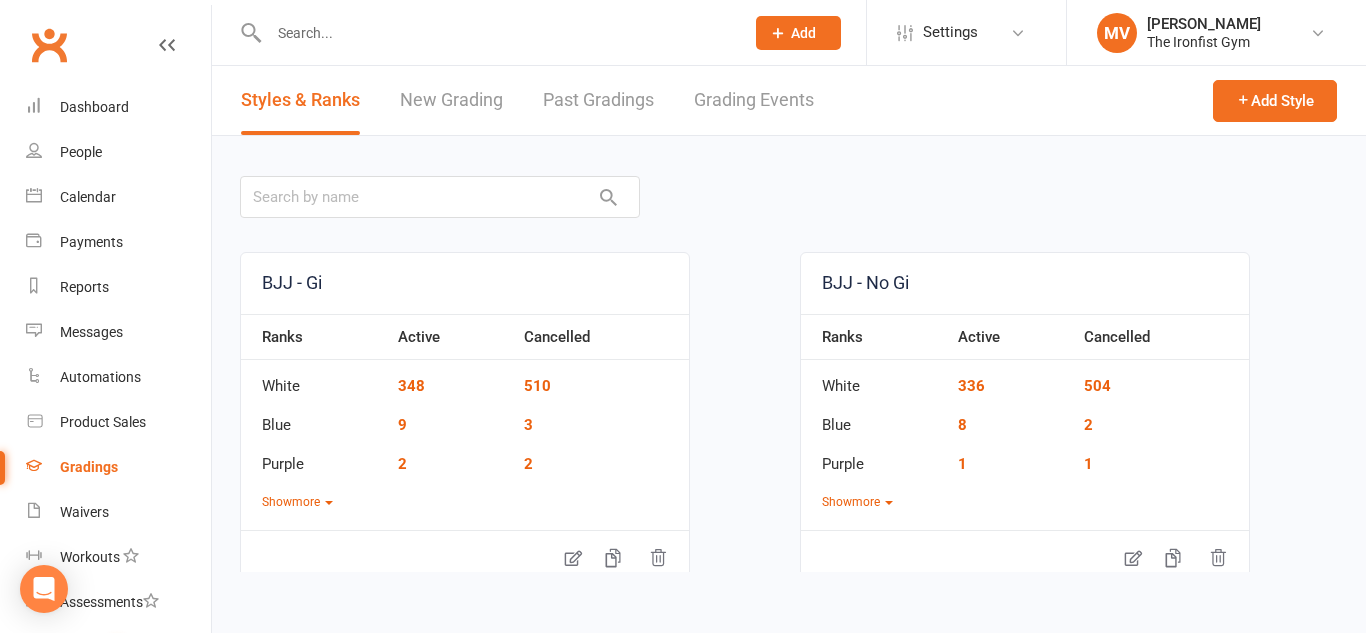 click on "Grading Events" at bounding box center [754, 100] 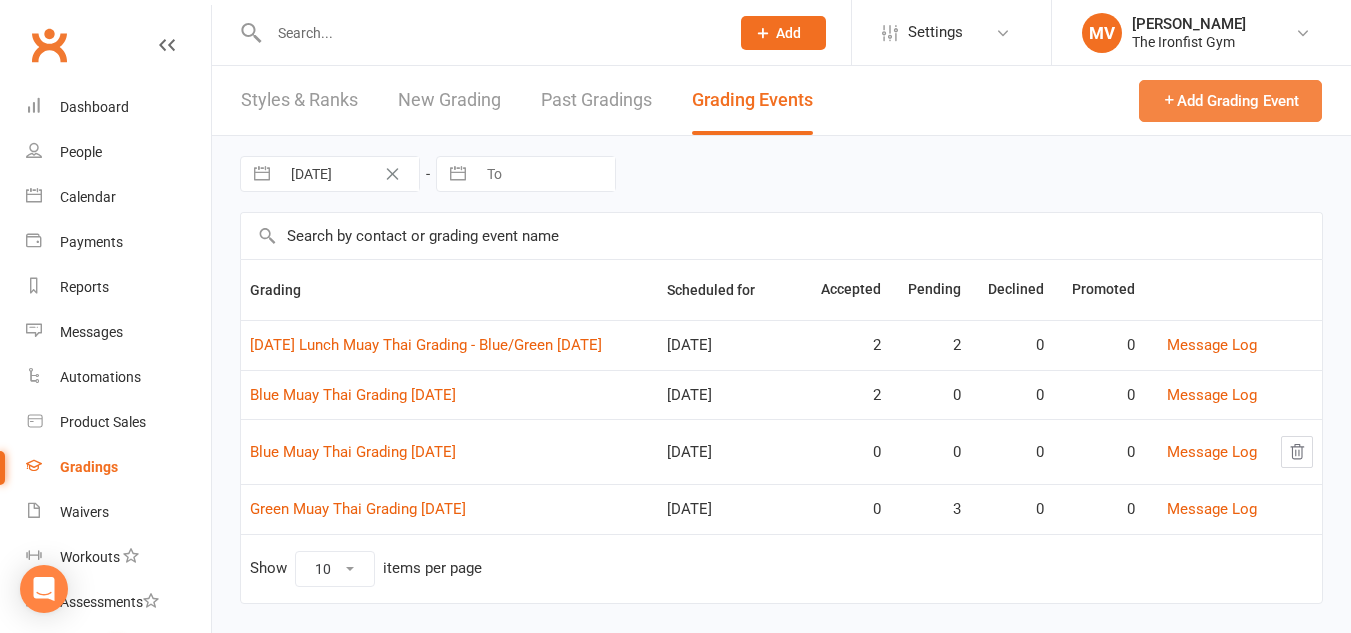 drag, startPoint x: 1179, startPoint y: 99, endPoint x: 1192, endPoint y: 93, distance: 14.3178215 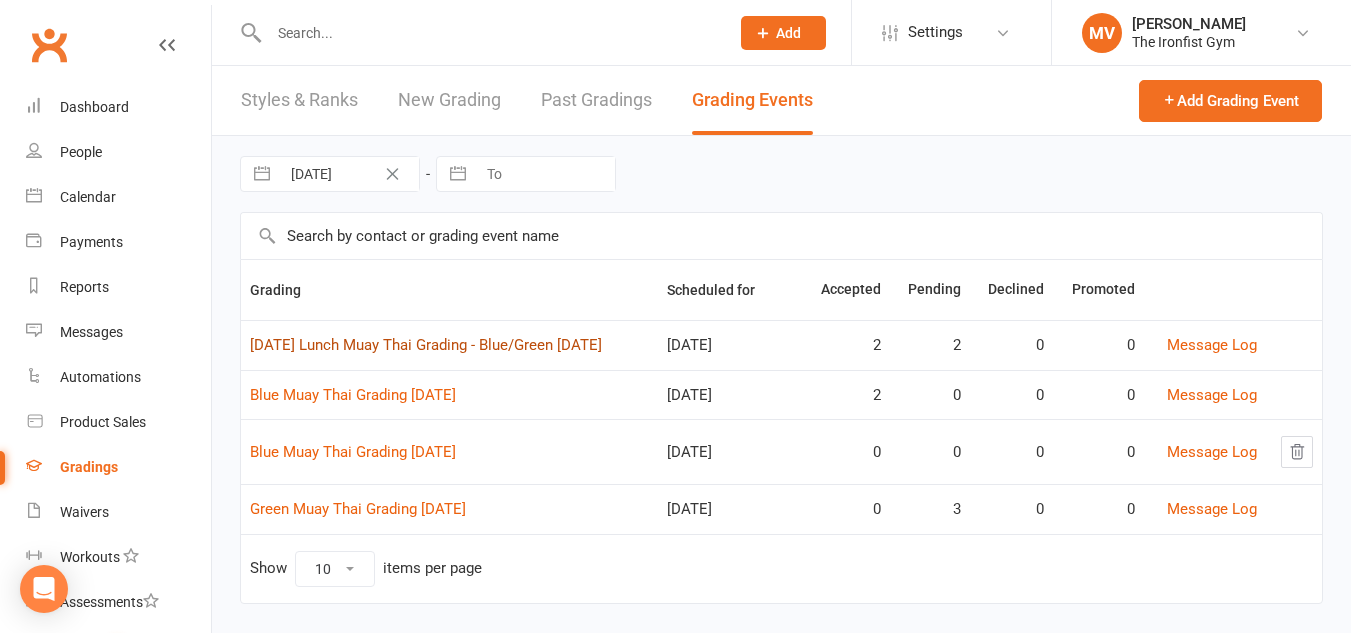 drag, startPoint x: 651, startPoint y: 343, endPoint x: 254, endPoint y: 353, distance: 397.12592 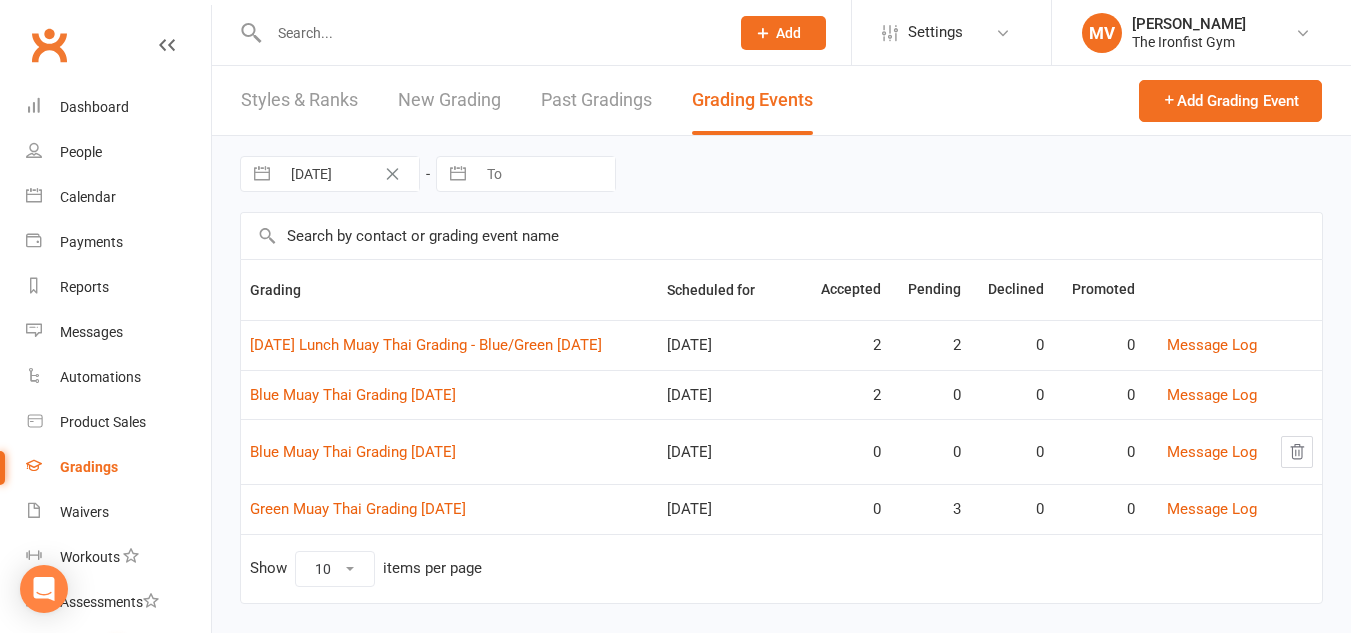 copy on "[DATE] Lunch Muay Thai Grading - Blue/Green [DATE]" 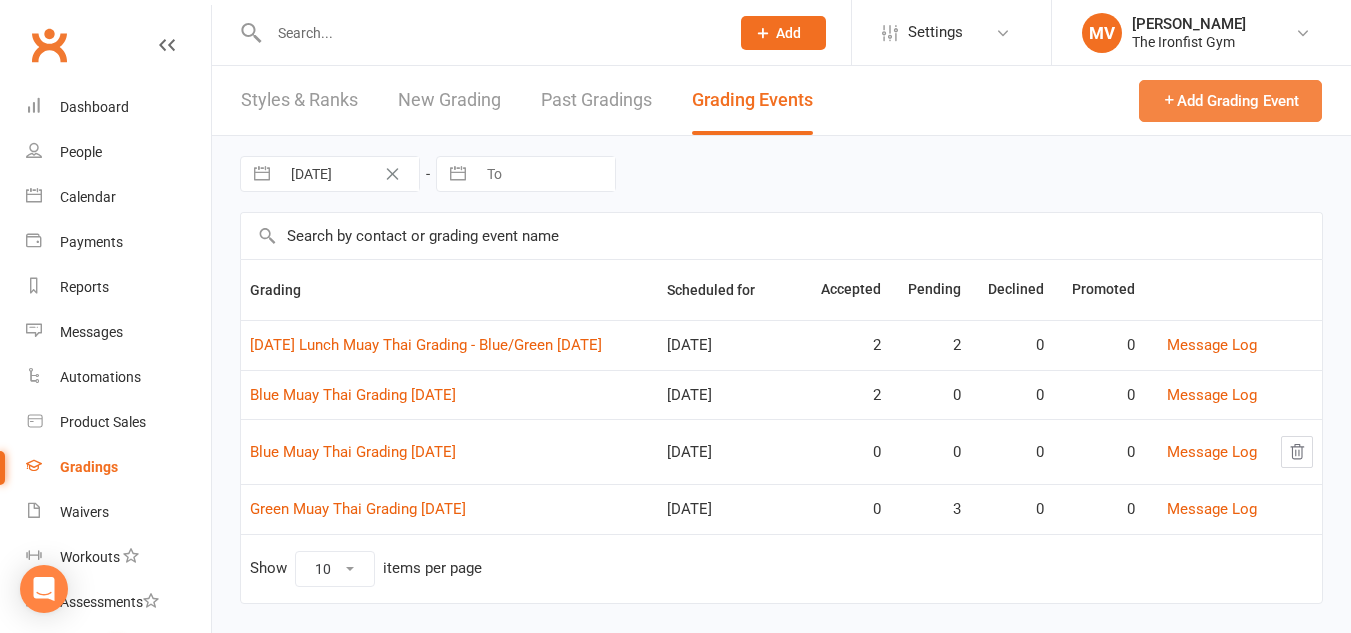 click on "Add Grading Event" at bounding box center (1230, 101) 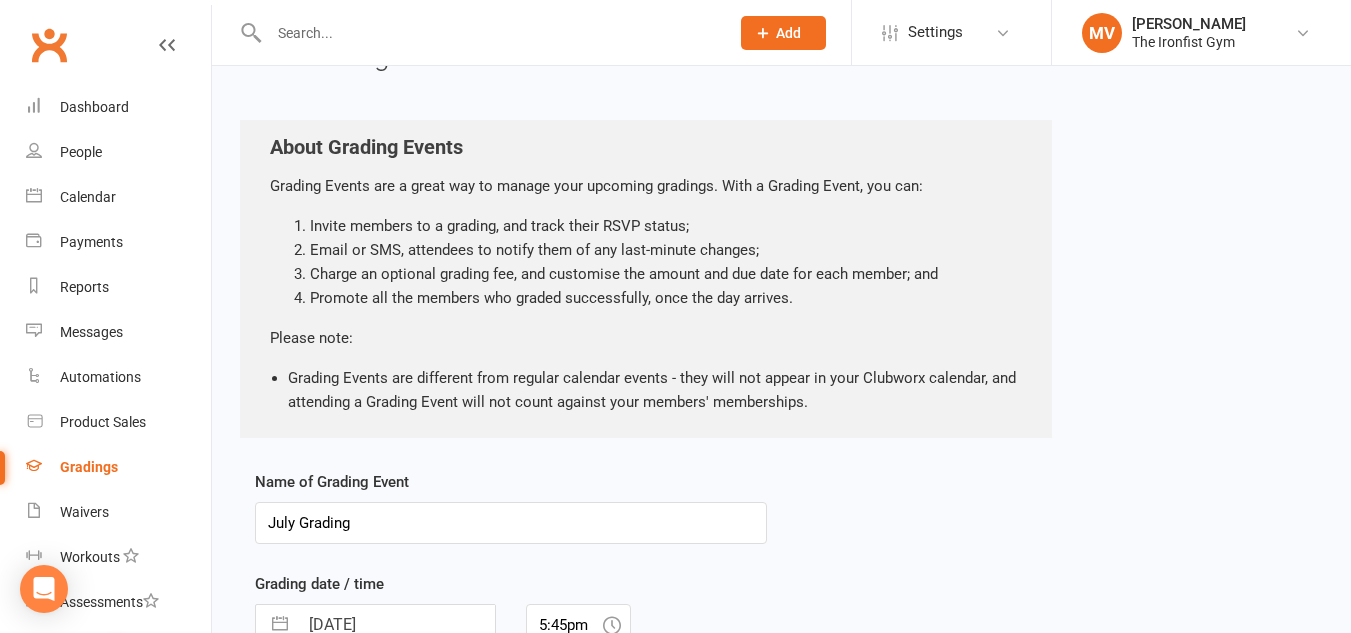 scroll, scrollTop: 100, scrollLeft: 0, axis: vertical 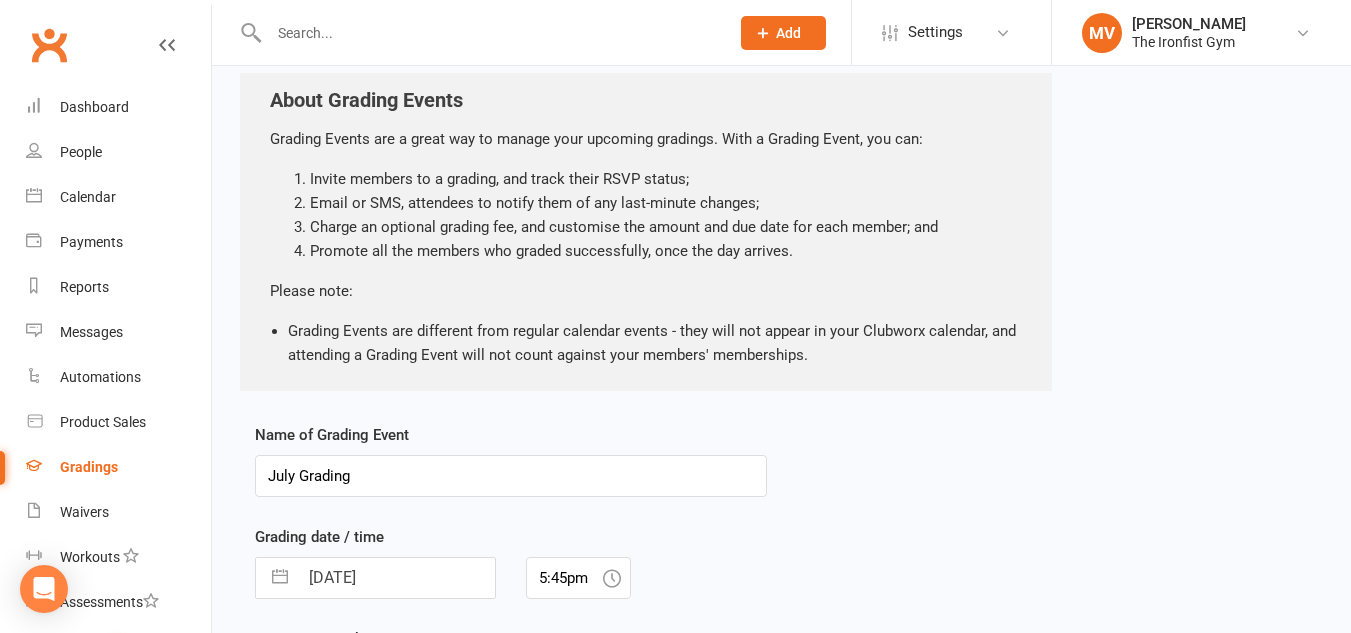 drag, startPoint x: 374, startPoint y: 476, endPoint x: 88, endPoint y: 478, distance: 286.007 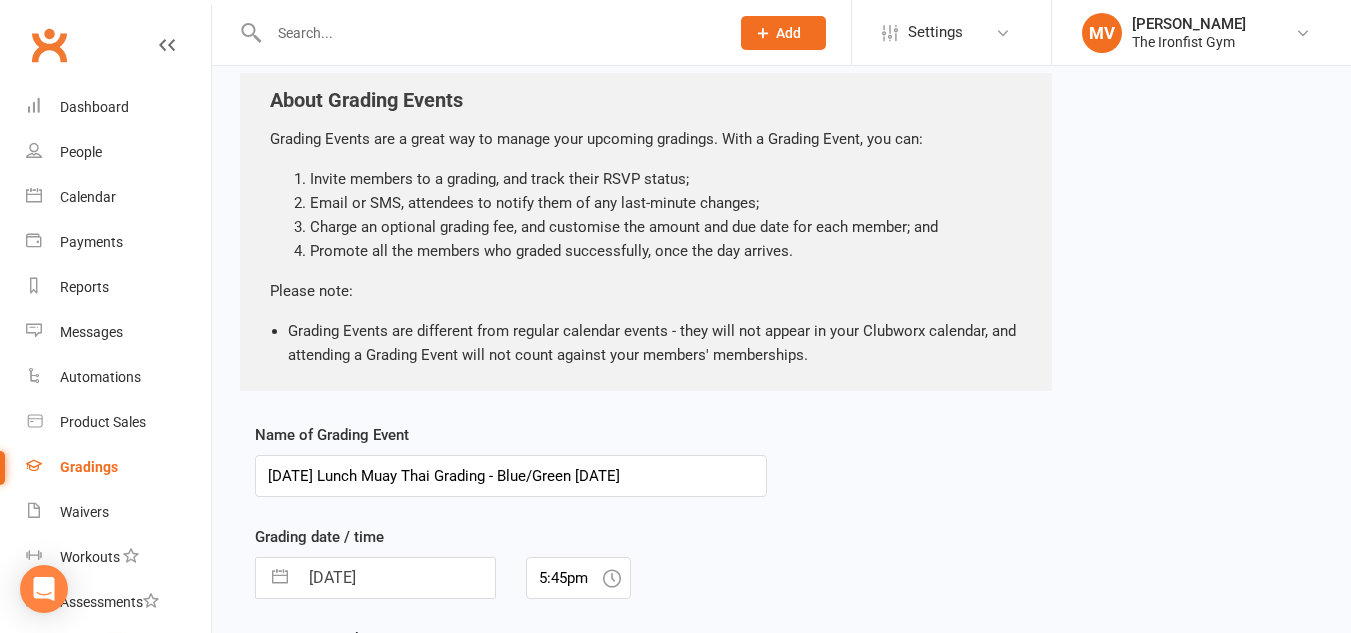 click on "[DATE] Lunch Muay Thai Grading - Blue/Green [DATE]" at bounding box center [511, 476] 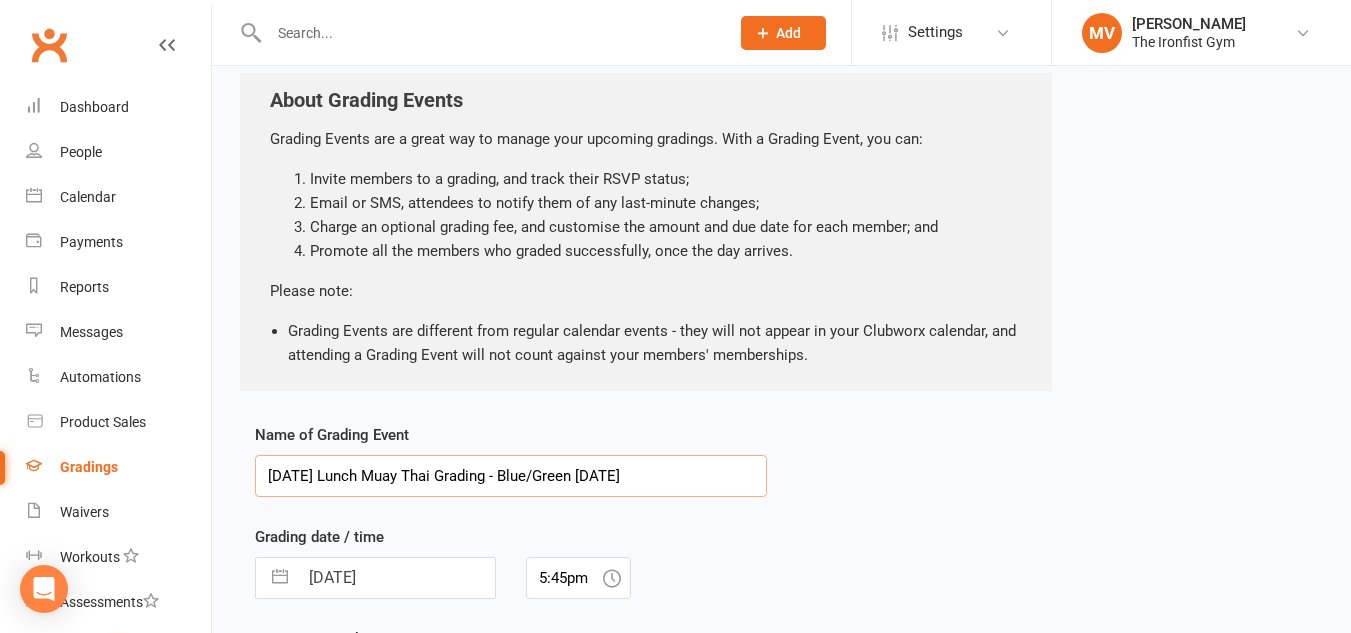 click on "[DATE] Lunch Muay Thai Grading - Blue/Green [DATE]" at bounding box center (511, 476) 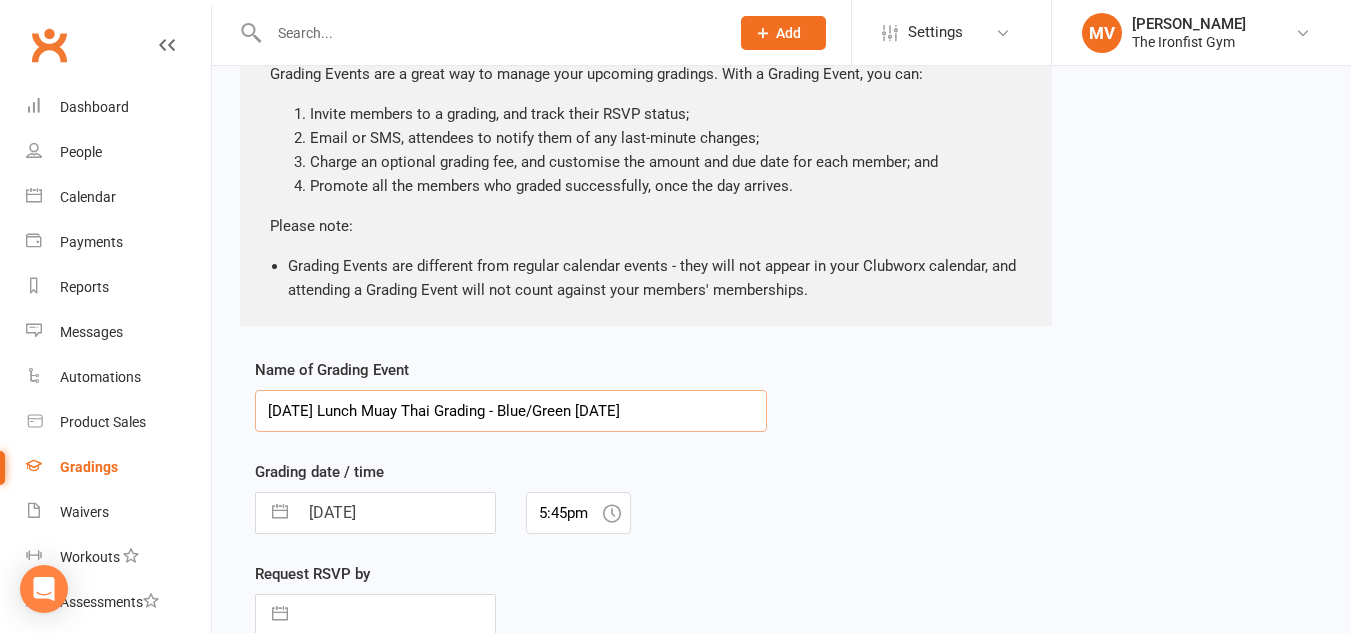 scroll, scrollTop: 200, scrollLeft: 0, axis: vertical 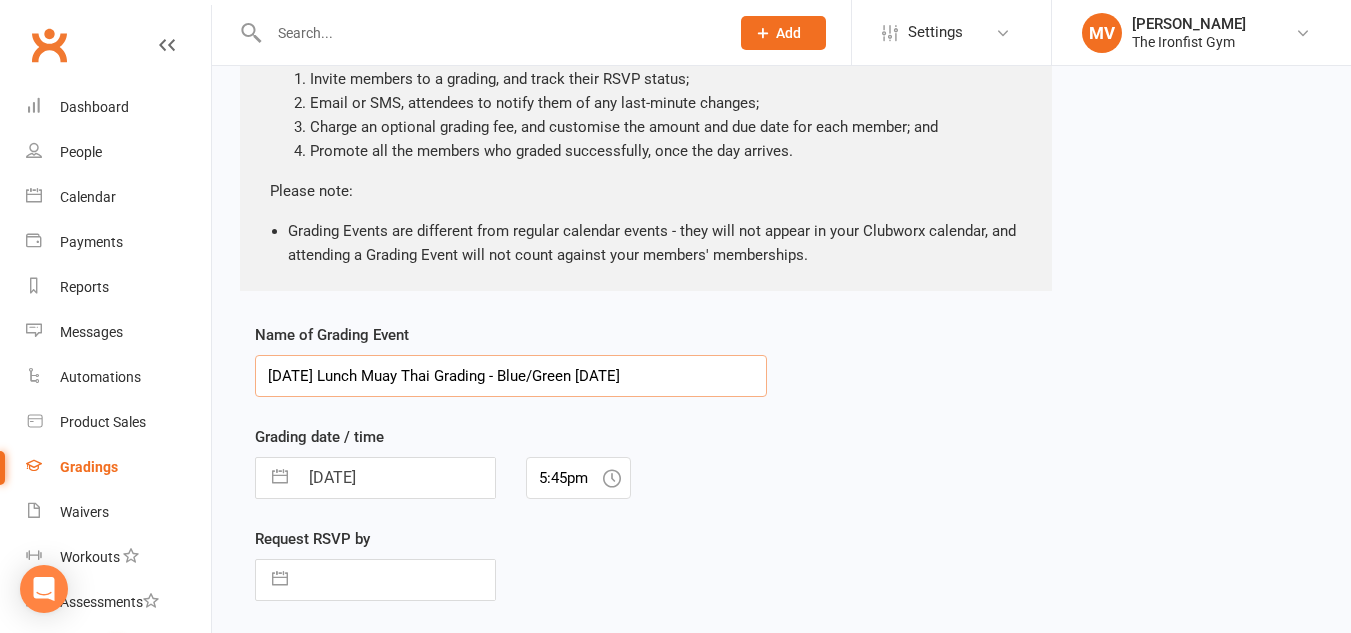 type on "[DATE] Lunch Muay Thai Grading - Blue/Green [DATE]" 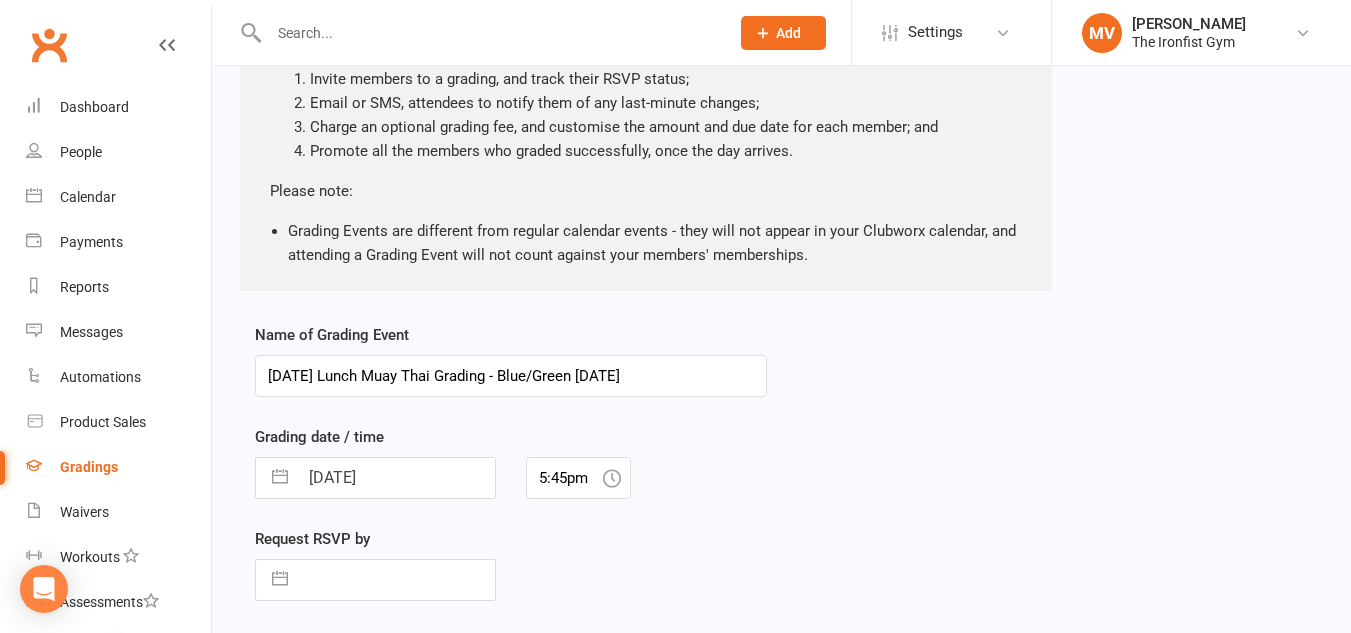 click on "[DATE]" at bounding box center (396, 478) 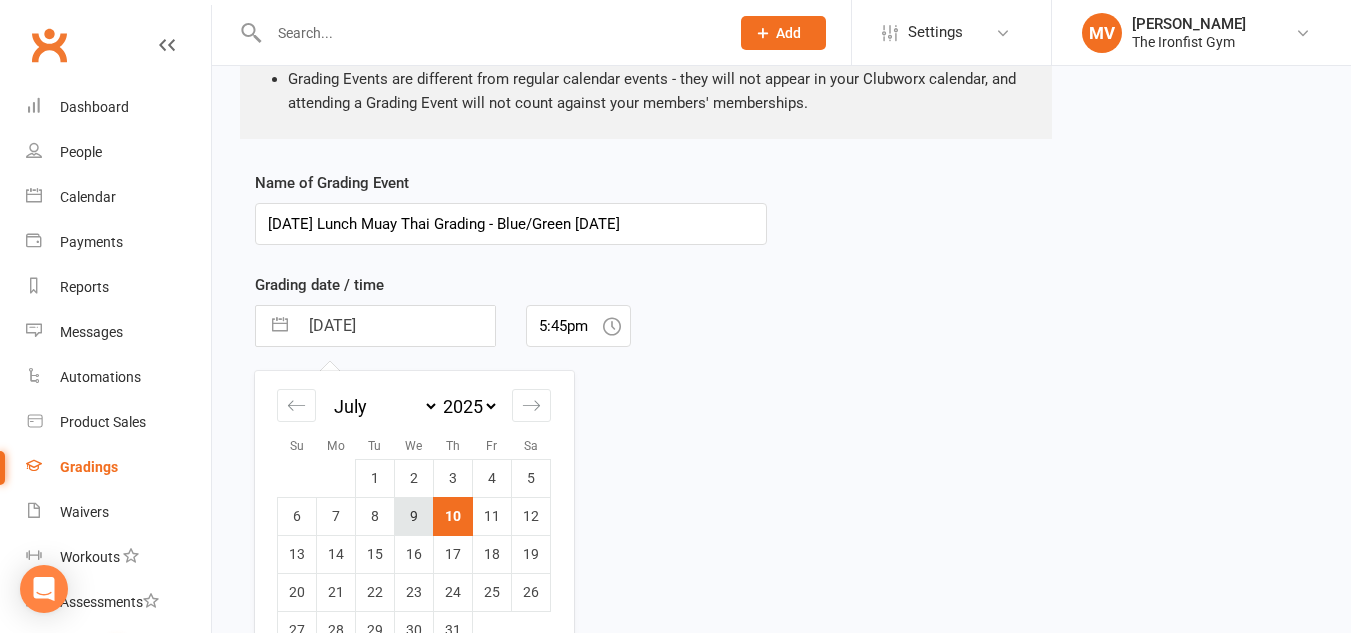 scroll, scrollTop: 400, scrollLeft: 0, axis: vertical 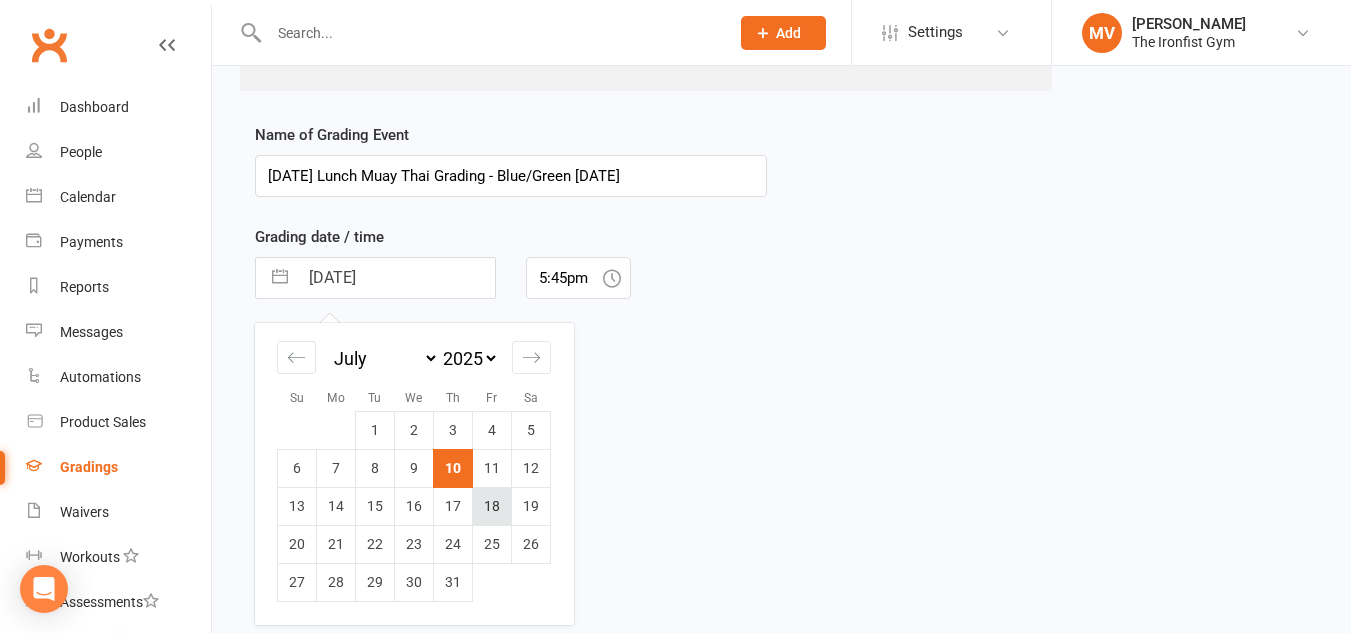 click on "18" at bounding box center (492, 506) 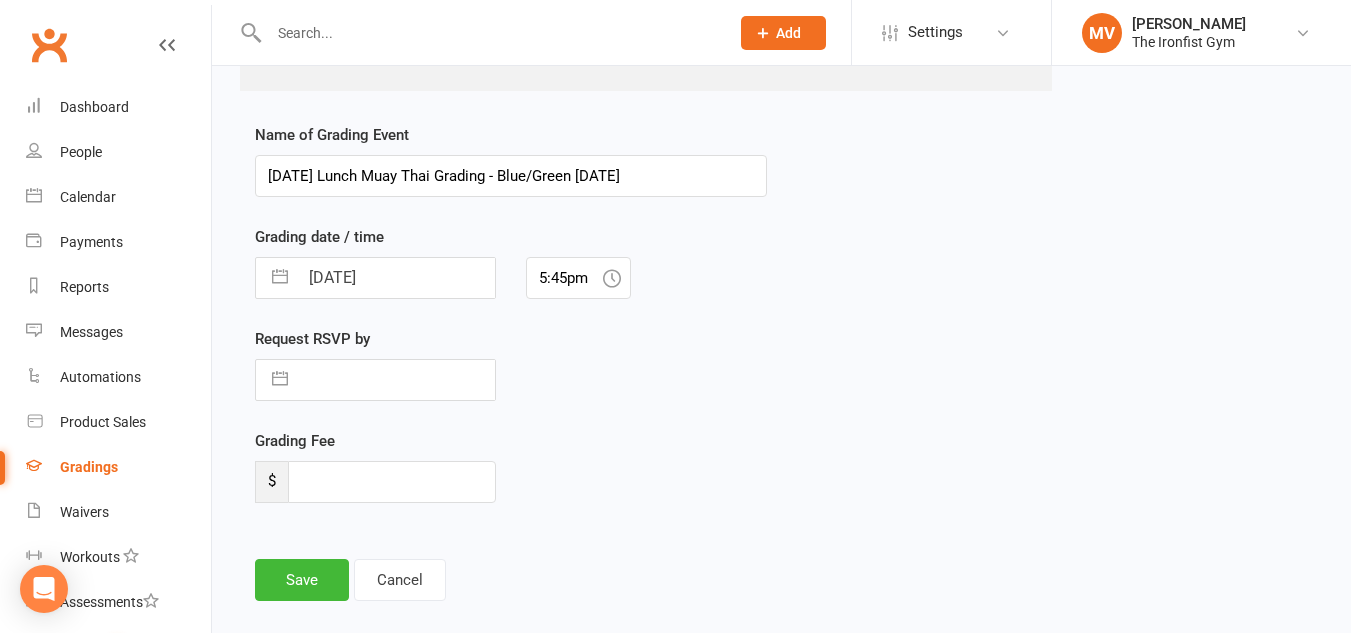 click on "[DATE]" at bounding box center (396, 278) 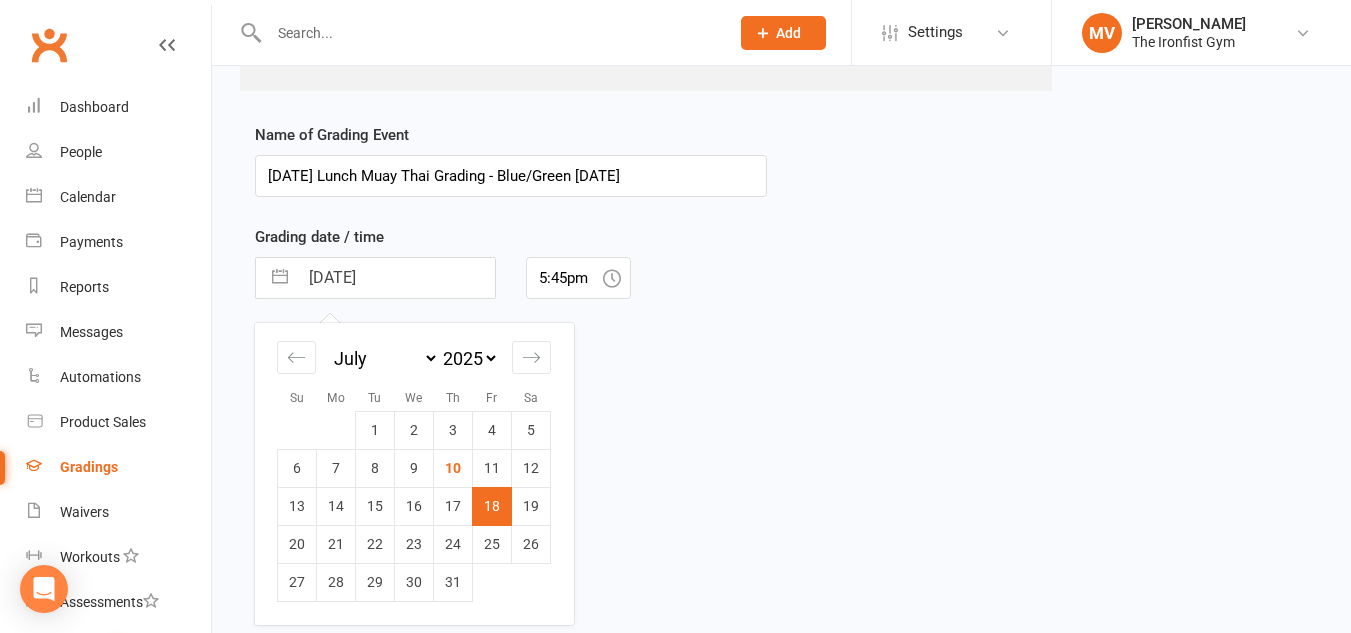 click on "21" at bounding box center [336, 544] 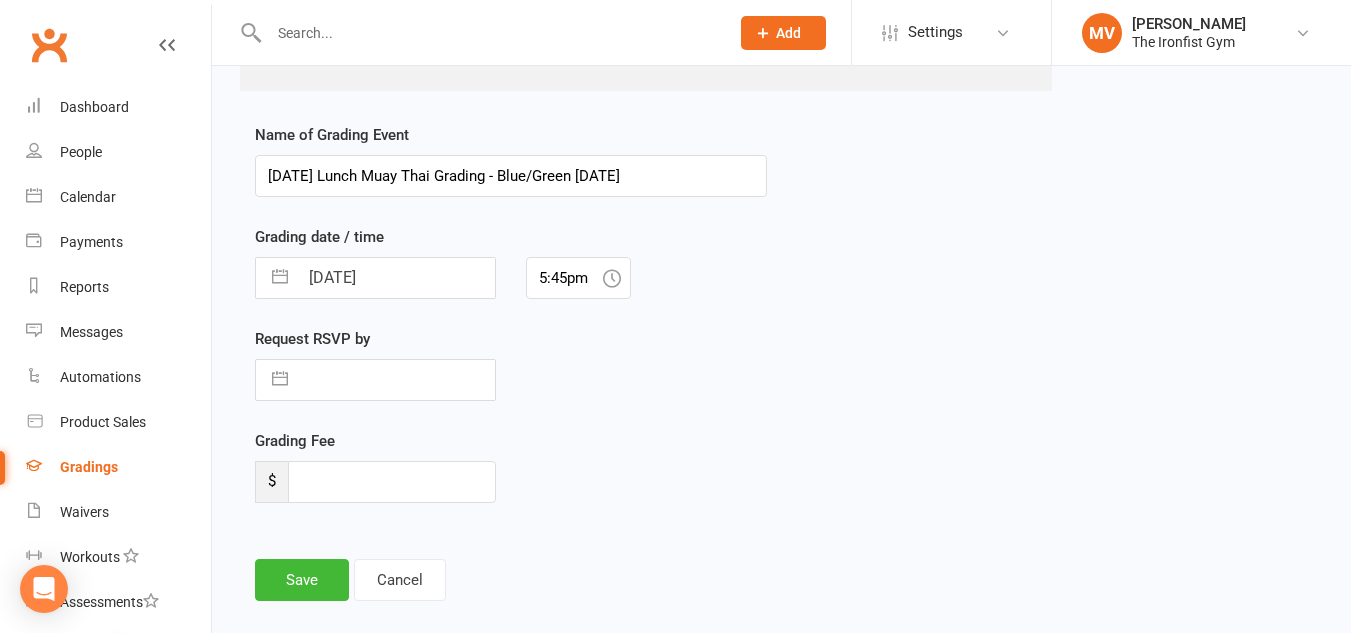 click at bounding box center [612, 278] 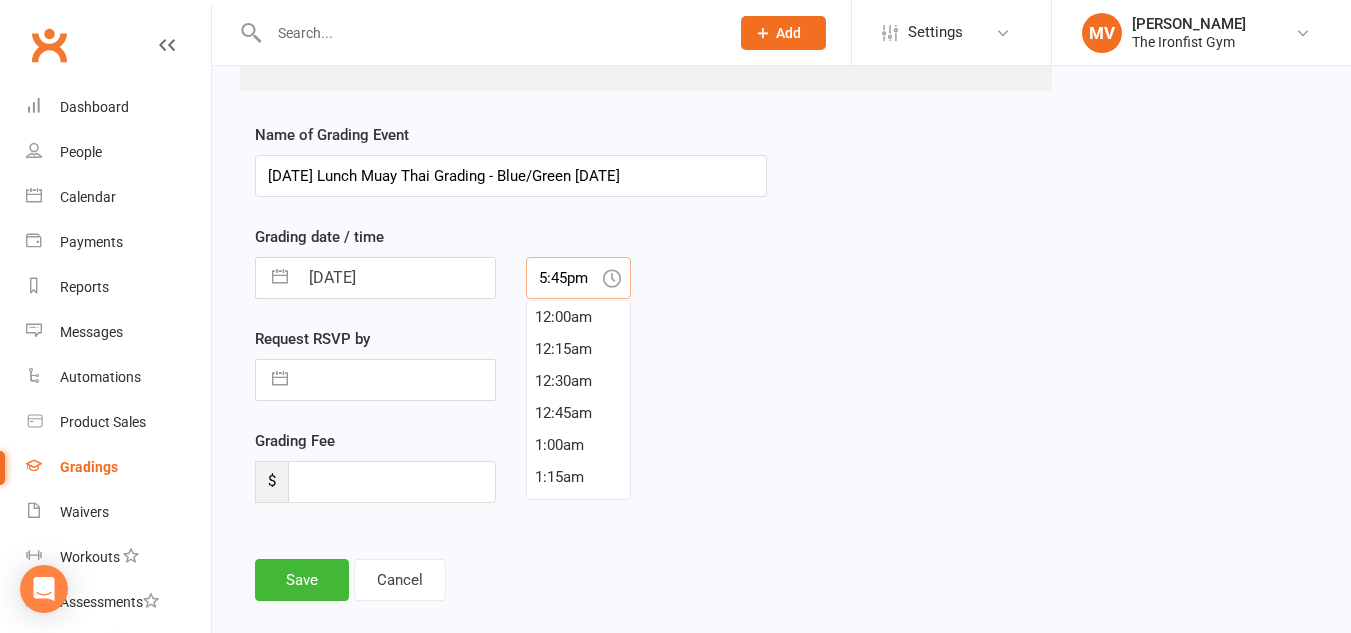 click on "5:45pm" at bounding box center [578, 278] 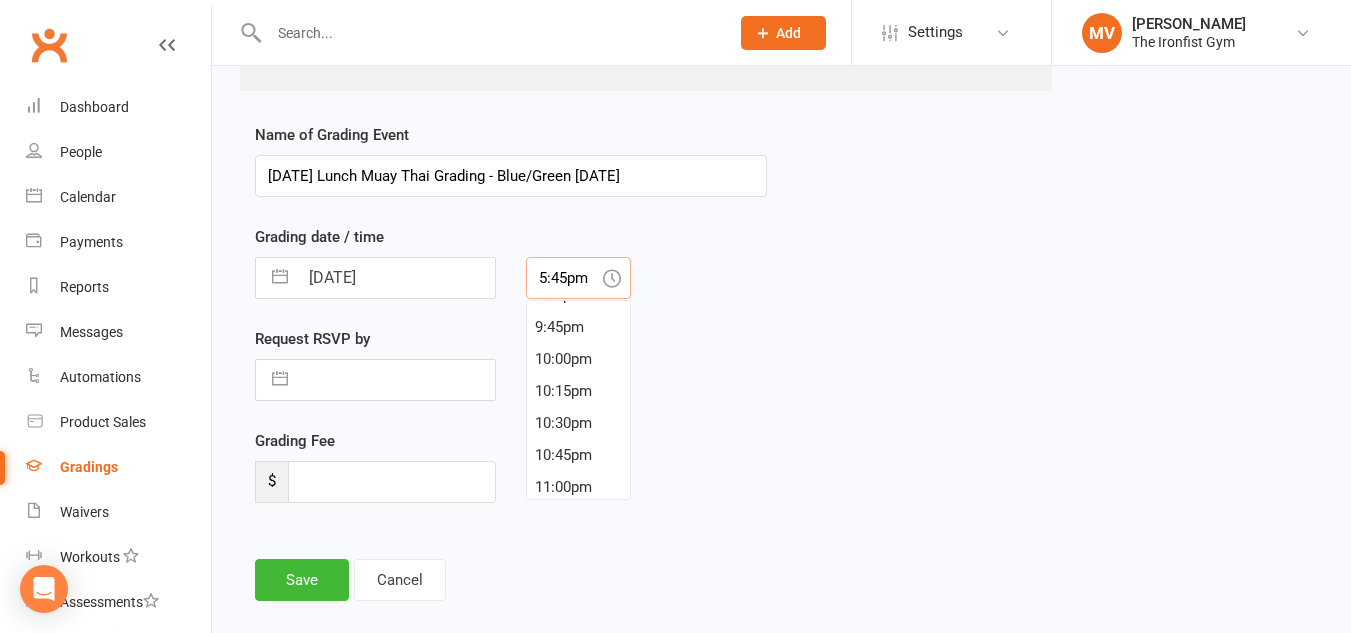 scroll, scrollTop: 2874, scrollLeft: 0, axis: vertical 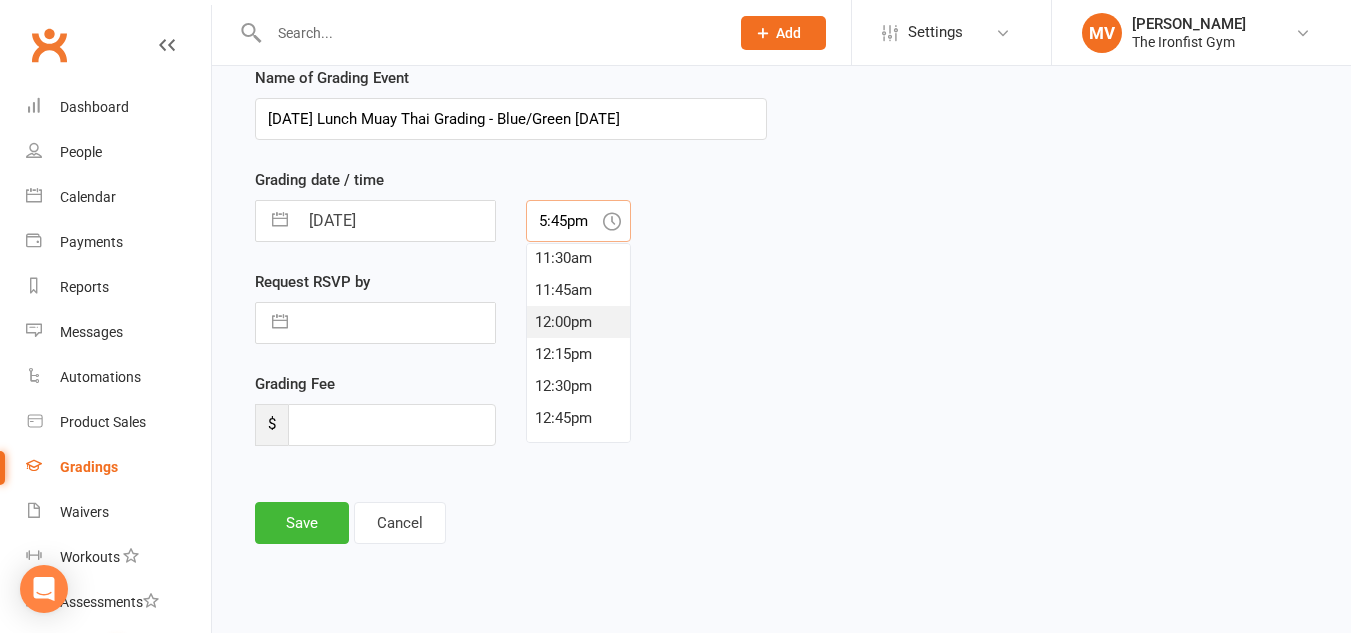 click on "12:00pm" at bounding box center (578, 322) 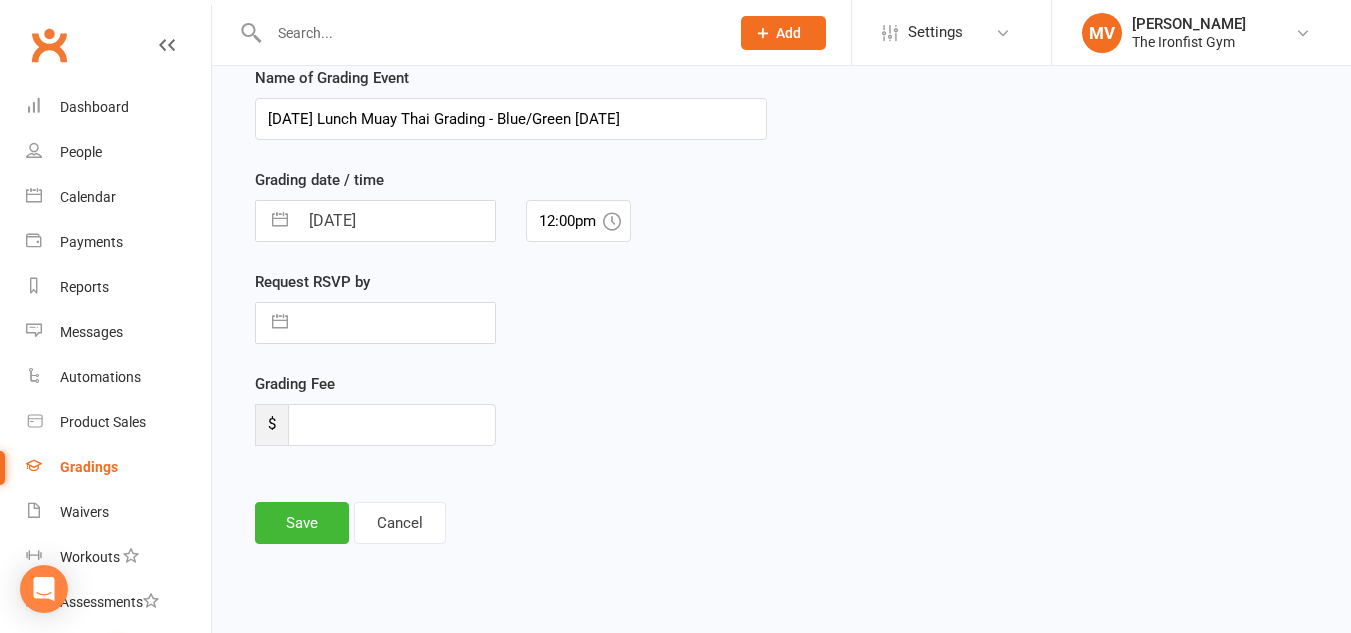 click at bounding box center [396, 323] 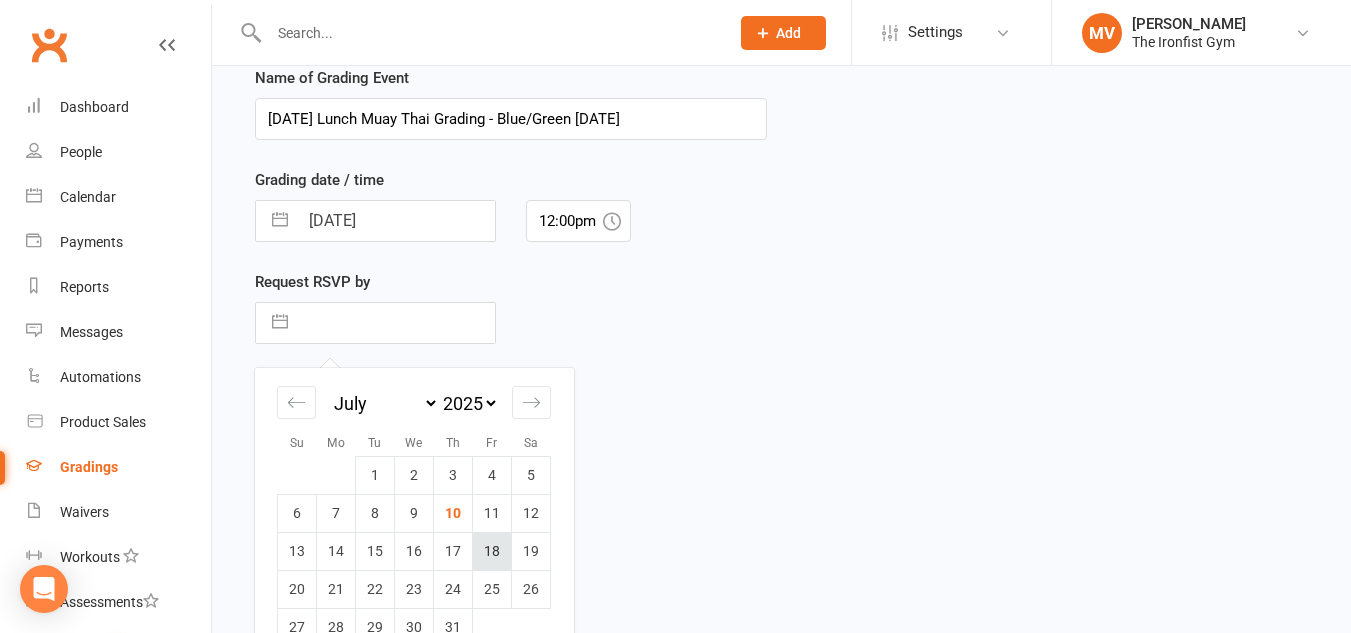 click on "18" at bounding box center [492, 551] 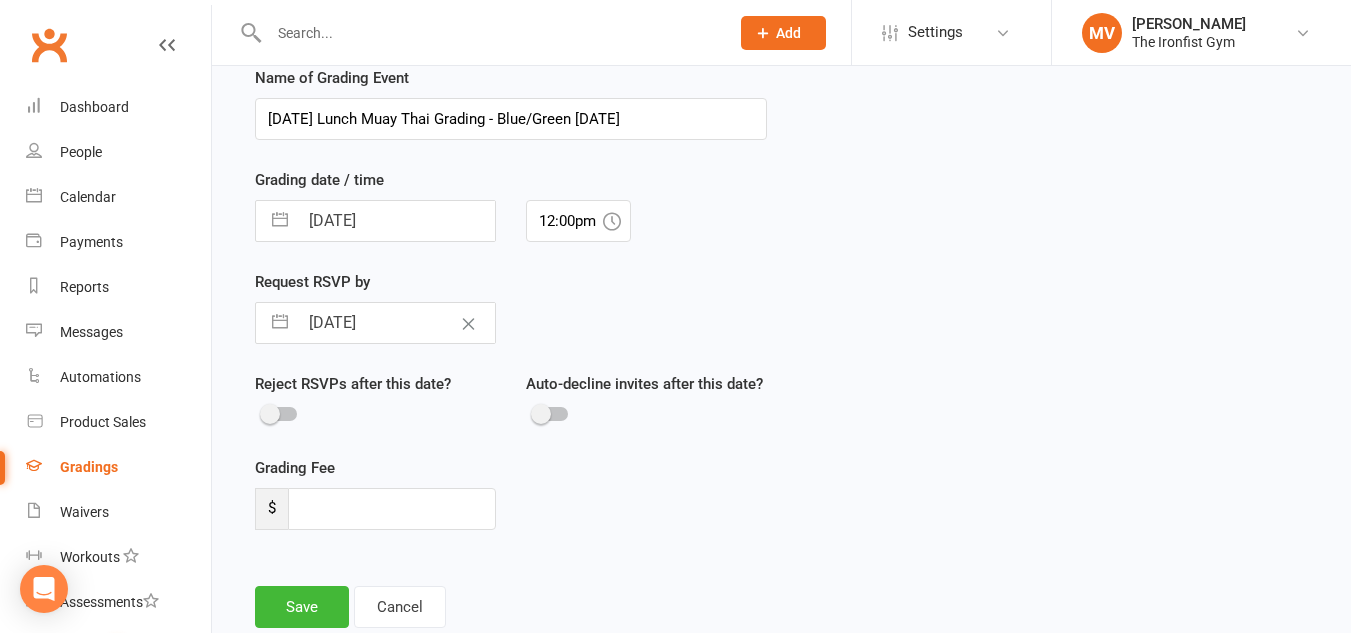 click at bounding box center [280, 414] 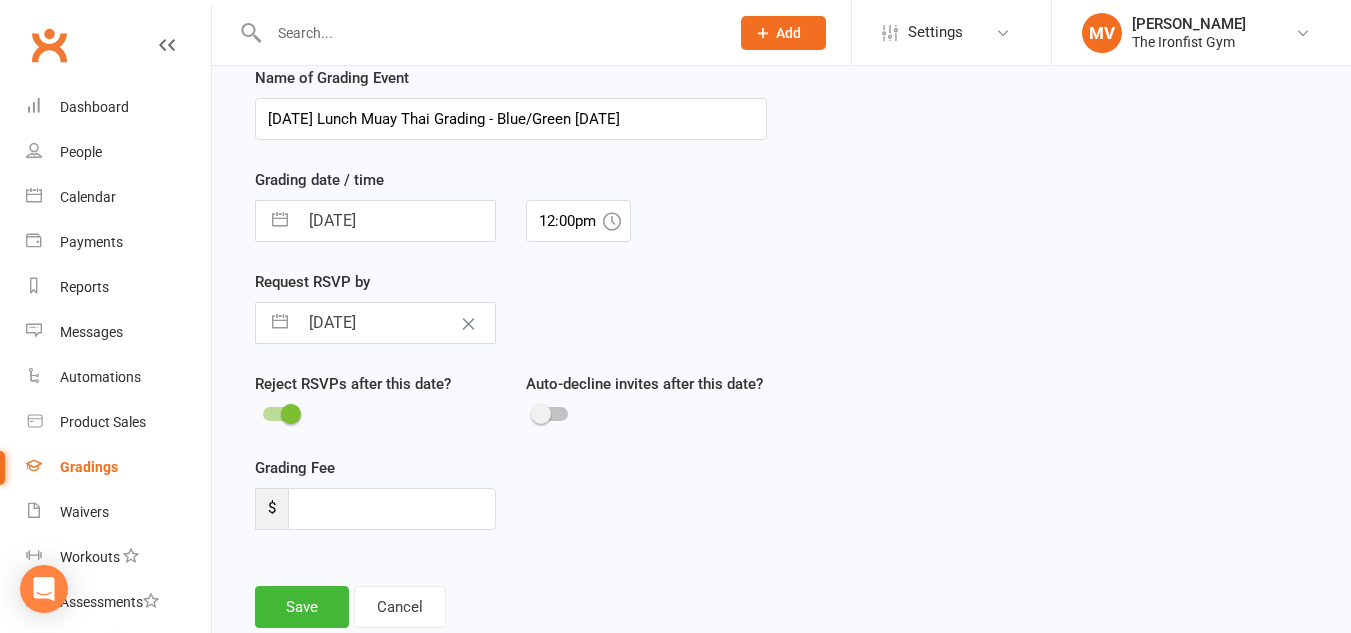 click at bounding box center (551, 414) 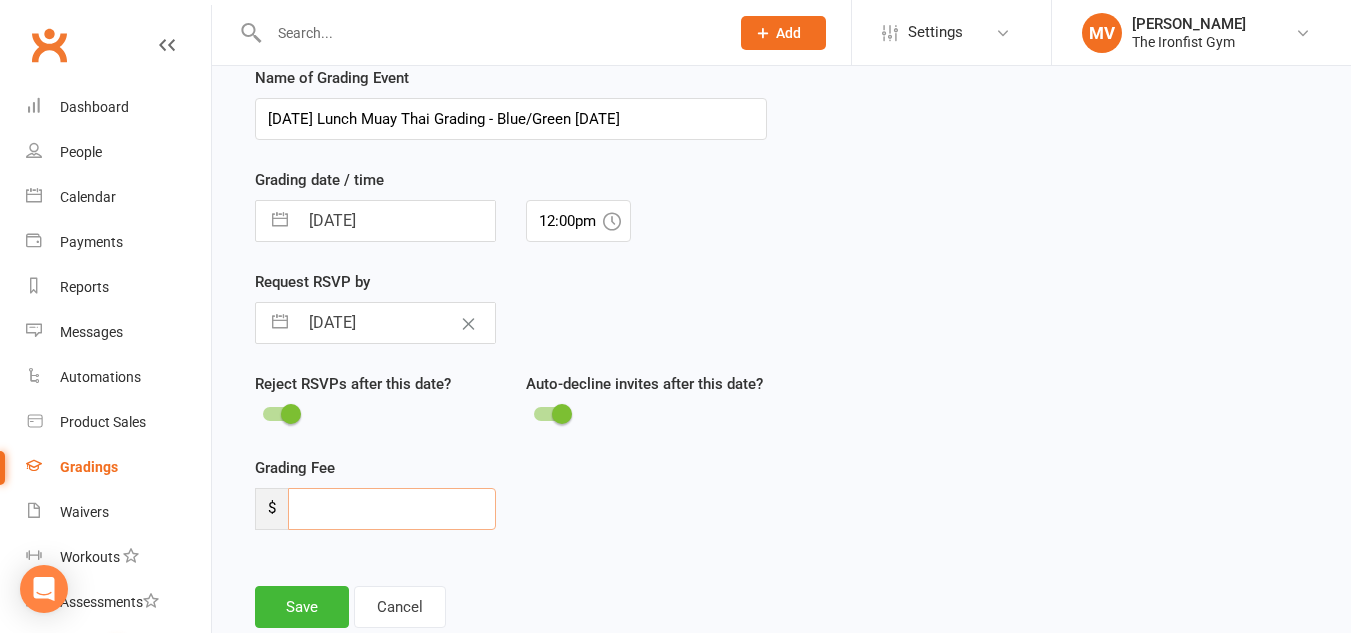 click at bounding box center [392, 509] 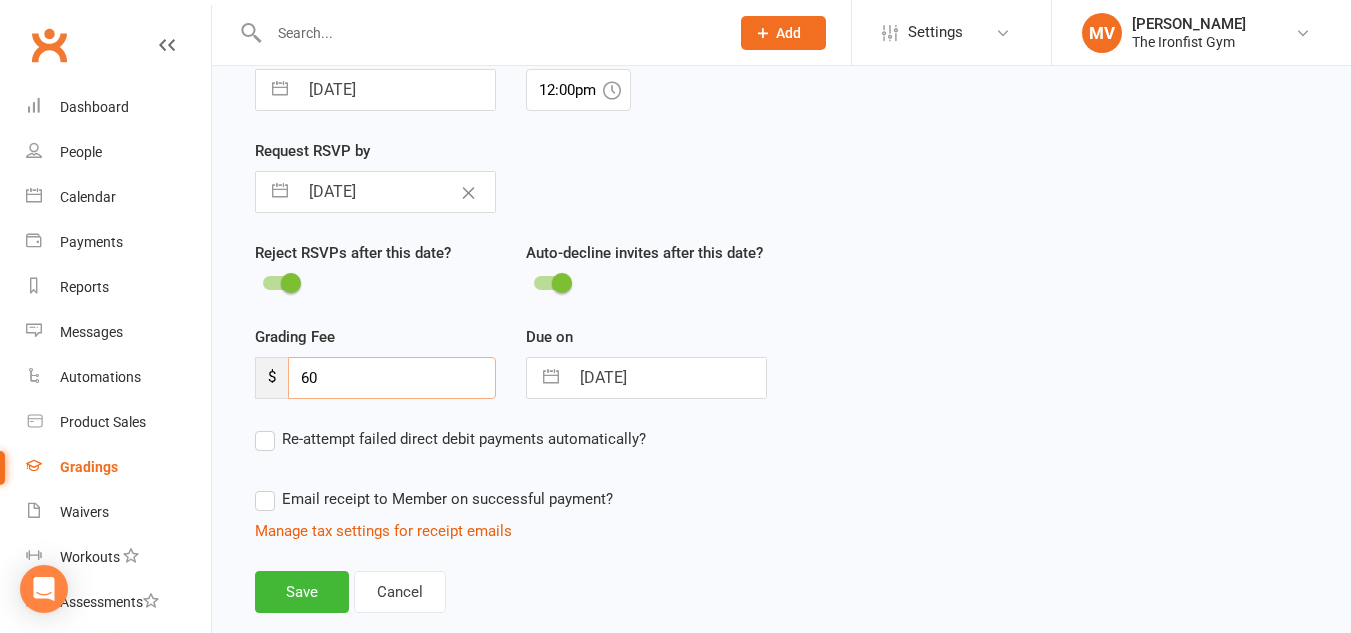 scroll, scrollTop: 557, scrollLeft: 0, axis: vertical 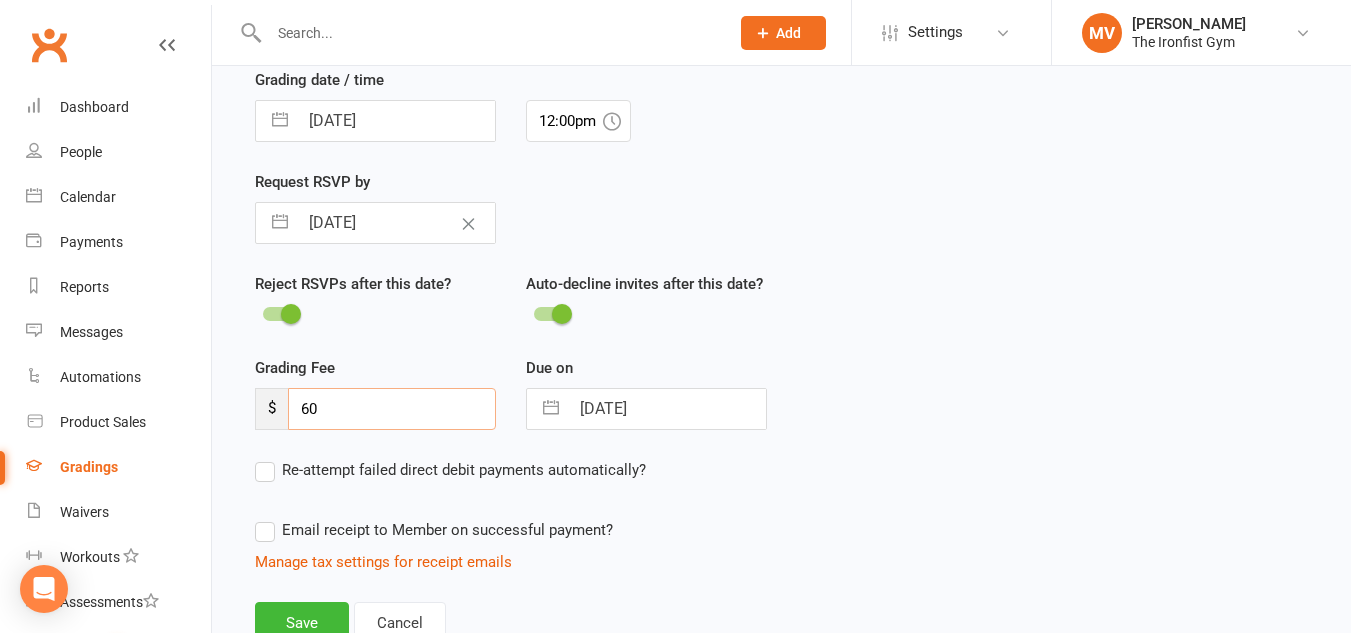 type on "60" 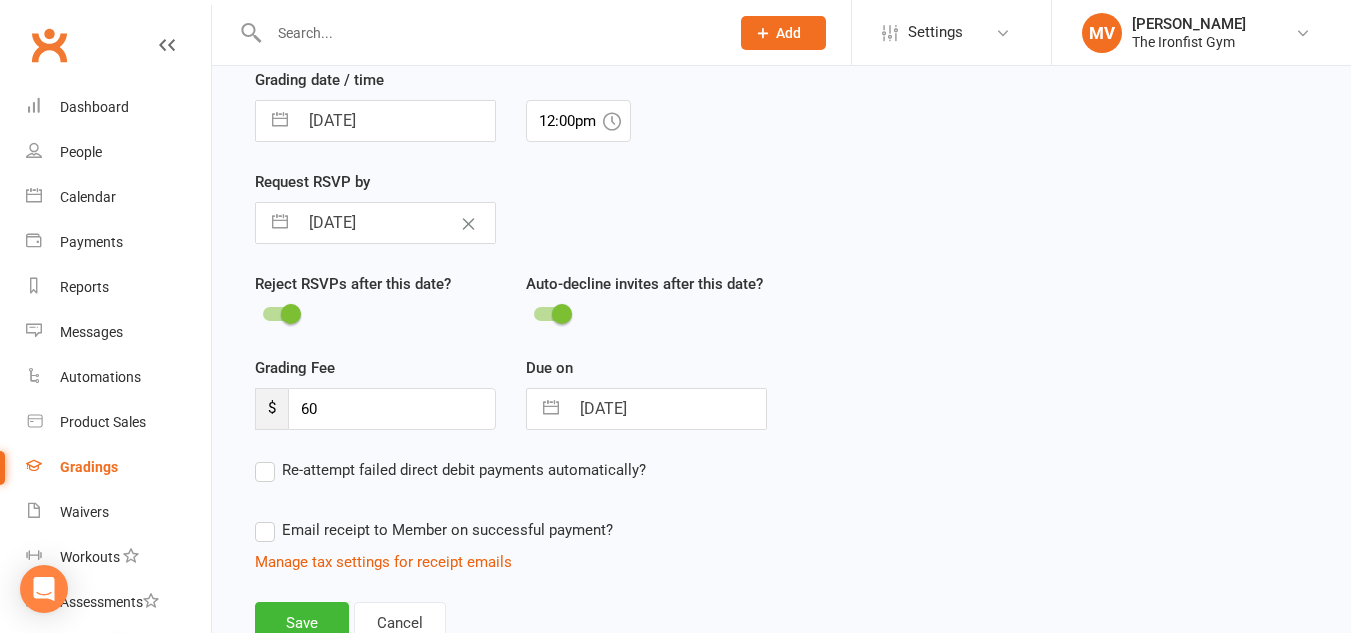 click on "[DATE]" at bounding box center (667, 409) 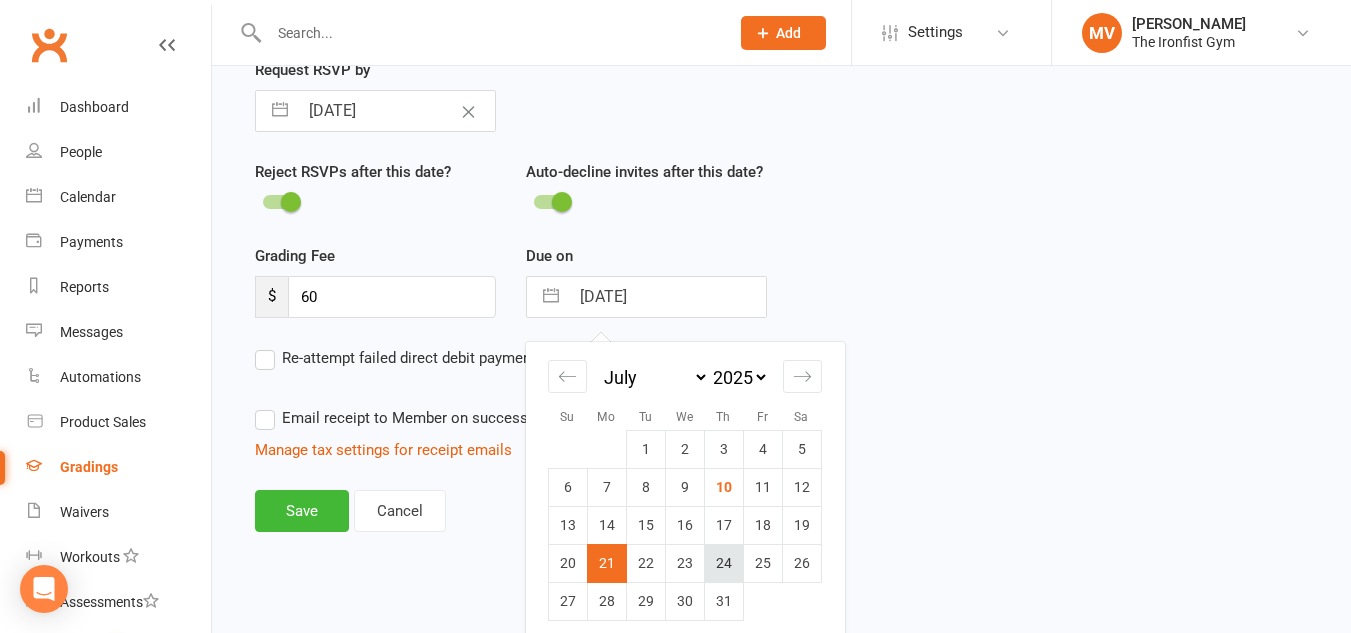 scroll, scrollTop: 680, scrollLeft: 0, axis: vertical 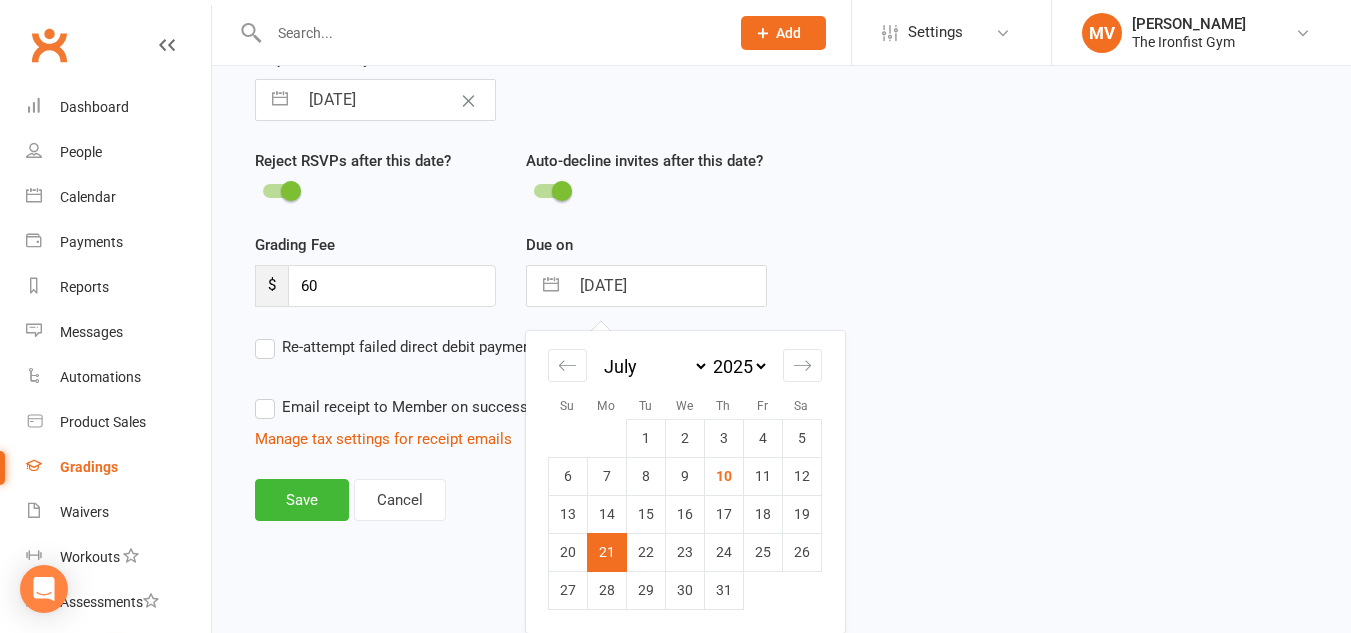 click on "18" at bounding box center (762, 514) 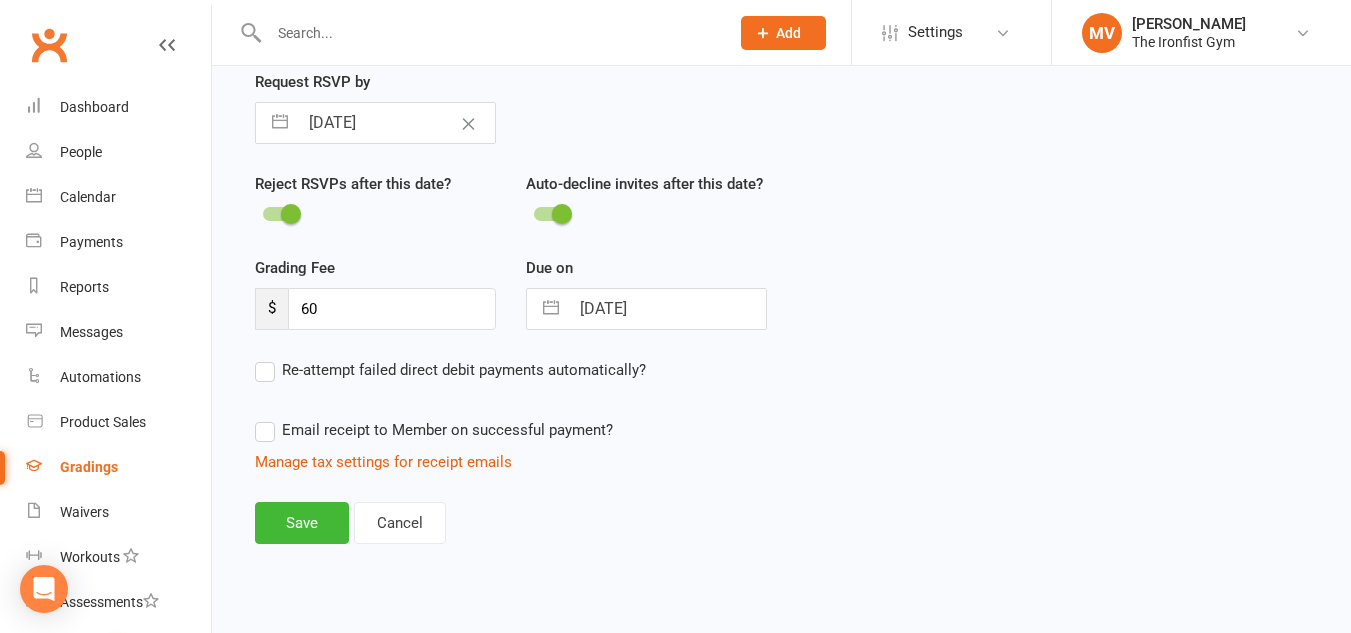 scroll, scrollTop: 657, scrollLeft: 0, axis: vertical 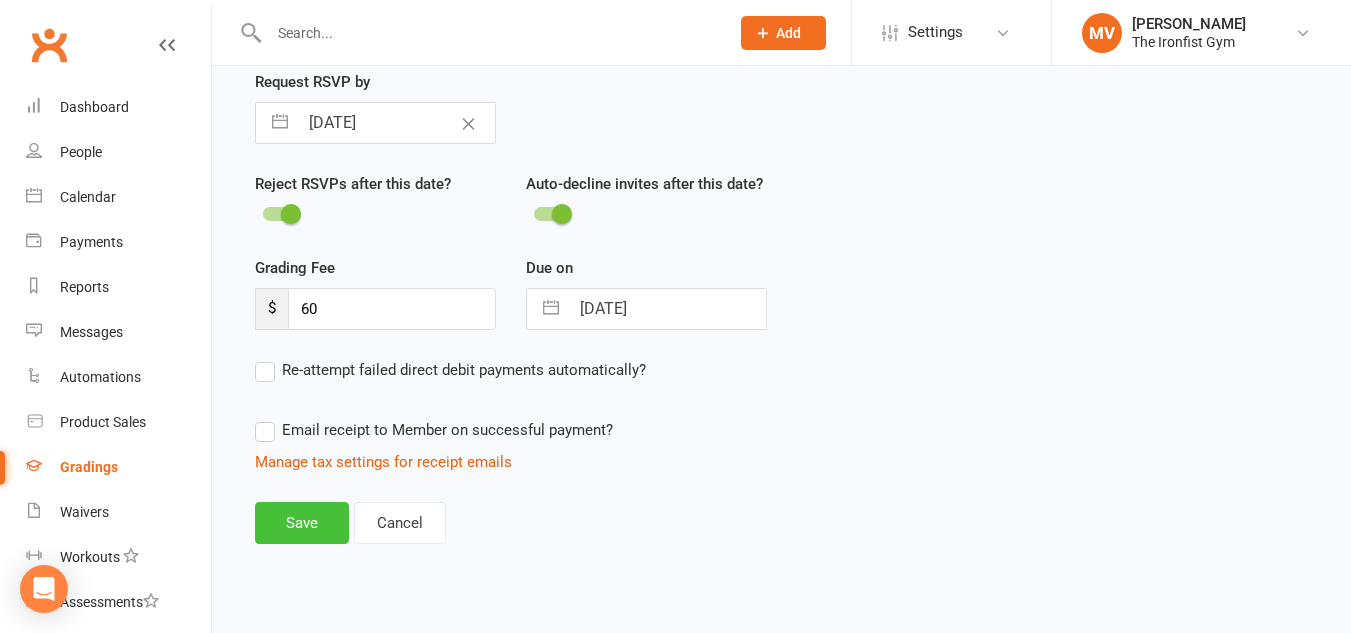 click on "Save" at bounding box center (302, 523) 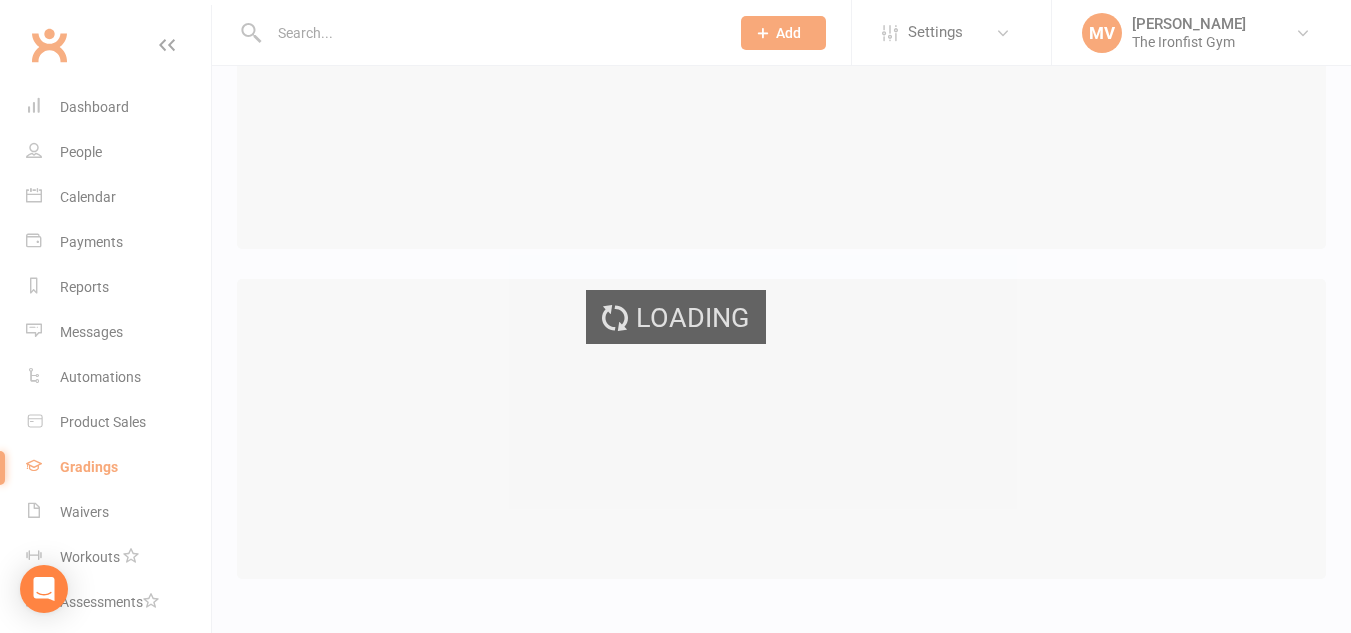 scroll, scrollTop: 0, scrollLeft: 0, axis: both 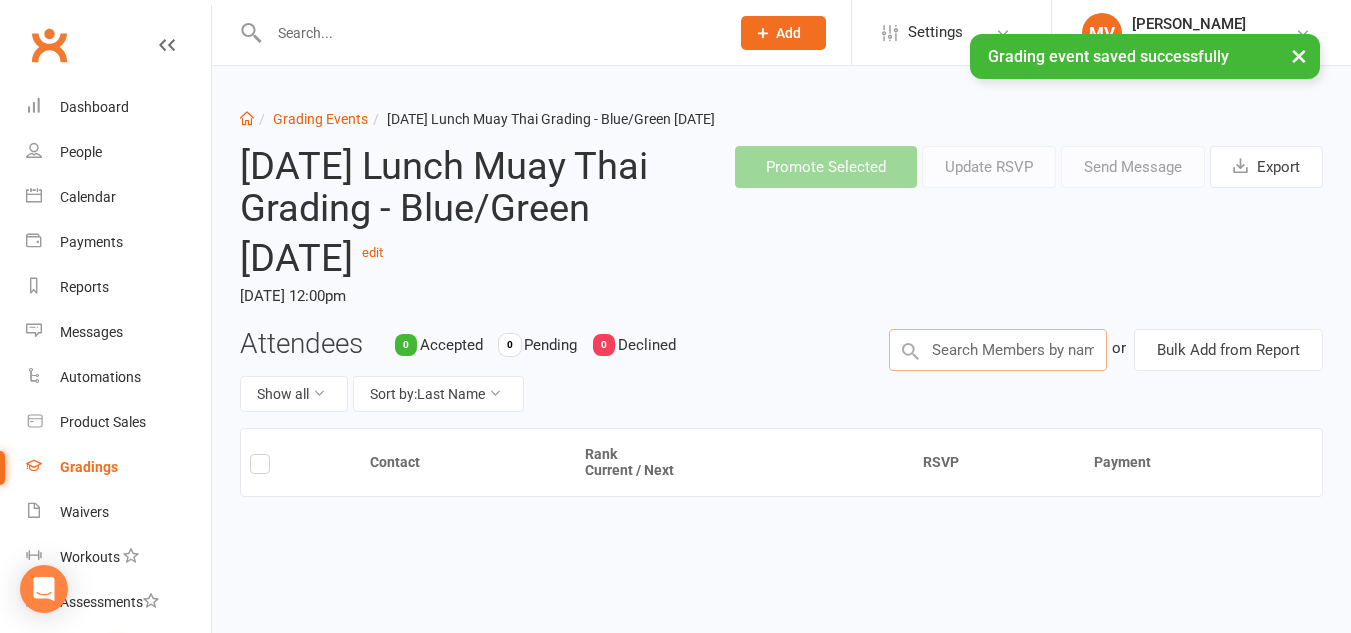 click at bounding box center [998, 350] 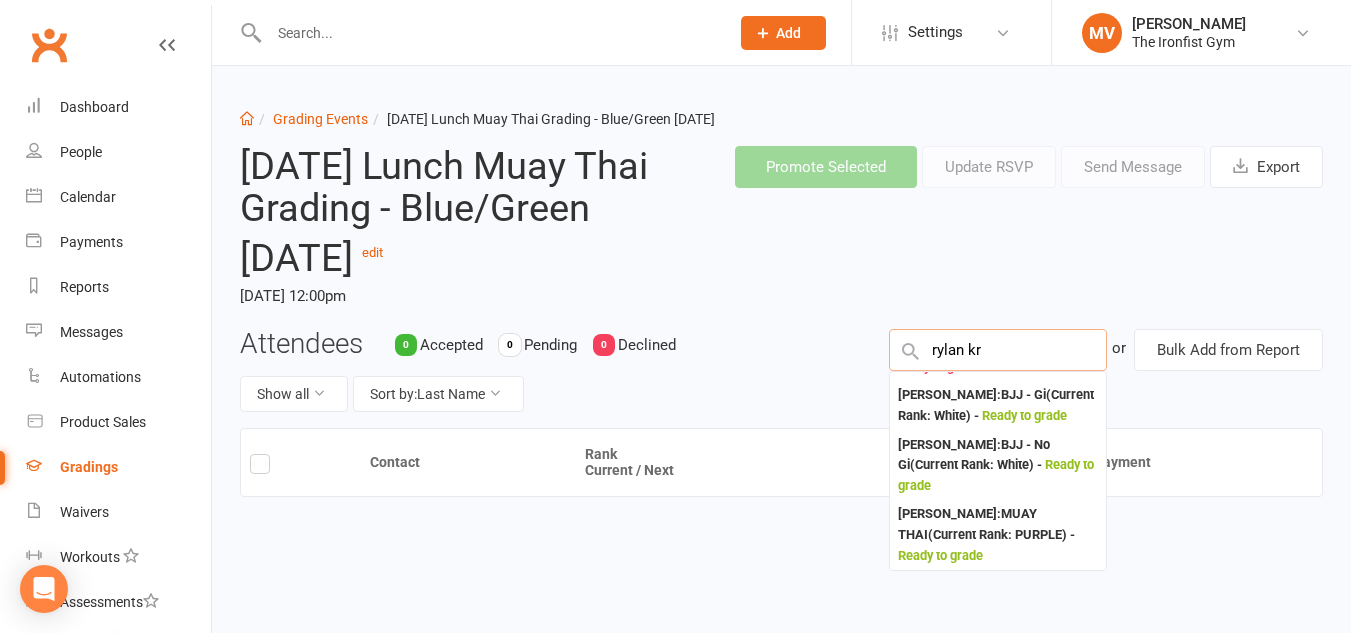 scroll, scrollTop: 360, scrollLeft: 0, axis: vertical 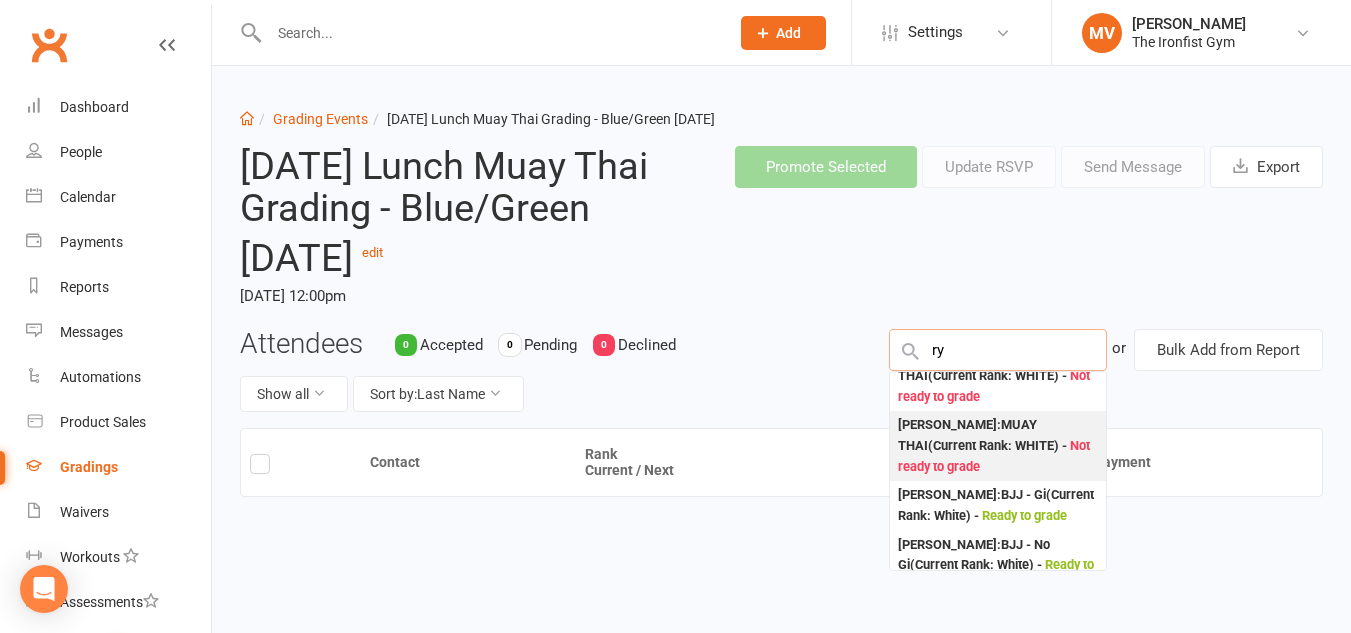 type on "r" 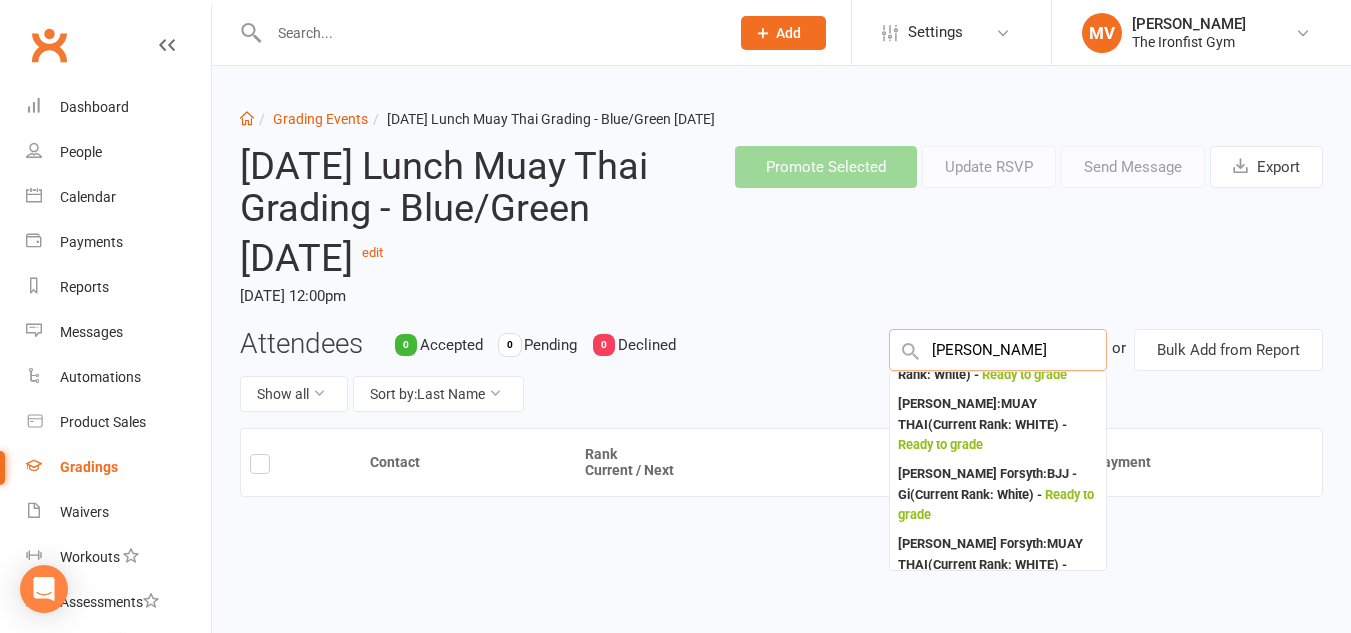 scroll, scrollTop: 600, scrollLeft: 0, axis: vertical 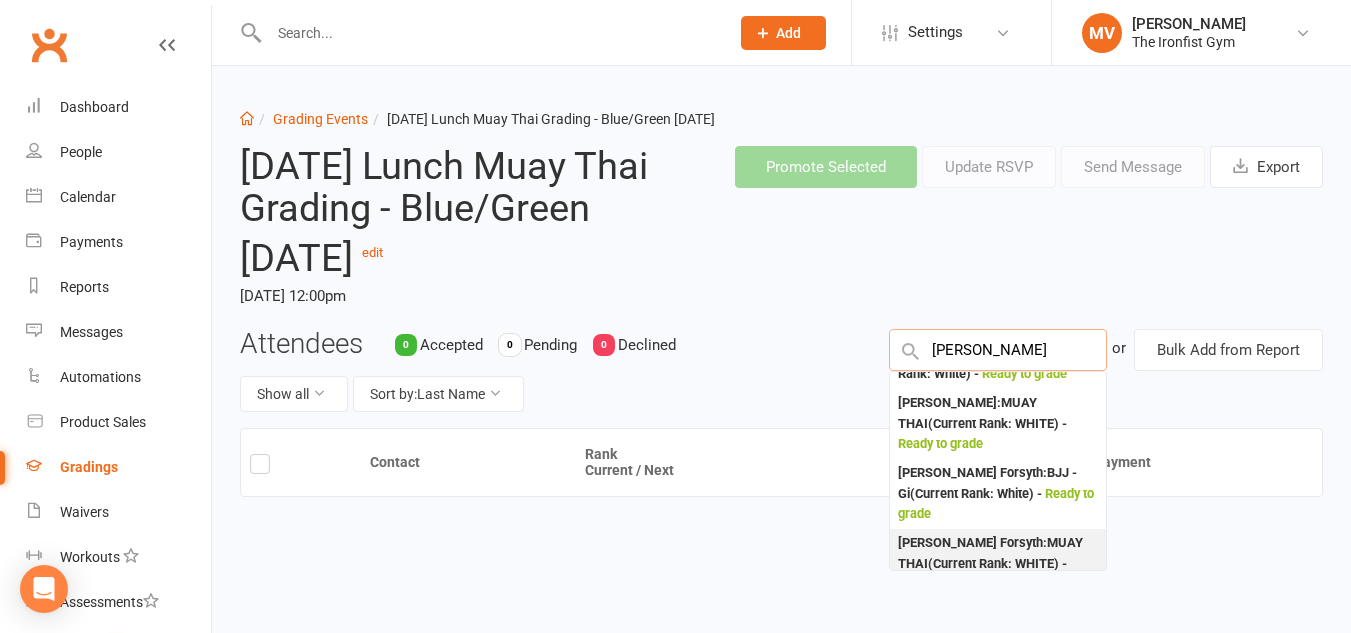 type on "[PERSON_NAME]" 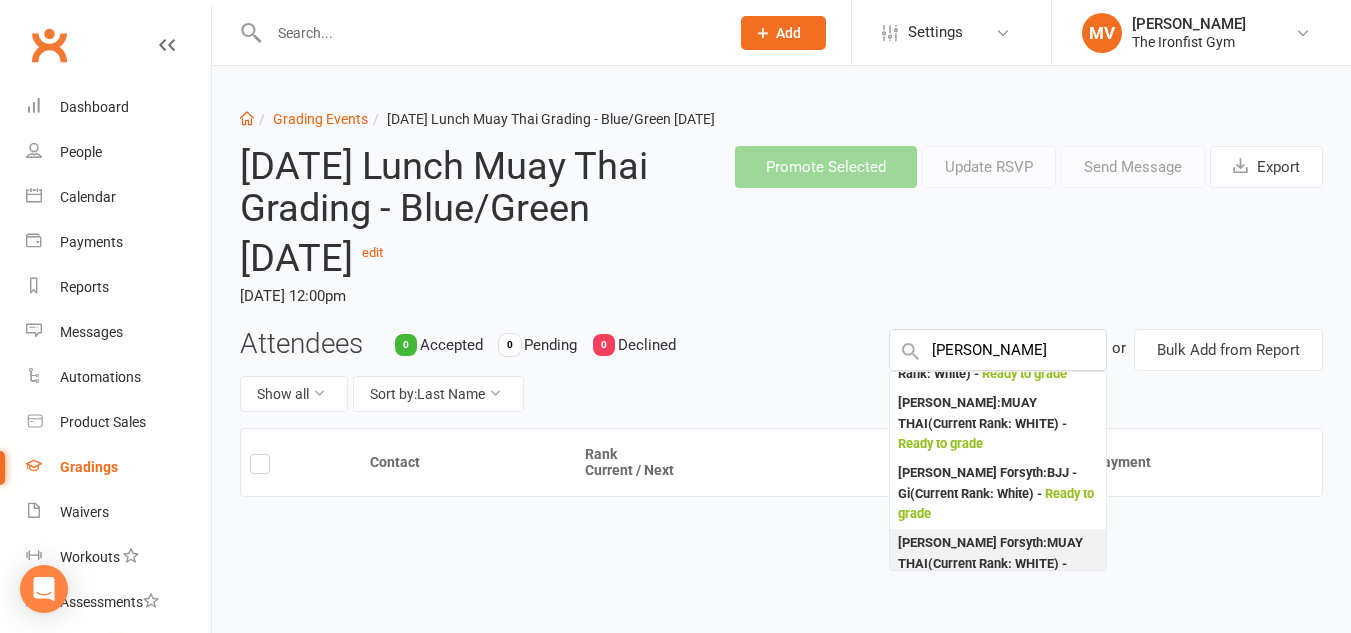 click on "[PERSON_NAME] Forsyth :  MUAY THAI  (Current Rank:   WHITE ) -   Ready to grade" at bounding box center [998, 564] 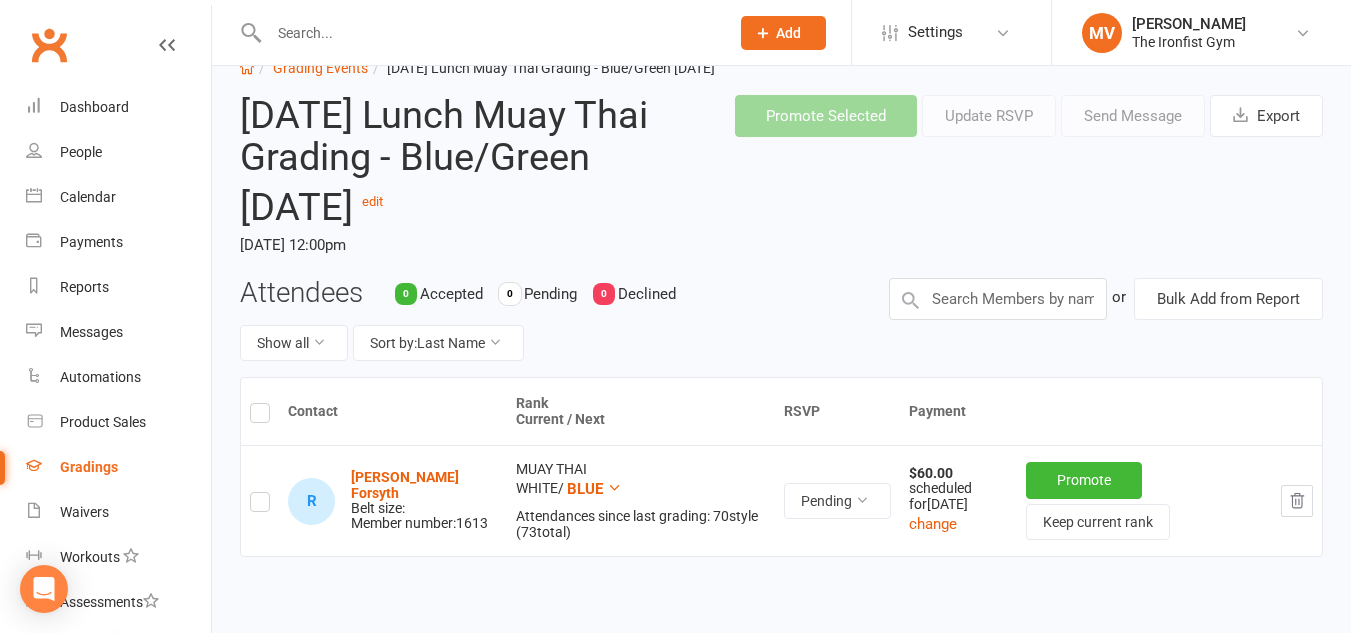 scroll, scrollTop: 100, scrollLeft: 0, axis: vertical 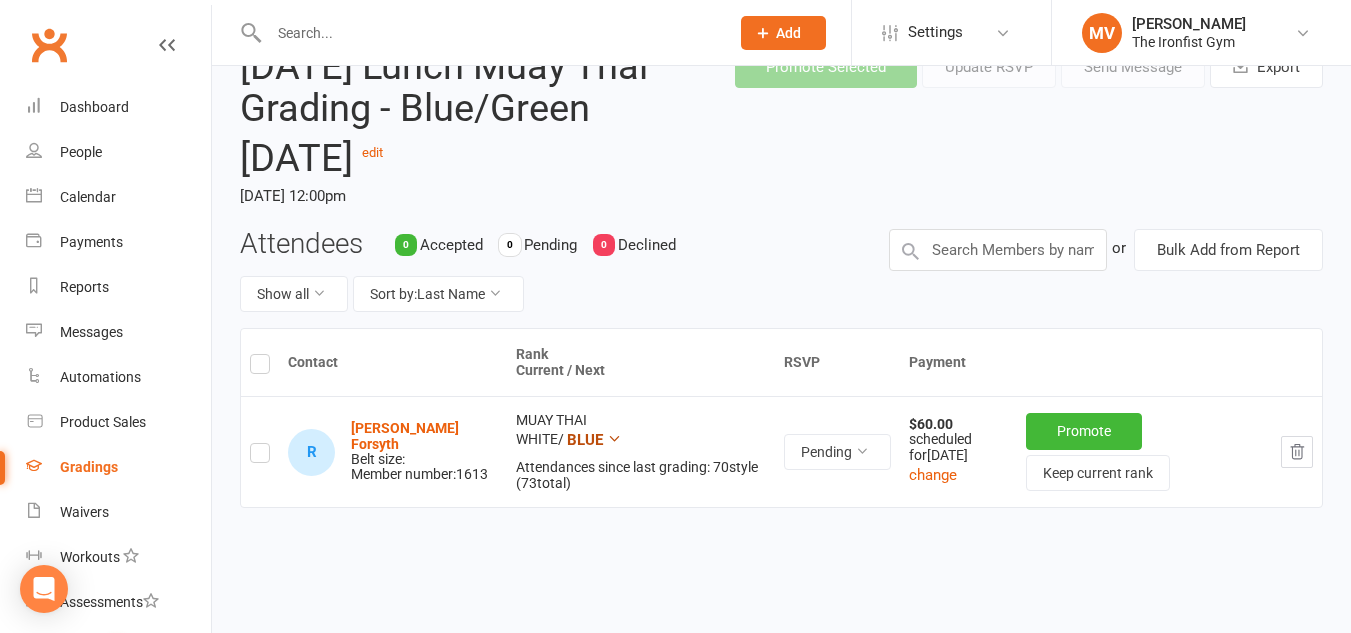 click at bounding box center [614, 438] 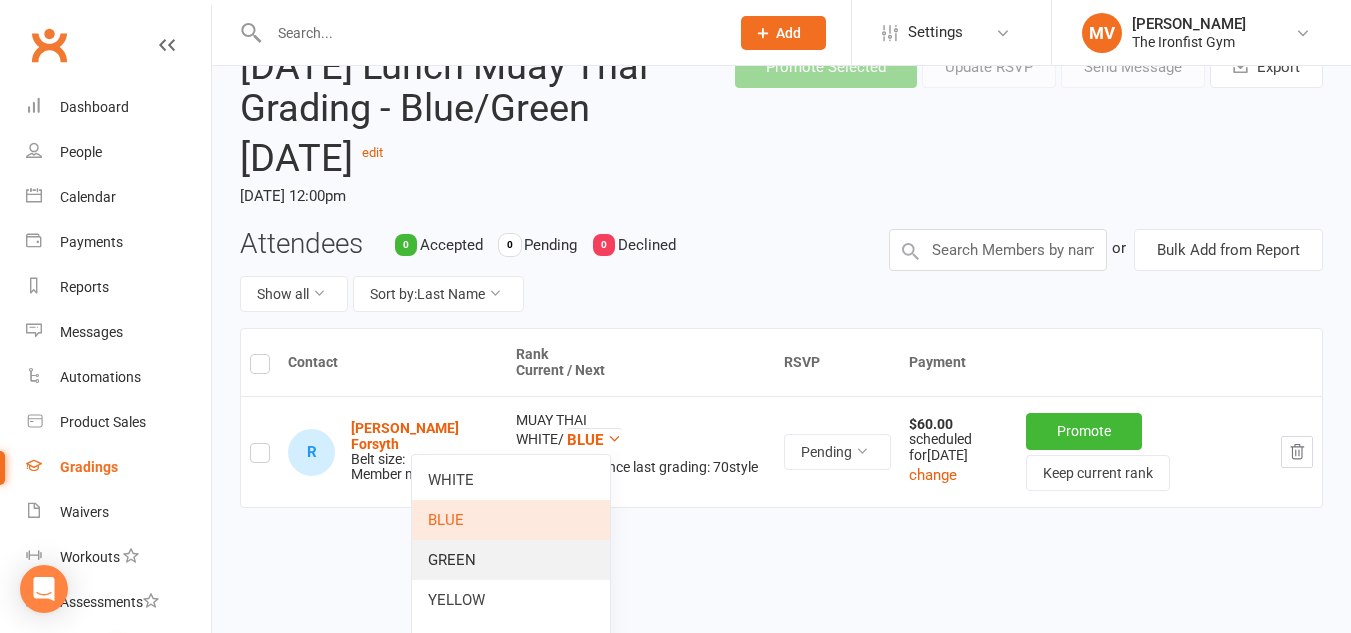 click on "GREEN" at bounding box center (511, 560) 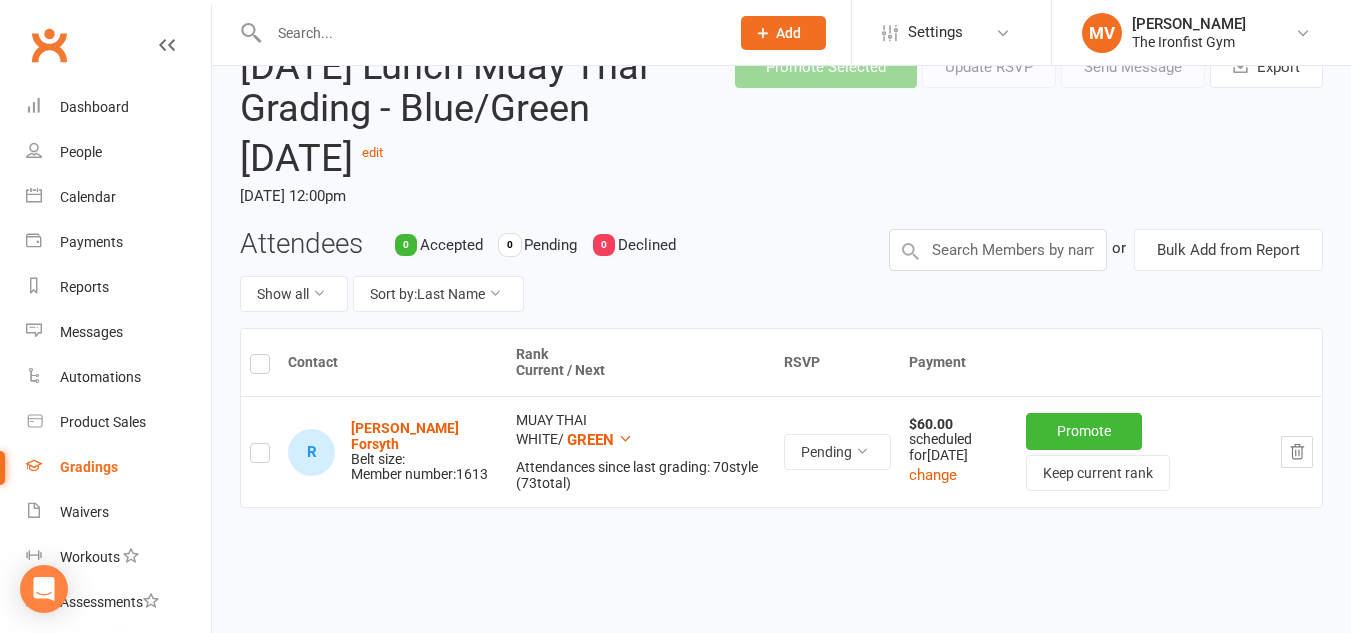 click at bounding box center (260, 456) 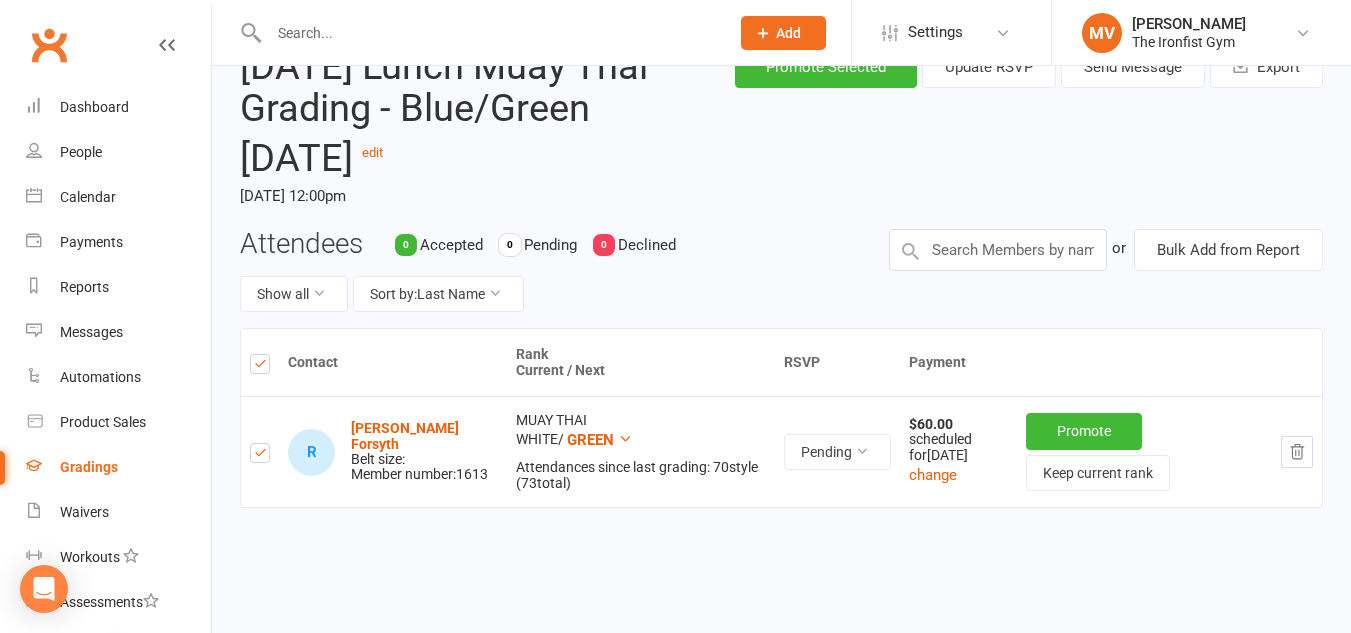 scroll, scrollTop: 0, scrollLeft: 0, axis: both 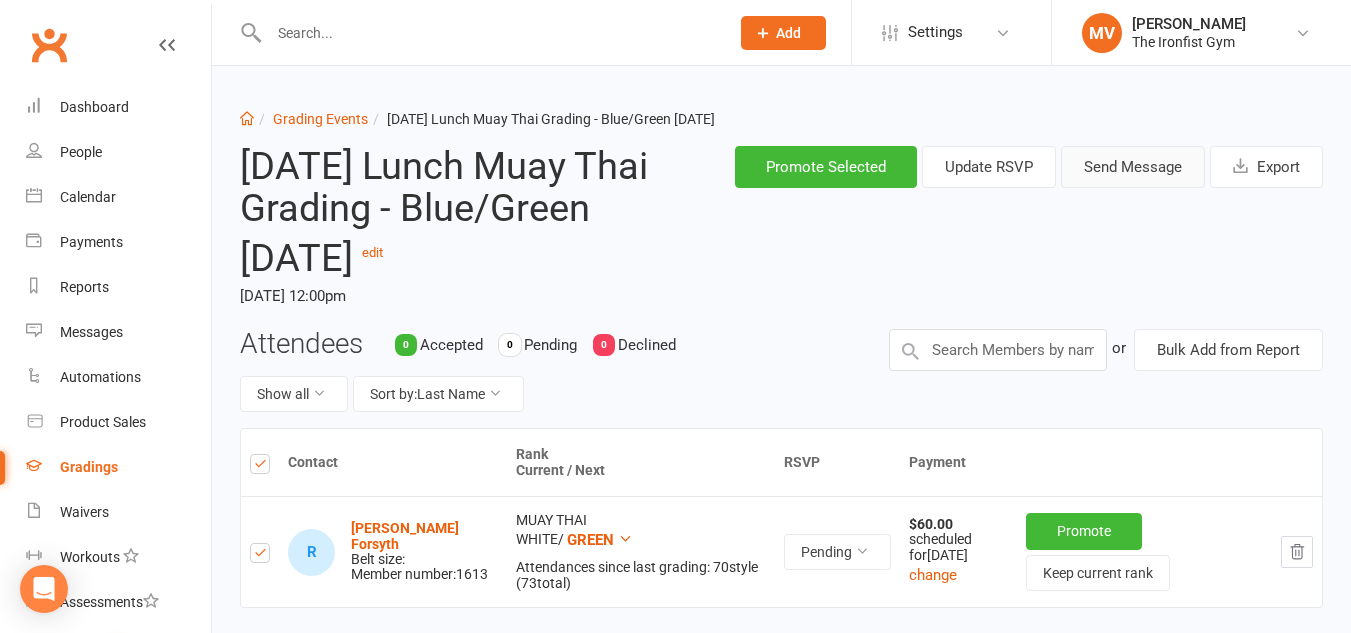 click on "Send Message" at bounding box center (1133, 167) 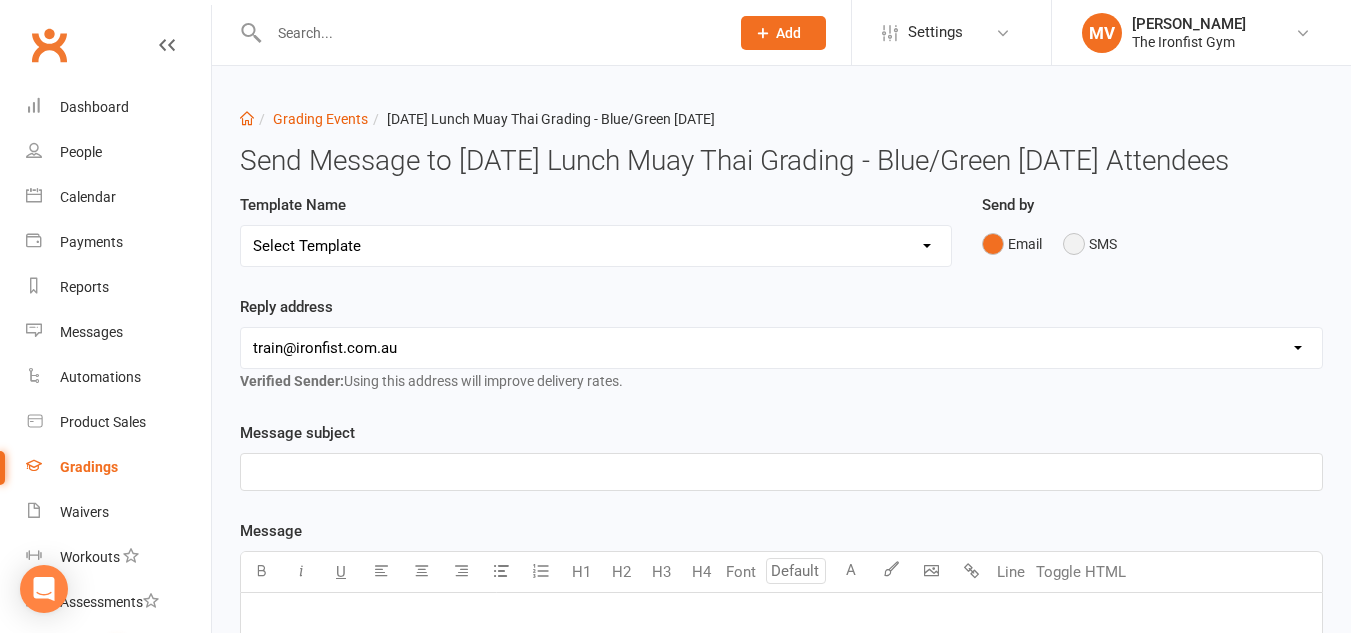 click on "SMS" at bounding box center (1090, 244) 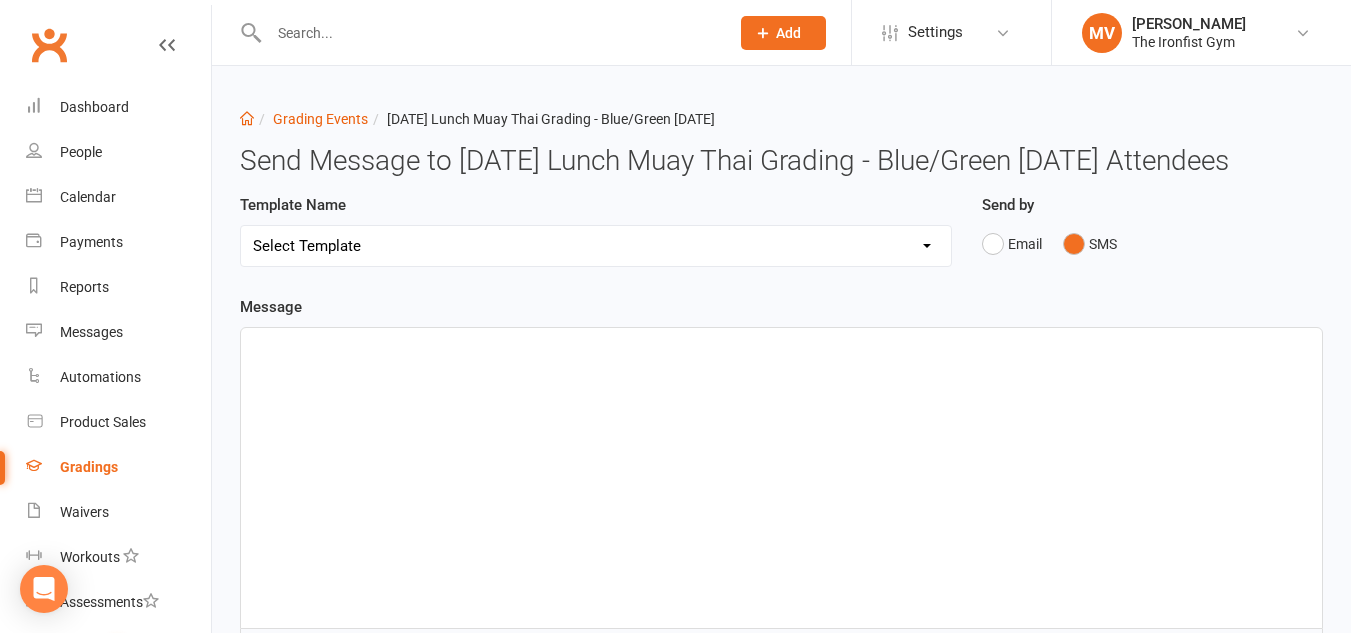 click on "Select Template [Email] Confirmation of Successful Grading [Email] Grading Event Reminder [Email] Invitation to Grading Event [SMS] Notice of Grading [Email] Notification of change to Grading Event date/time" at bounding box center [596, 246] 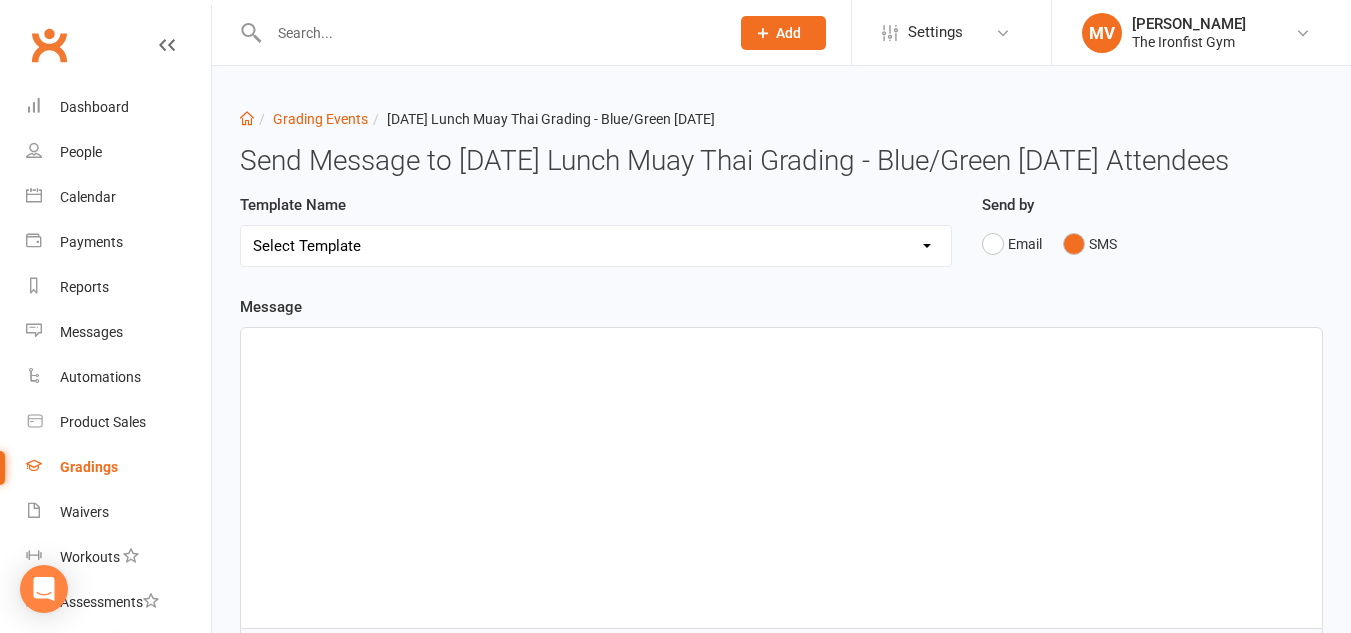 select on "3" 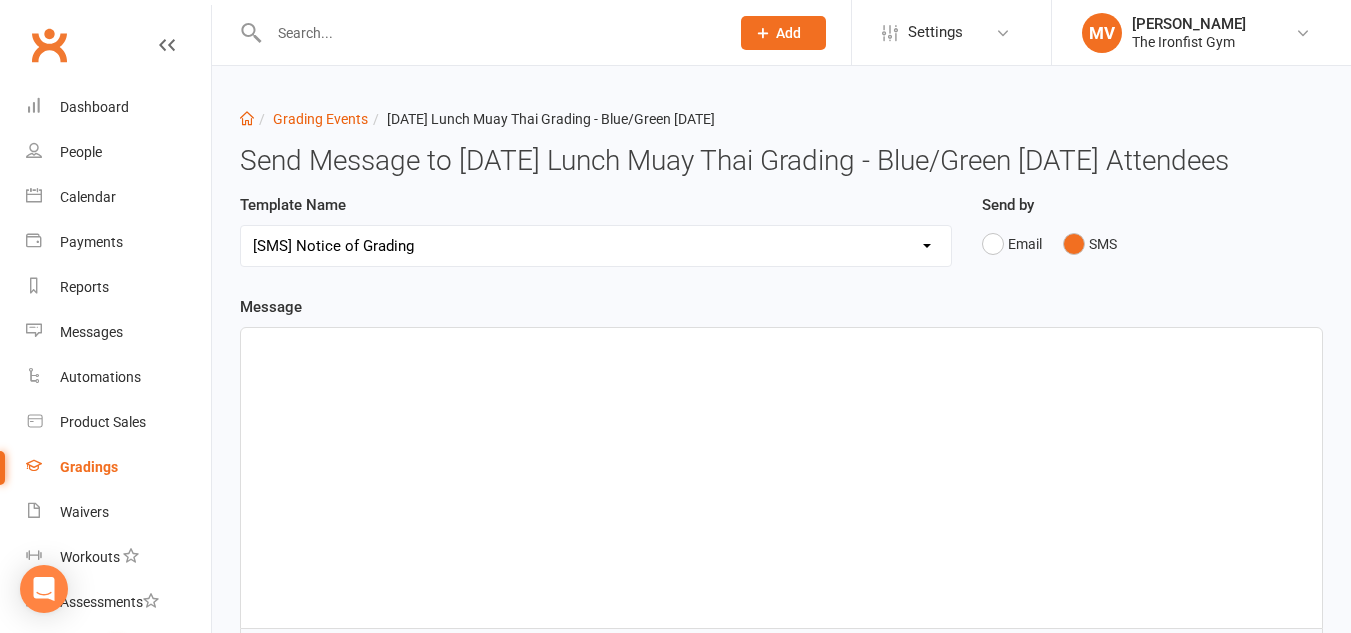 click on "Select Template [Email] Confirmation of Successful Grading [Email] Grading Event Reminder [Email] Invitation to Grading Event [SMS] Notice of Grading [Email] Notification of change to Grading Event date/time" at bounding box center (596, 246) 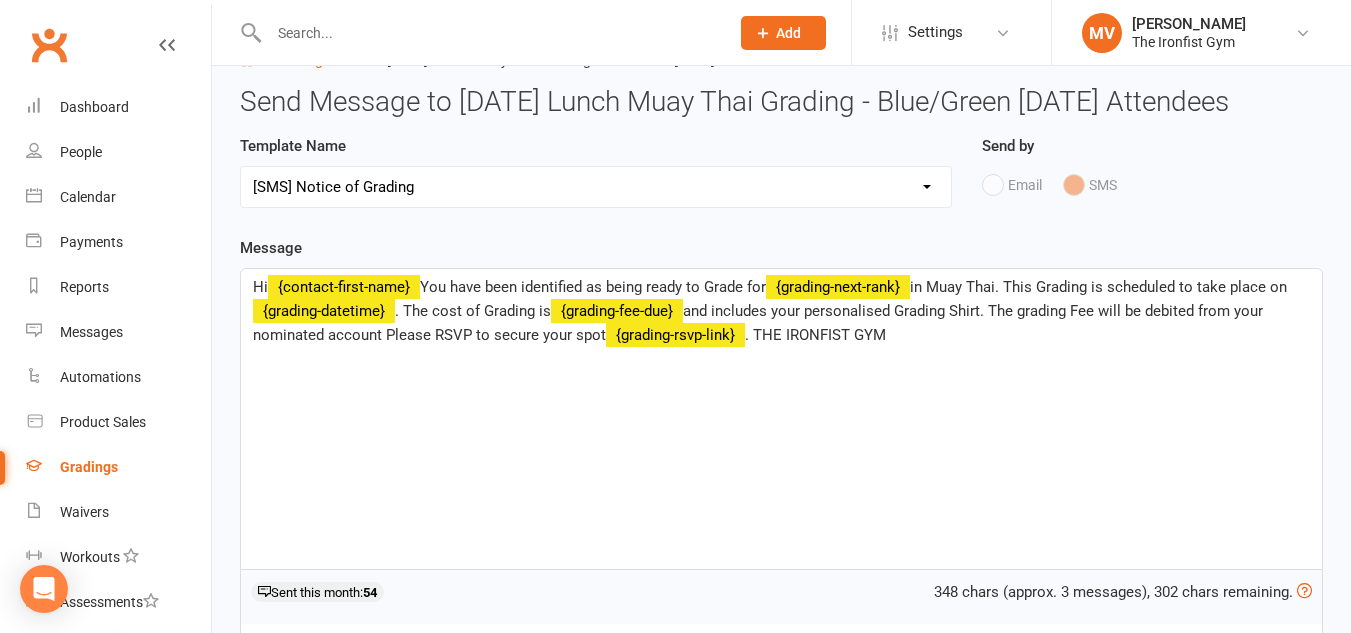 scroll, scrollTop: 0, scrollLeft: 0, axis: both 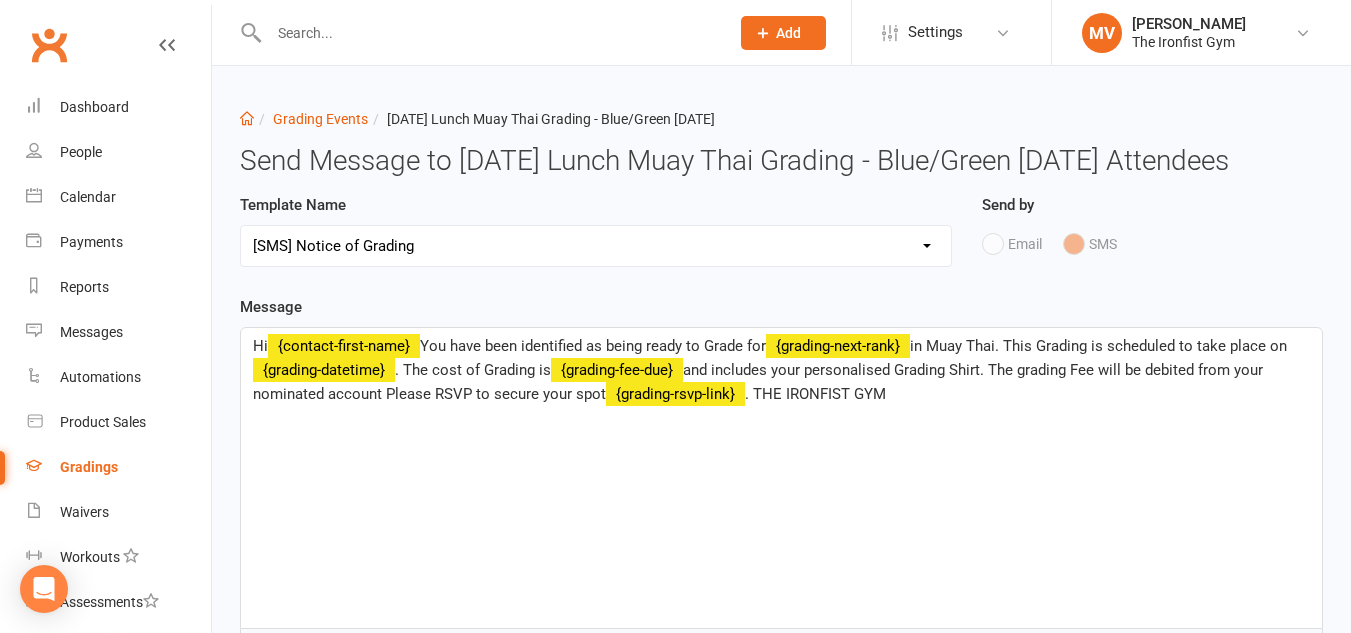 click on "Hi  ﻿ {contact-first-name}  You have been identified as being ready to Grade for  ﻿ {grading-next-rank}  in Muay Thai. This Grading is scheduled to take place on  ﻿ {grading-datetime}  . The cost of Grading is  ﻿ {grading-fee-due}  and includes your personalised Grading Shirt. The grading Fee will be debited from your nominated account Please RSVP to secure your spot  ﻿ {grading-rsvp-link} . THE IRONFIST GYM" at bounding box center [781, 478] 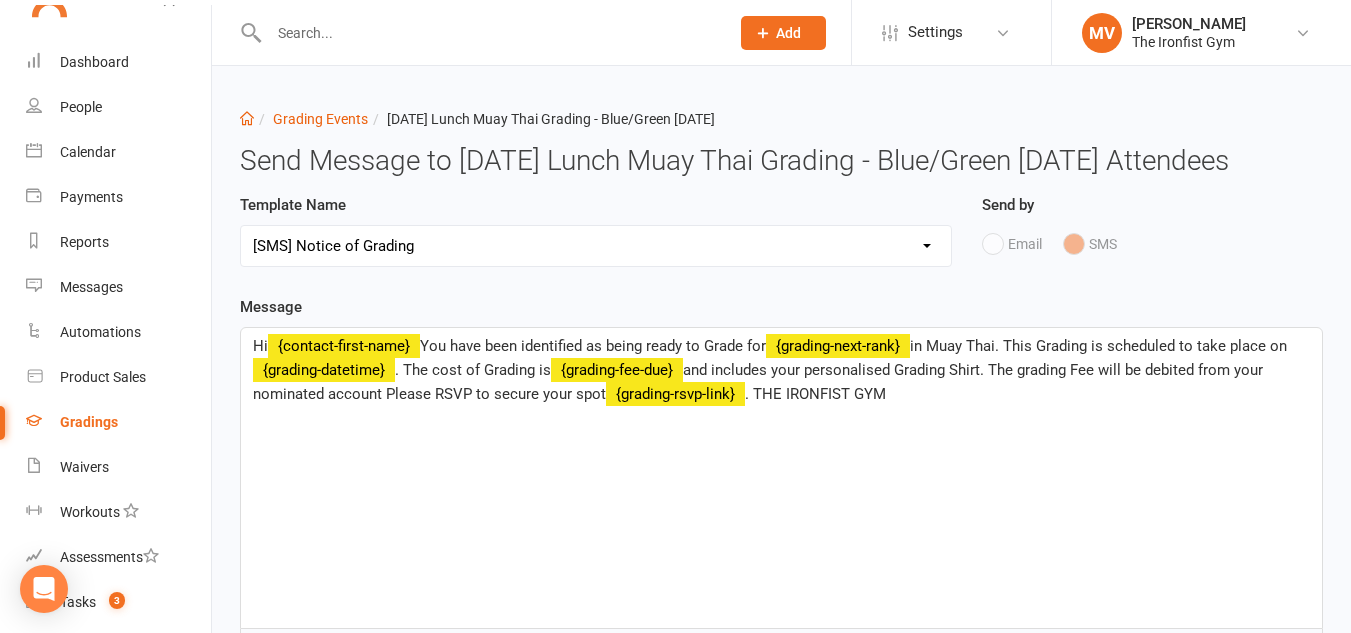 scroll, scrollTop: 29, scrollLeft: 0, axis: vertical 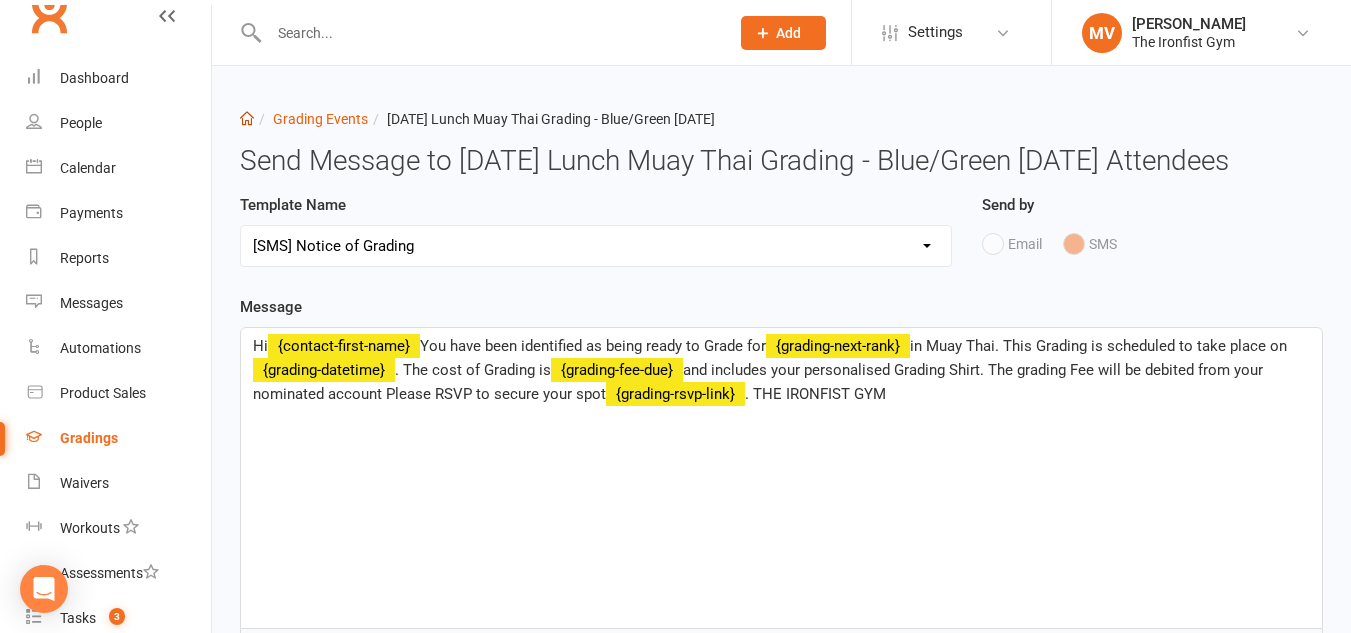 click at bounding box center (247, 118) 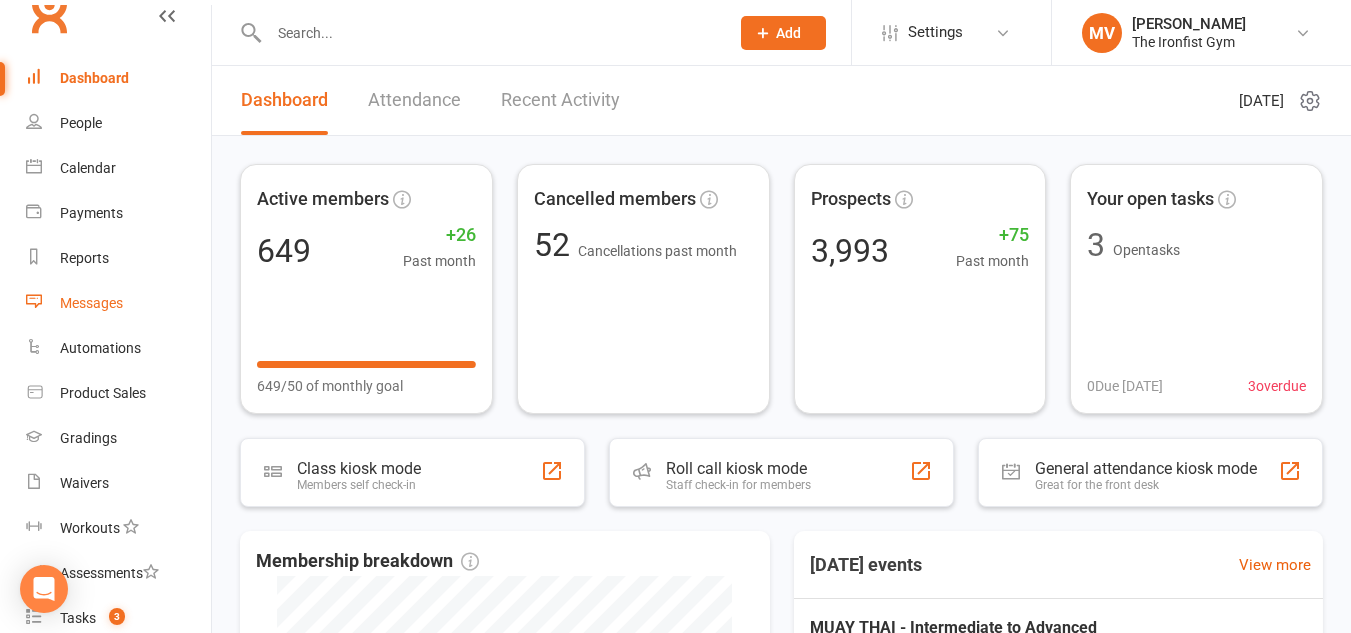 click on "Messages" at bounding box center [91, 303] 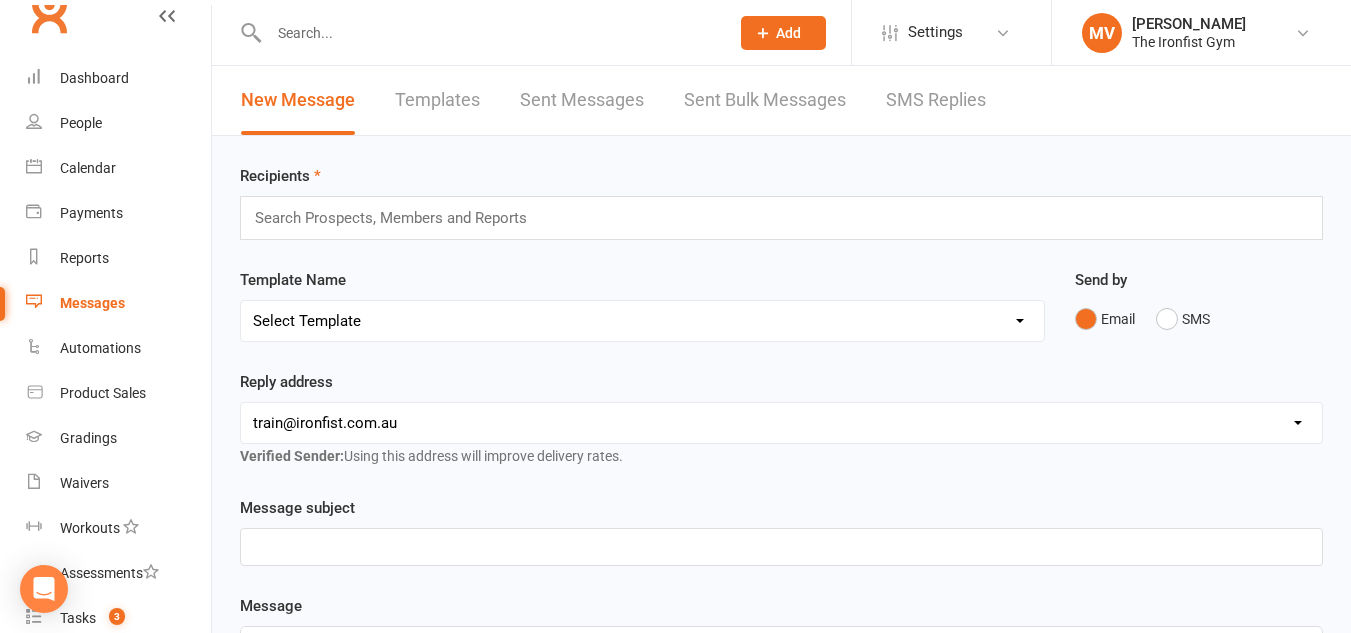 click on "Templates" at bounding box center [437, 100] 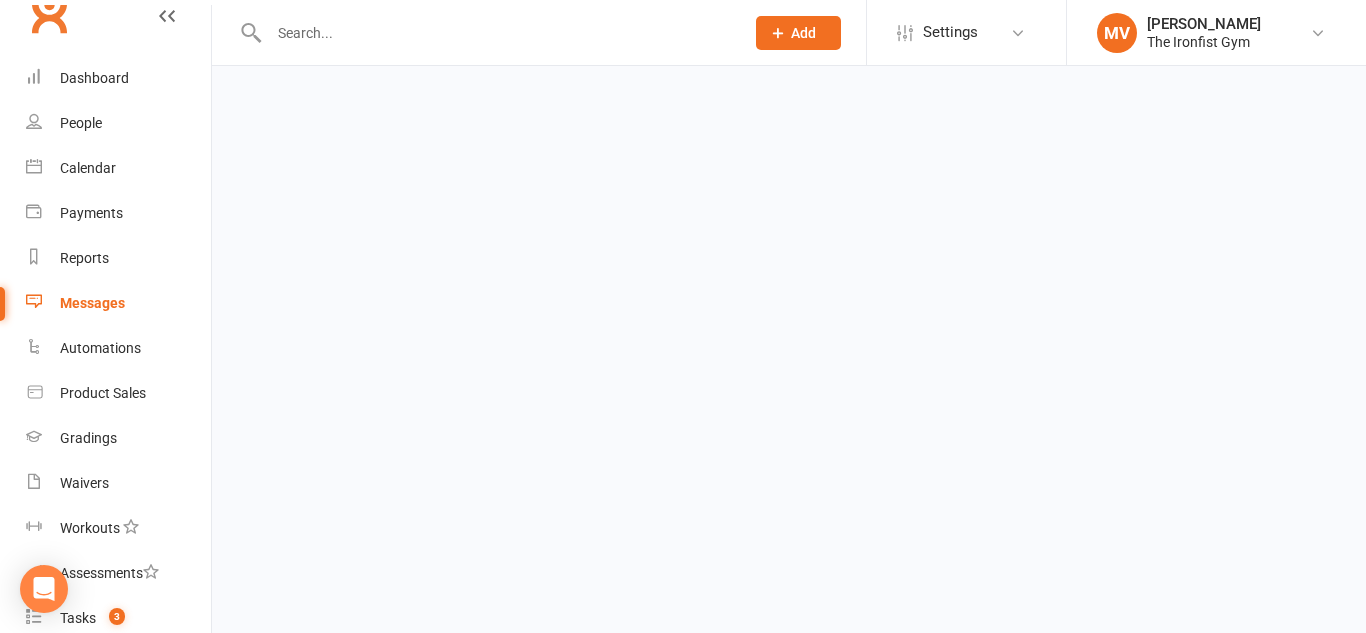 select on "sms" 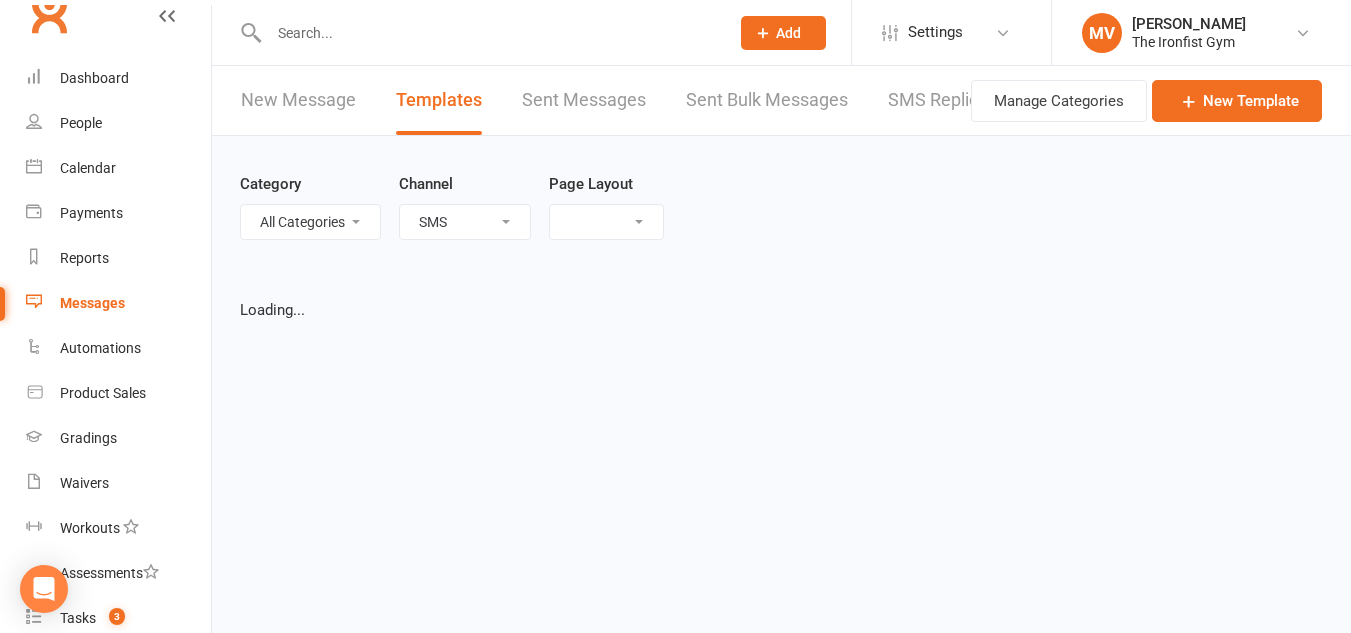 select on "list" 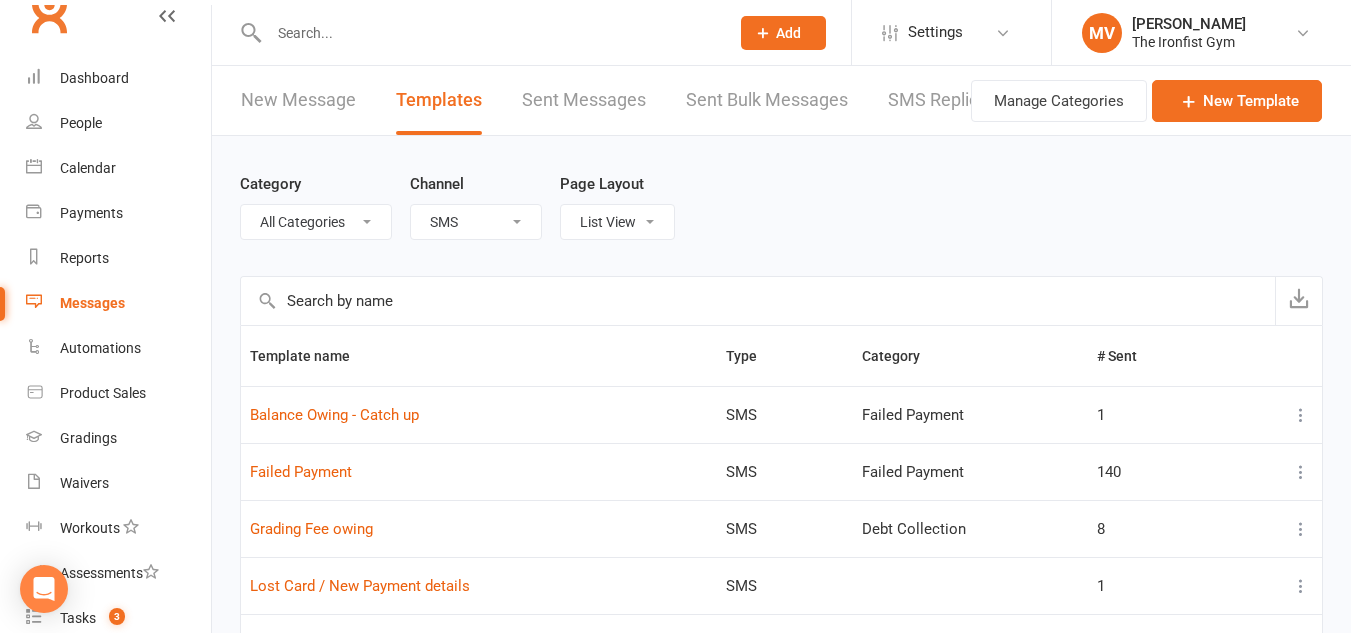 click on "All Categories (No category) Debt Collection Failed Payment General New Member" at bounding box center (316, 222) 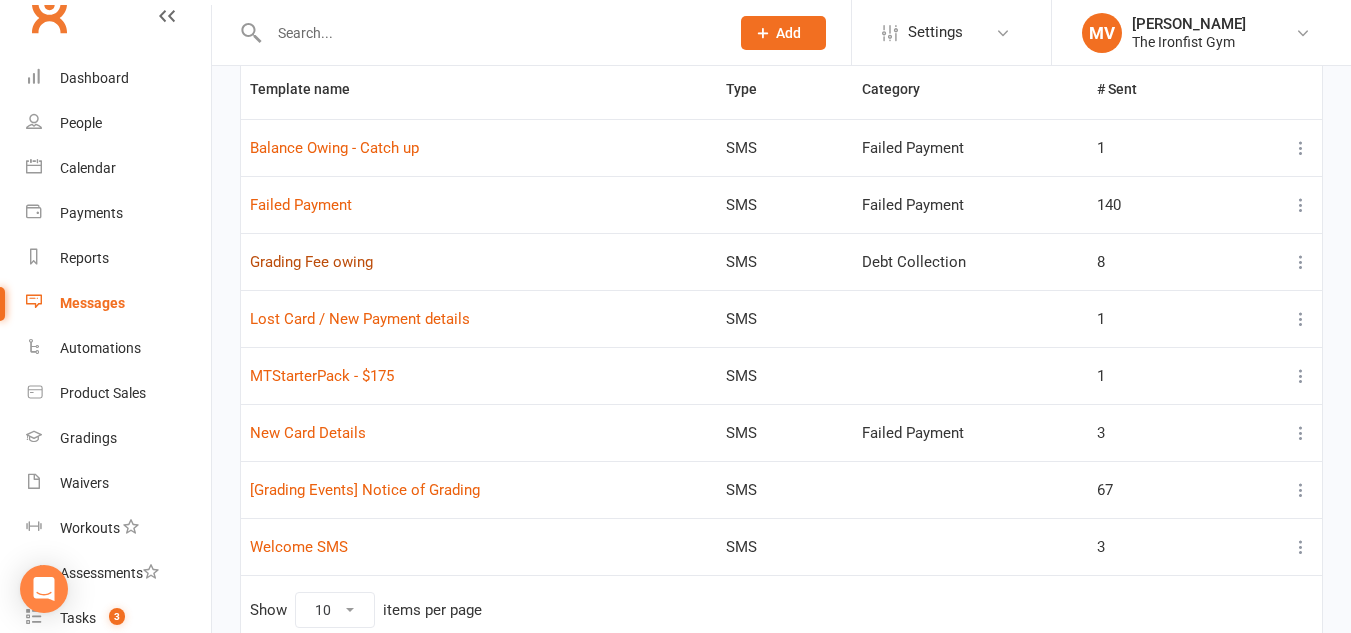 scroll, scrollTop: 300, scrollLeft: 0, axis: vertical 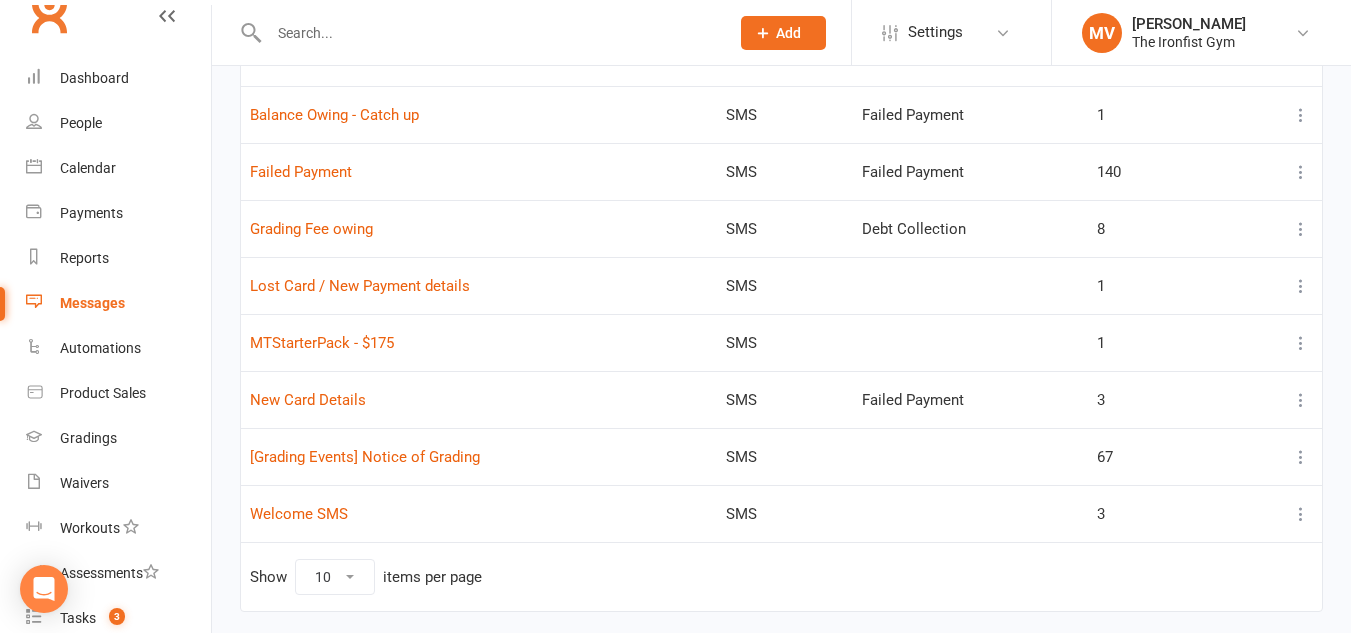 click on "[Grading Events] Notice of Grading" at bounding box center [479, 456] 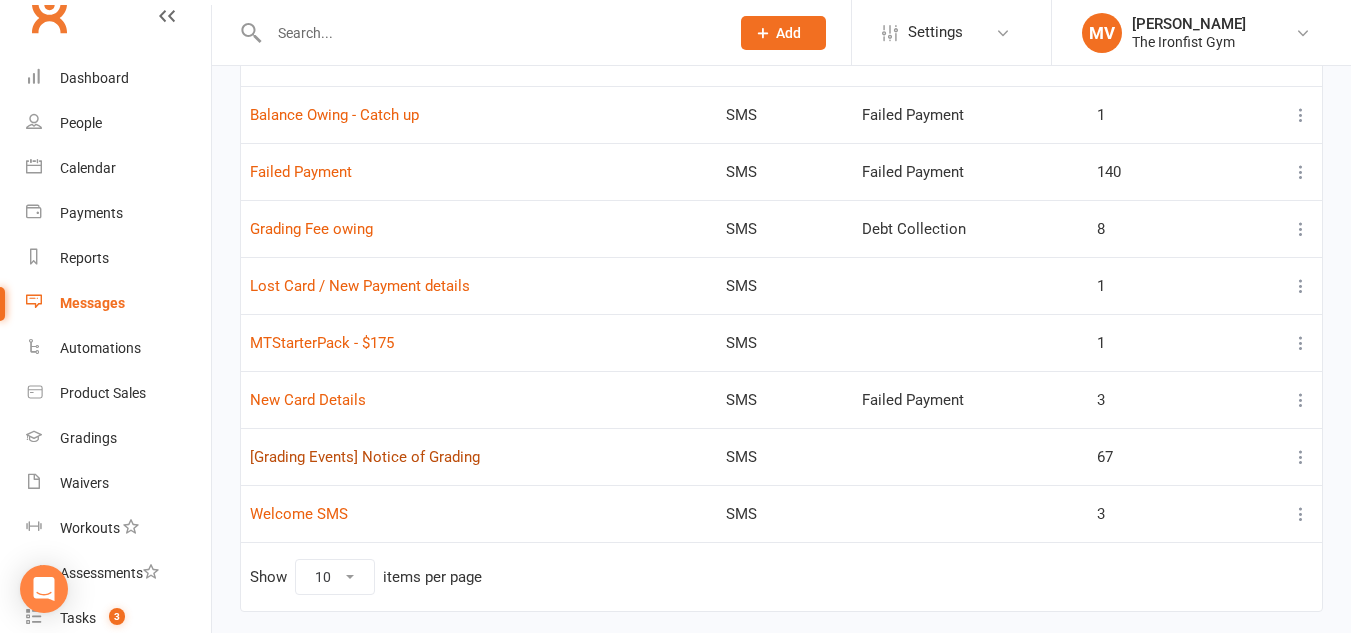 drag, startPoint x: 409, startPoint y: 455, endPoint x: 421, endPoint y: 482, distance: 29.546574 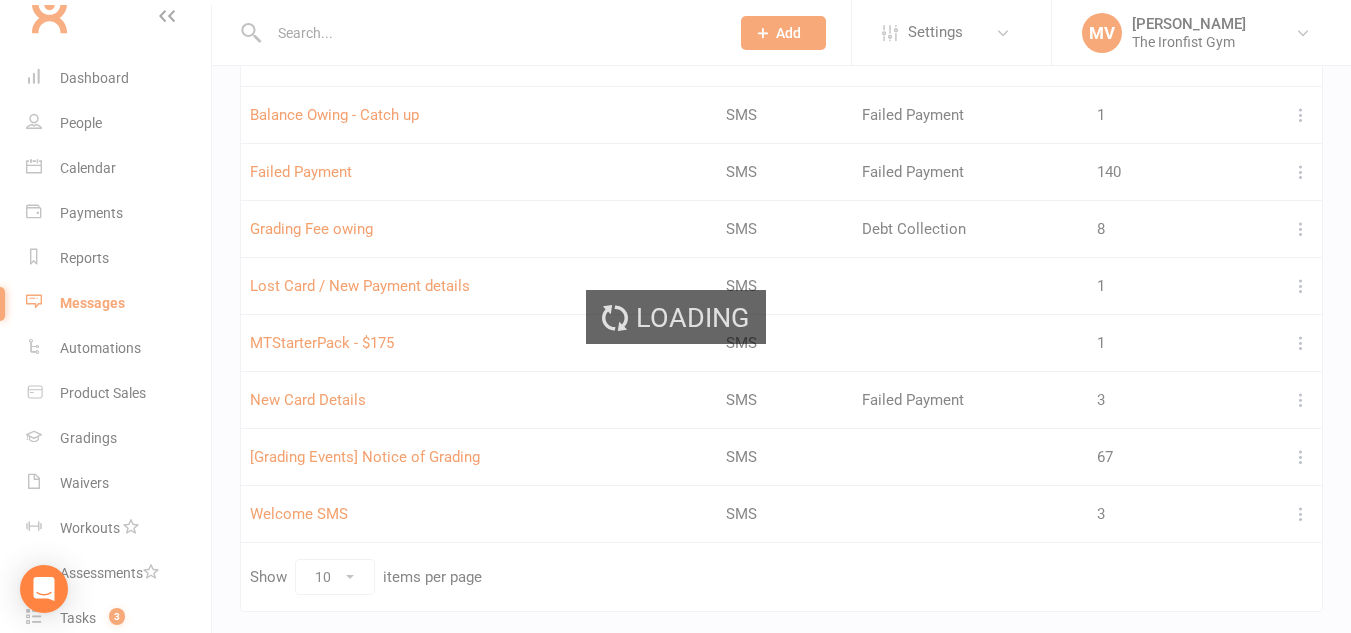 select on "grading_event_template" 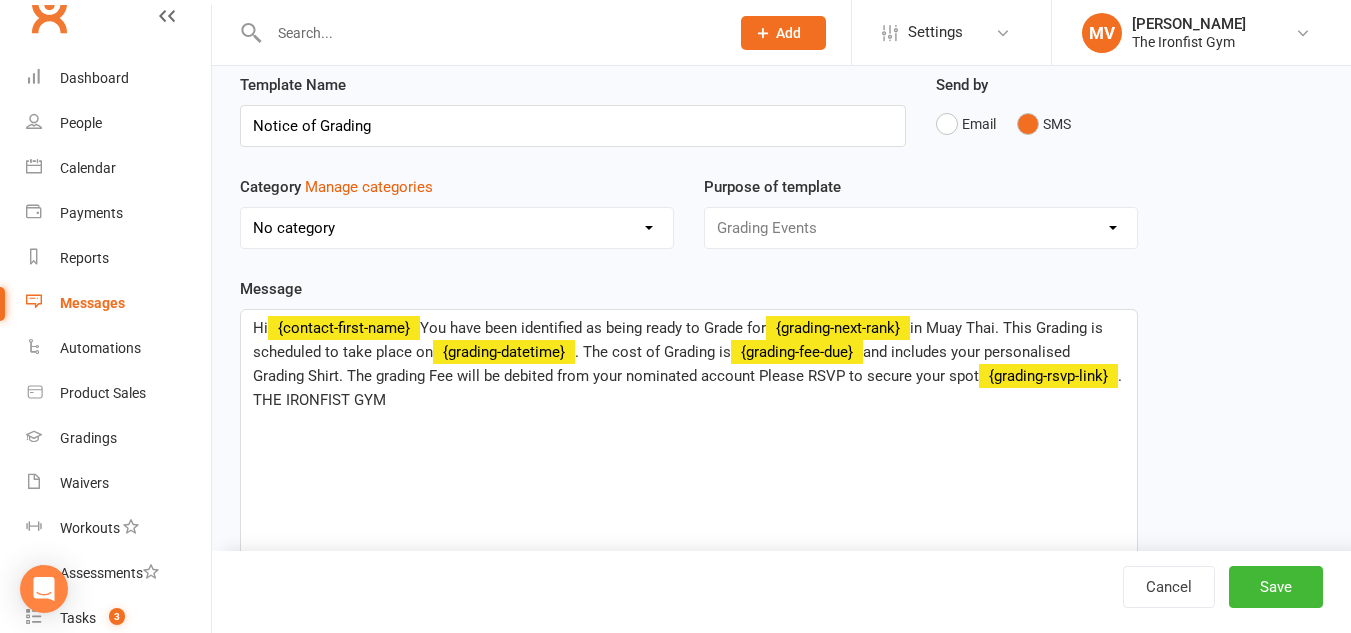 scroll, scrollTop: 100, scrollLeft: 0, axis: vertical 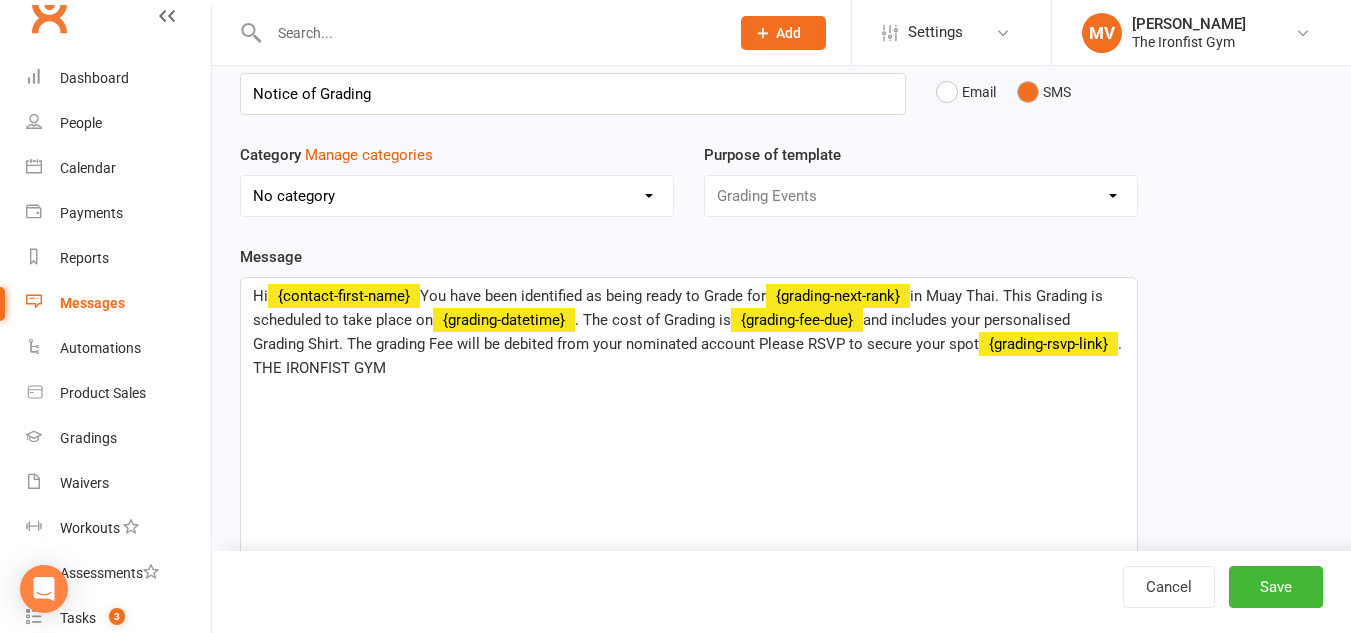 click on "and includes your personalised Grading Shirt. The grading Fee will be debited from your nominated account Please RSVP to secure your spot" at bounding box center [663, 332] 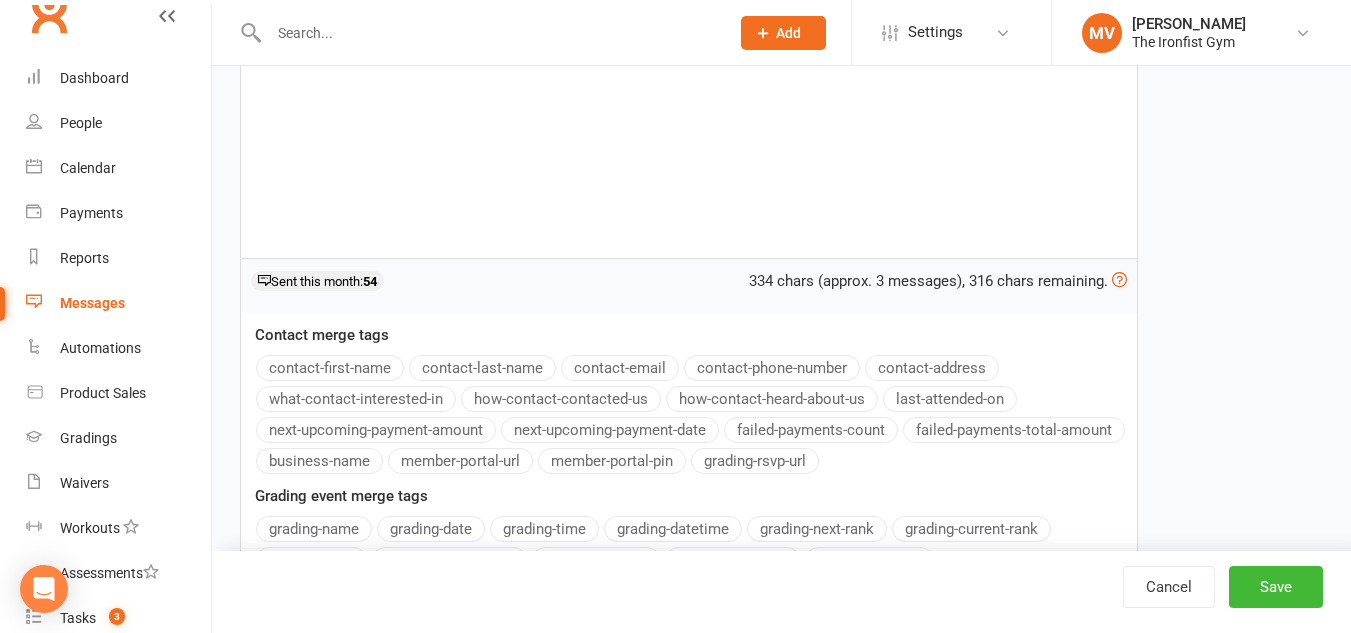 scroll, scrollTop: 500, scrollLeft: 0, axis: vertical 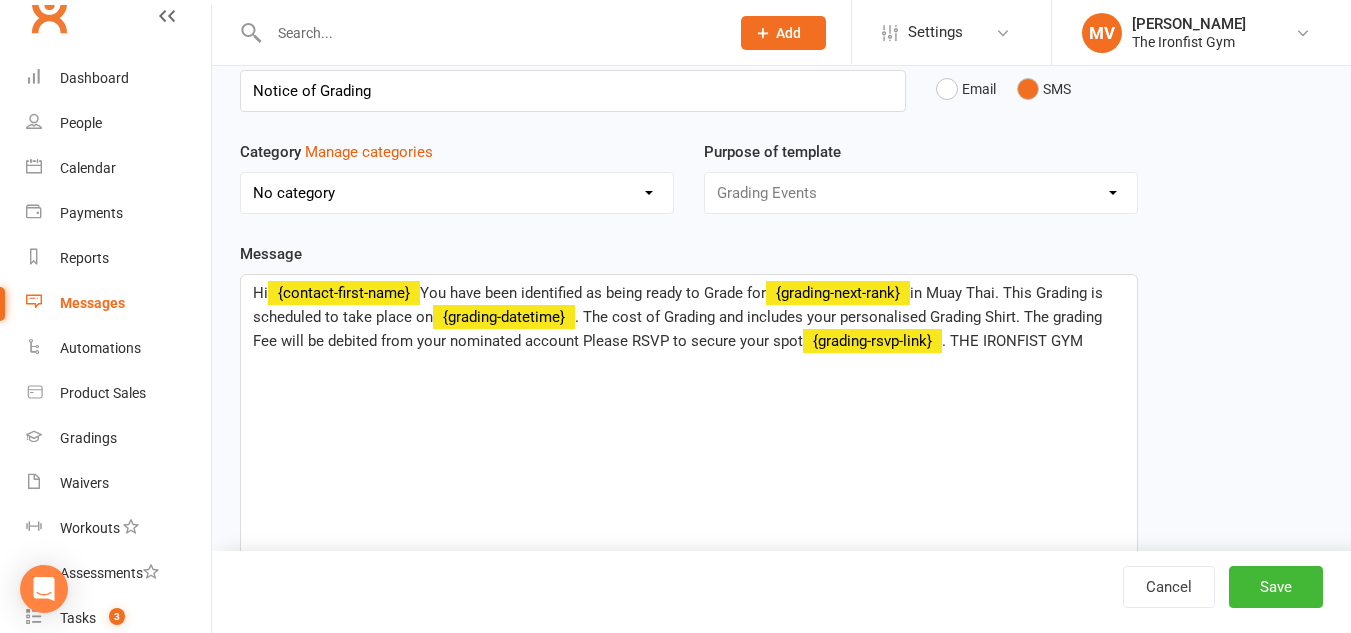 click on "Message Hi  ﻿ {contact-first-name}  You have been identified as being ready to Grade for  ﻿ {grading-next-rank}  in Muay Thai. This Grading is scheduled to take place on  ﻿ {grading-datetime}  . The cost of Grading and includes your personalised Grading Shirt. The grading Fee will be debited from your nominated account Please RSVP to secure your spot  ﻿ {grading-rsvp-link} . THE IRONFIST GYM 334 chars (approx. 3 messages), 316 chars remaining.    Sent this month: 54 Contact merge tags contact-first-name contact-last-name contact-email contact-phone-number contact-address what-contact-interested-in how-contact-contacted-us how-contact-heard-about-us last-attended-on next-upcoming-payment-amount next-upcoming-payment-date failed-payments-count failed-payments-total-amount business-name member-portal-url member-portal-pin grading-rsvp-url Grading event merge tags grading-name grading-date grading-time grading-datetime grading-next-rank grading-current-rank grading-style grading-fee-amount" at bounding box center (689, 576) 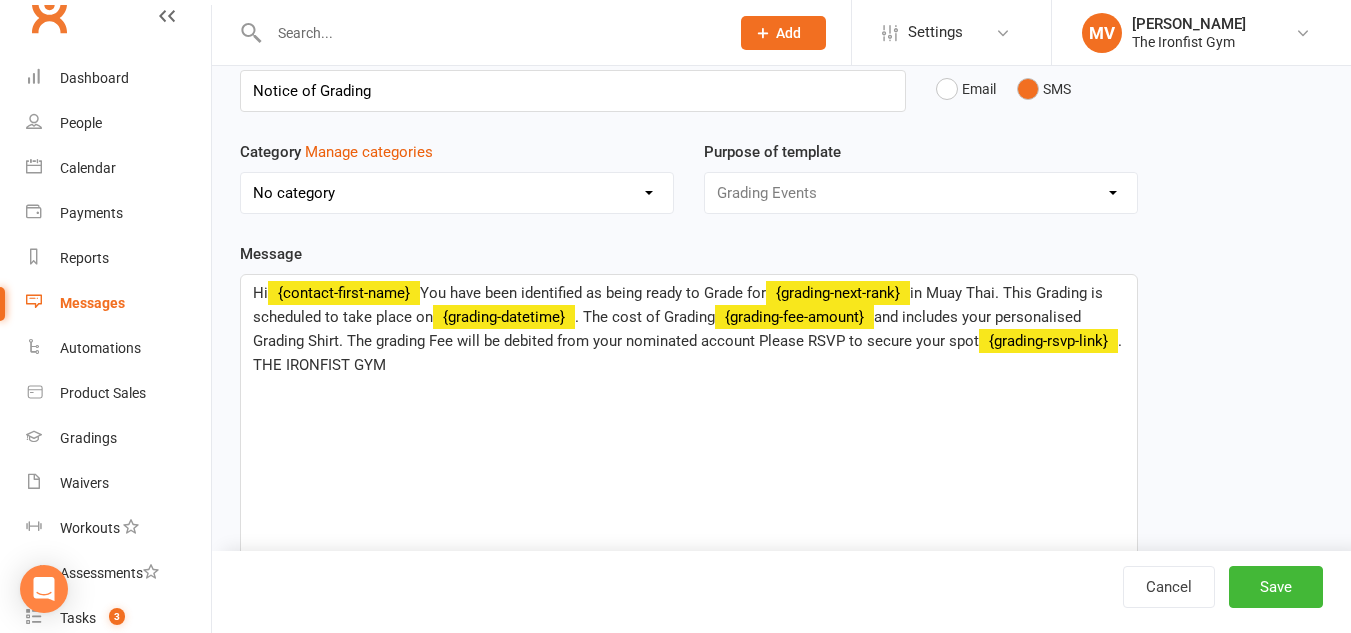 click on "and includes your personalised Grading Shirt. The grading Fee will be debited from your nominated account Please RSVP to secure your spot" at bounding box center (669, 329) 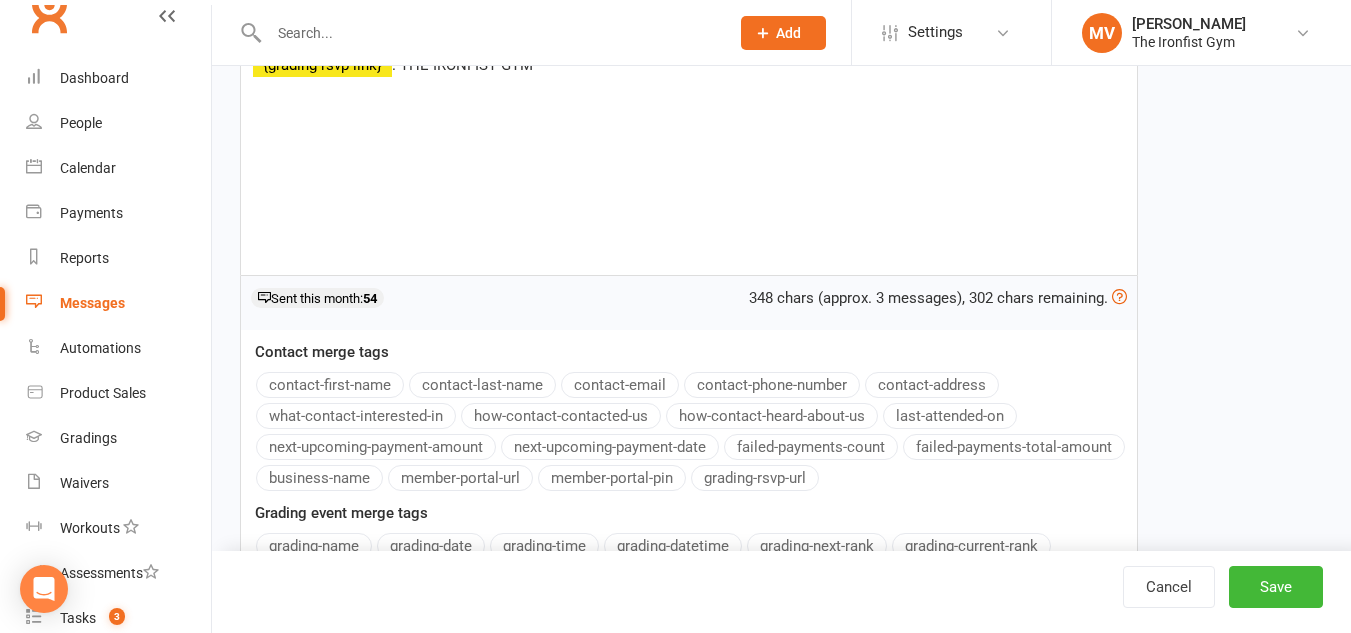 scroll, scrollTop: 503, scrollLeft: 0, axis: vertical 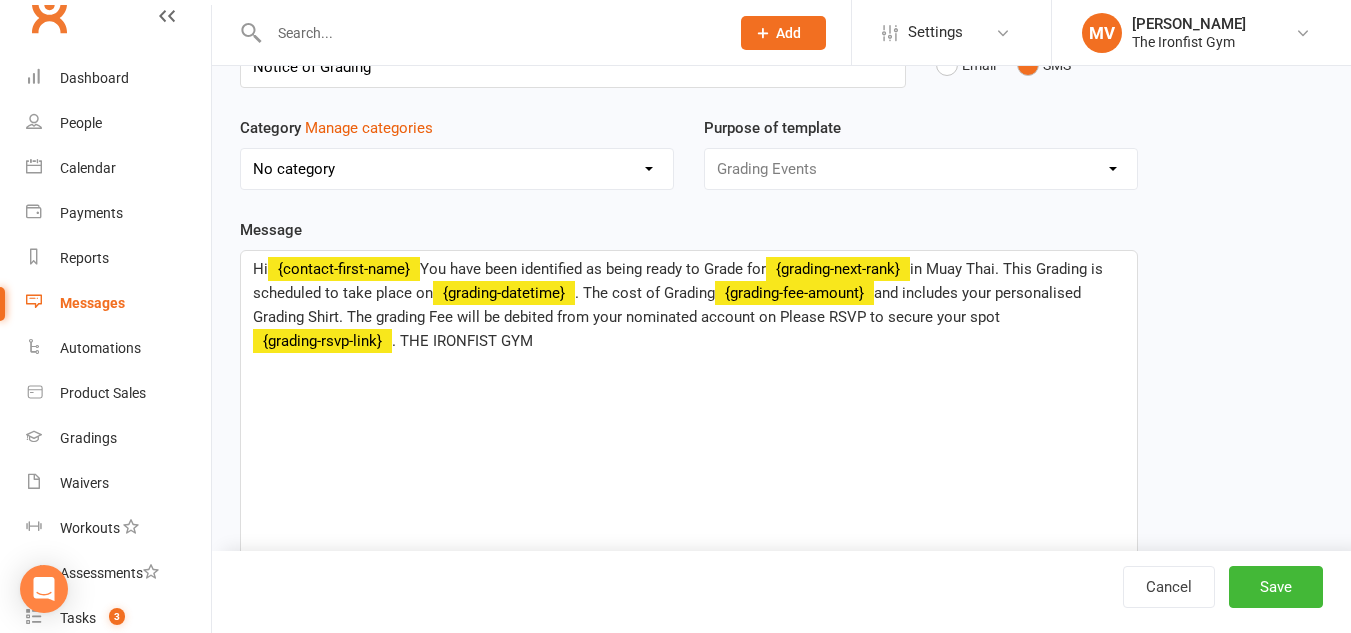 click on "Message Hi  ﻿ {contact-first-name}  You have been identified as being ready to Grade for  ﻿ {grading-next-rank}  in Muay Thai. This Grading is scheduled to take place on  ﻿ {grading-datetime}  . The cost of Grading  ﻿ {grading-fee-amount}  and includes your personalised Grading Shirt. The grading Fee will be debited from your nominated account on Please RSVP to secure your spot  ﻿ {grading-rsvp-link} . THE IRONFIST GYM 348 chars (approx. 3 messages), 302 chars remaining.    Sent this month: 54 Contact merge tags contact-first-name contact-last-name contact-email contact-phone-number contact-address what-contact-interested-in how-contact-contacted-us how-contact-heard-about-us last-attended-on next-upcoming-payment-amount next-upcoming-payment-date failed-payments-count failed-payments-total-amount business-name member-portal-url member-portal-pin grading-rsvp-url Grading event merge tags grading-name grading-date grading-time grading-datetime grading-next-rank grading-current-rank grading-style" at bounding box center (689, 552) 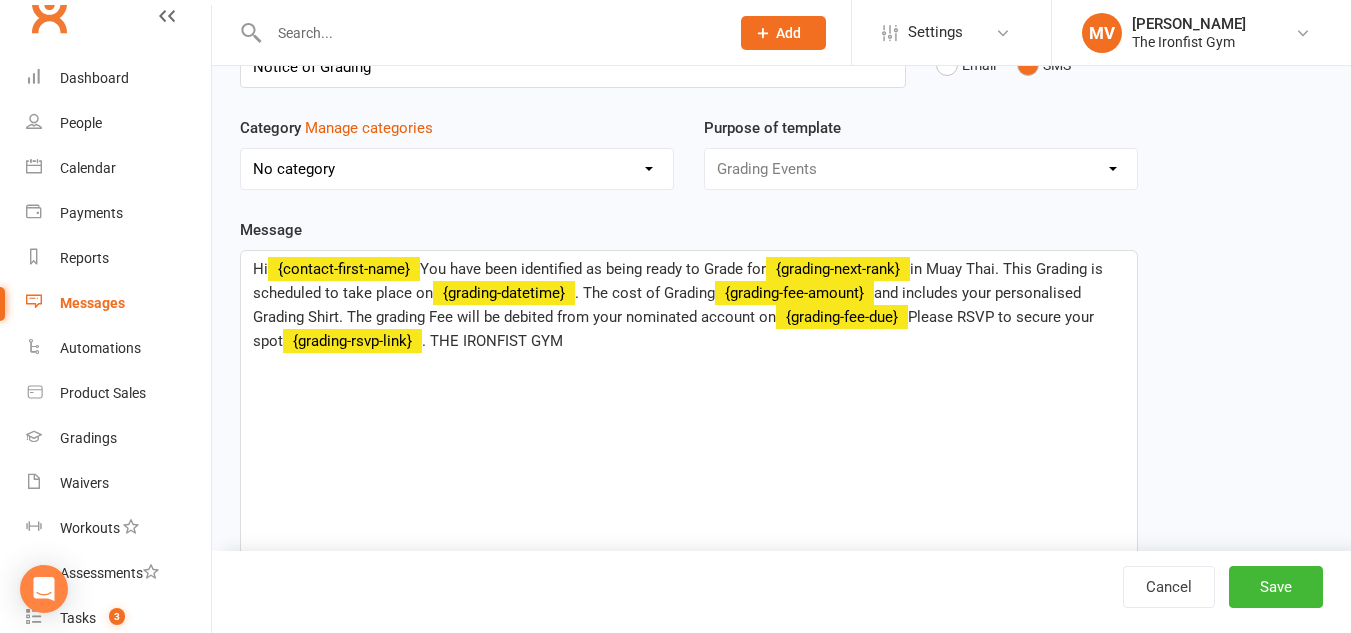 click on "Hi  ﻿ {contact-first-name}  You have been identified as being ready to Grade for  ﻿ {grading-next-rank}  in Muay Thai. This Grading is scheduled to take place on  ﻿ {grading-datetime}  . The cost of Grading  ﻿ {grading-fee-amount}  and includes your personalised Grading Shirt. The grading Fee will be debited from your nominated account on  ﻿ {grading-fee-due}  Please RSVP to secure your spot  ﻿ {grading-rsvp-link} . THE IRONFIST GYM" at bounding box center (689, 401) 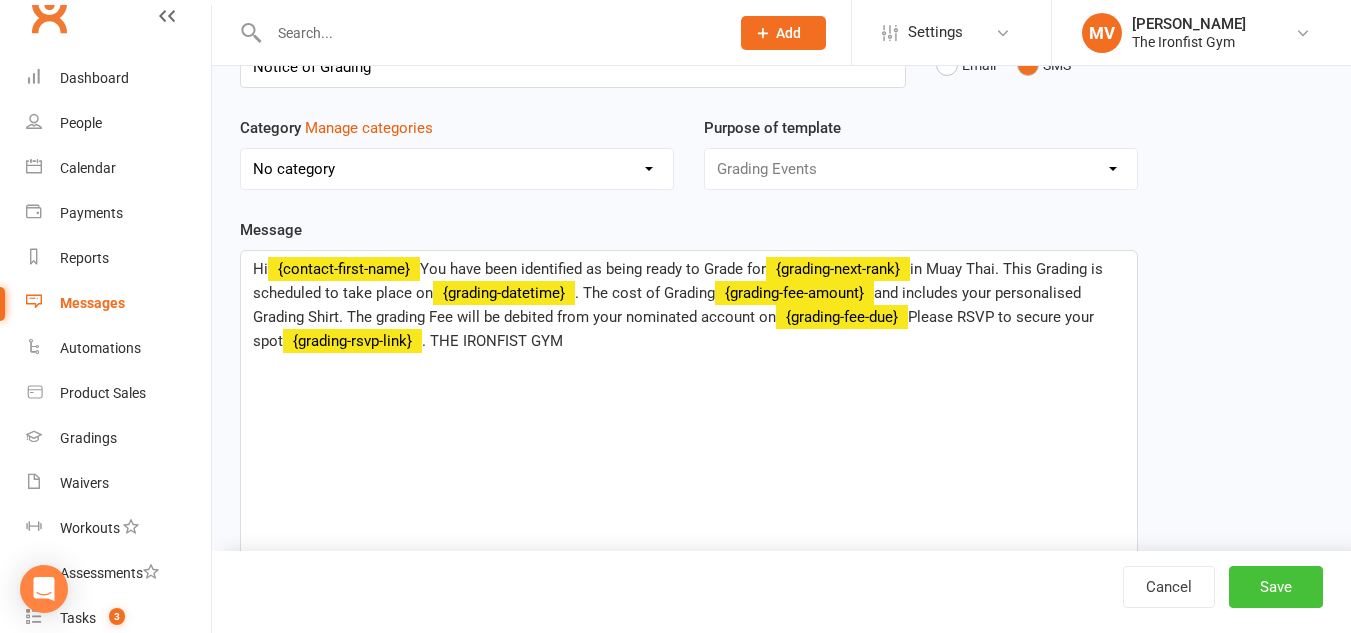 click on "Save" at bounding box center [1276, 587] 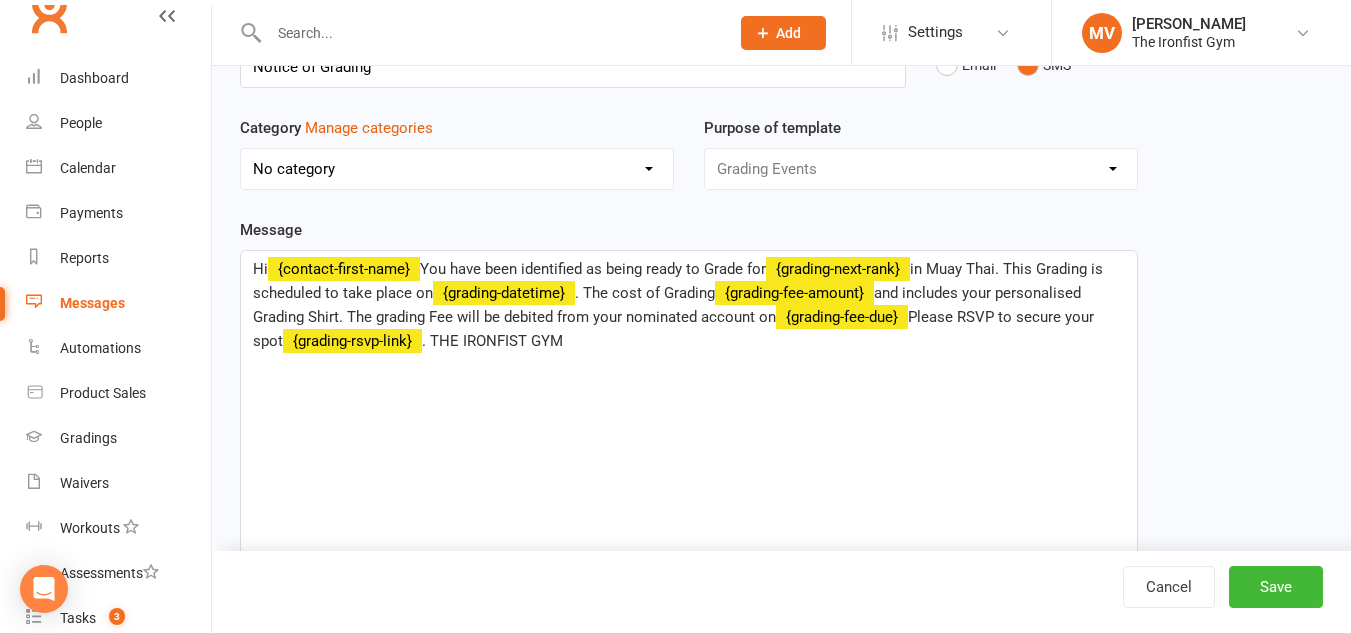 select on "sms" 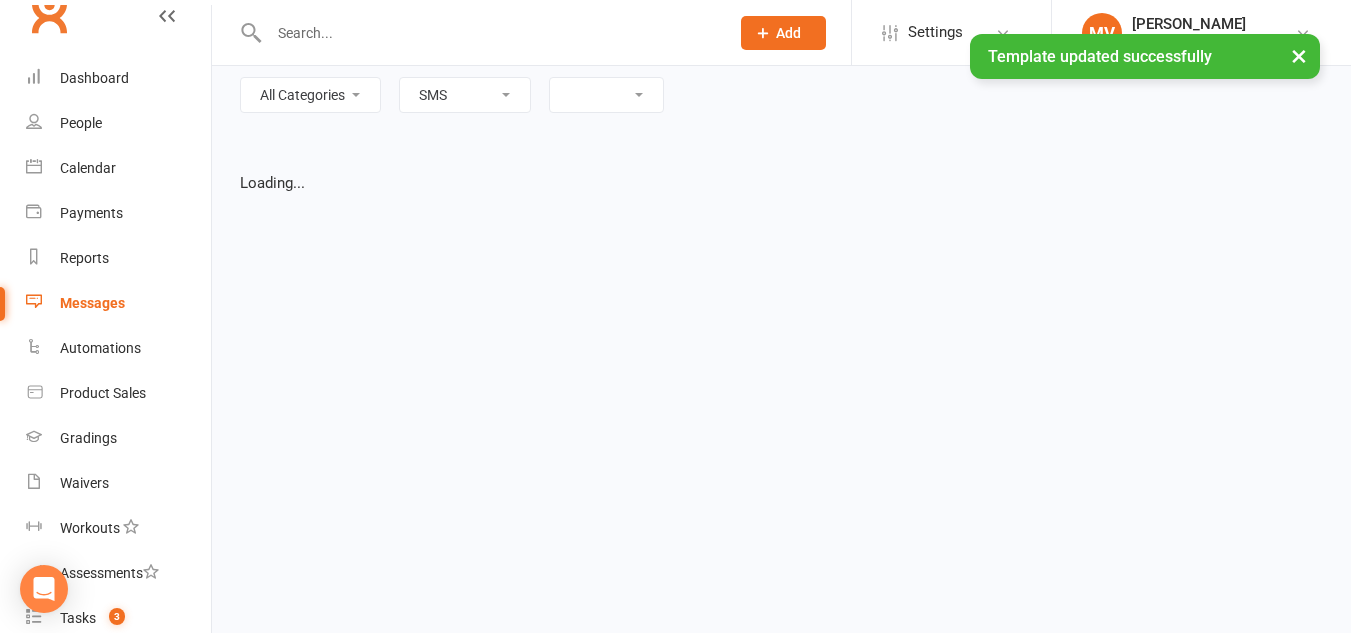 select on "list" 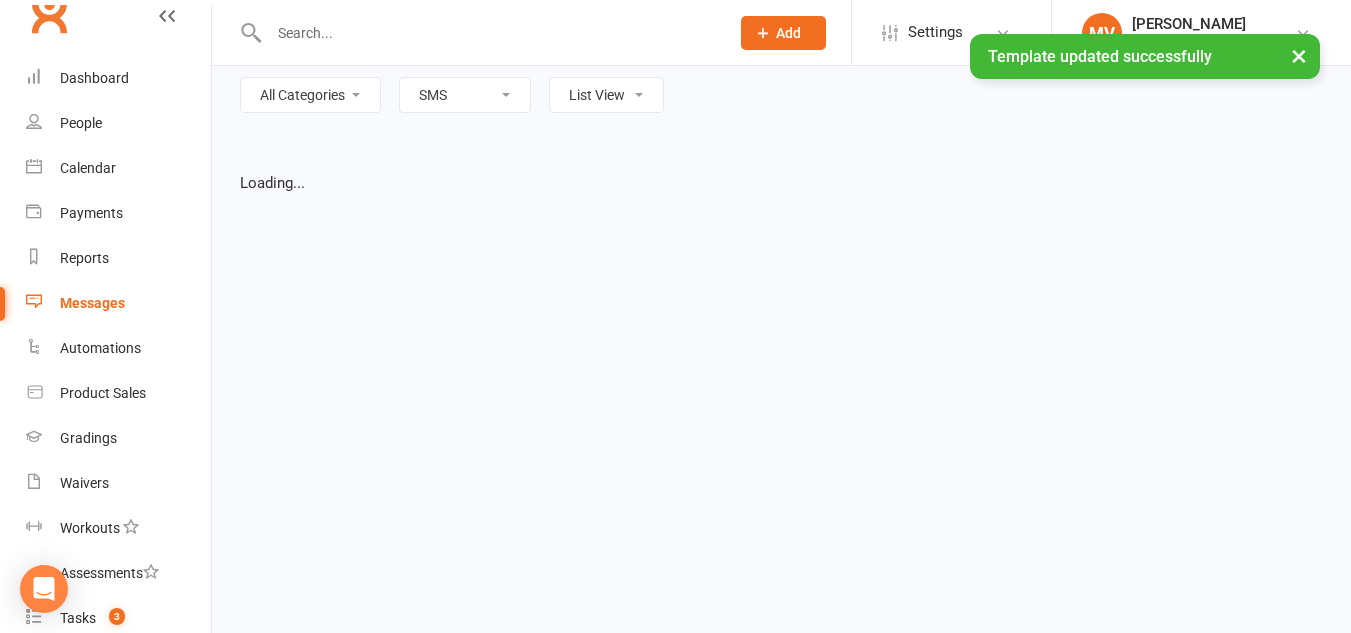 scroll, scrollTop: 0, scrollLeft: 0, axis: both 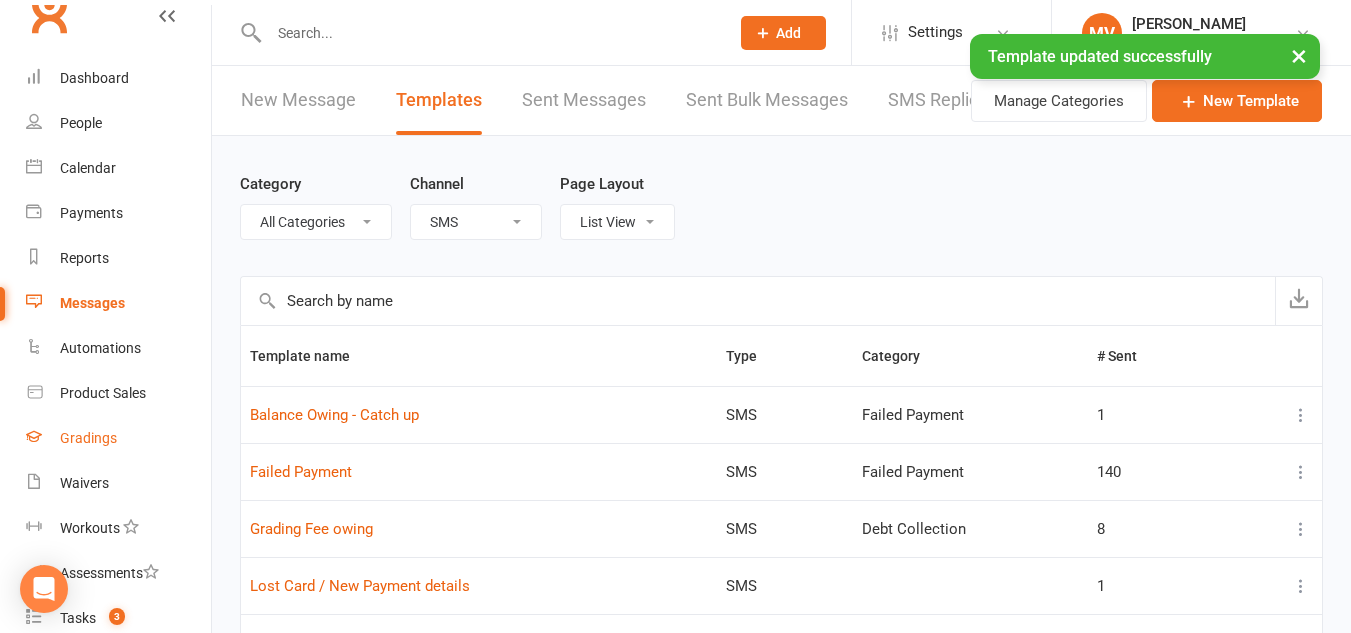 click on "Gradings" at bounding box center (88, 438) 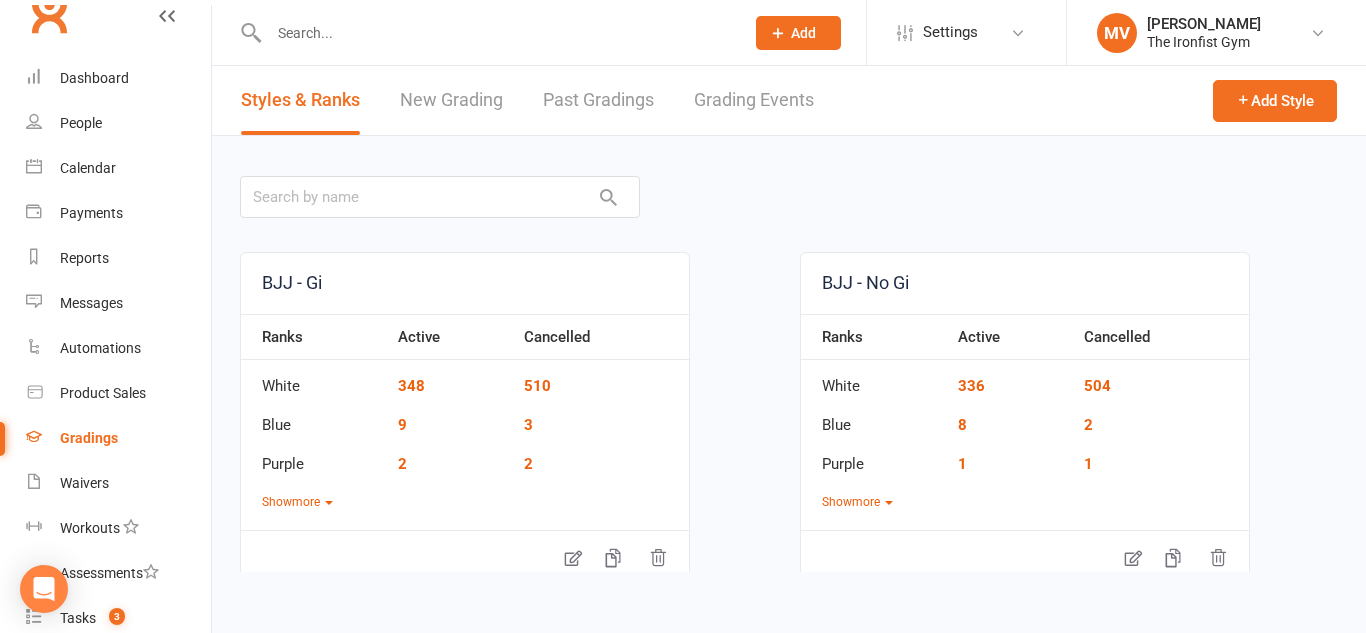 click on "Grading Events" at bounding box center (754, 100) 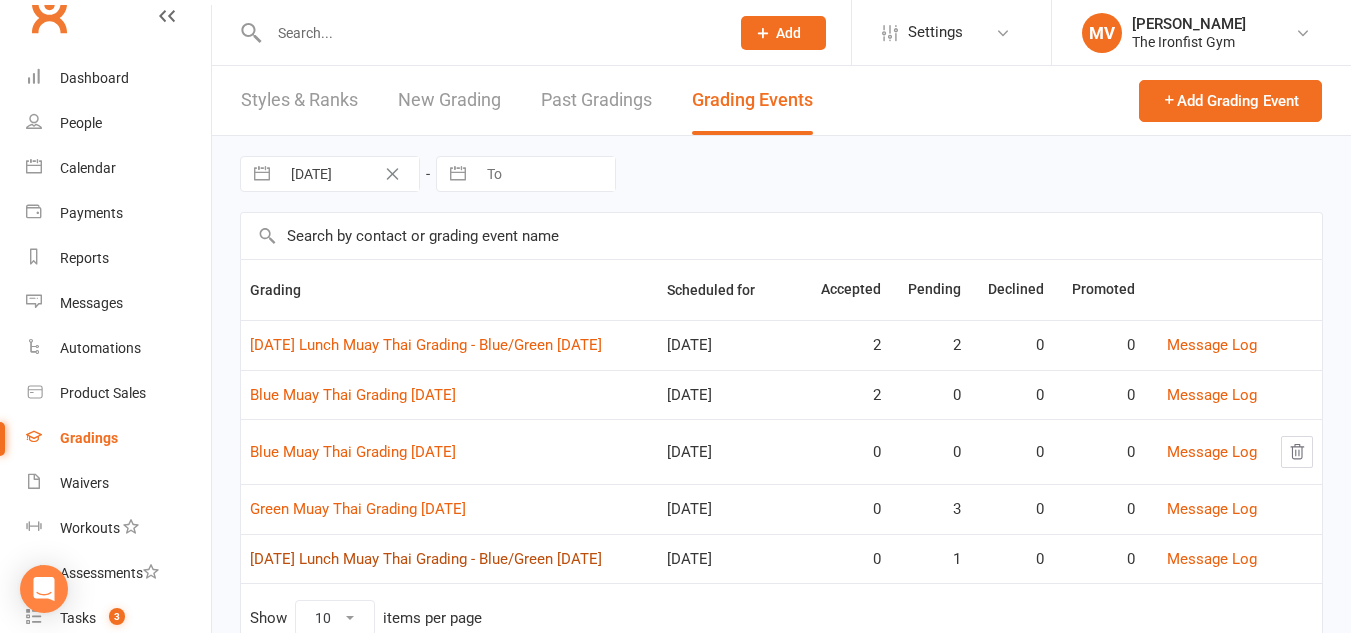 click on "[DATE] Lunch Muay Thai Grading - Blue/Green [DATE]" at bounding box center [426, 559] 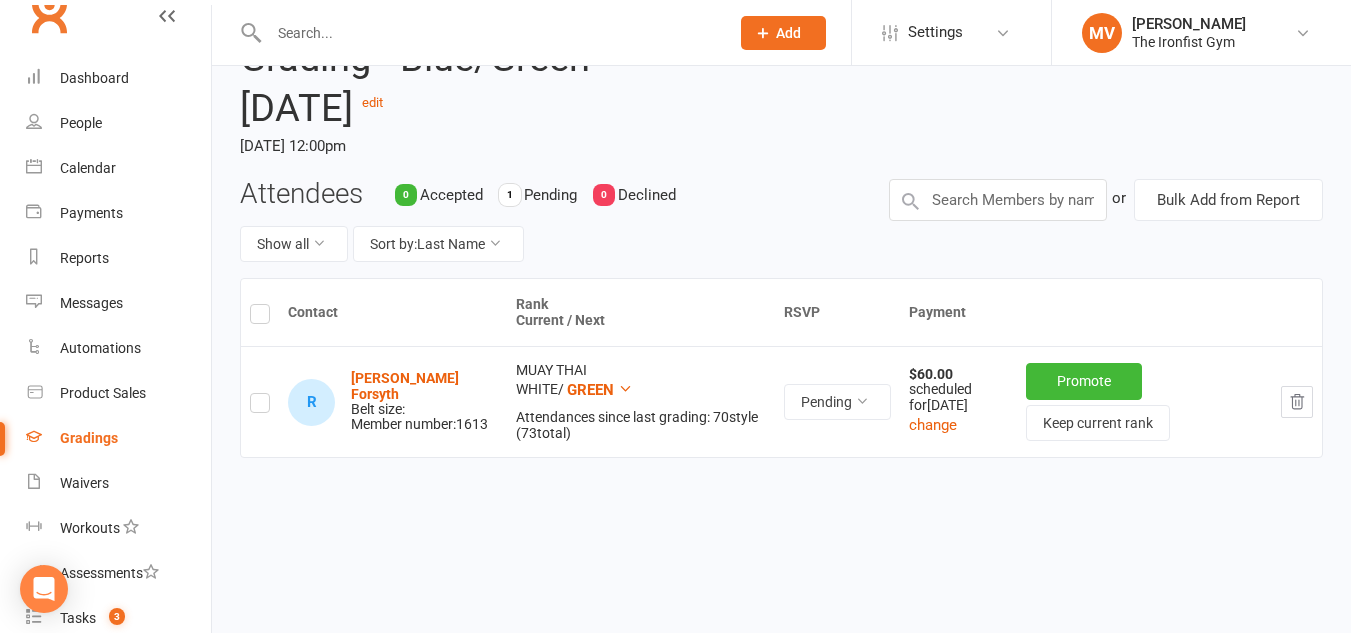 scroll, scrollTop: 161, scrollLeft: 0, axis: vertical 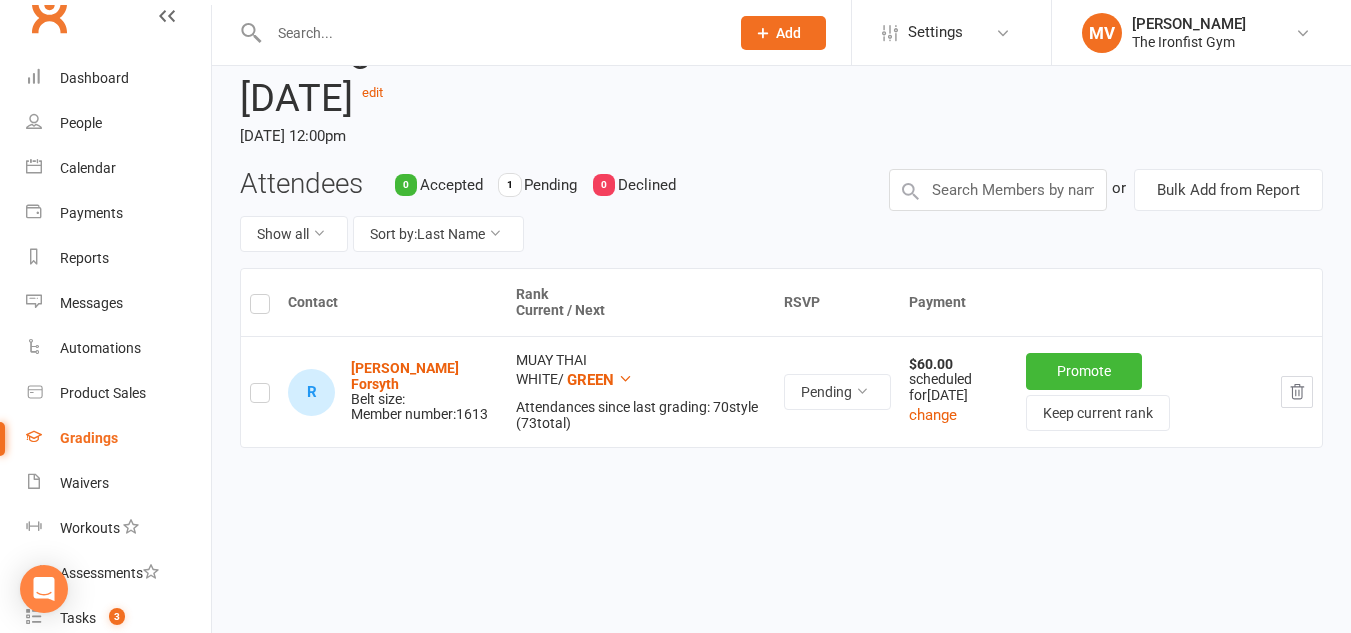 click at bounding box center [260, 396] 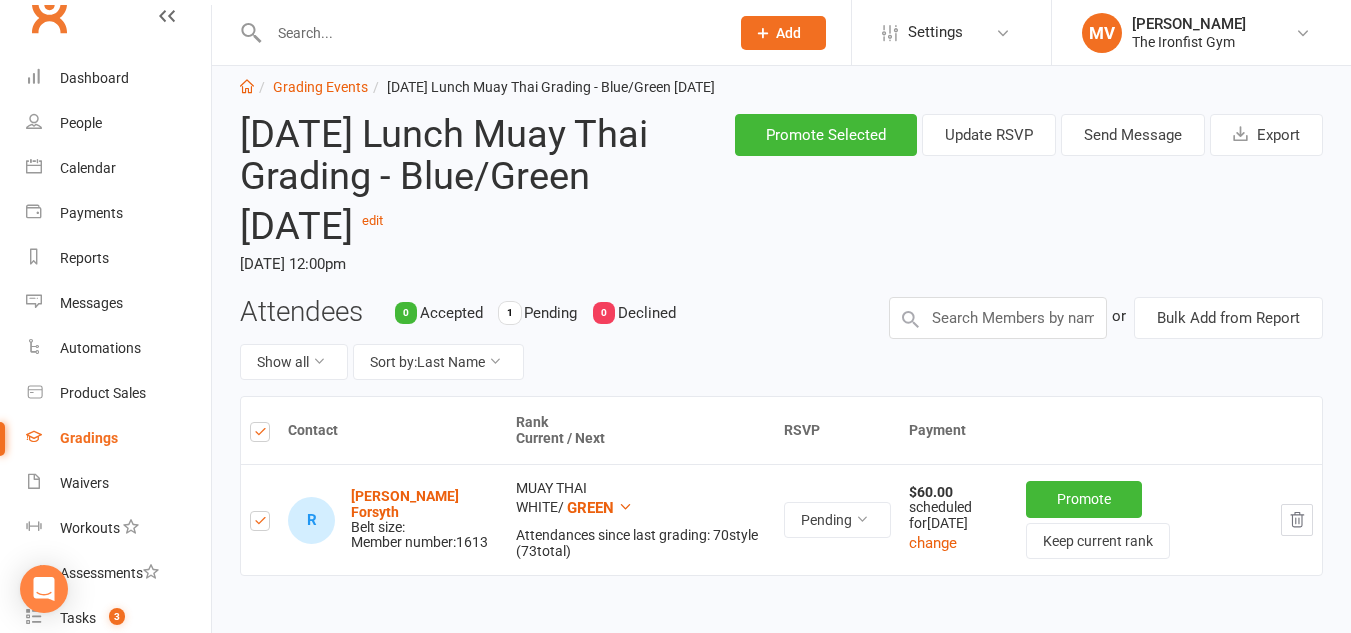scroll, scrollTop: 0, scrollLeft: 0, axis: both 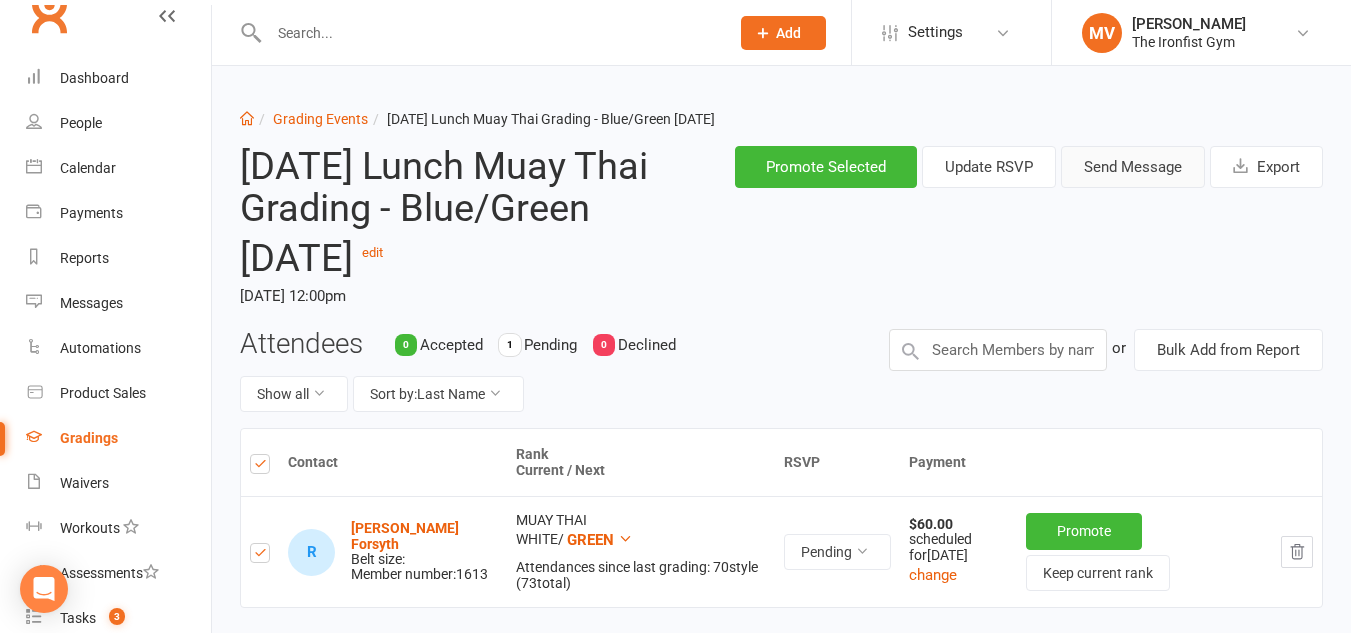 click on "Send Message" at bounding box center [1133, 167] 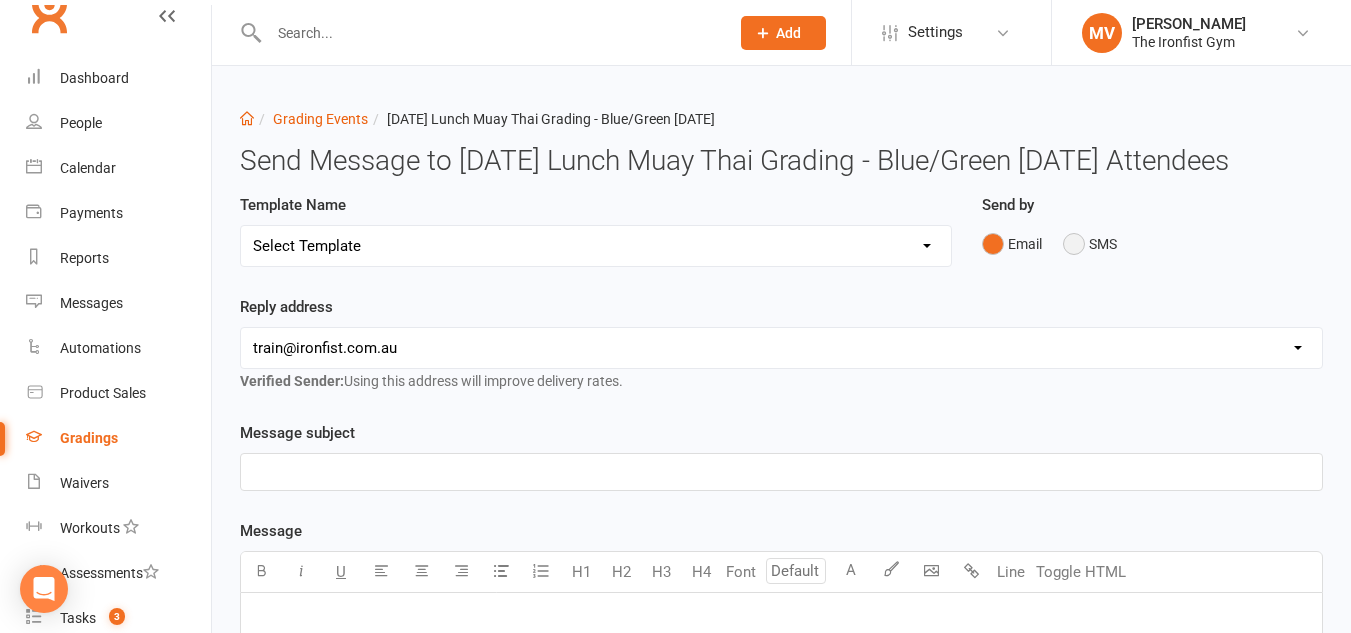click on "SMS" at bounding box center (1090, 244) 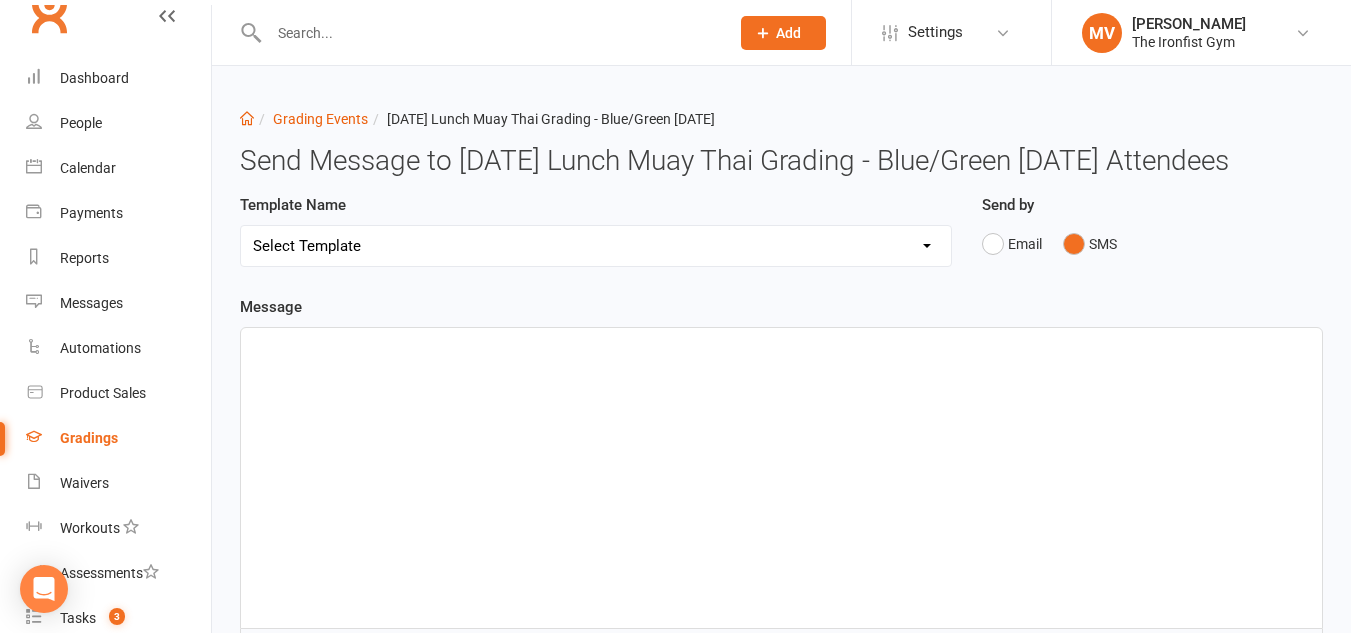 drag, startPoint x: 620, startPoint y: 249, endPoint x: 623, endPoint y: 263, distance: 14.3178215 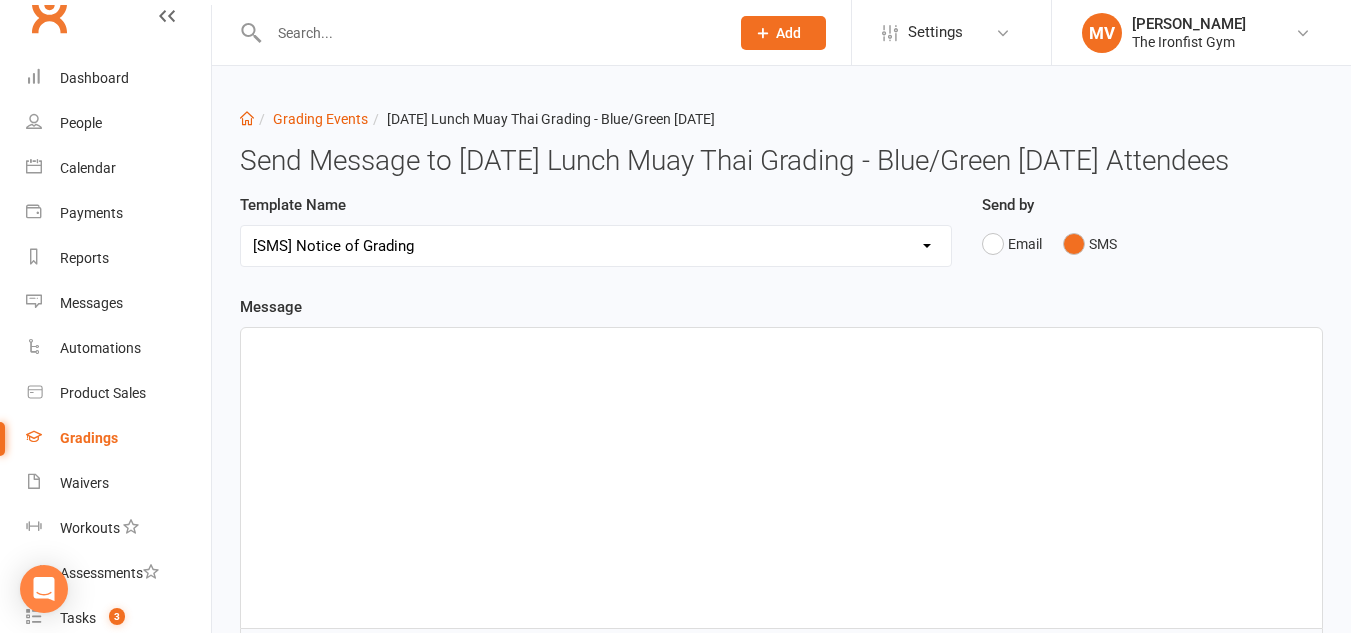click on "Select Template [Email] Confirmation of Successful Grading [Email] Grading Event Reminder [Email] Invitation to Grading Event [SMS] Notice of Grading [Email] Notification of change to Grading Event date/time" at bounding box center [596, 246] 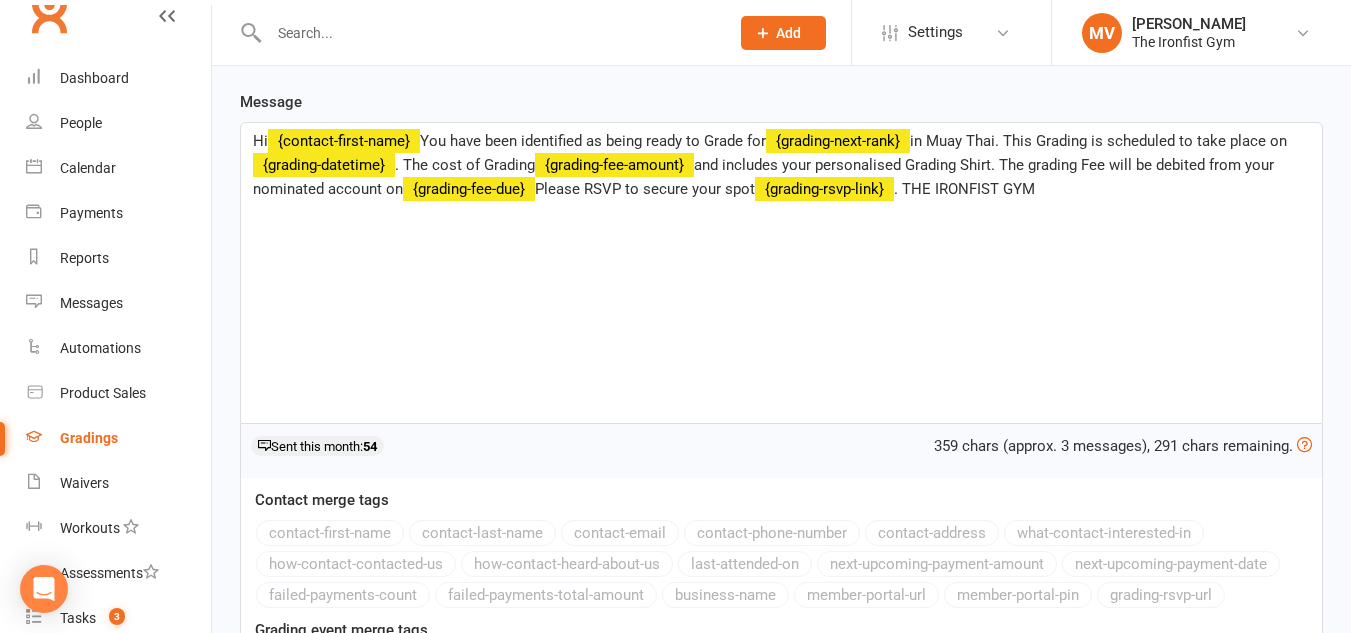 scroll, scrollTop: 0, scrollLeft: 0, axis: both 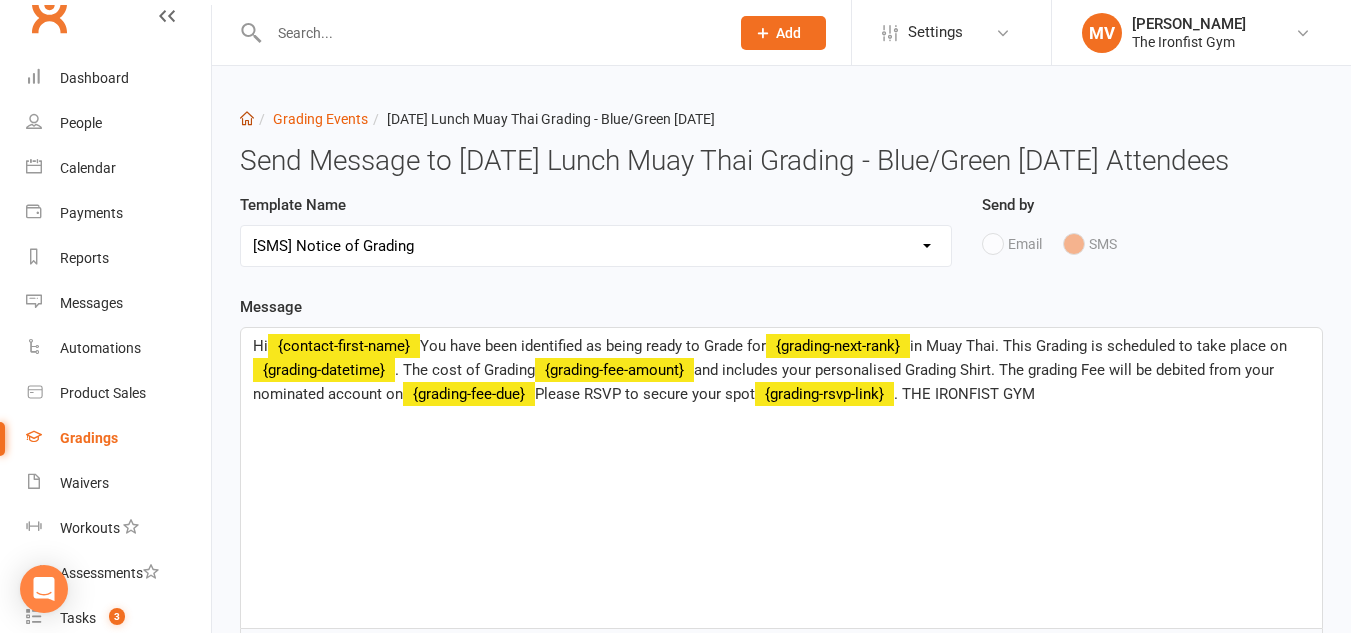click at bounding box center [247, 118] 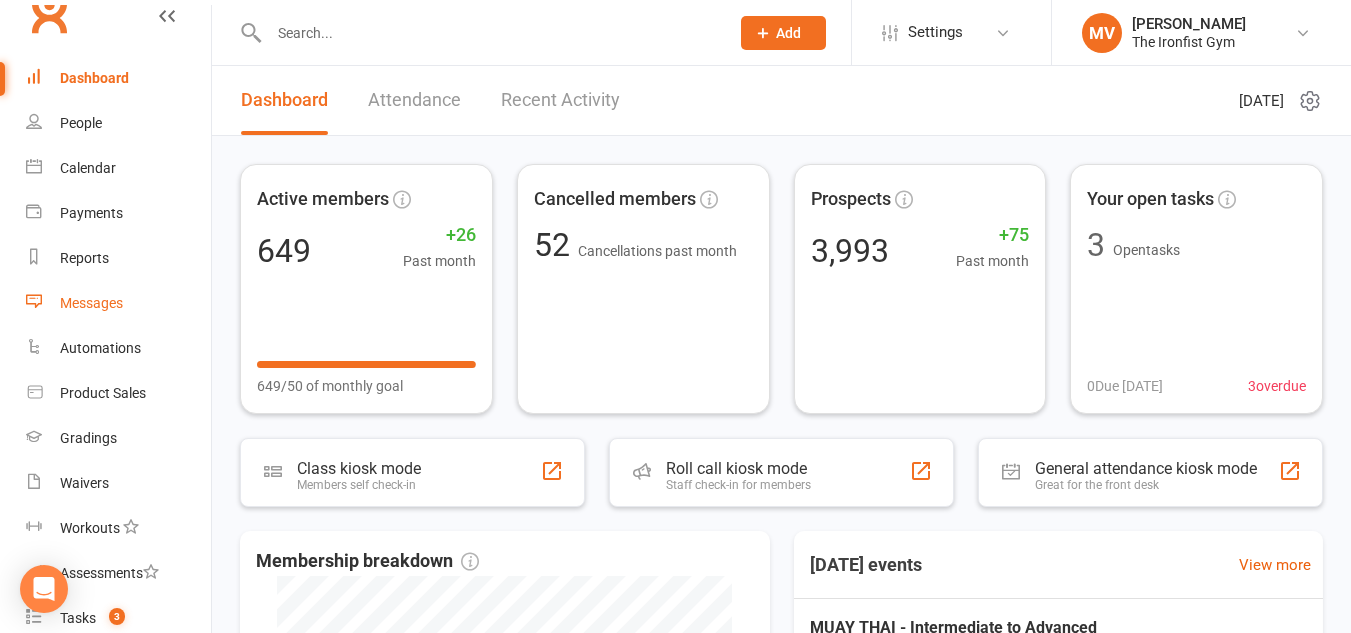 click on "Messages" at bounding box center [91, 303] 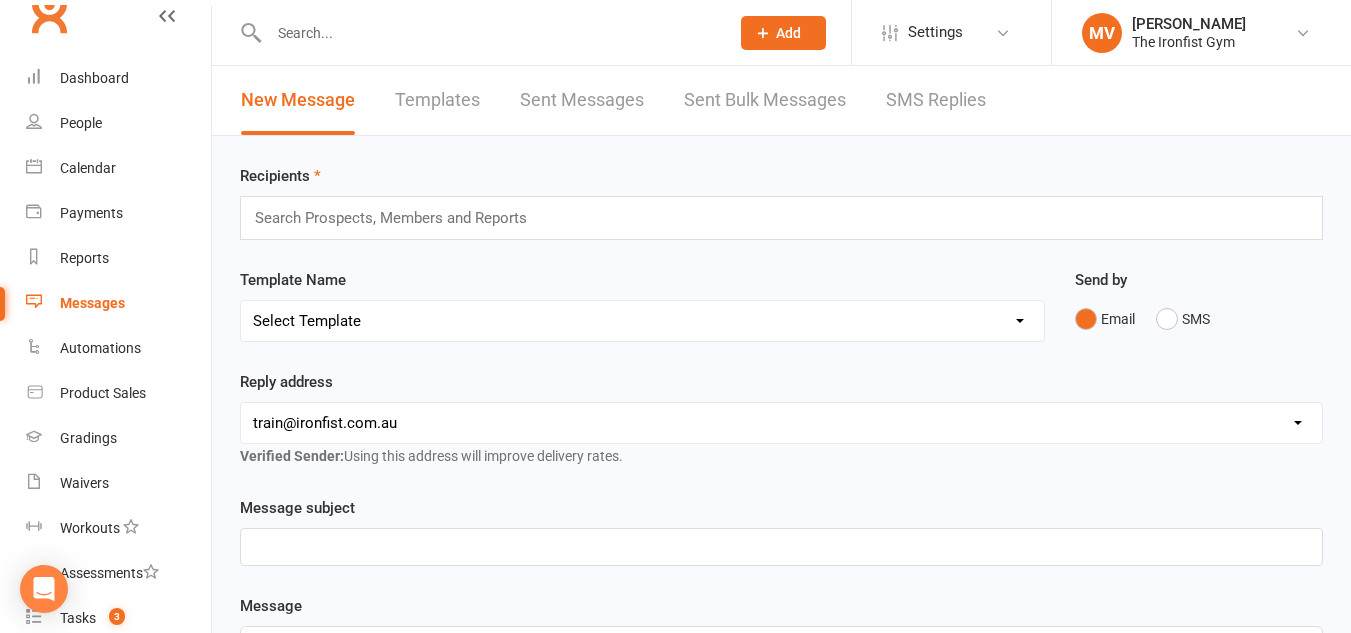 click on "Templates" at bounding box center (437, 100) 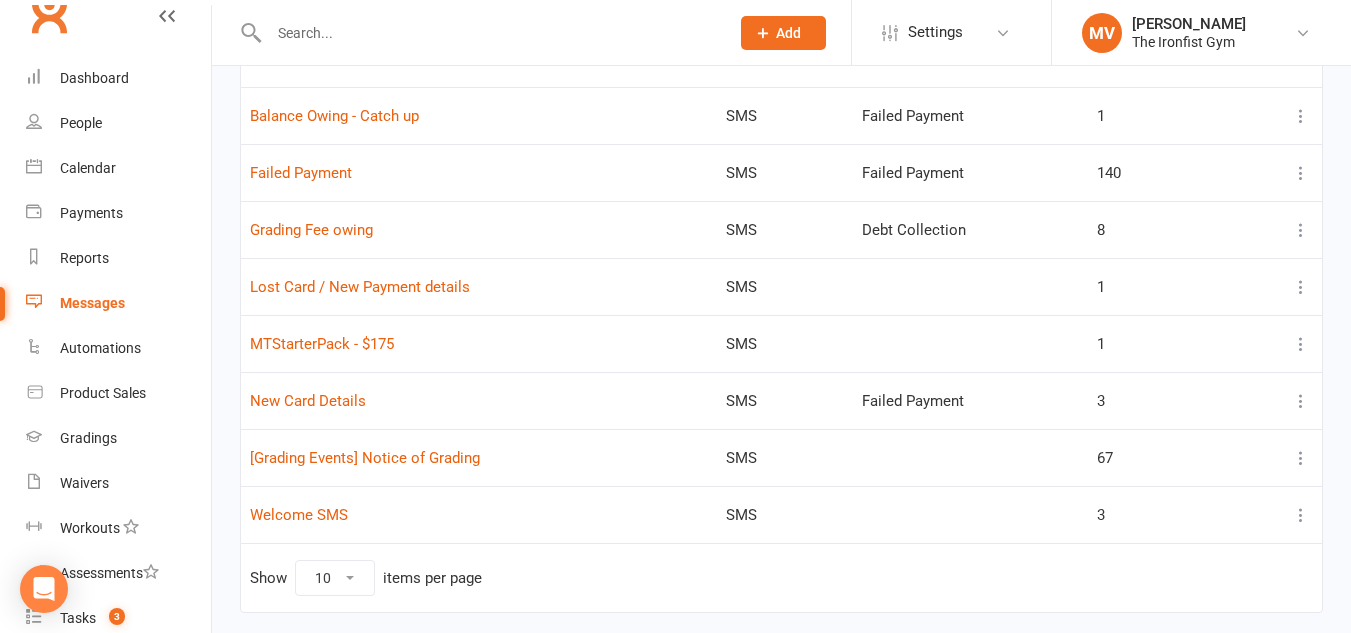 scroll, scrollTop: 300, scrollLeft: 0, axis: vertical 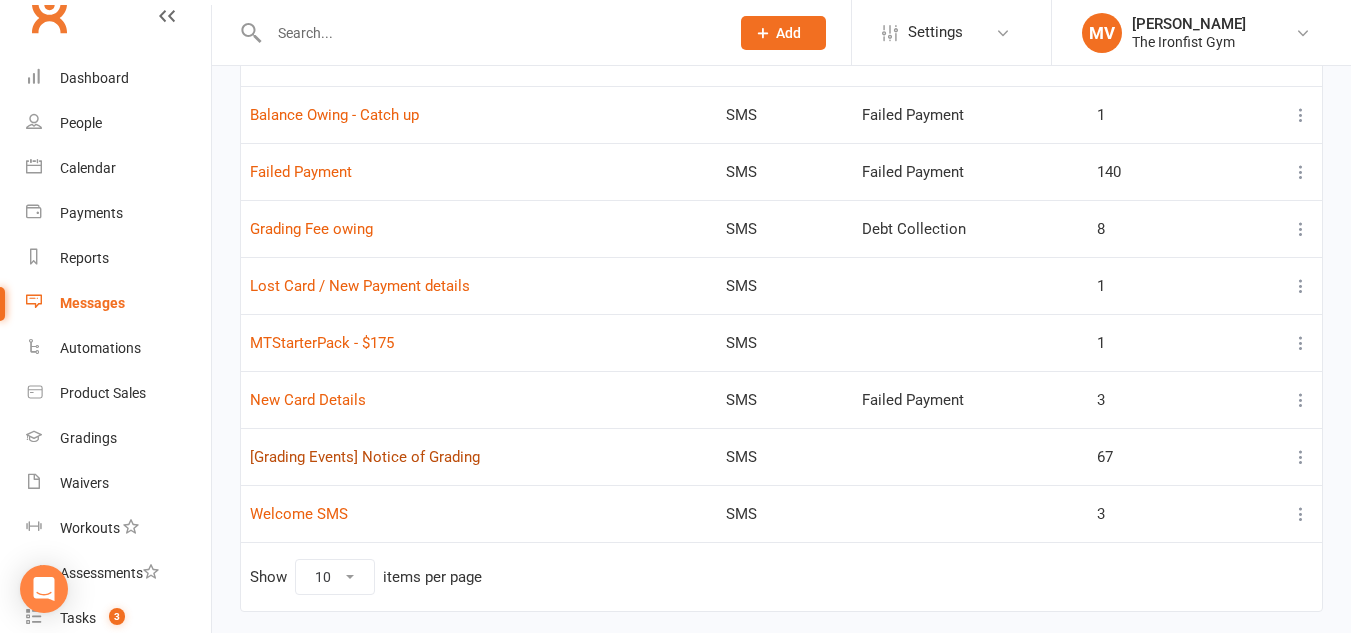 click on "[Grading Events] Notice of Grading" at bounding box center [365, 457] 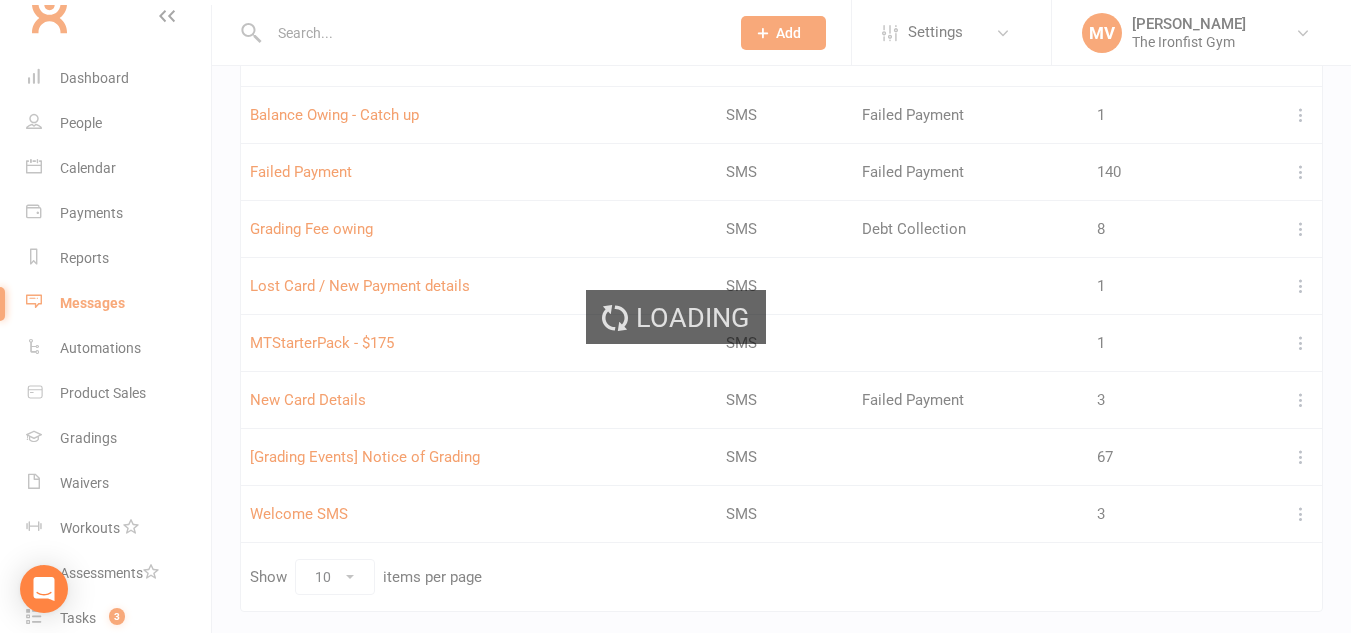 scroll, scrollTop: 0, scrollLeft: 0, axis: both 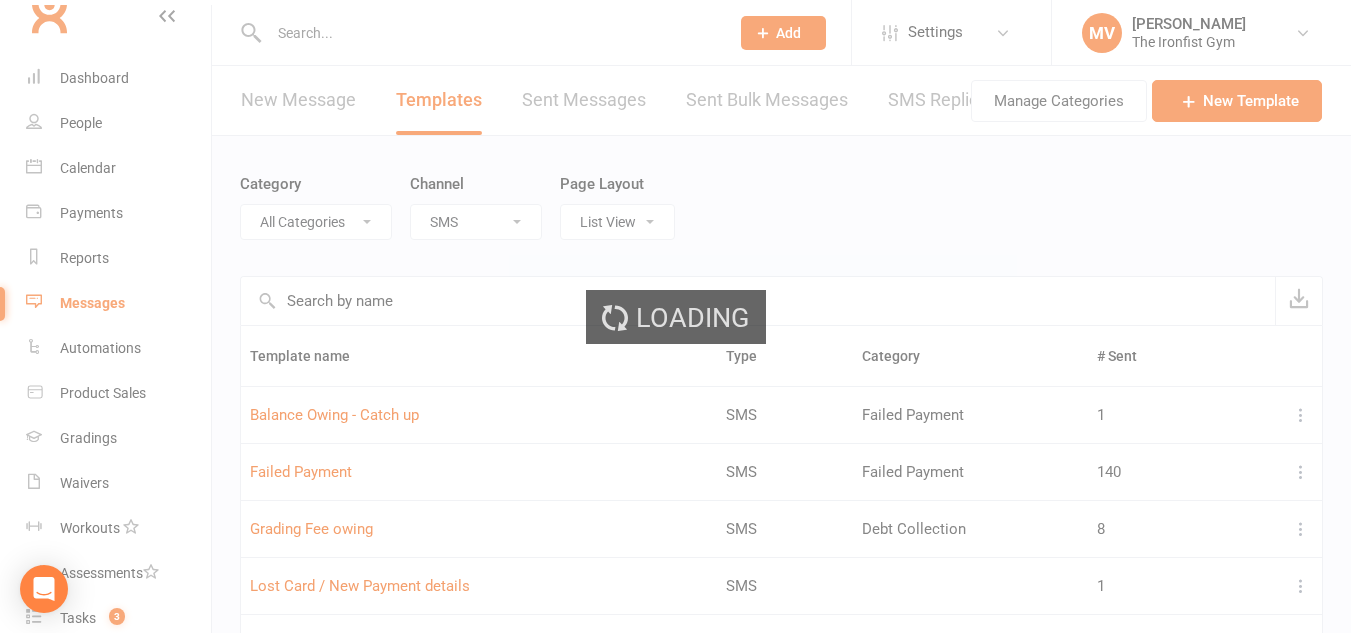 select on "grading_event_template" 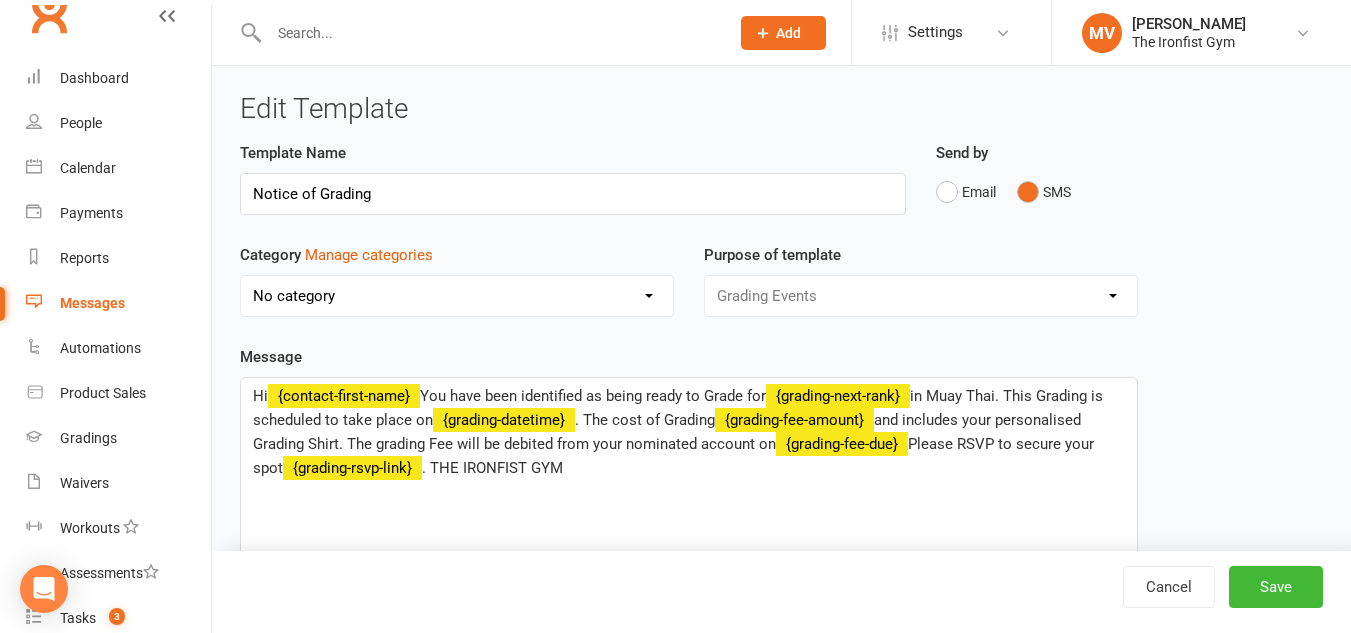 click on "and includes your personalised Grading Shirt. The grading Fee will be debited from your nominated account on" at bounding box center [669, 432] 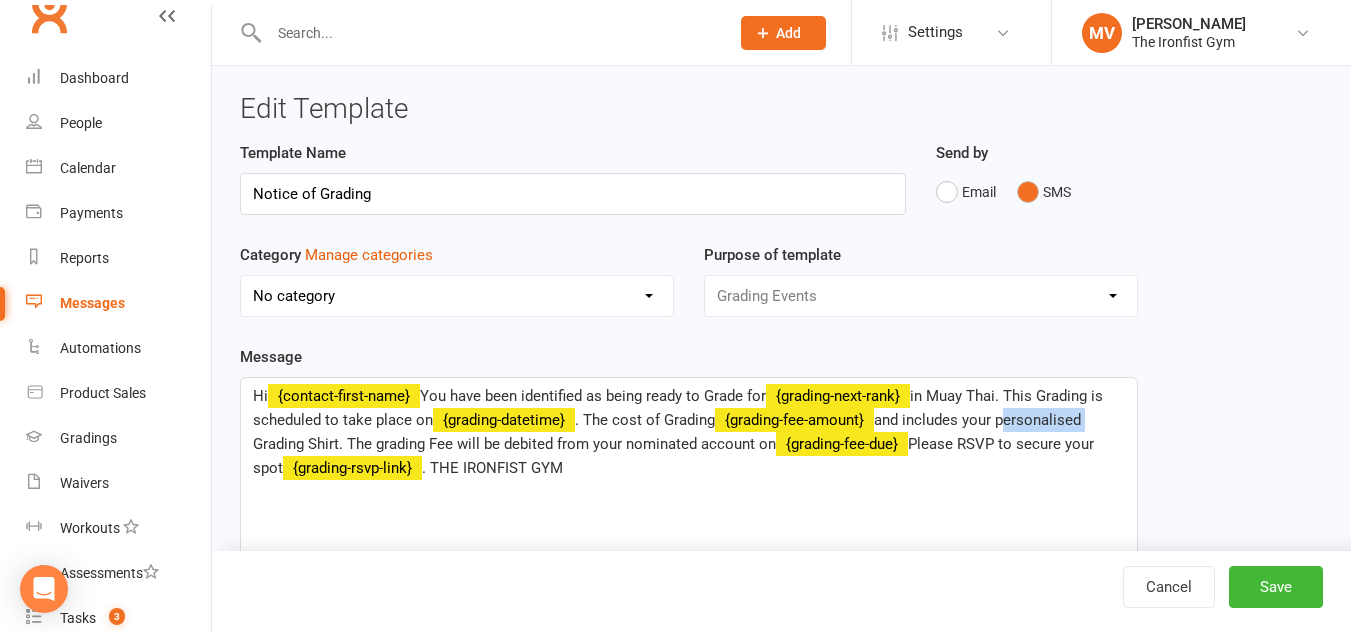 drag, startPoint x: 1011, startPoint y: 426, endPoint x: 1081, endPoint y: 416, distance: 70.71068 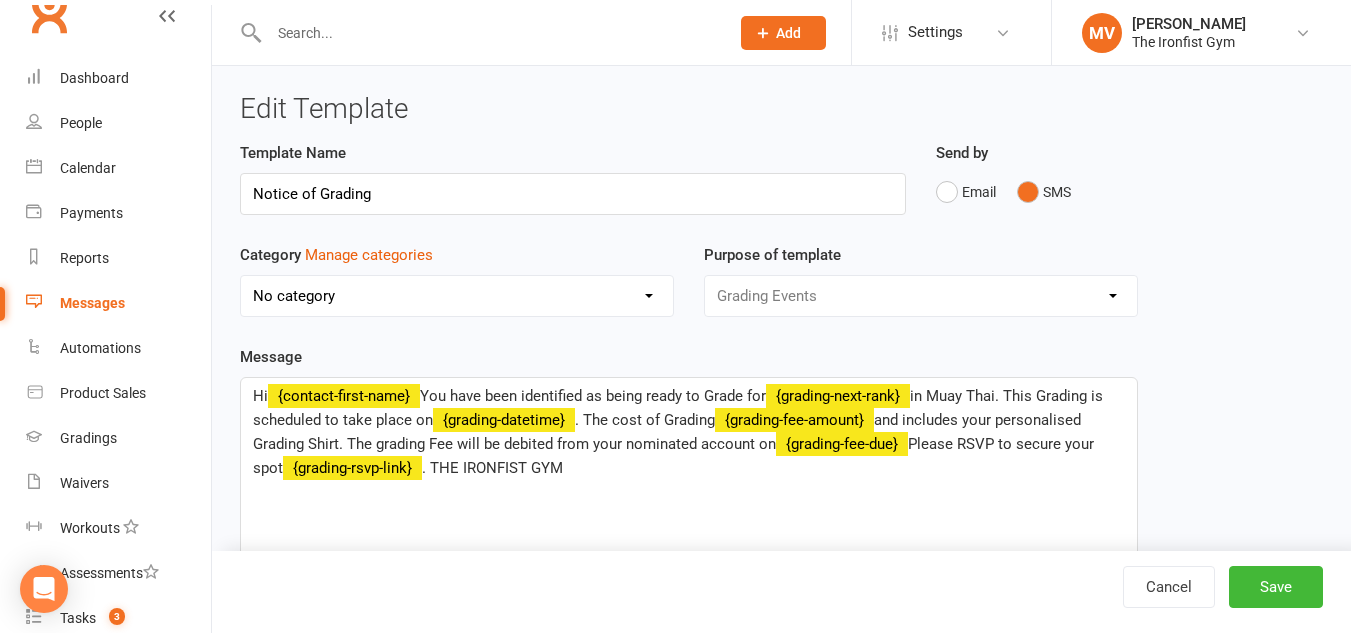 drag, startPoint x: 346, startPoint y: 437, endPoint x: 340, endPoint y: 457, distance: 20.880613 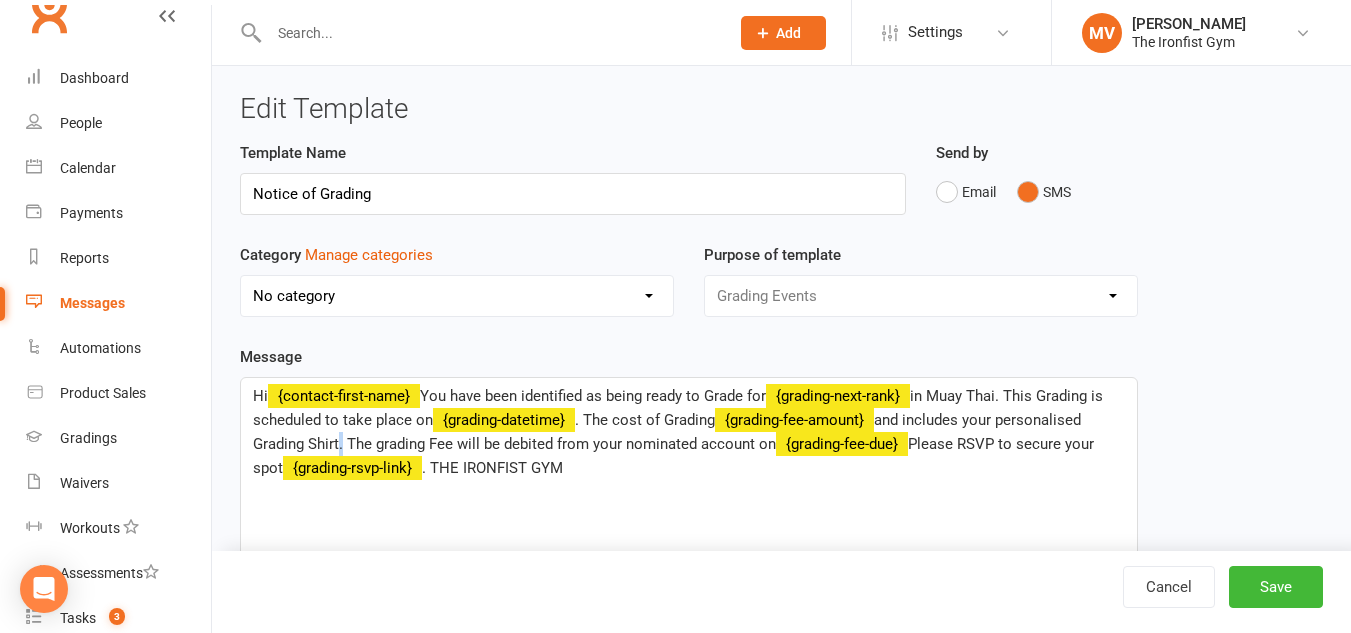 click on "and includes your personalised Grading Shirt. The grading Fee will be debited from your nominated account on" at bounding box center [669, 432] 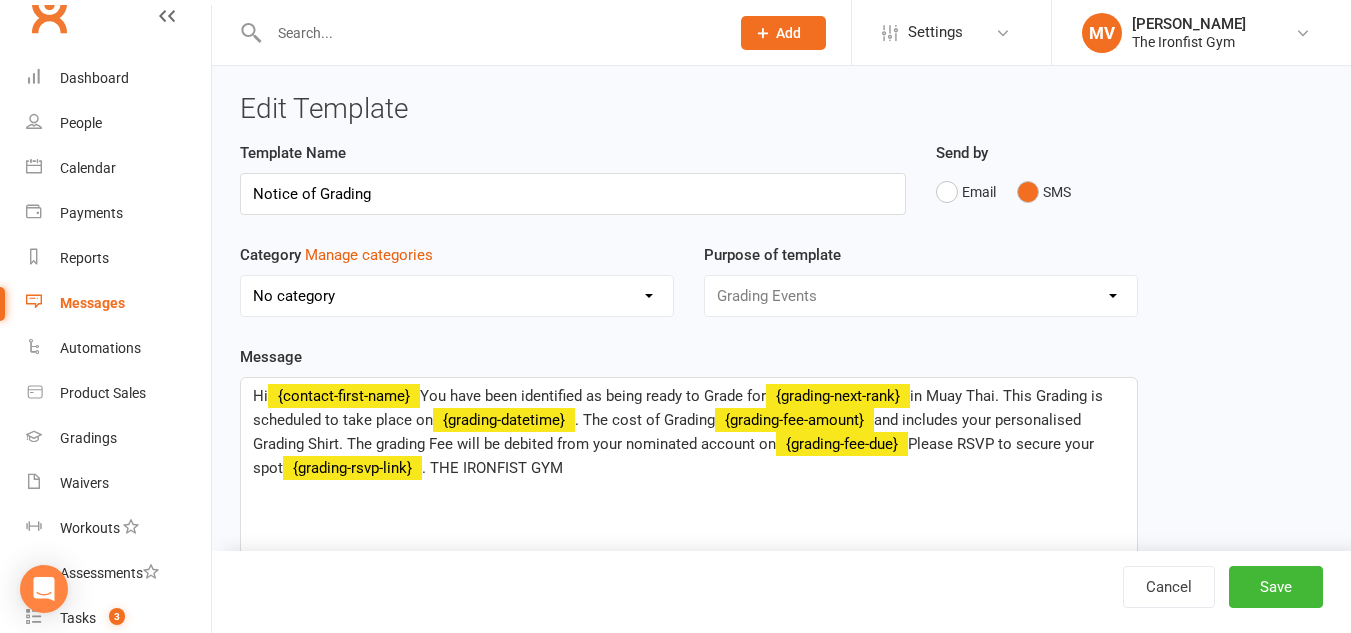 click on "Hi  ﻿ {contact-first-name}  You have been identified as being ready to Grade for  ﻿ {grading-next-rank}  in Muay Thai. This Grading is scheduled to take place on  ﻿ {grading-datetime}  . The cost of Grading  ﻿ {grading-fee-amount}  and includes your personalised Grading Shirt. The grading Fee will be debited from your nominated account on  ﻿ {grading-fee-due}  Please RSVP to secure your spot  ﻿ {grading-rsvp-link} . THE IRONFIST GYM" at bounding box center [689, 528] 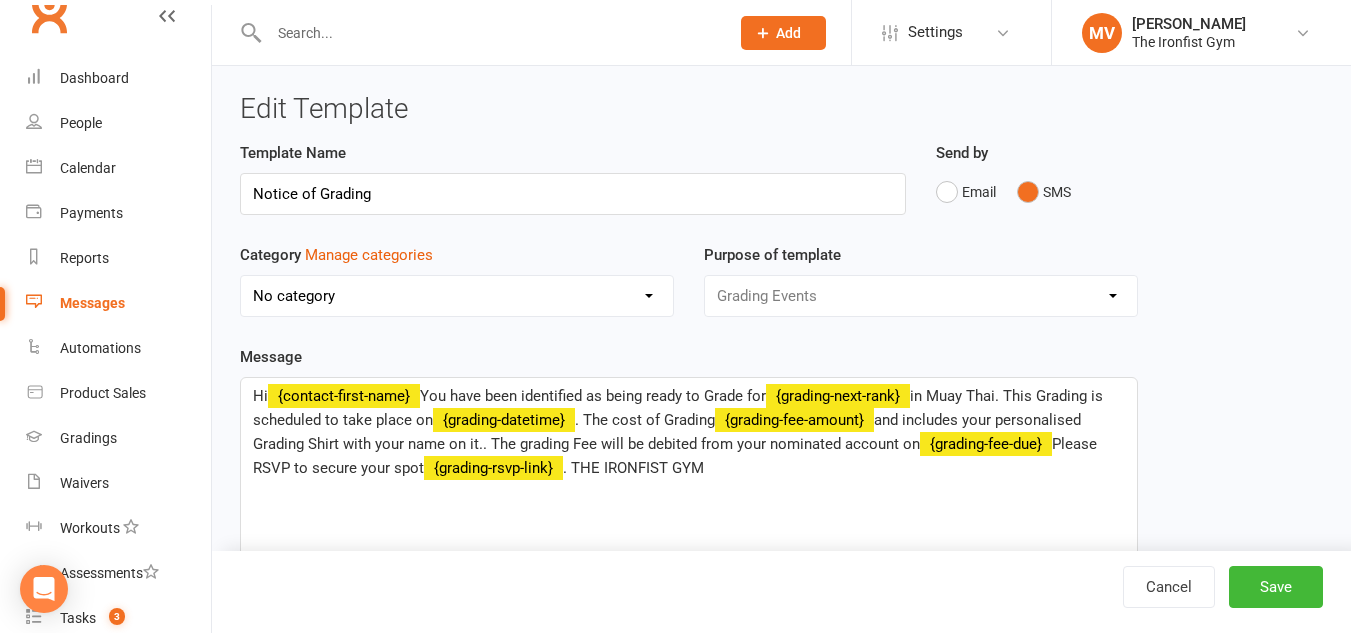 click on "﻿ {grading-fee-amount}" at bounding box center [794, 420] 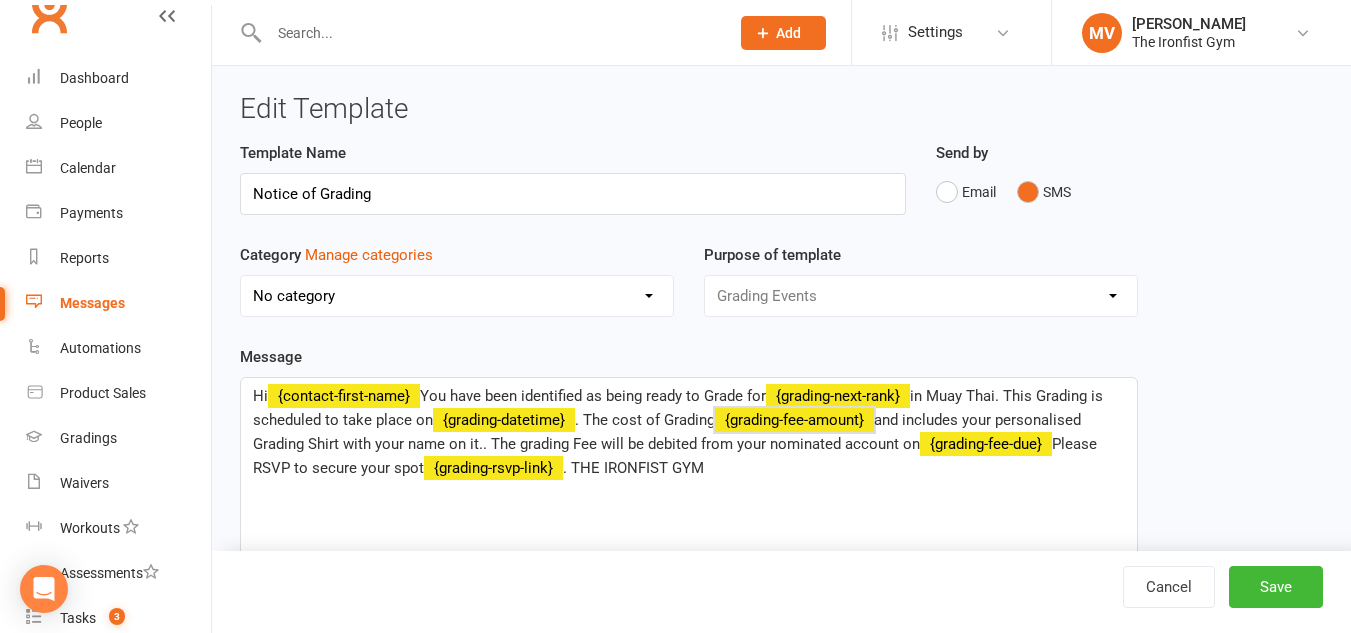 click on ". The cost of Grading" at bounding box center (645, 420) 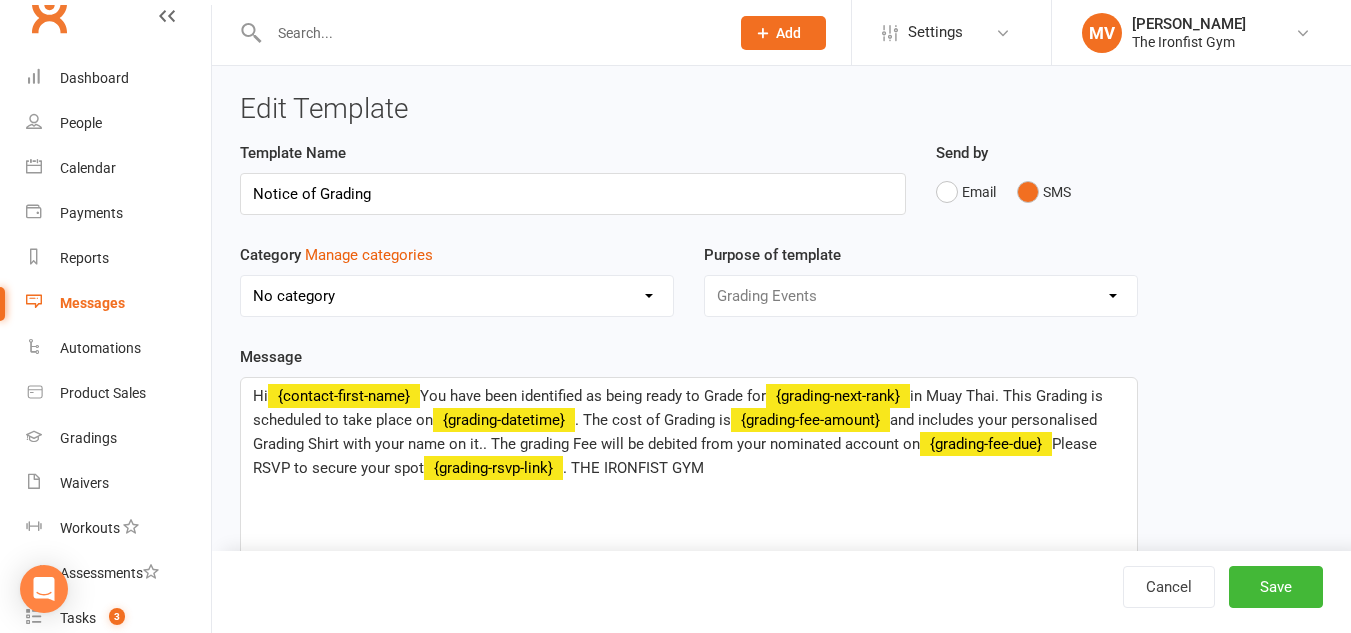 click on "and includes your personalised Grading Shirt with your name on it.. The grading Fee will be debited from your nominated account on" at bounding box center [677, 432] 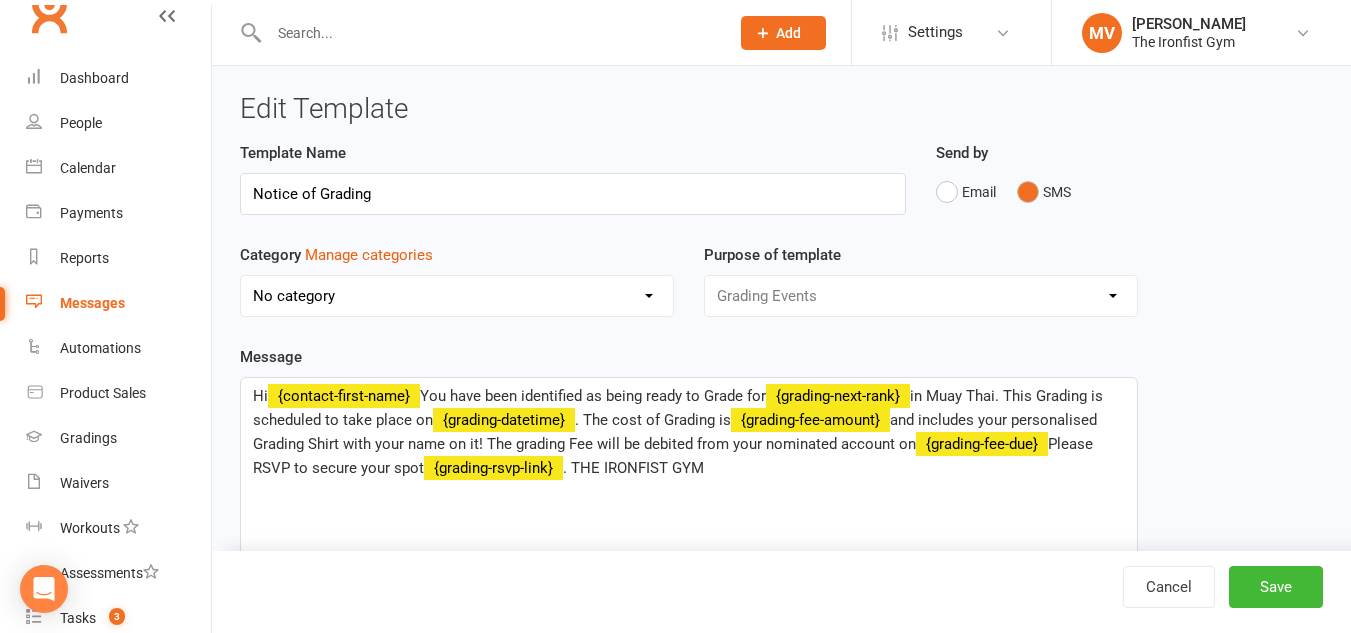 click on "Hi  ﻿ {contact-first-name}  You have been identified as being ready to Grade for  ﻿ {grading-next-rank}  in Muay Thai. This Grading is scheduled to take place on  ﻿ {grading-datetime}  . The cost of Grading is  ﻿ {grading-fee-amount}  and includes your personalised Grading Shirt with your name on it! The grading Fee will be debited from your nominated account on  ﻿ {grading-fee-due}  Please RSVP to secure your spot  ﻿ {grading-rsvp-link} . THE IRONFIST GYM" at bounding box center [689, 432] 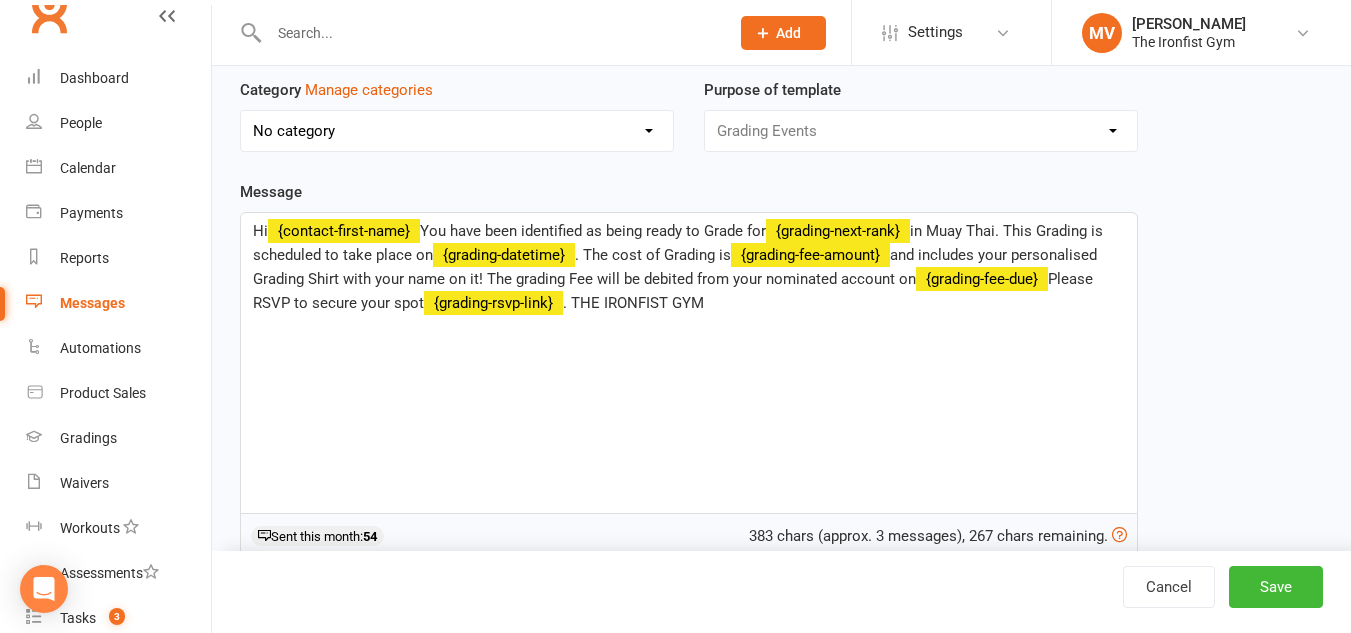 scroll, scrollTop: 200, scrollLeft: 0, axis: vertical 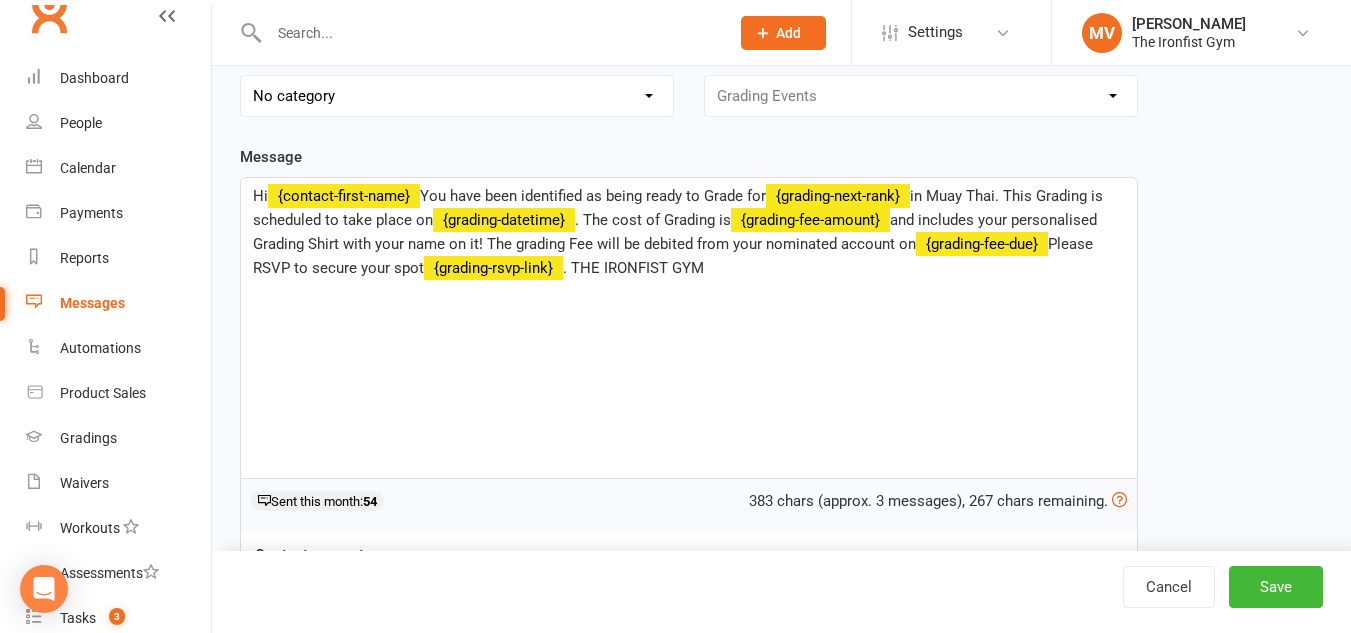 click on "Please RSVP to secure your spot" at bounding box center [675, 256] 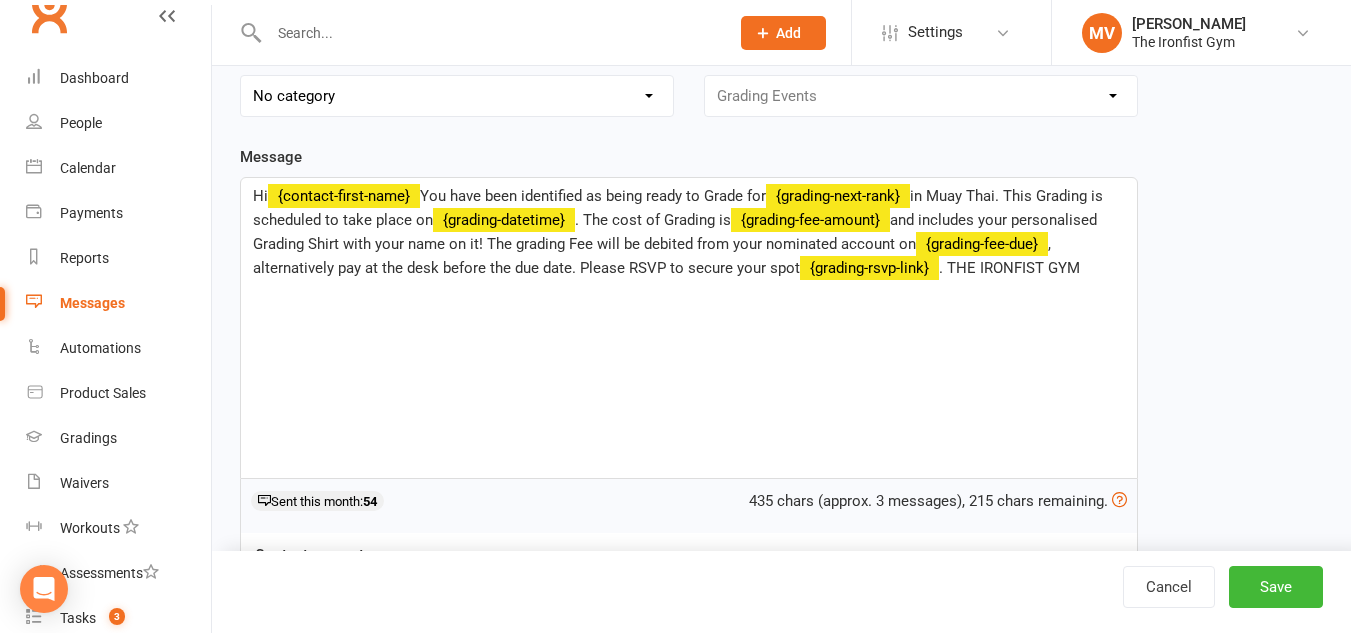 click on "Hi  ﻿ {contact-first-name}  You have been identified as being ready to Grade for  ﻿ {grading-next-rank}  in Muay Thai. This Grading is scheduled to take place on  ﻿ {grading-datetime}  . The cost of Grading is  ﻿ {grading-fee-amount}  and includes your personalised Grading Shirt with your name on it! The grading Fee will be debited from your nominated account on  ﻿ {grading-fee-due} , alternatively pay at the desk before the due date. Please RSVP to secure your spot  ﻿ {grading-rsvp-link} . THE IRONFIST GYM" at bounding box center [689, 328] 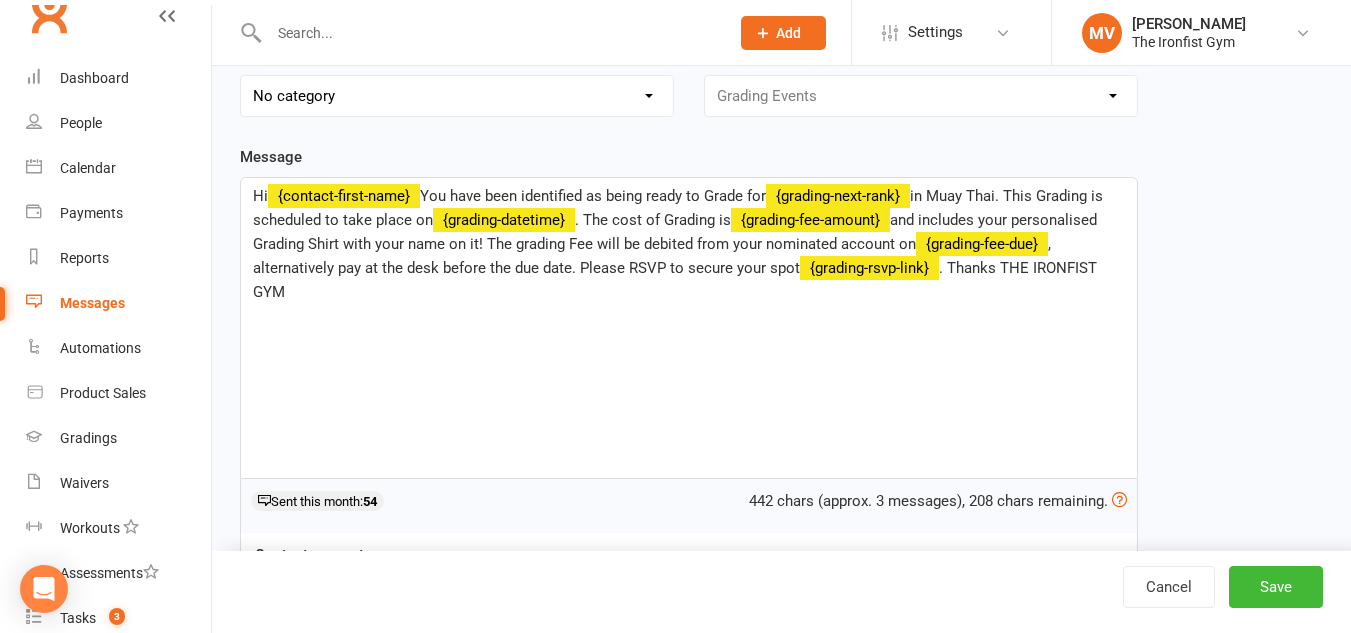 drag, startPoint x: 315, startPoint y: 299, endPoint x: 304, endPoint y: 303, distance: 11.7046995 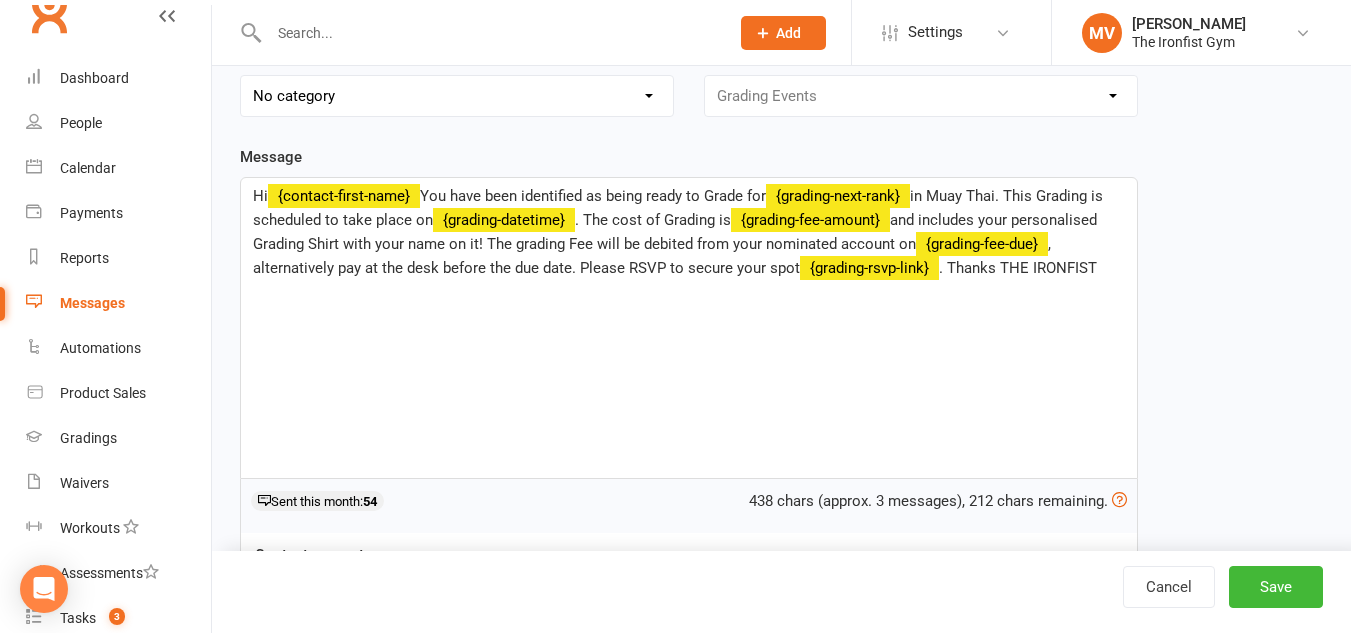 click on ". Thanks THE IRONFIST" at bounding box center (1018, 268) 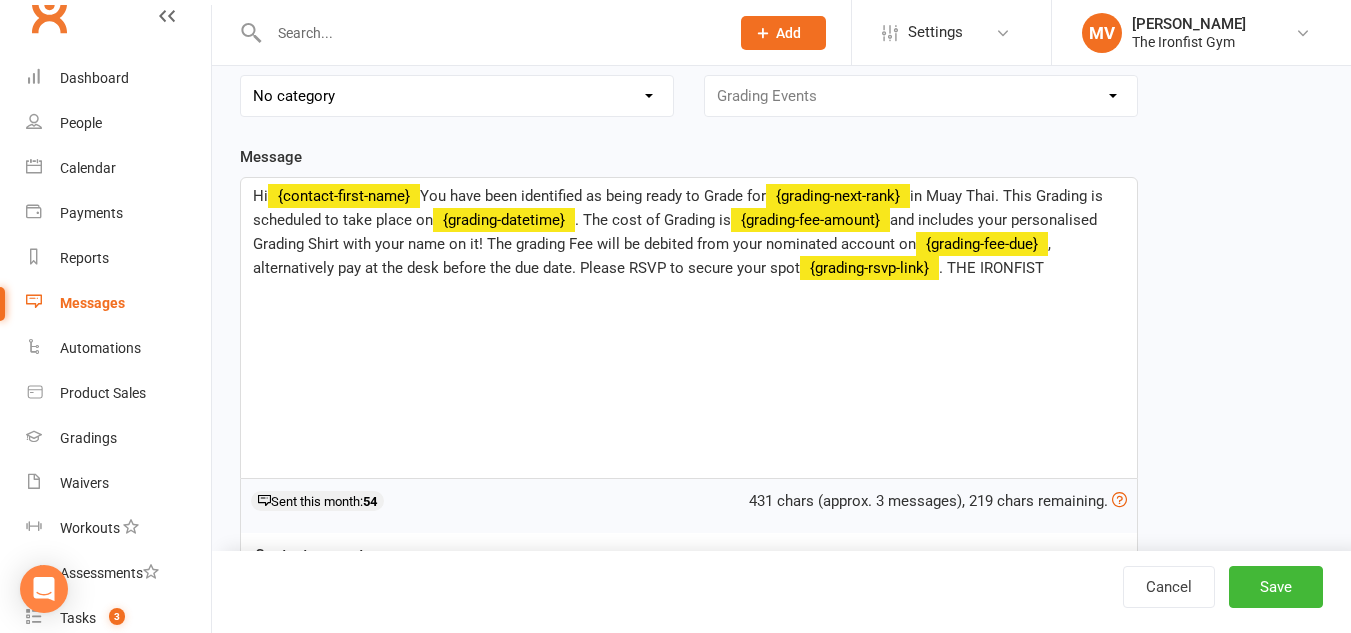 click on "Hi  ﻿ {contact-first-name}  You have been identified as being ready to Grade for  ﻿ {grading-next-rank}  in Muay Thai. This Grading is scheduled to take place on  ﻿ {grading-datetime}  . The cost of Grading is  ﻿ {grading-fee-amount}  and includes your personalised Grading Shirt with your name on it! The grading Fee will be debited from your nominated account on  ﻿ {grading-fee-due} , alternatively pay at the desk before the due date. Please RSVP to secure your spot  ﻿ {grading-rsvp-link} . THE IRONFIST" at bounding box center (689, 232) 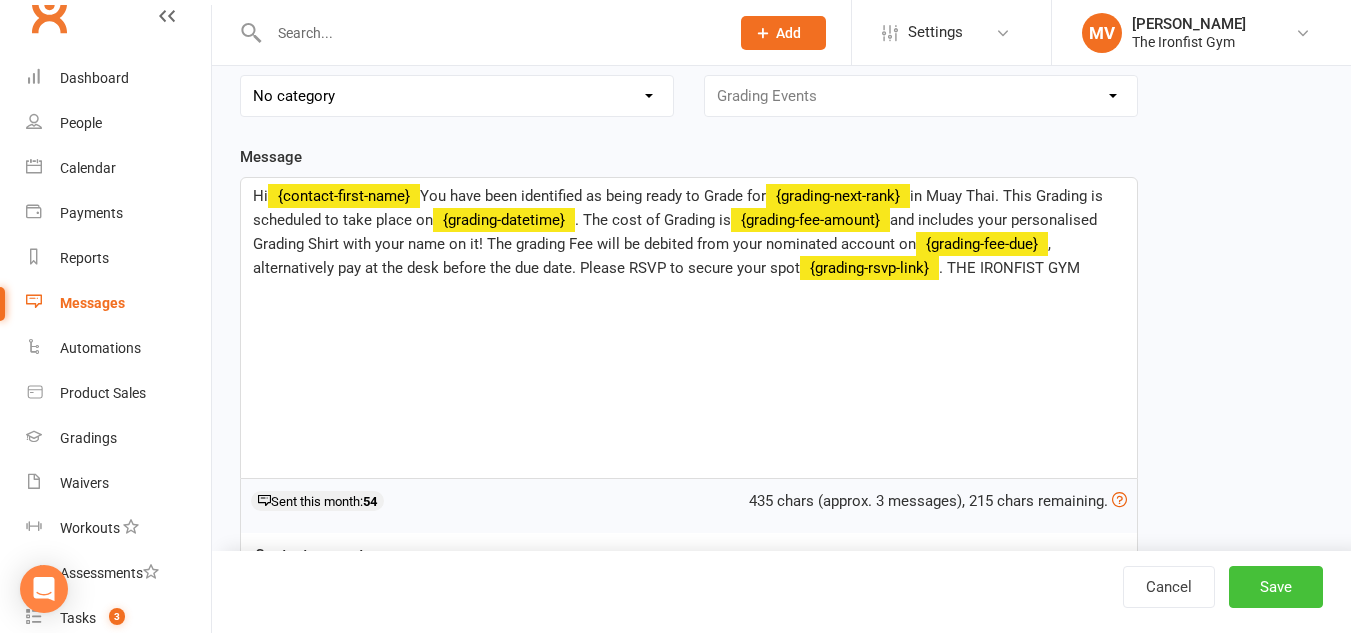 click on "Save" at bounding box center [1276, 587] 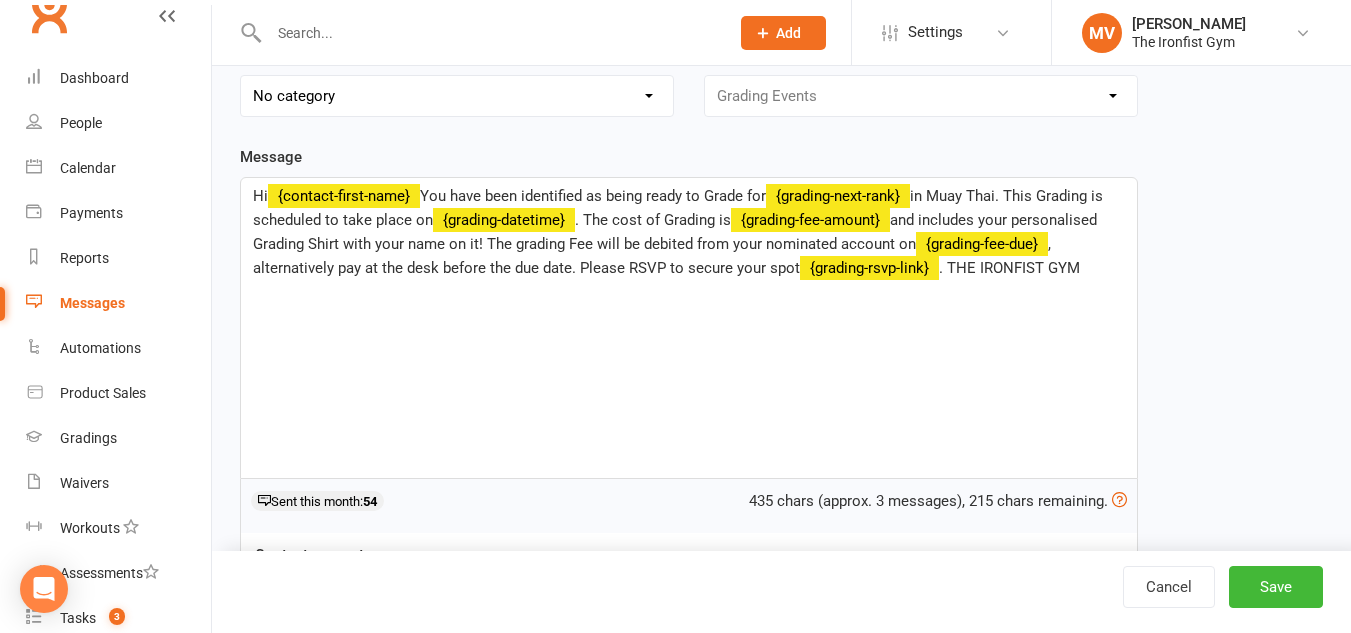 scroll, scrollTop: 0, scrollLeft: 0, axis: both 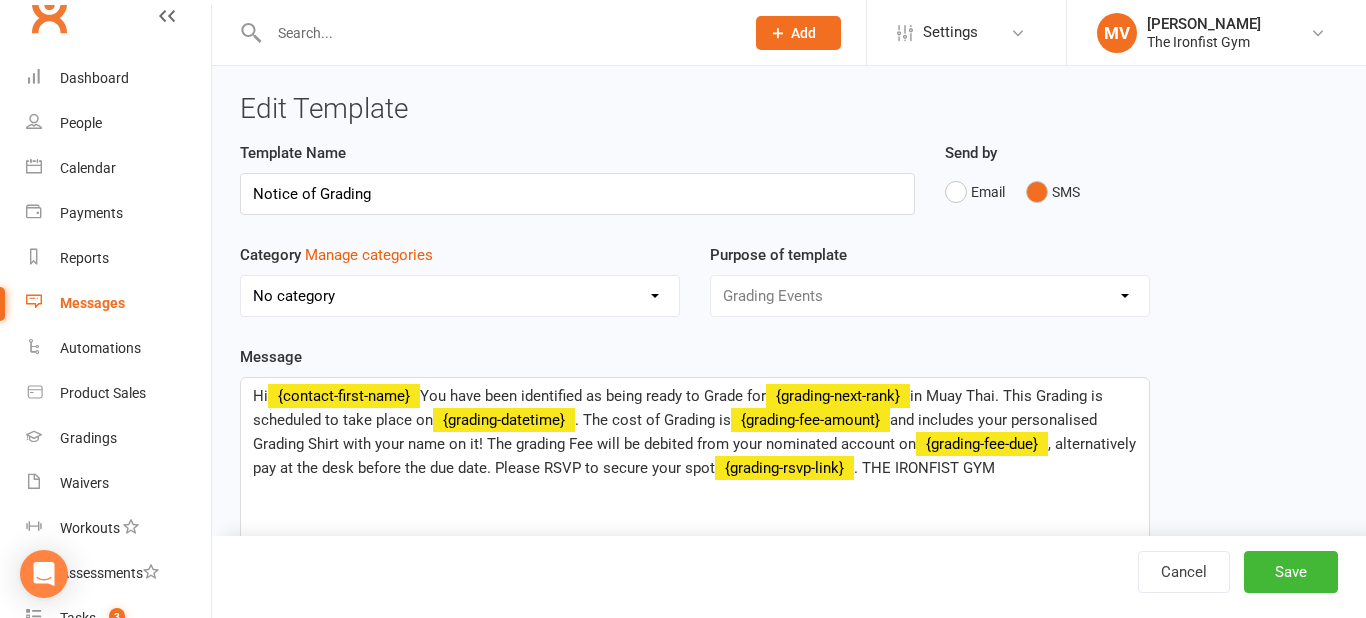 select on "sms" 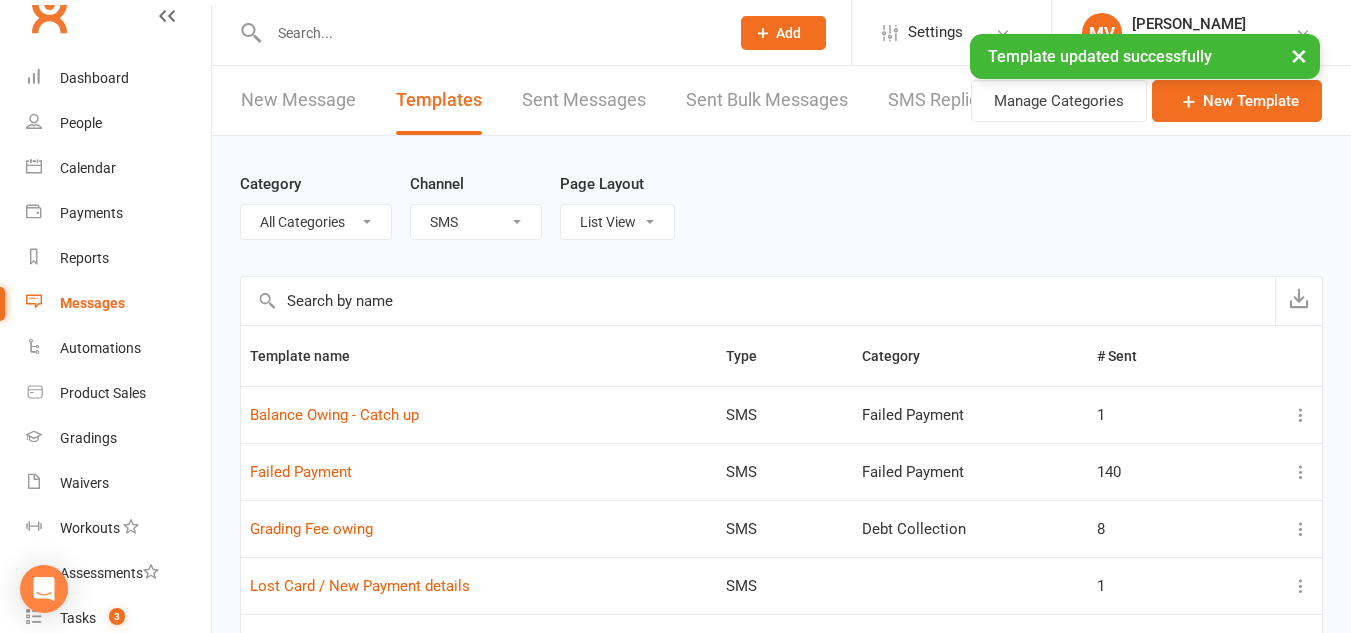 click at bounding box center [489, 33] 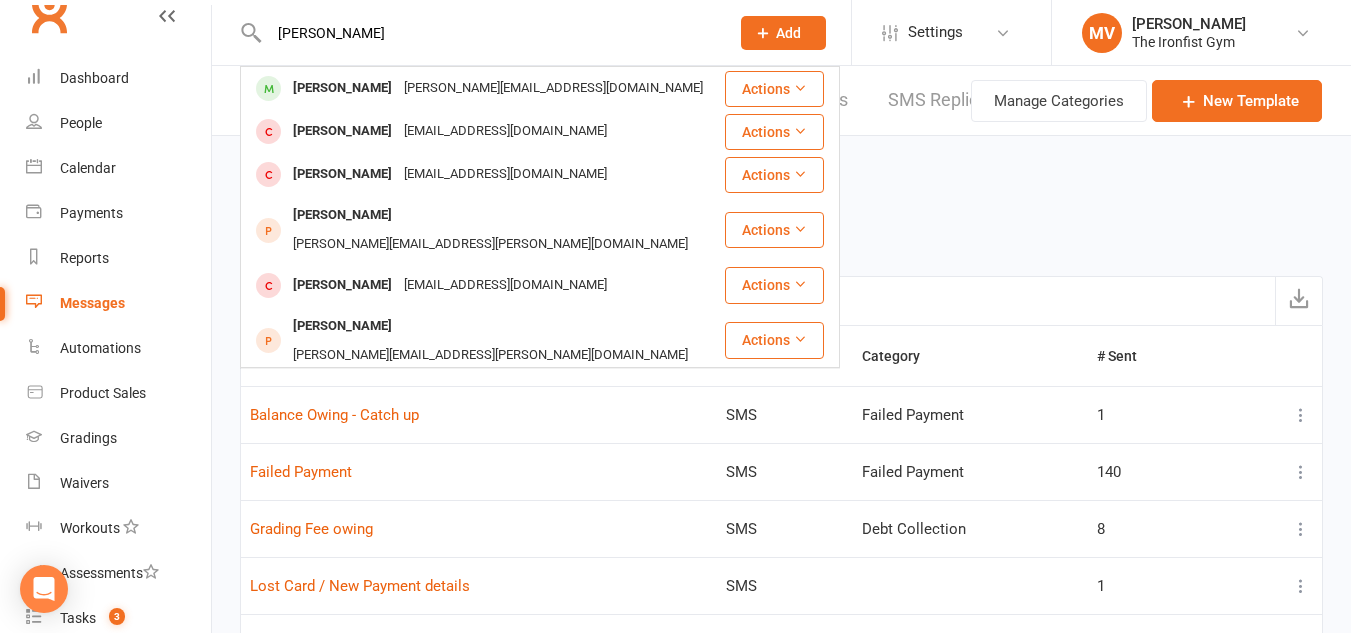 drag, startPoint x: 321, startPoint y: 34, endPoint x: 125, endPoint y: 18, distance: 196.65198 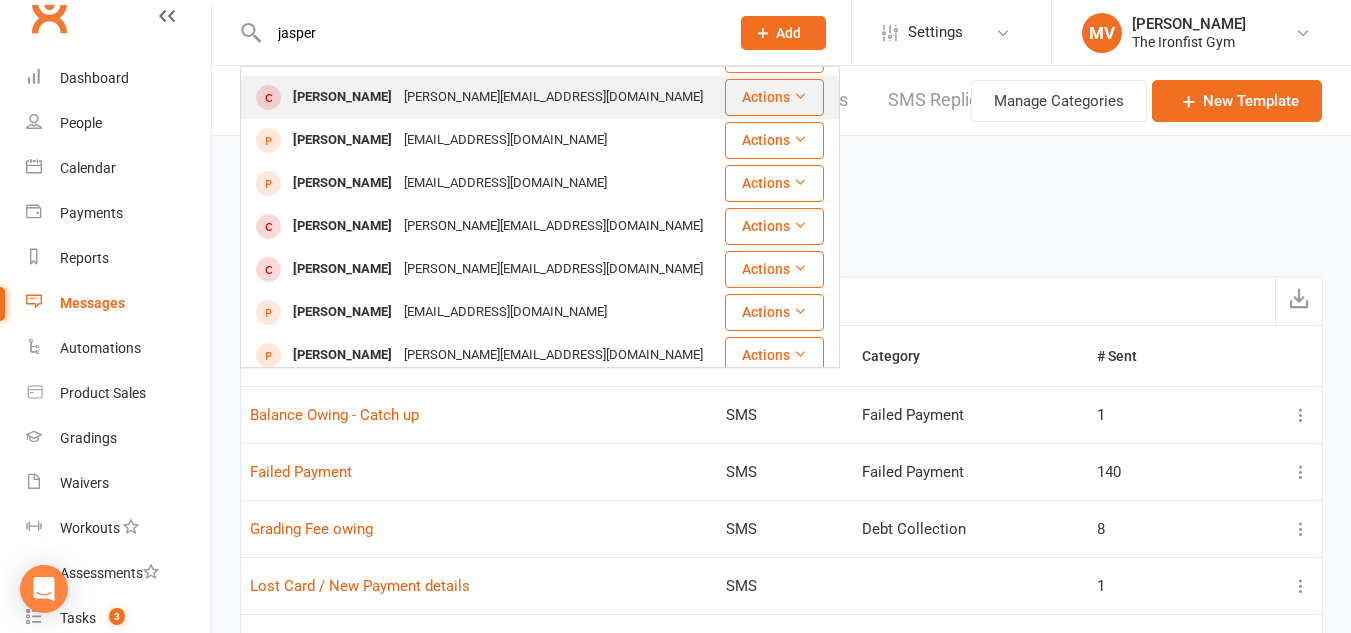 scroll, scrollTop: 560, scrollLeft: 0, axis: vertical 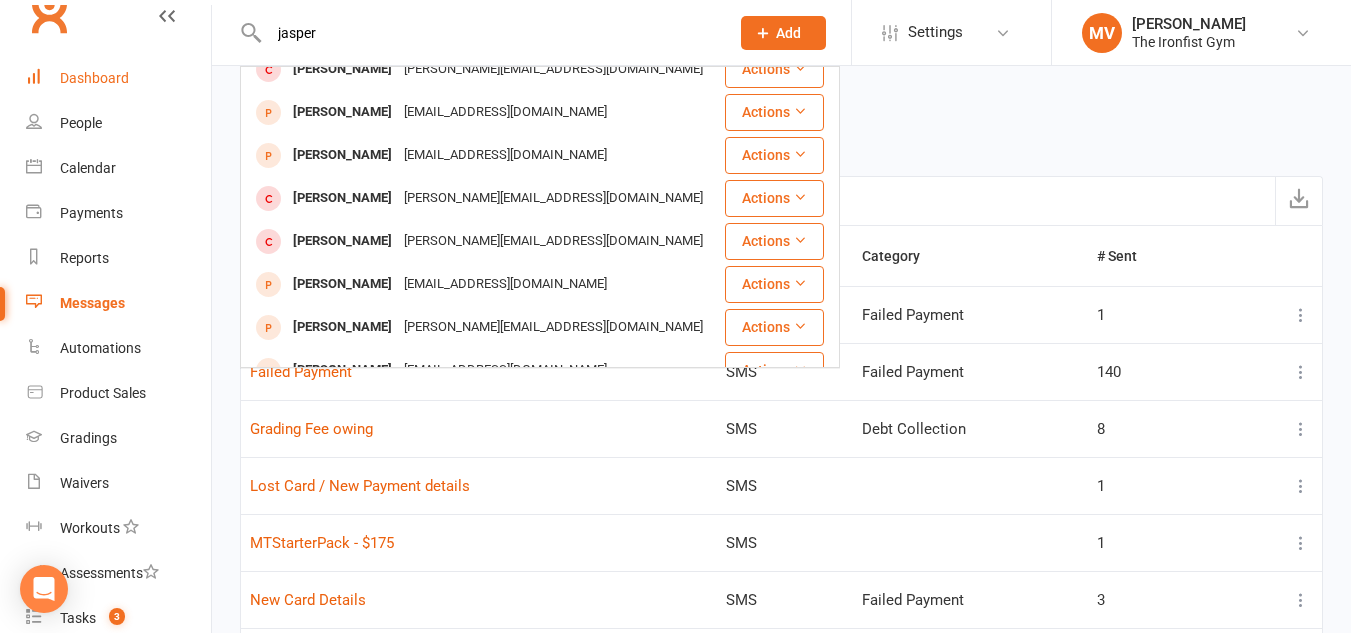 type on "jasper" 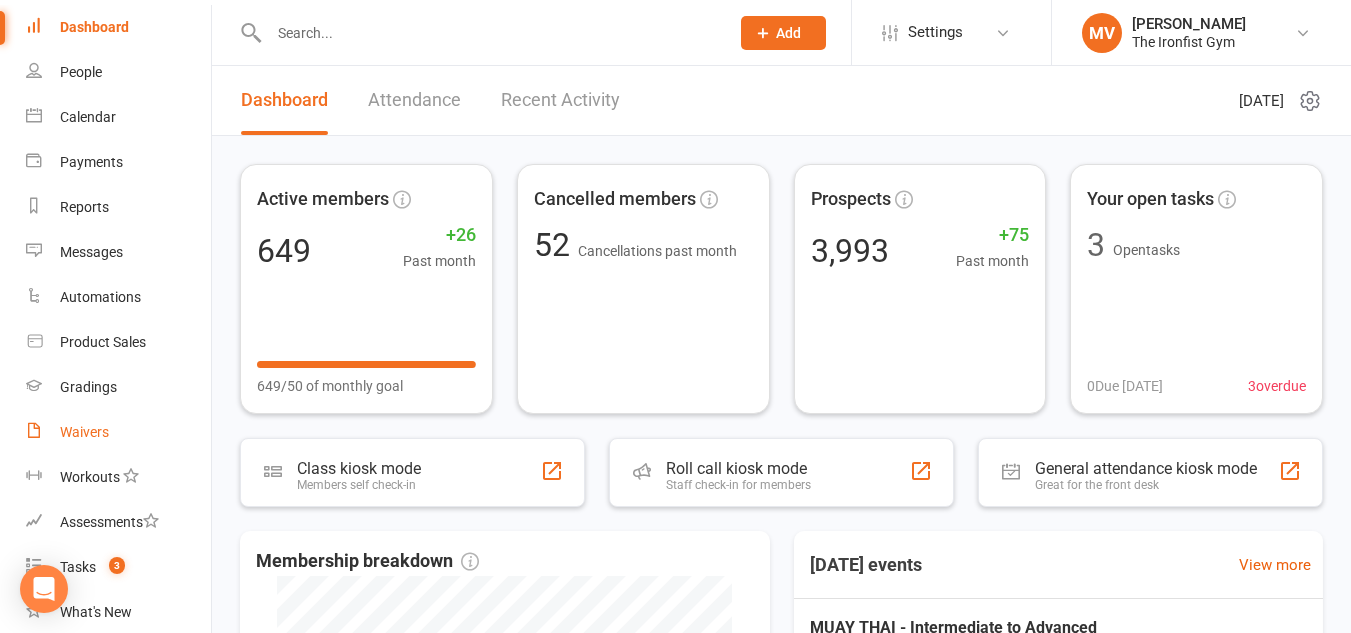 scroll, scrollTop: 129, scrollLeft: 0, axis: vertical 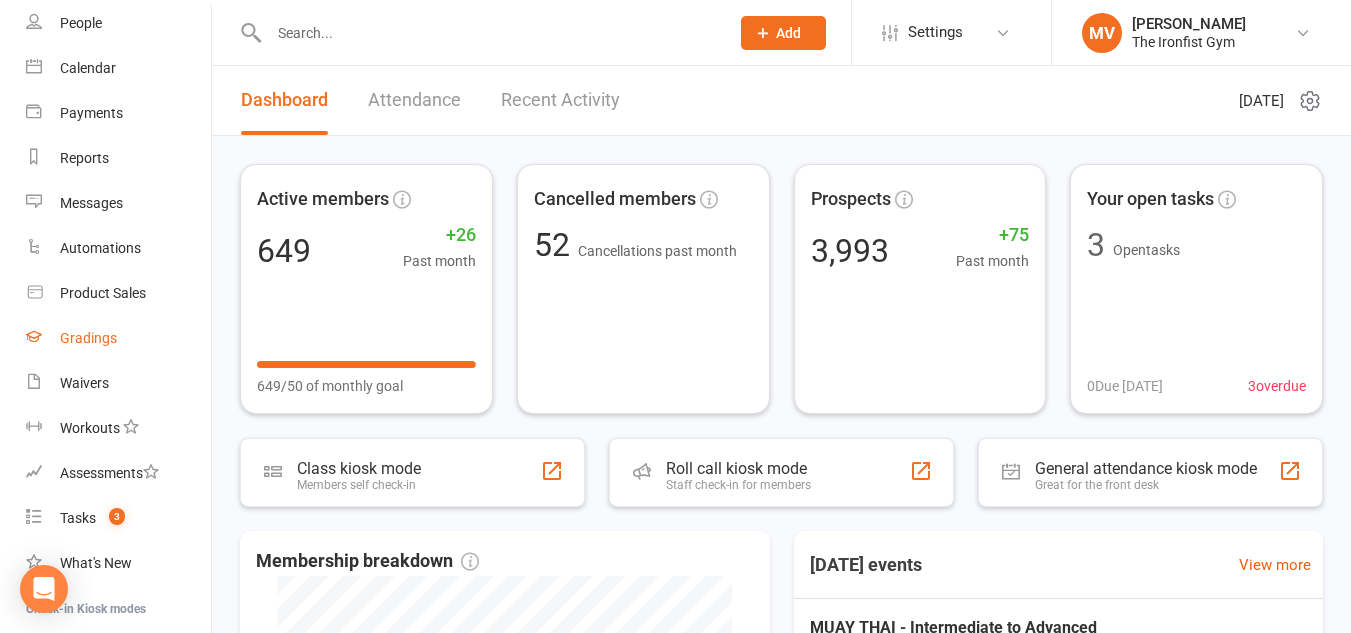 click on "Gradings" at bounding box center [88, 338] 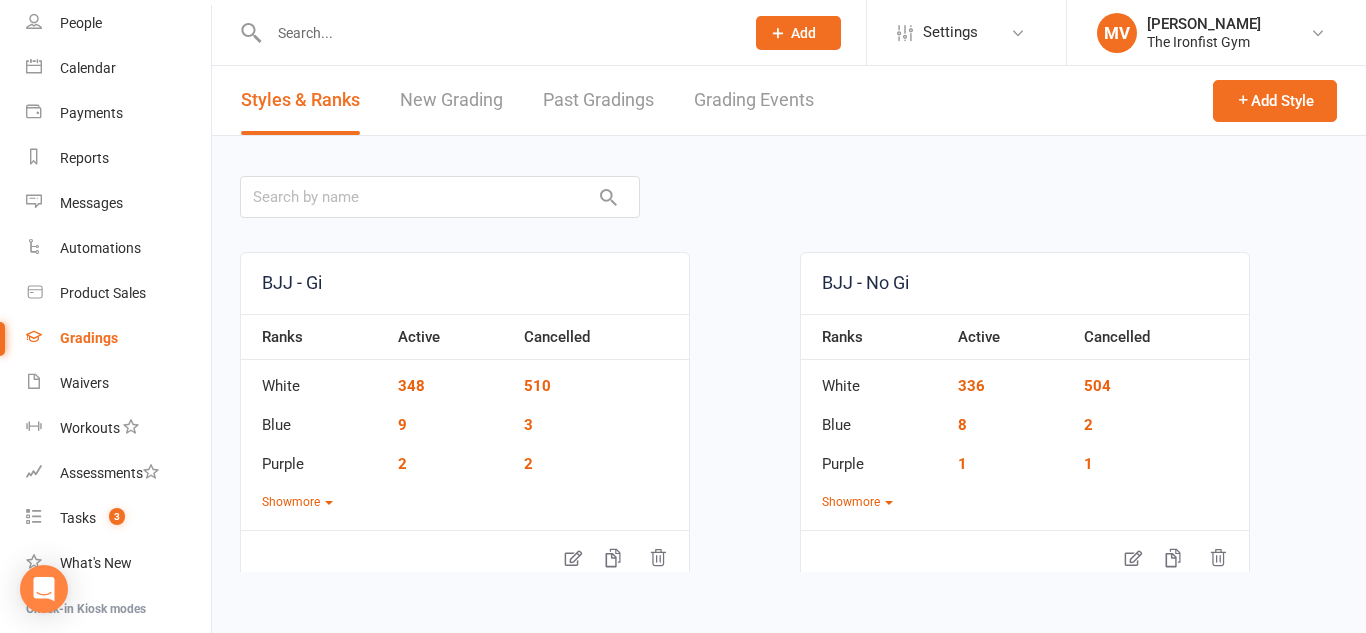 click on "Grading Events" at bounding box center [754, 100] 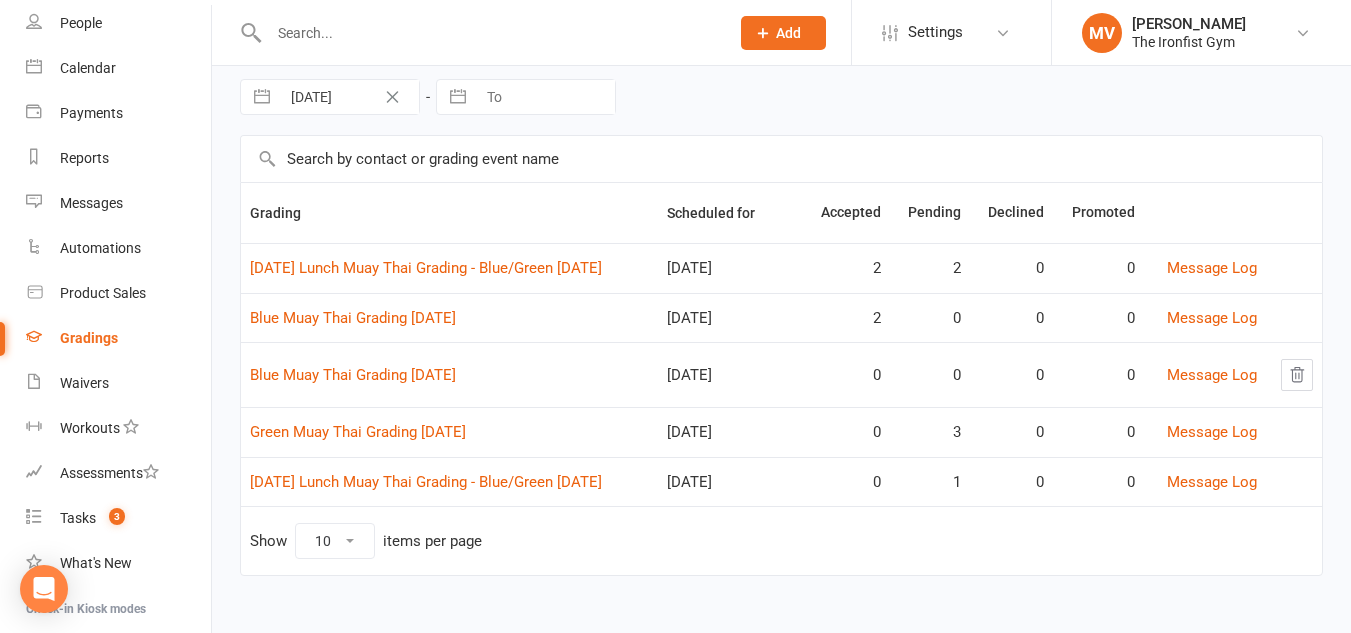 scroll, scrollTop: 0, scrollLeft: 0, axis: both 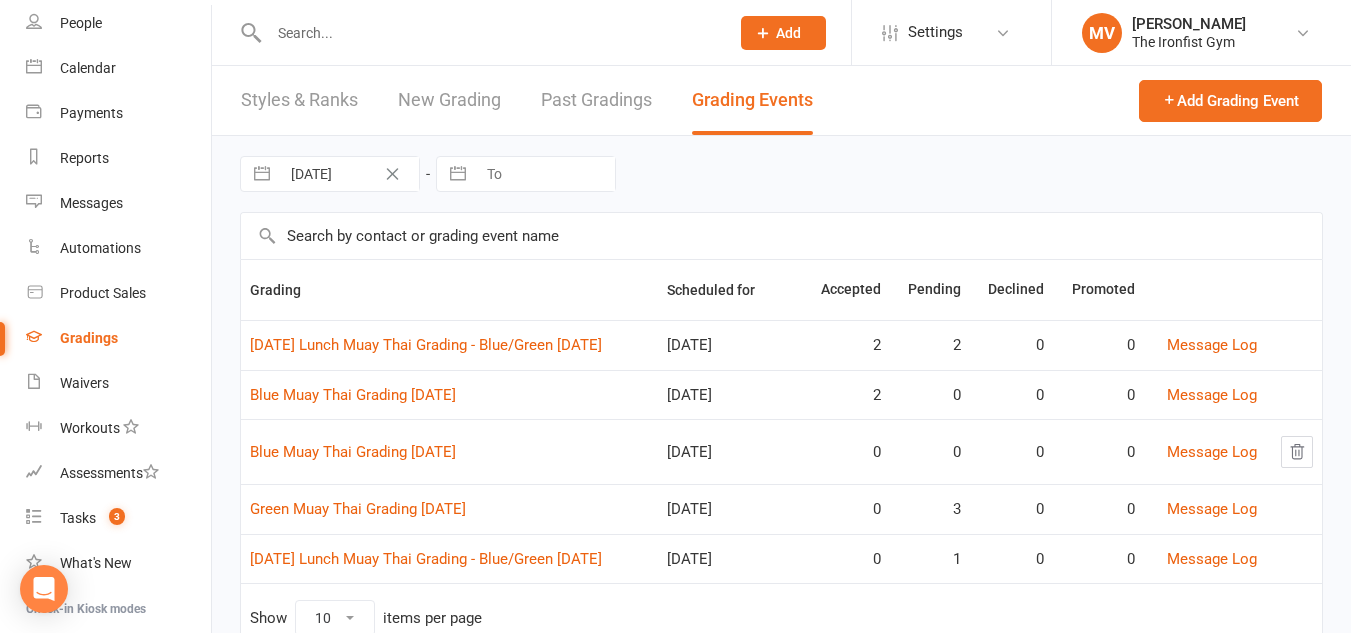 click on "Grading Events" at bounding box center (752, 100) 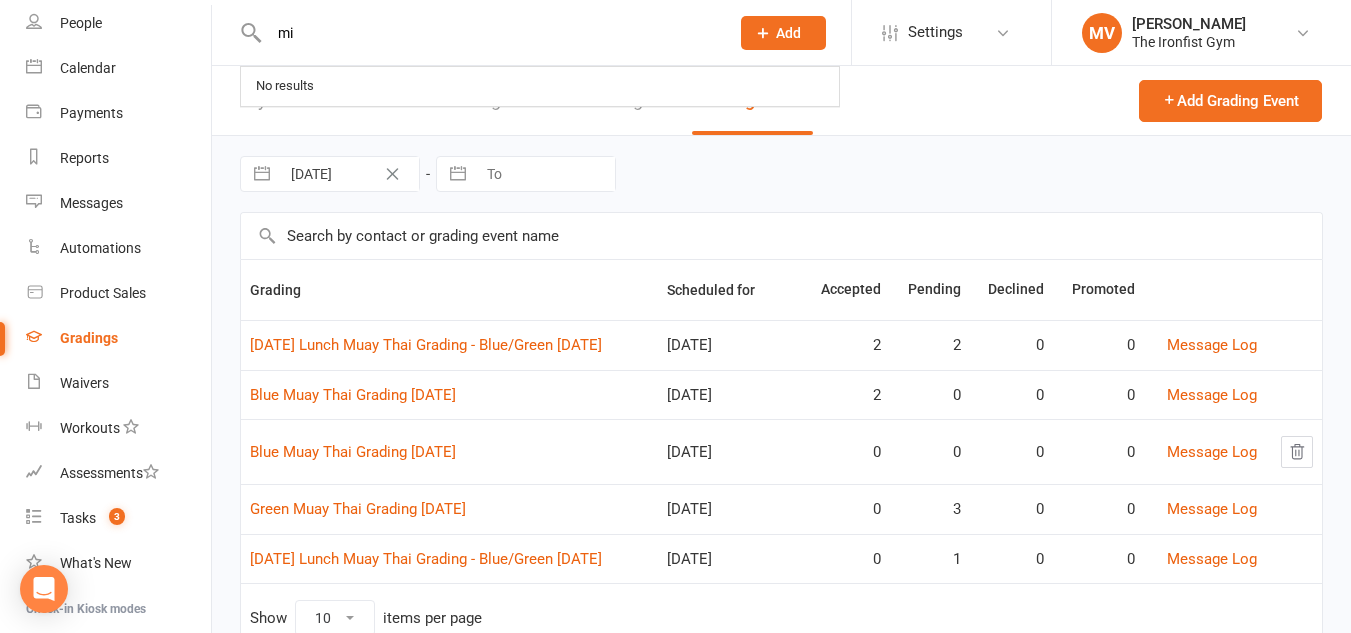 type on "m" 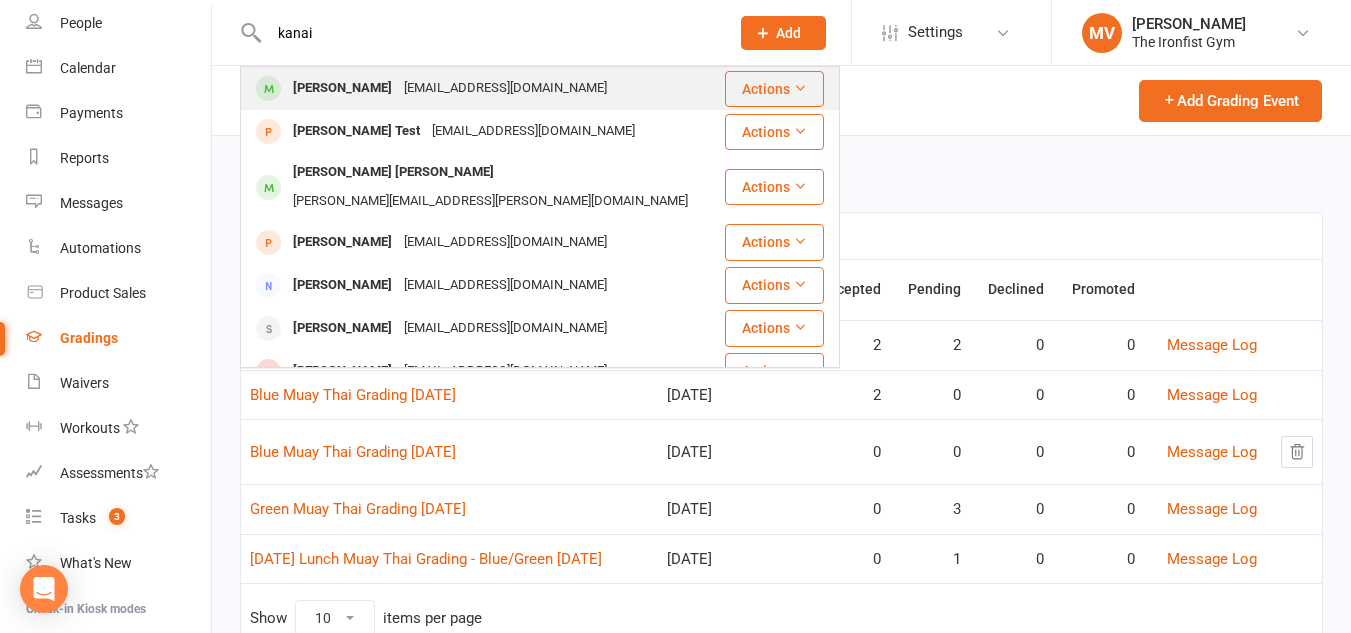 type on "kanai" 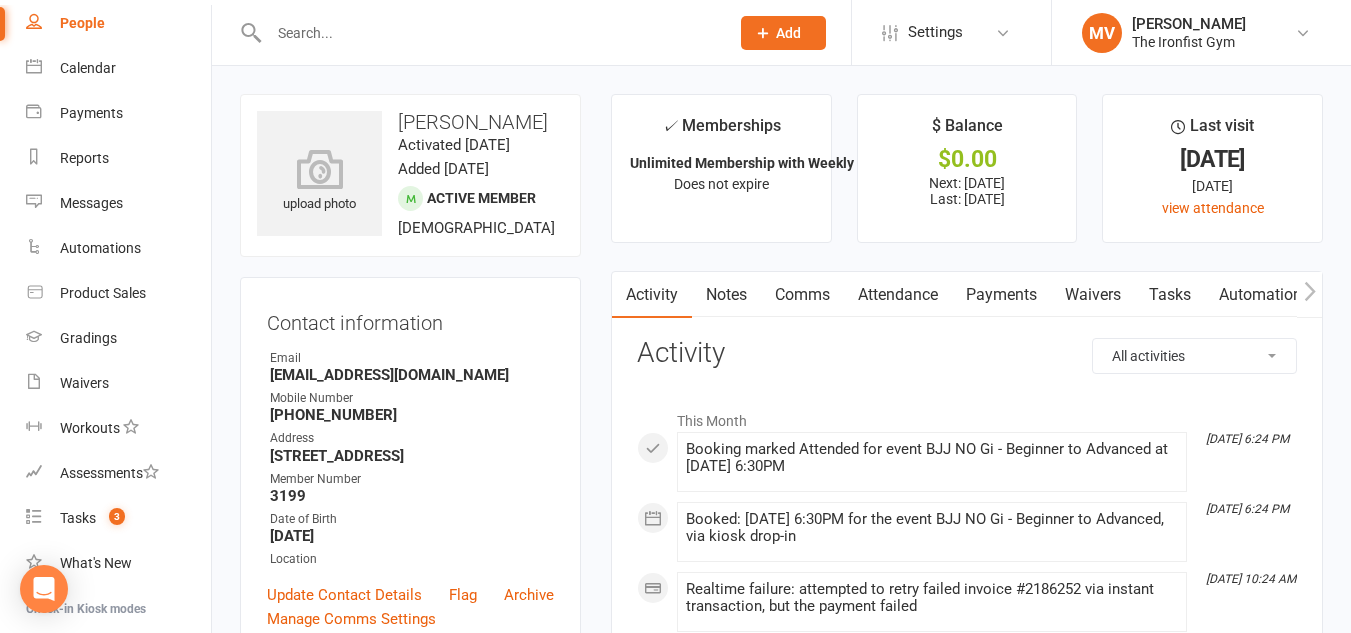 click on "Payments" at bounding box center (1001, 295) 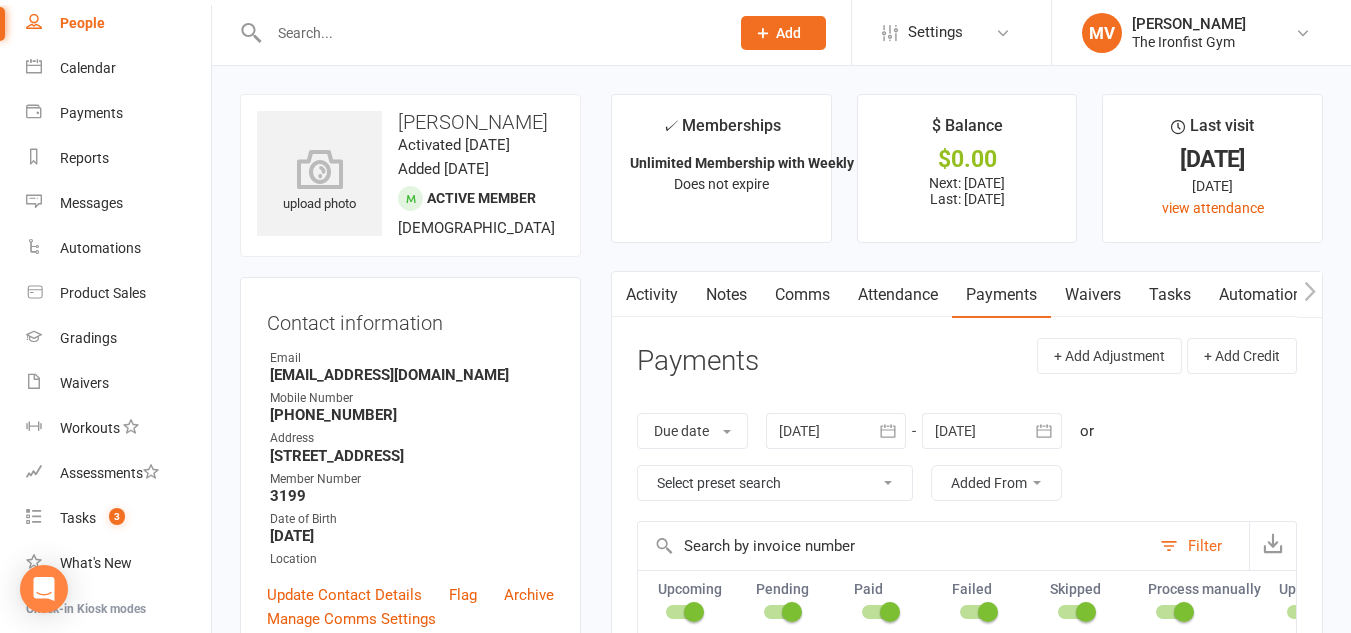 drag, startPoint x: 1011, startPoint y: 293, endPoint x: 1043, endPoint y: 290, distance: 32.140316 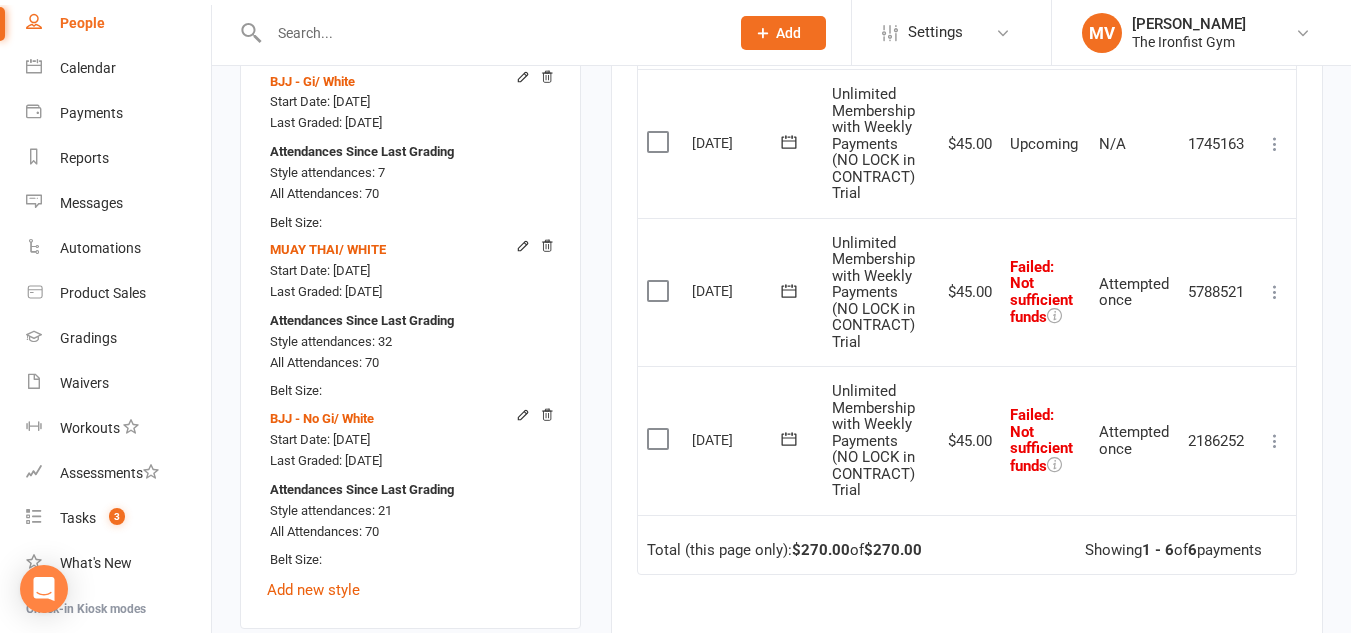 scroll, scrollTop: 1100, scrollLeft: 0, axis: vertical 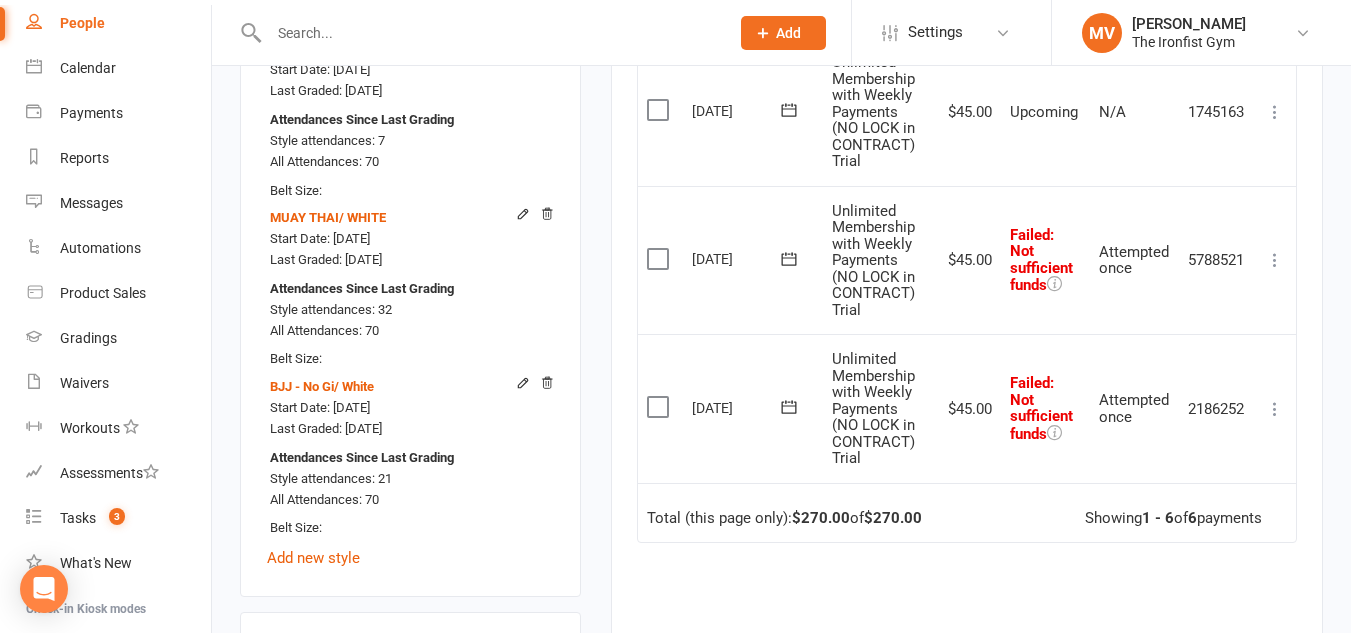 click at bounding box center (1275, 409) 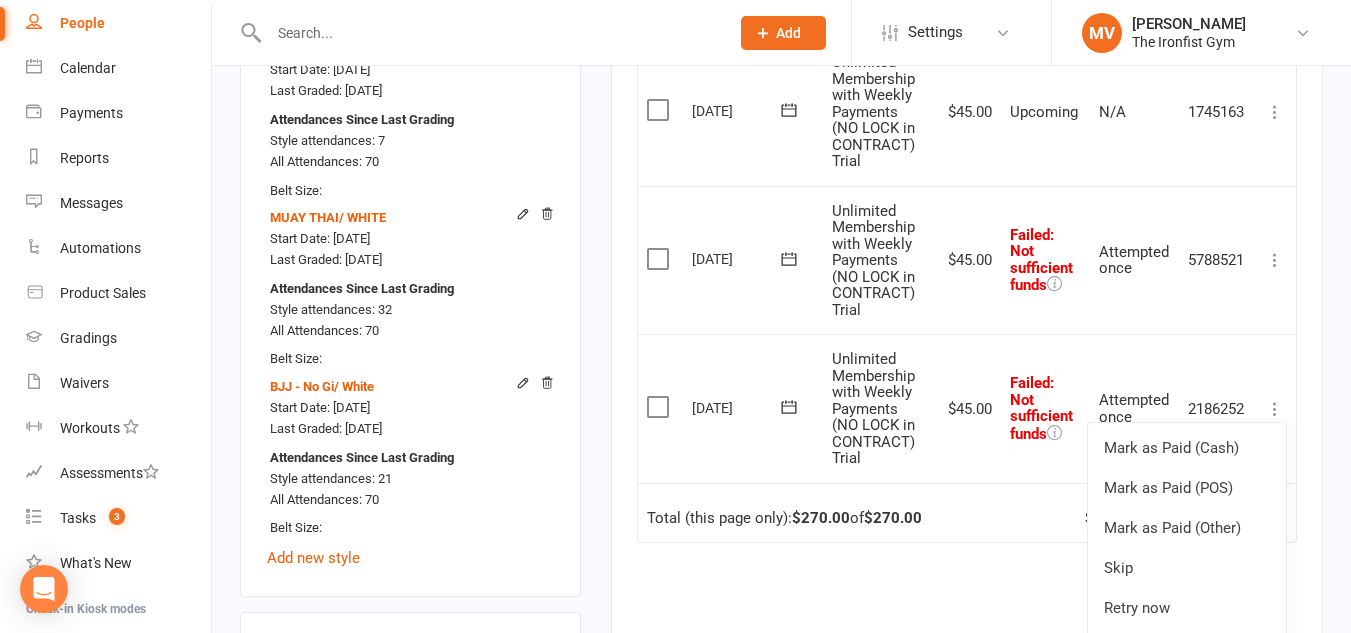 click 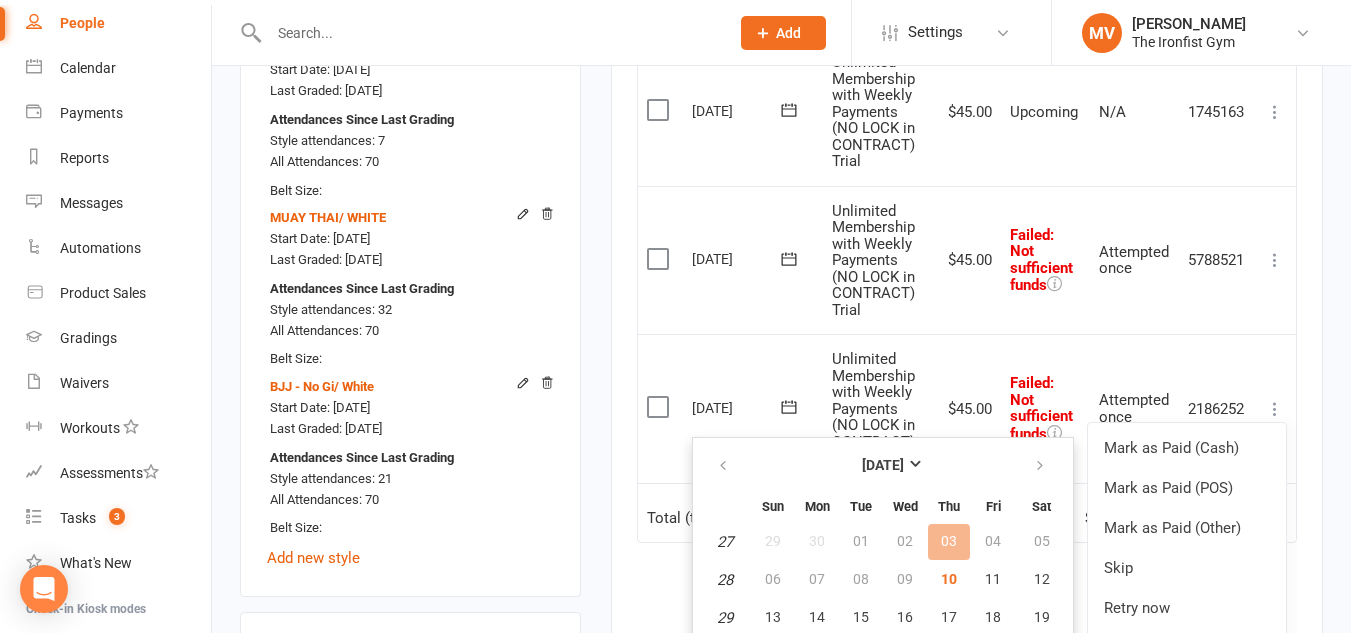 scroll, scrollTop: 1200, scrollLeft: 0, axis: vertical 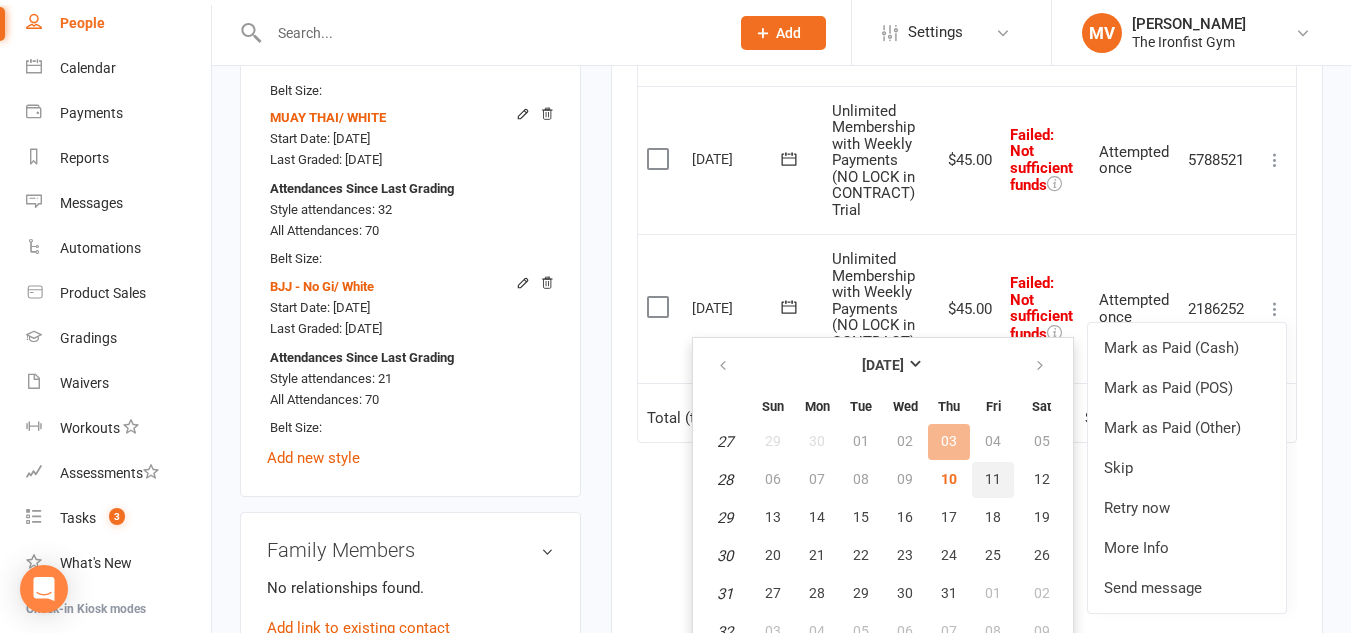 click on "11" at bounding box center [993, 479] 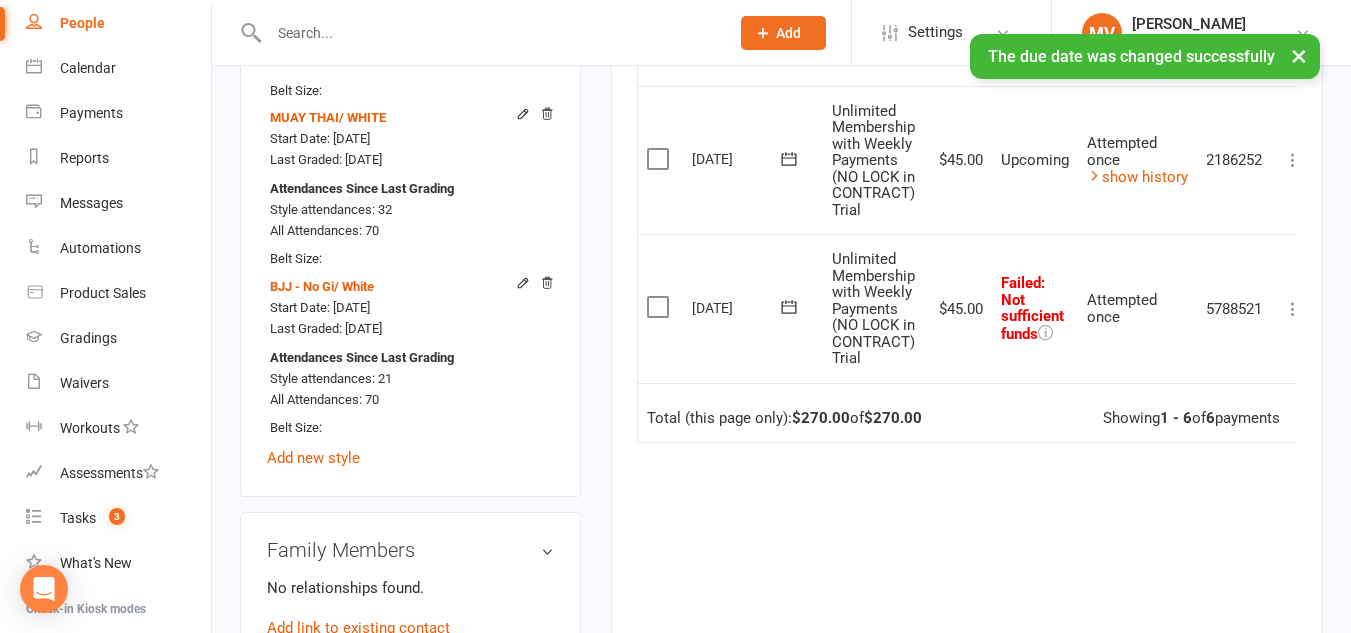 click at bounding box center [489, 33] 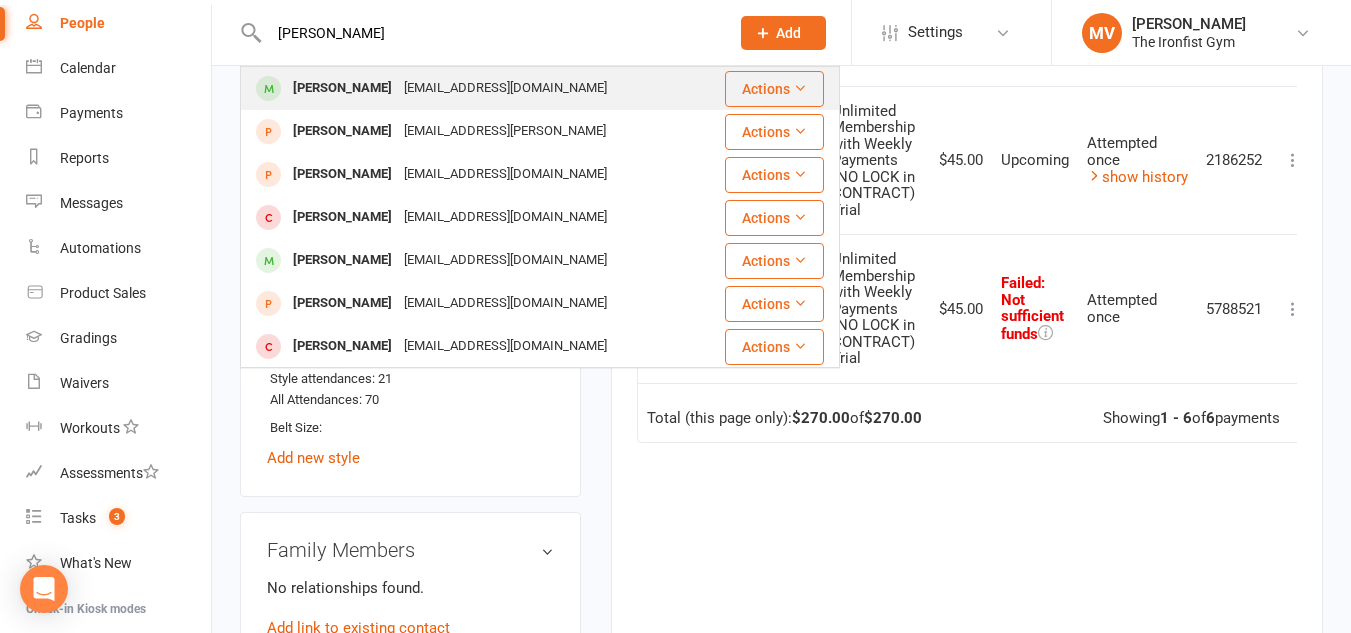 type on "[PERSON_NAME]" 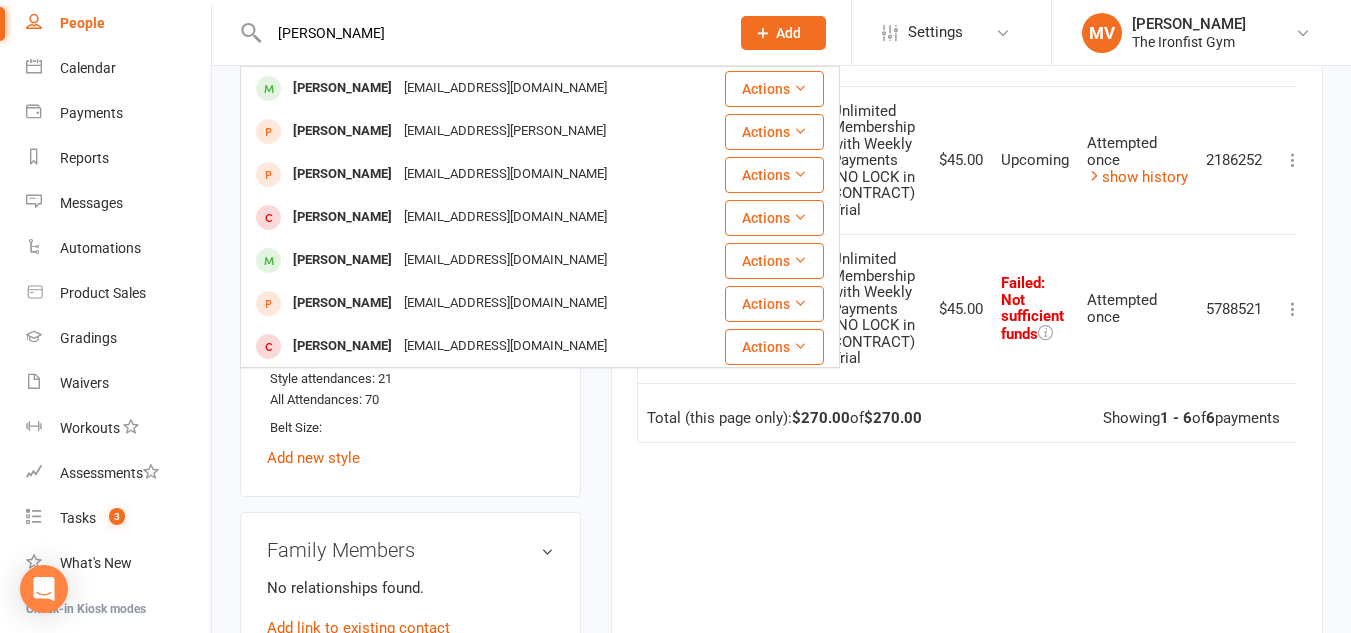type 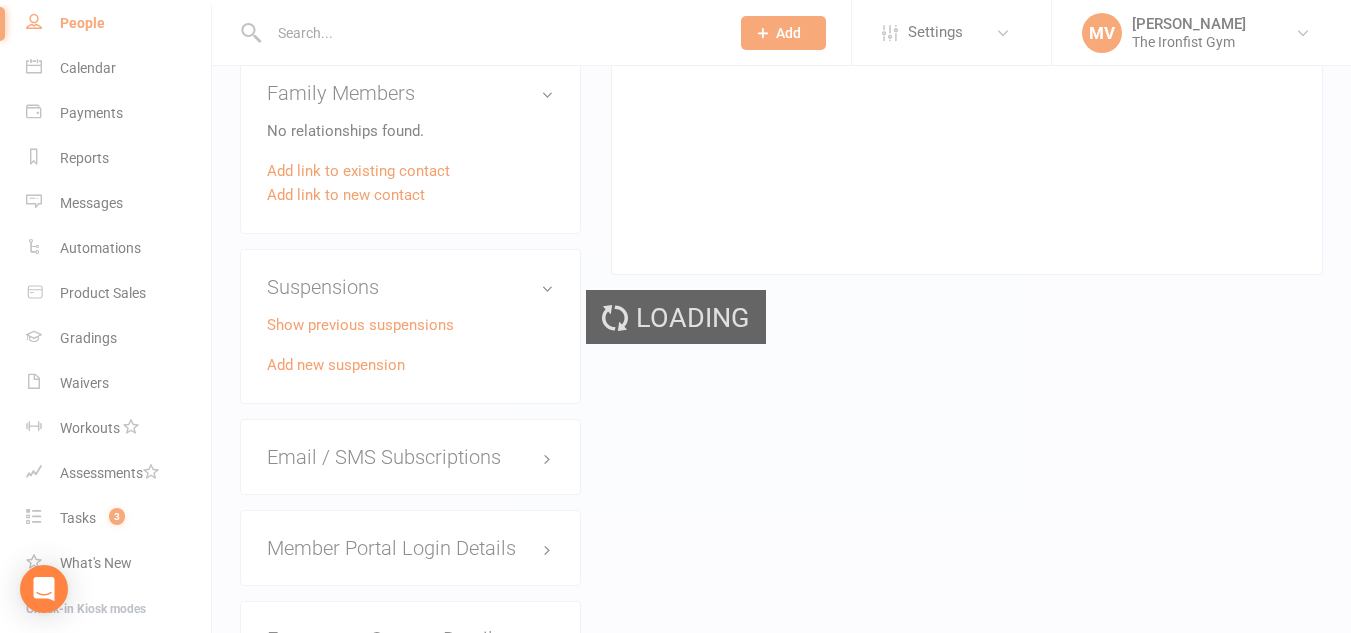 scroll, scrollTop: 1700, scrollLeft: 0, axis: vertical 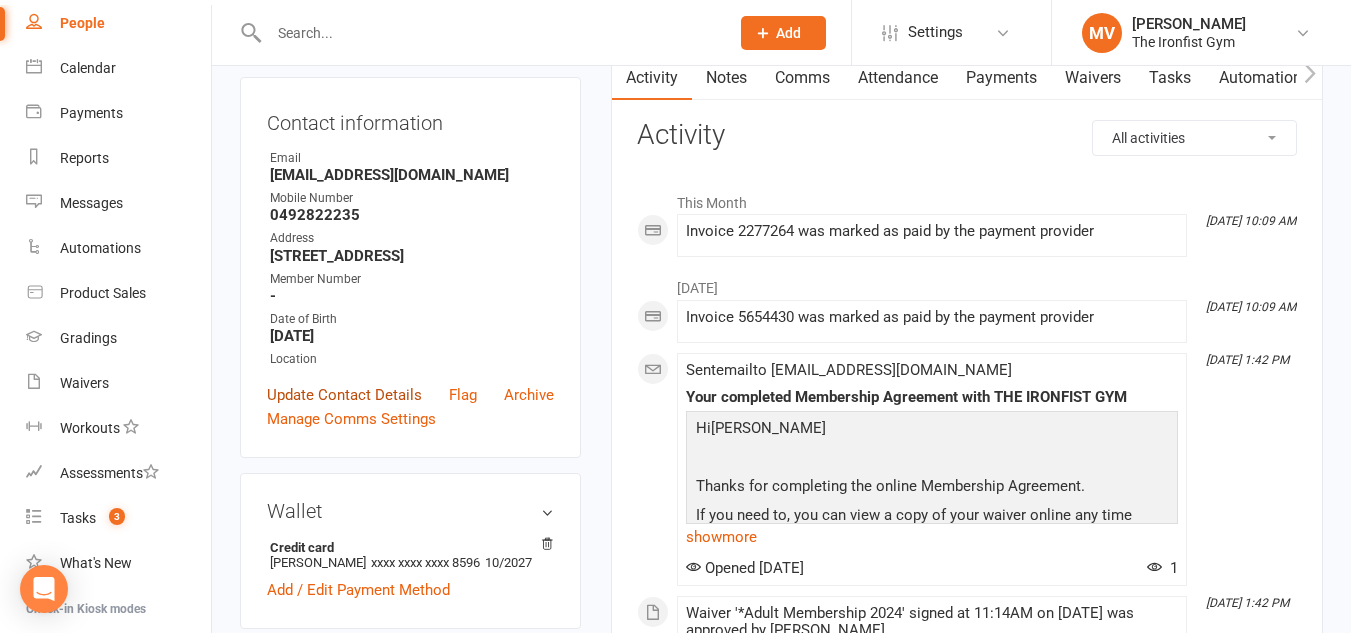 click on "Update Contact Details" at bounding box center (344, 395) 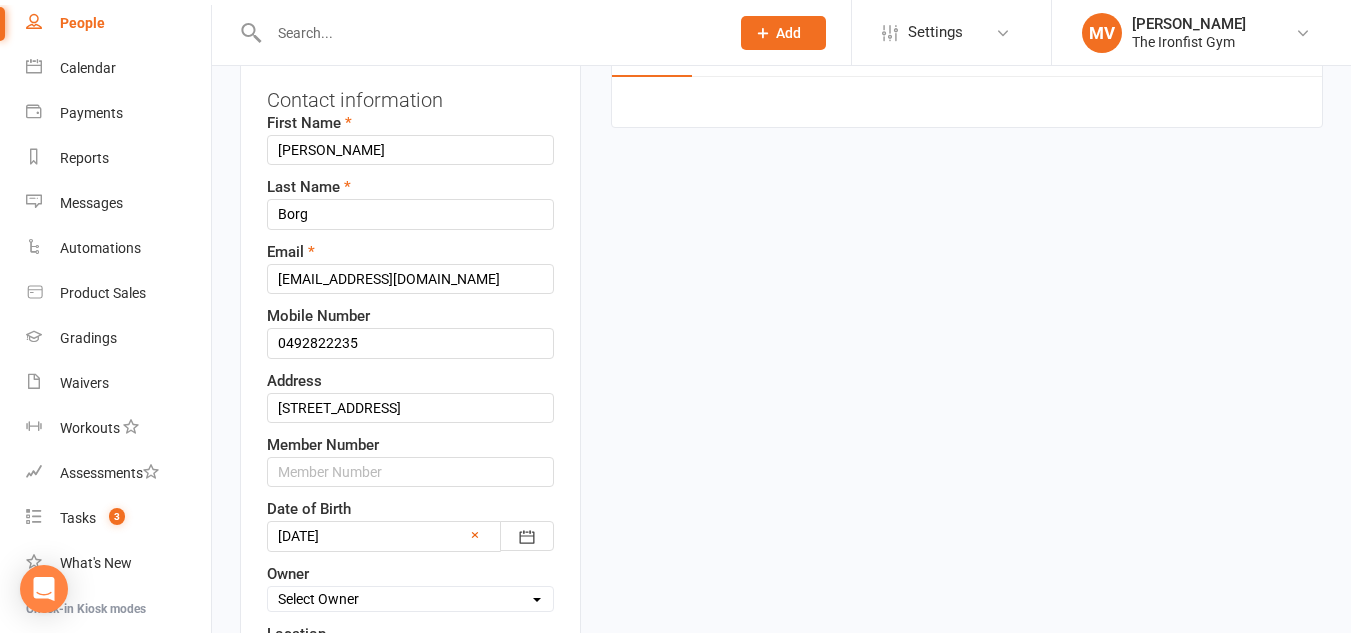 scroll, scrollTop: 294, scrollLeft: 0, axis: vertical 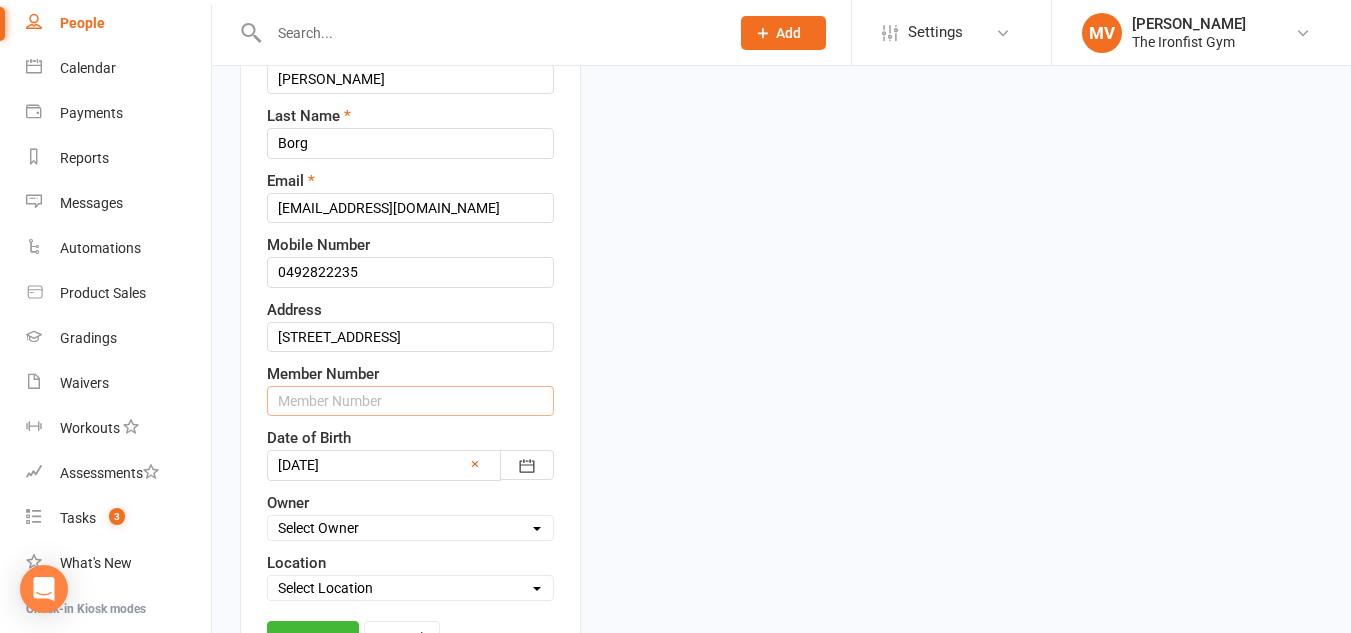 click at bounding box center [410, 401] 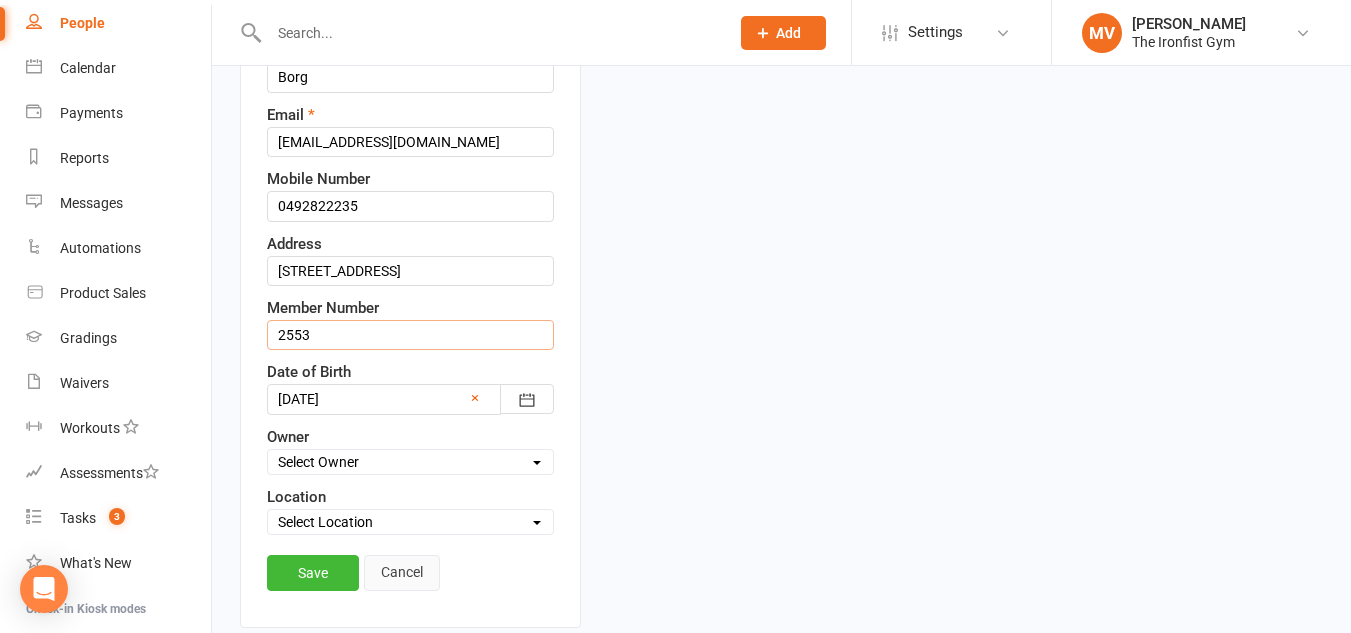 scroll, scrollTop: 394, scrollLeft: 0, axis: vertical 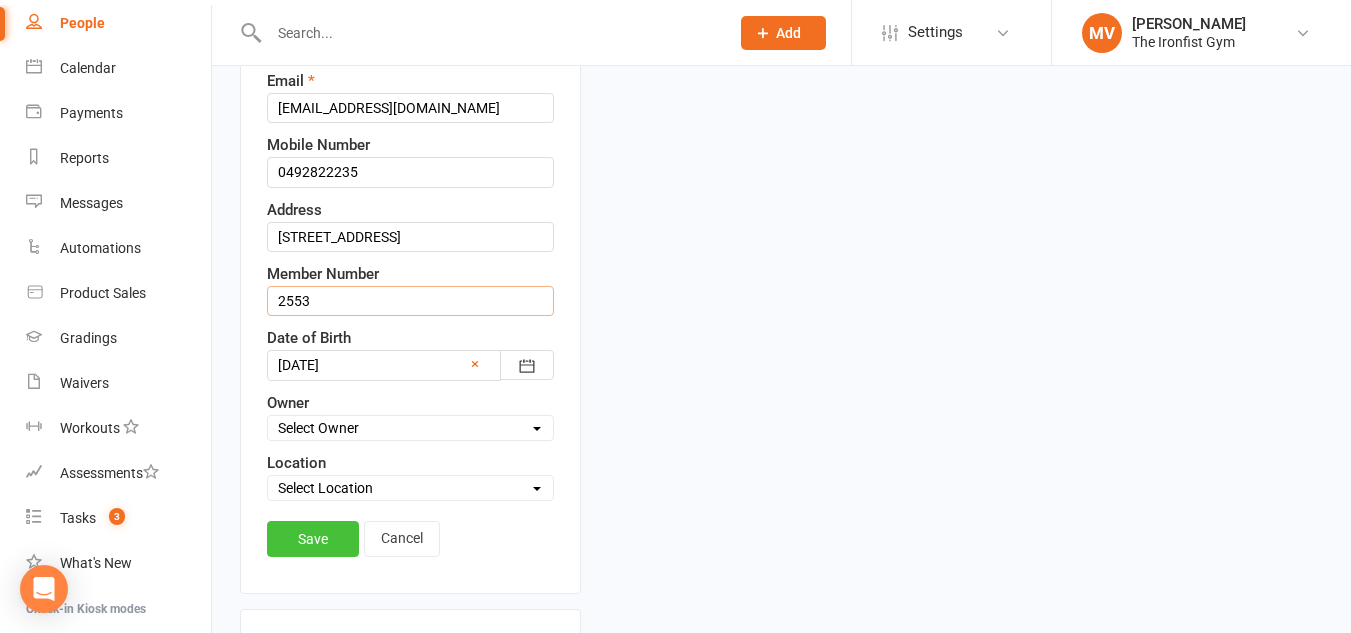 type on "2553" 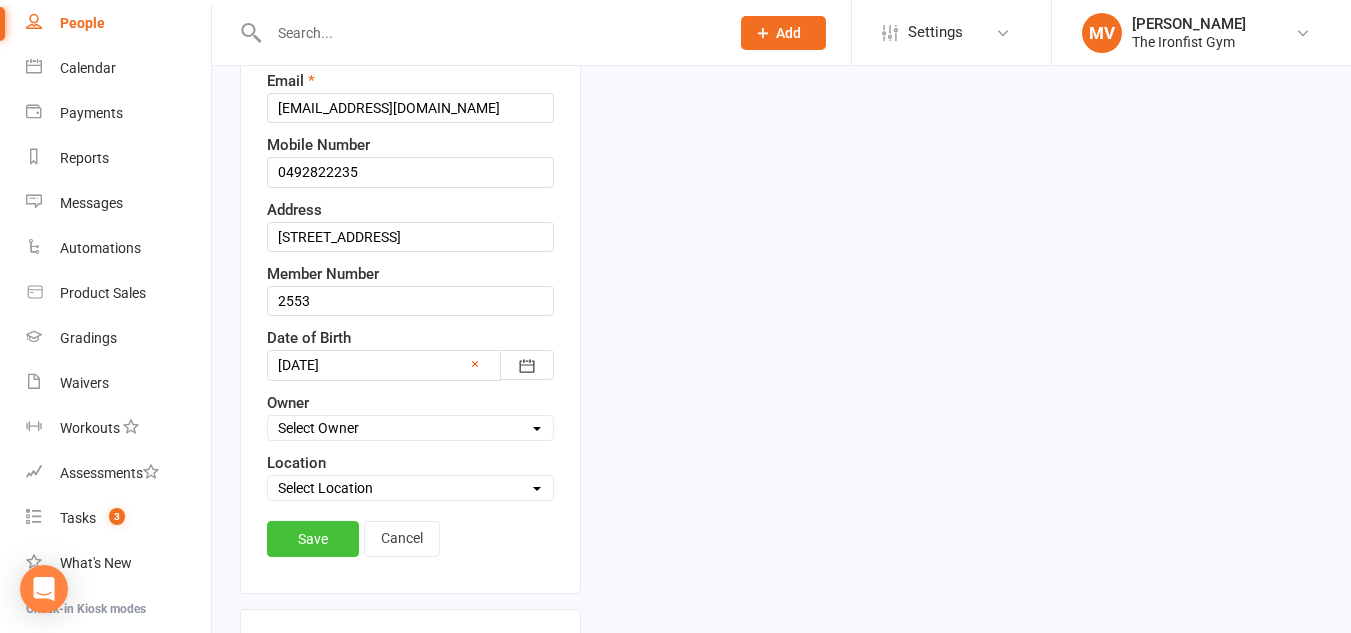 click on "Save" at bounding box center (313, 539) 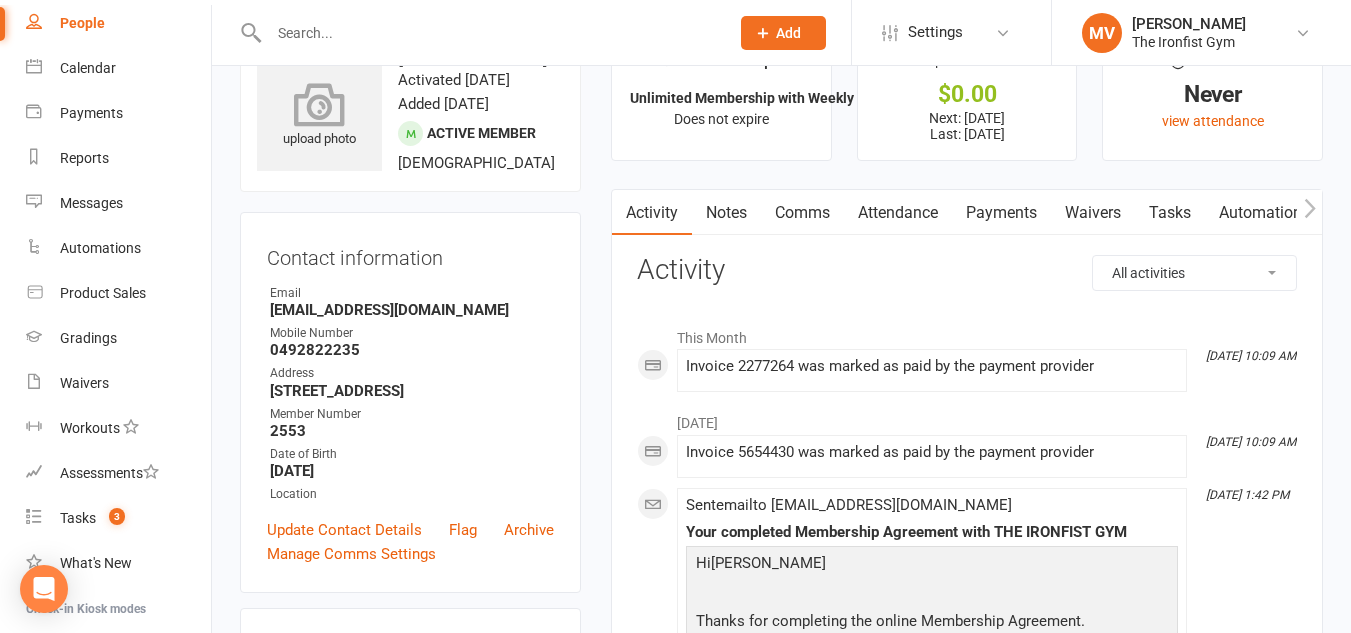 scroll, scrollTop: 0, scrollLeft: 0, axis: both 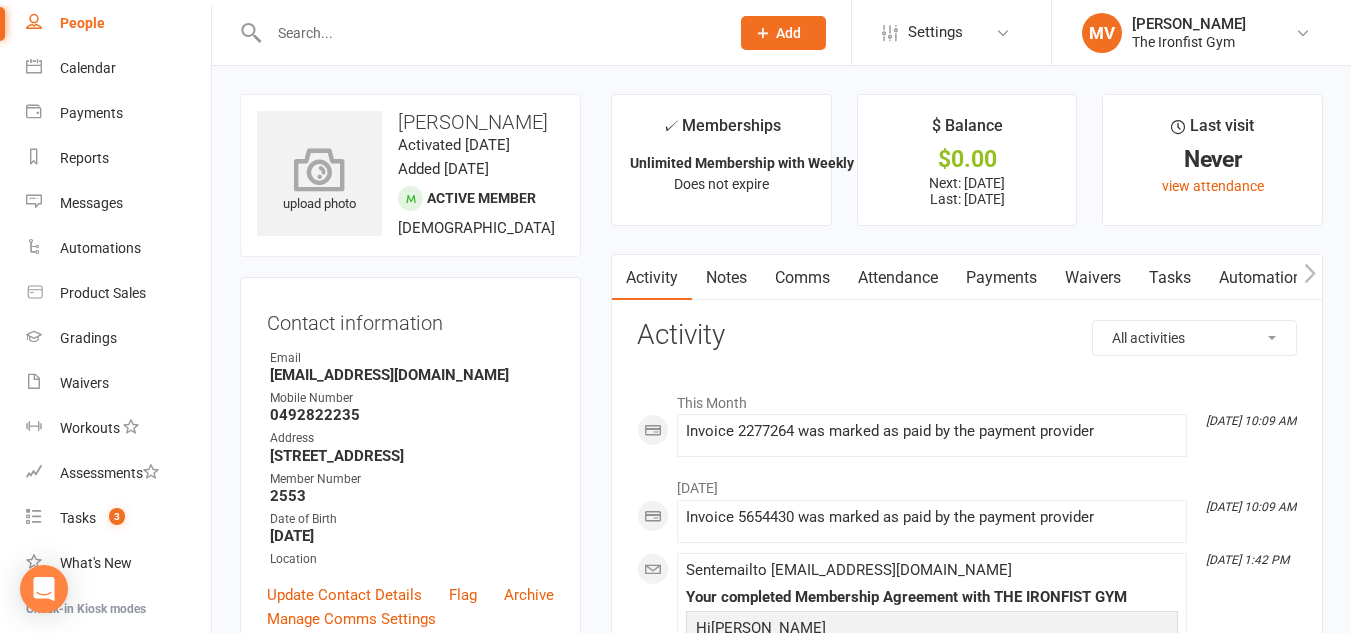 click on "upload photo" at bounding box center [319, 182] 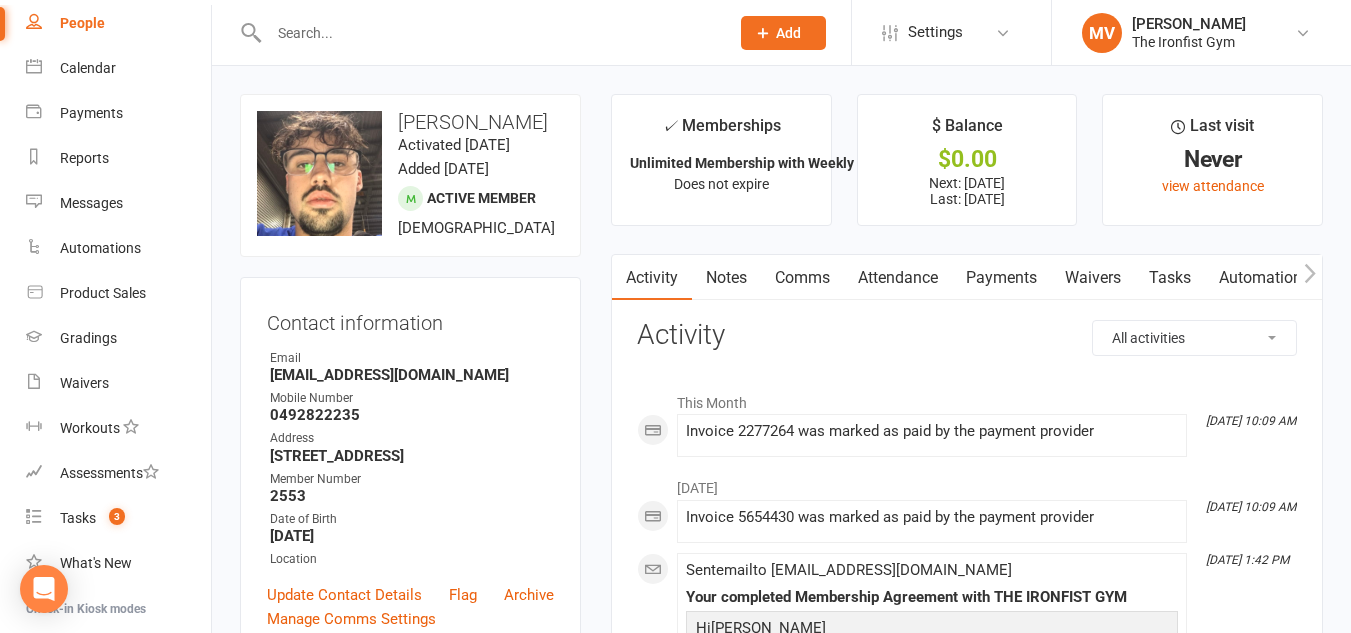 drag, startPoint x: 426, startPoint y: 49, endPoint x: 449, endPoint y: 27, distance: 31.827662 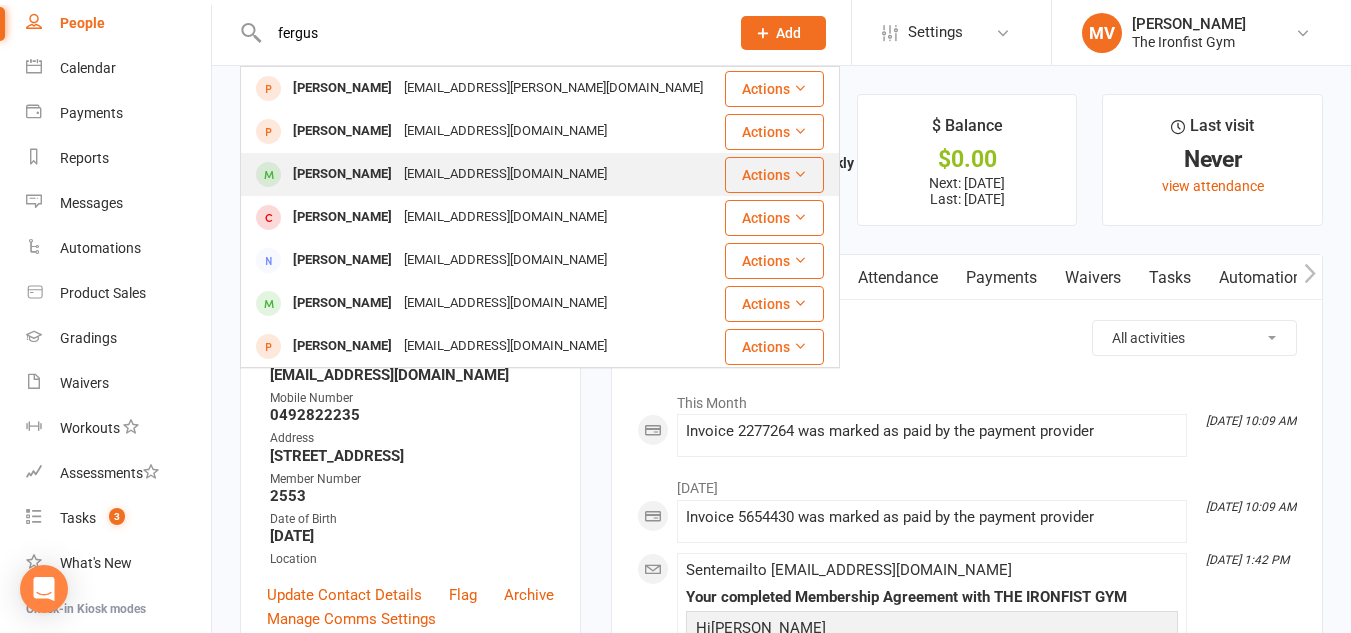 type on "fergus" 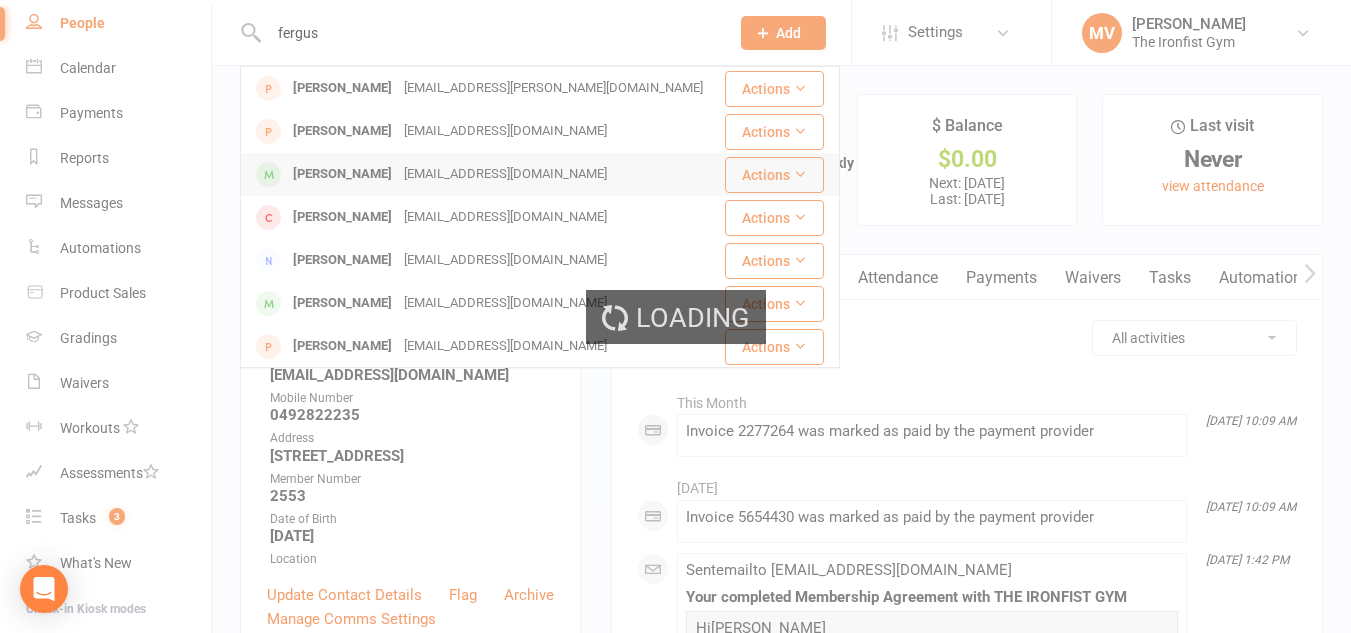 type 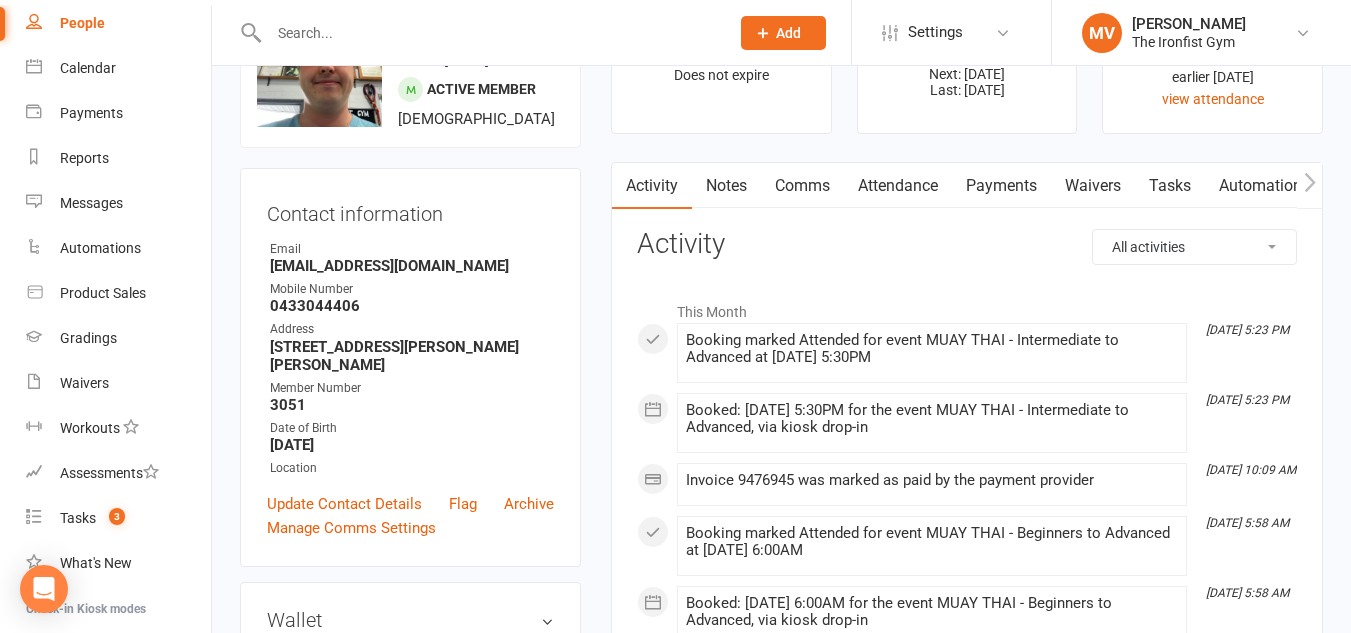 scroll, scrollTop: 0, scrollLeft: 0, axis: both 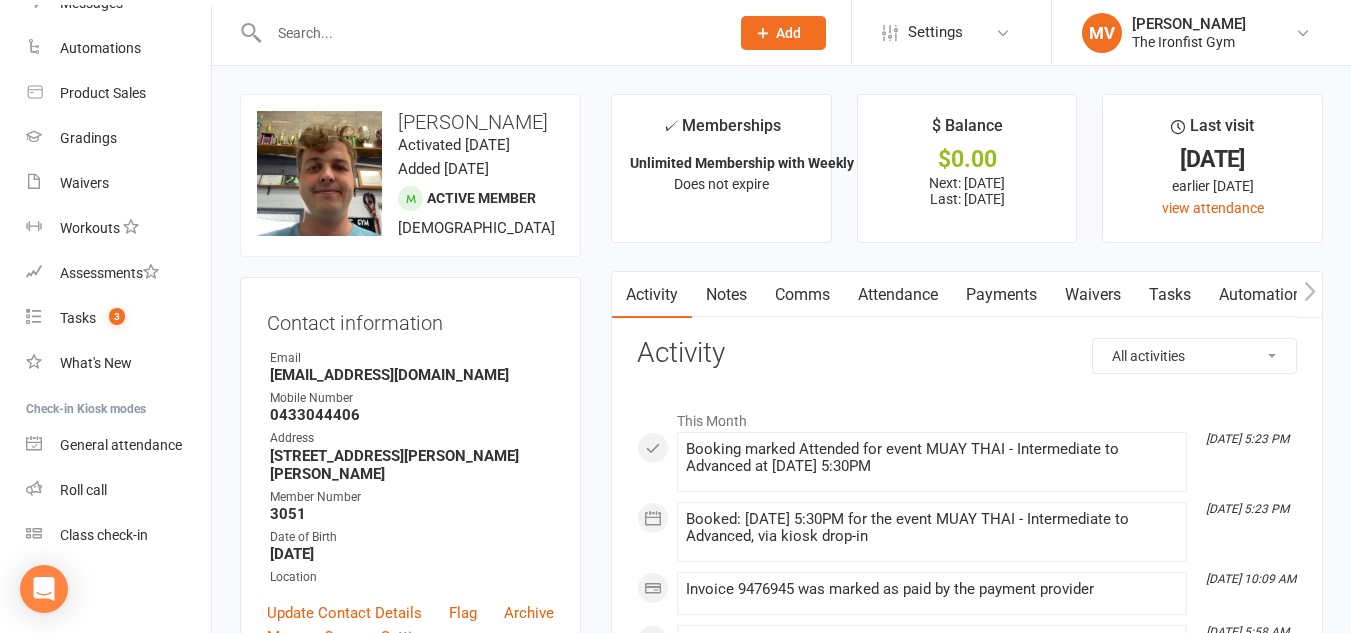 drag, startPoint x: 401, startPoint y: 118, endPoint x: 529, endPoint y: 166, distance: 136.70406 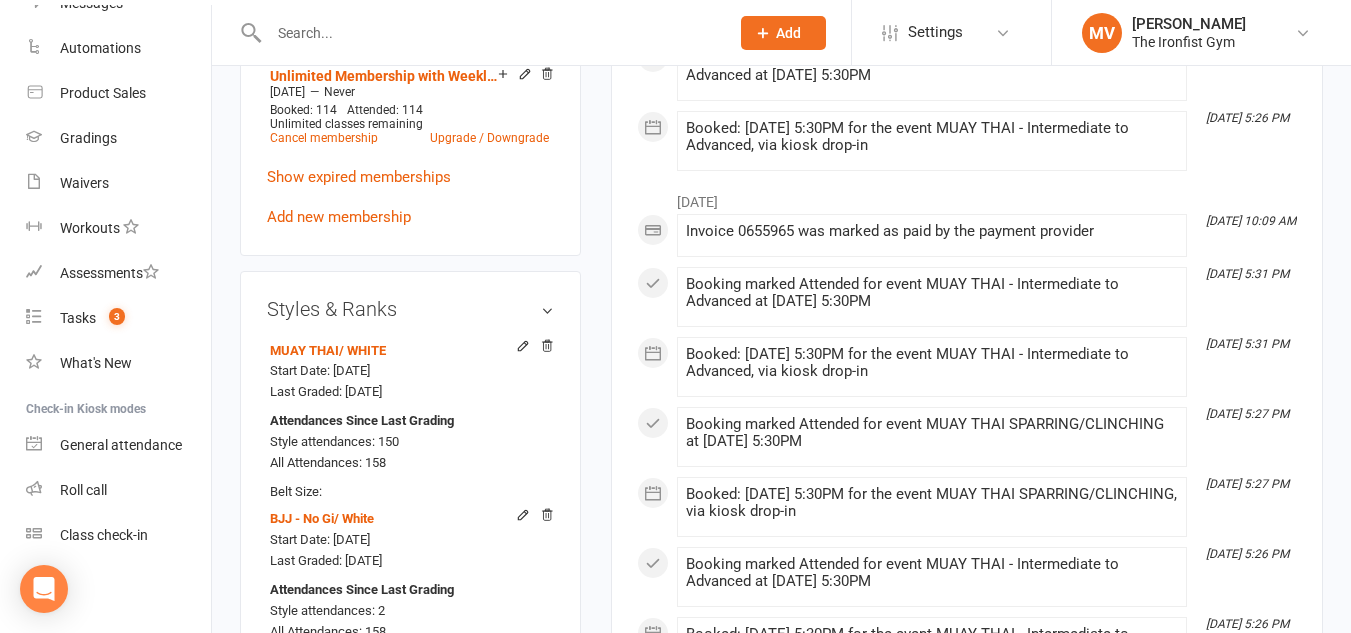 scroll, scrollTop: 900, scrollLeft: 0, axis: vertical 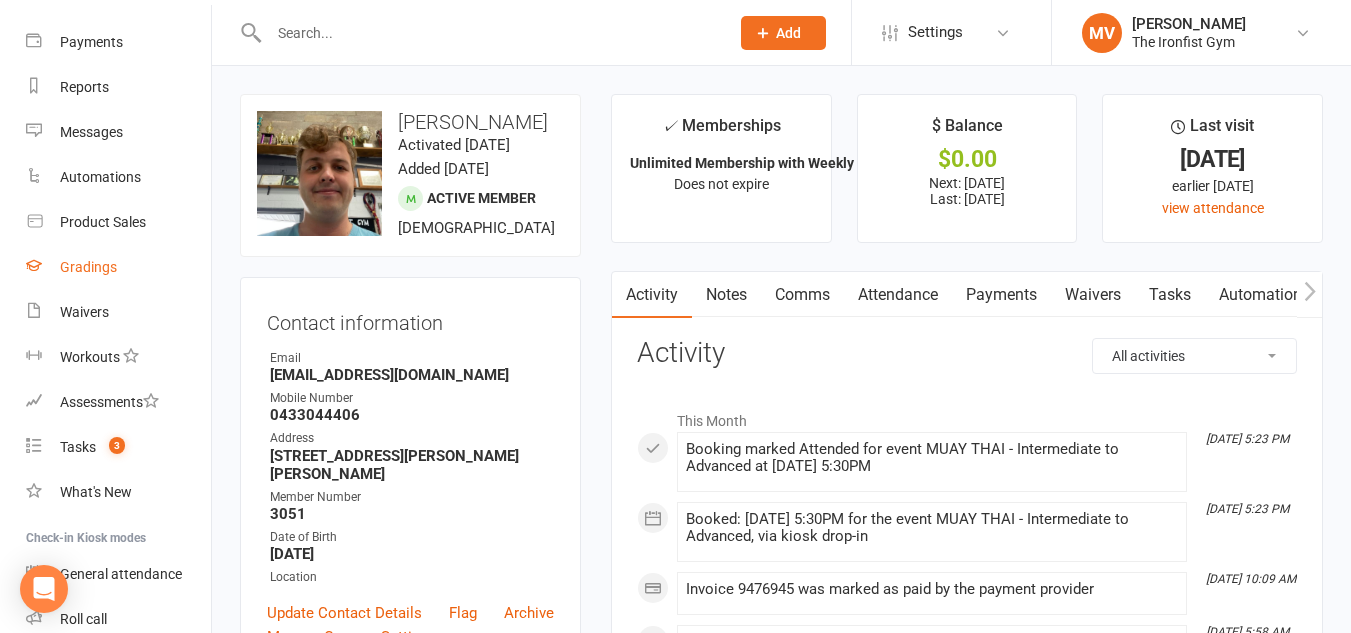 click on "Gradings" at bounding box center [88, 267] 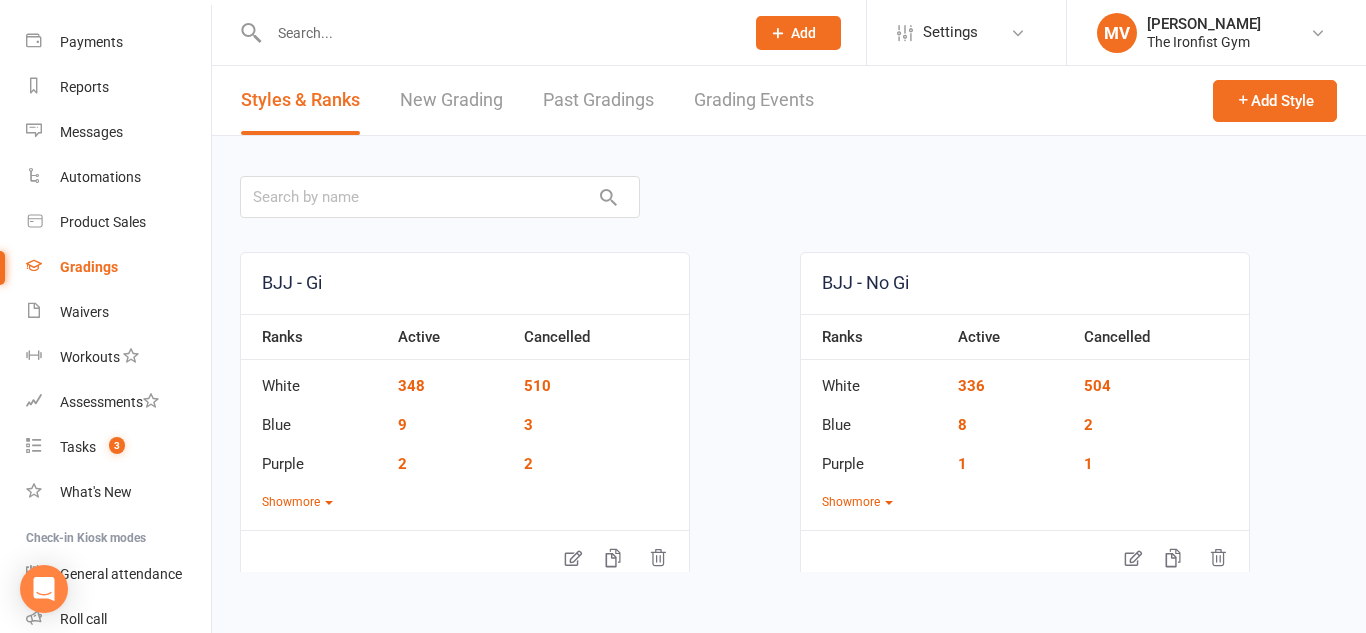 click on "Grading Events" at bounding box center [754, 100] 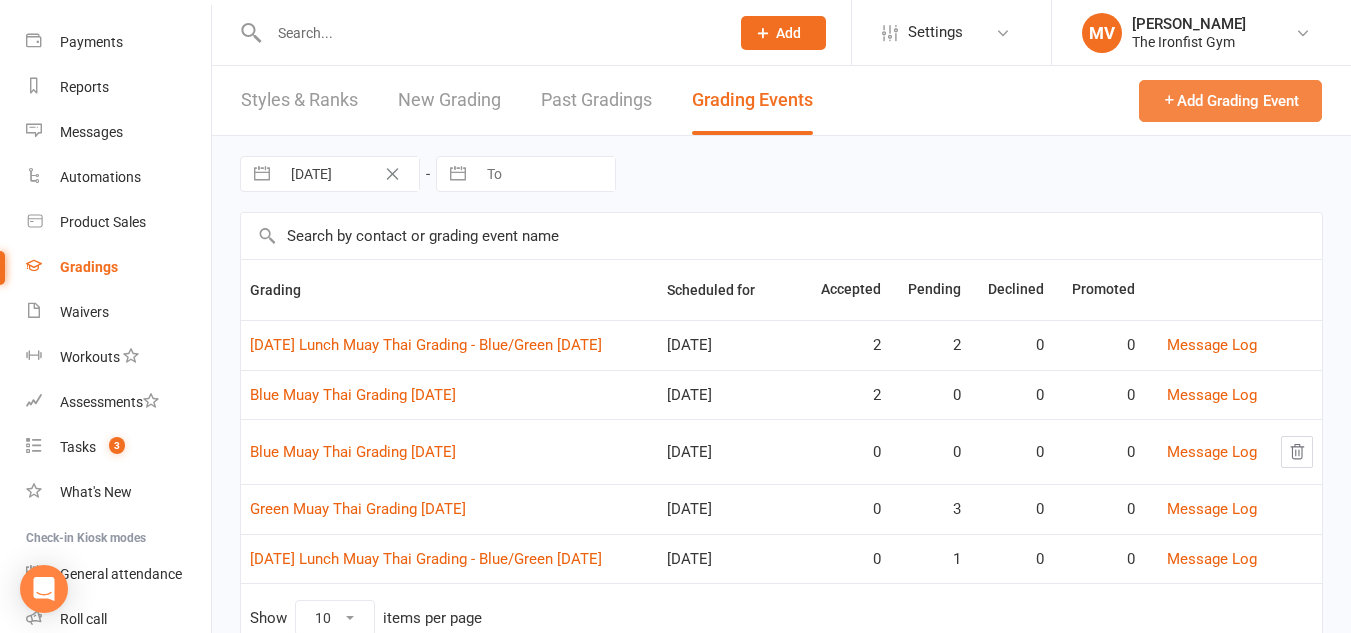 click on "Add Grading Event" at bounding box center (1230, 101) 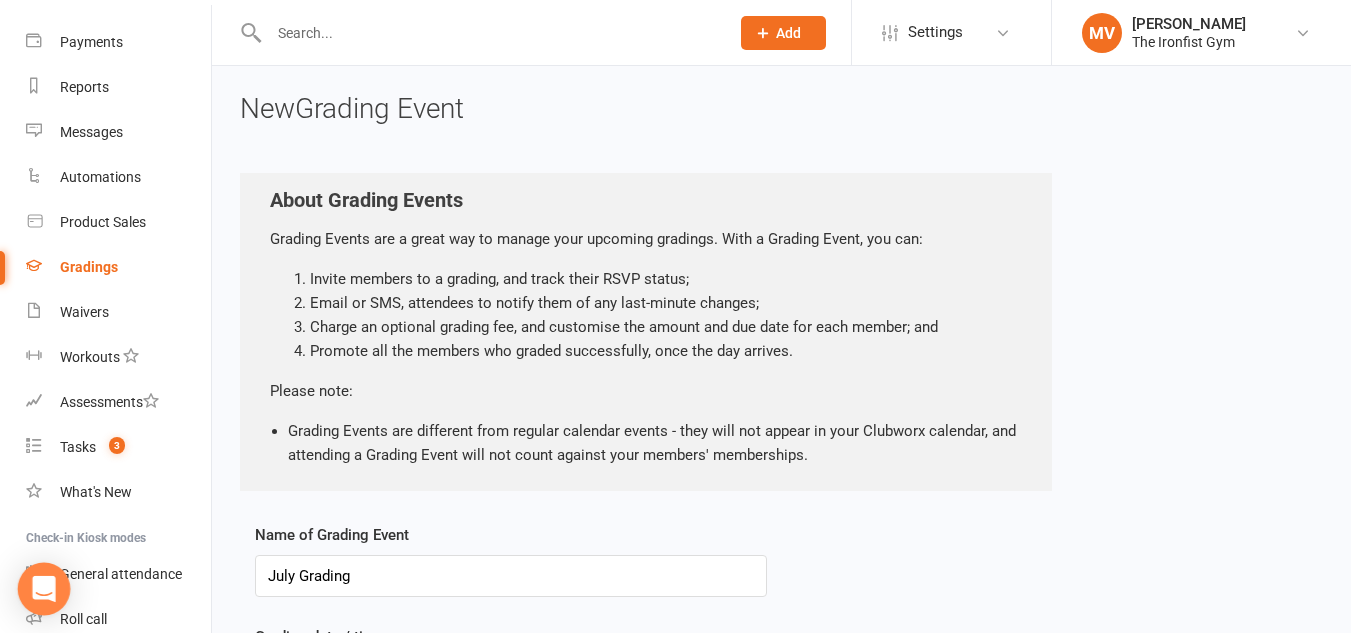 drag, startPoint x: 407, startPoint y: 574, endPoint x: 39, endPoint y: 570, distance: 368.02173 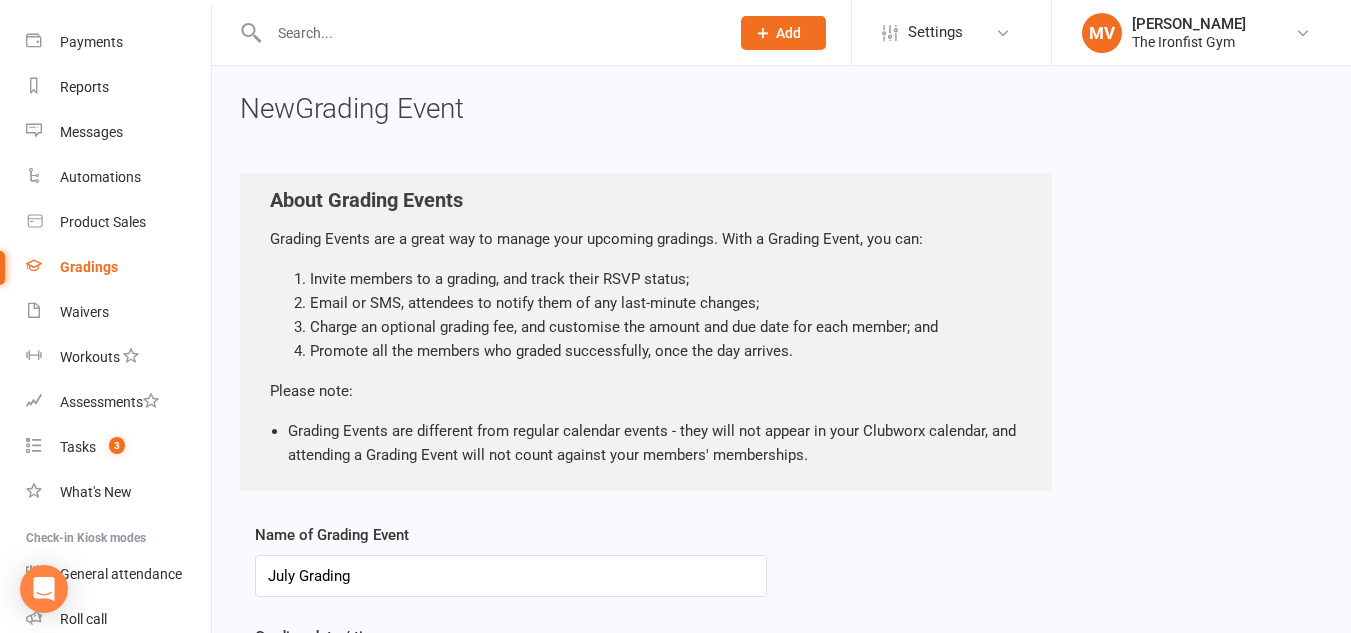 click on "Gradings" at bounding box center [89, 267] 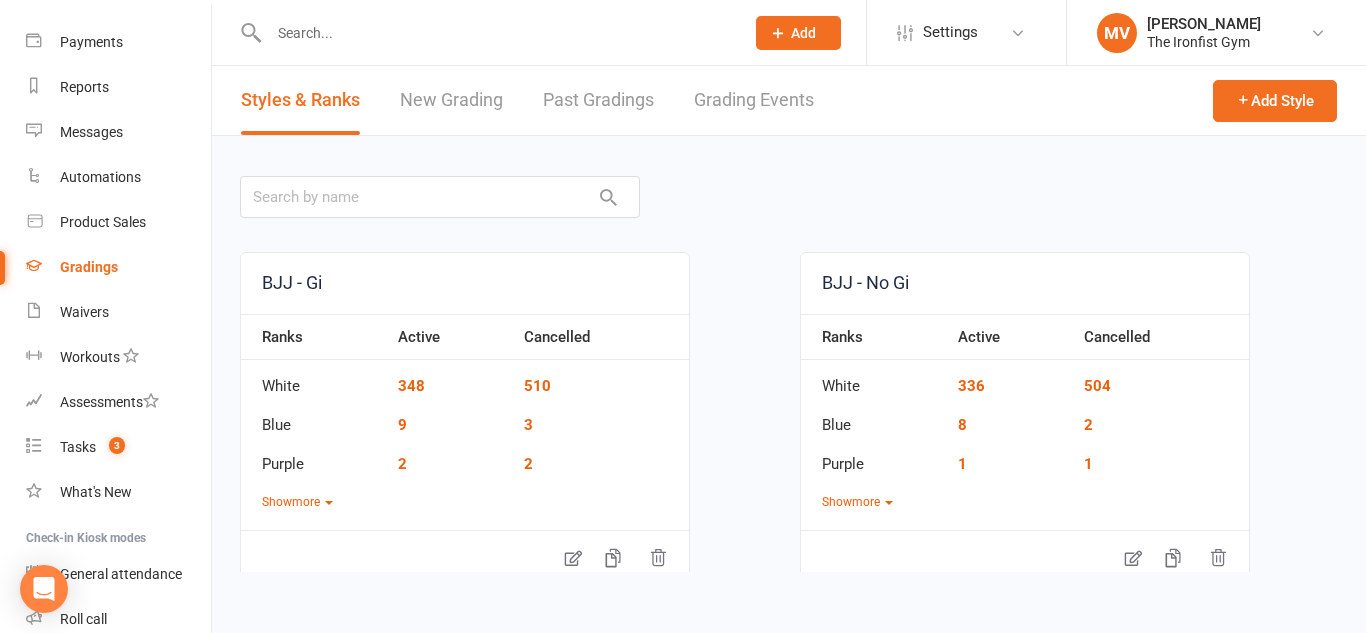 click on "New Grading" at bounding box center (451, 100) 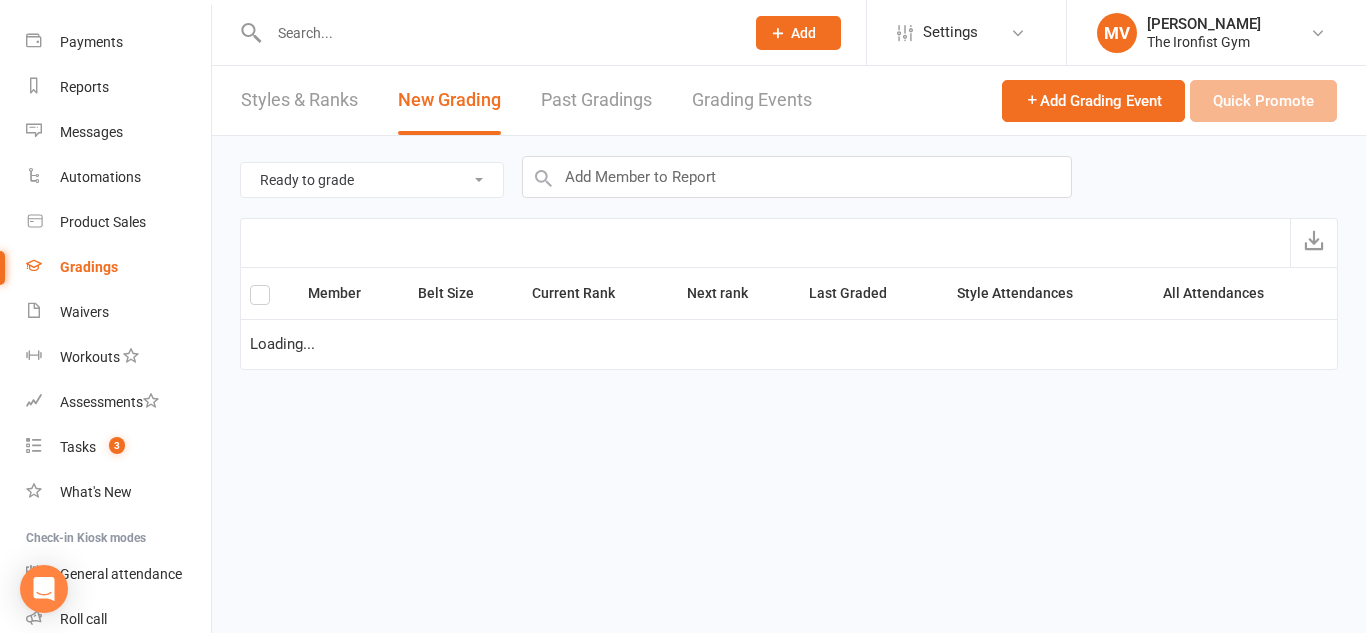 click on "Grading Events" at bounding box center (752, 100) 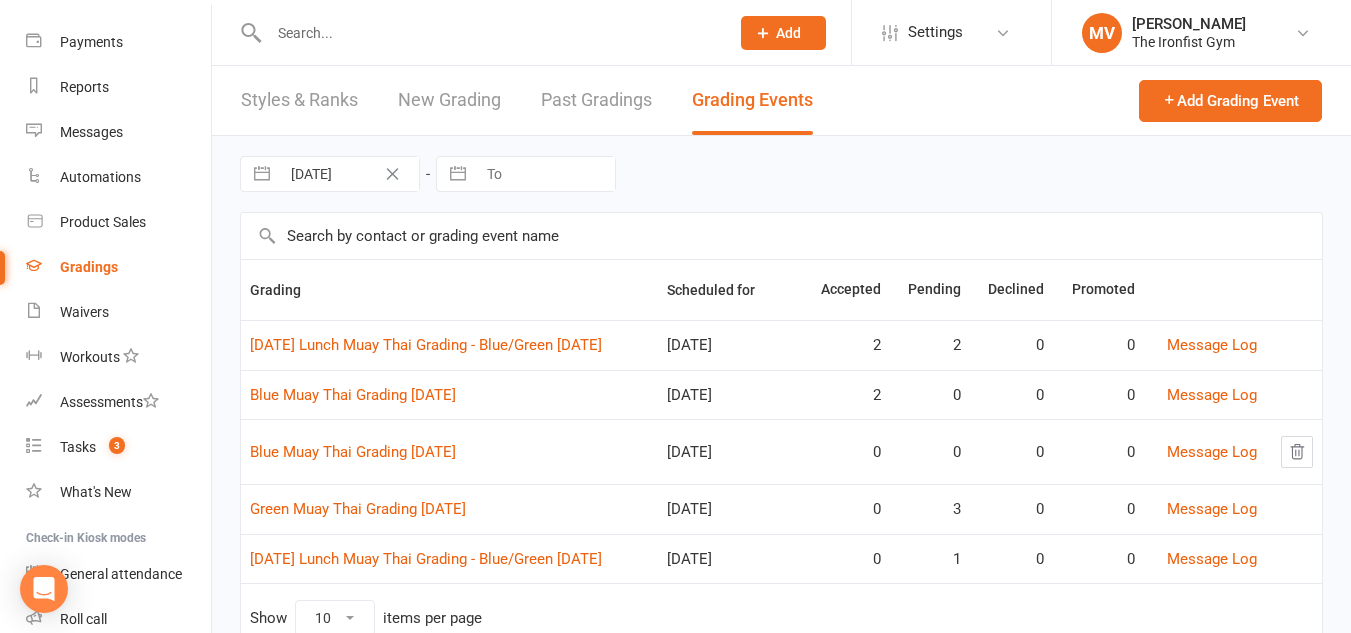 drag, startPoint x: 583, startPoint y: 456, endPoint x: 248, endPoint y: 457, distance: 335.0015 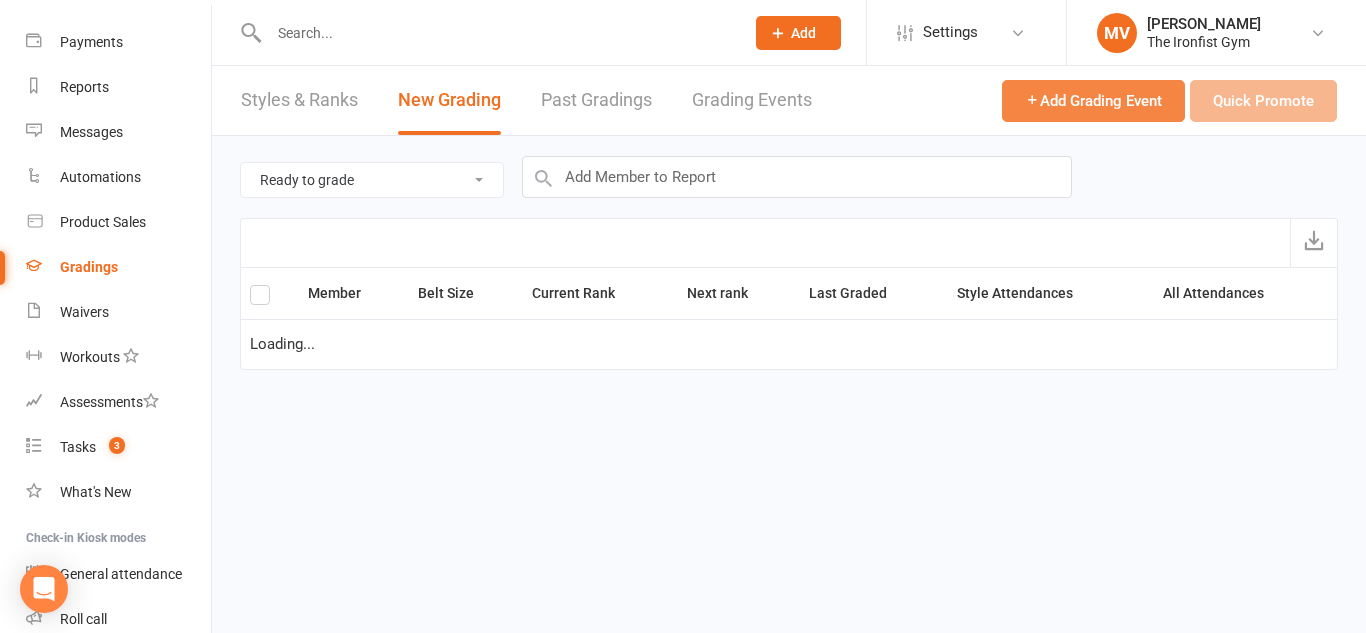 click on "Add Grading Event" at bounding box center [1093, 101] 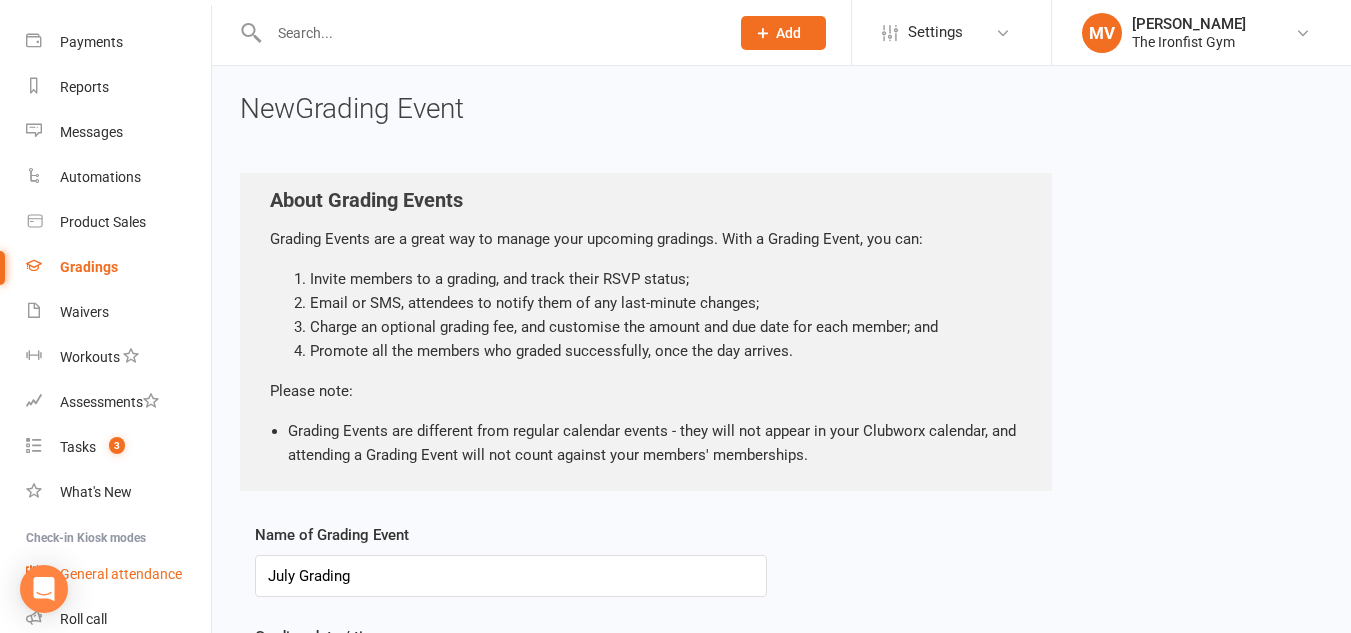 drag, startPoint x: 389, startPoint y: 572, endPoint x: 106, endPoint y: 557, distance: 283.39725 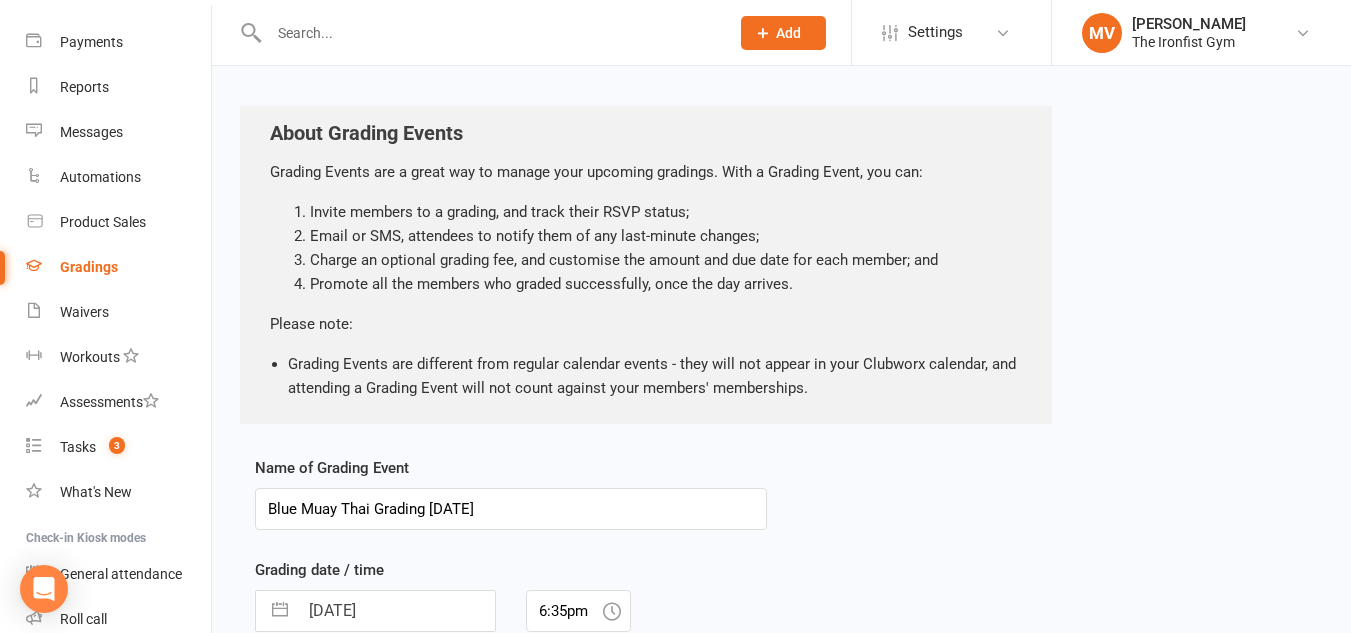 scroll, scrollTop: 100, scrollLeft: 0, axis: vertical 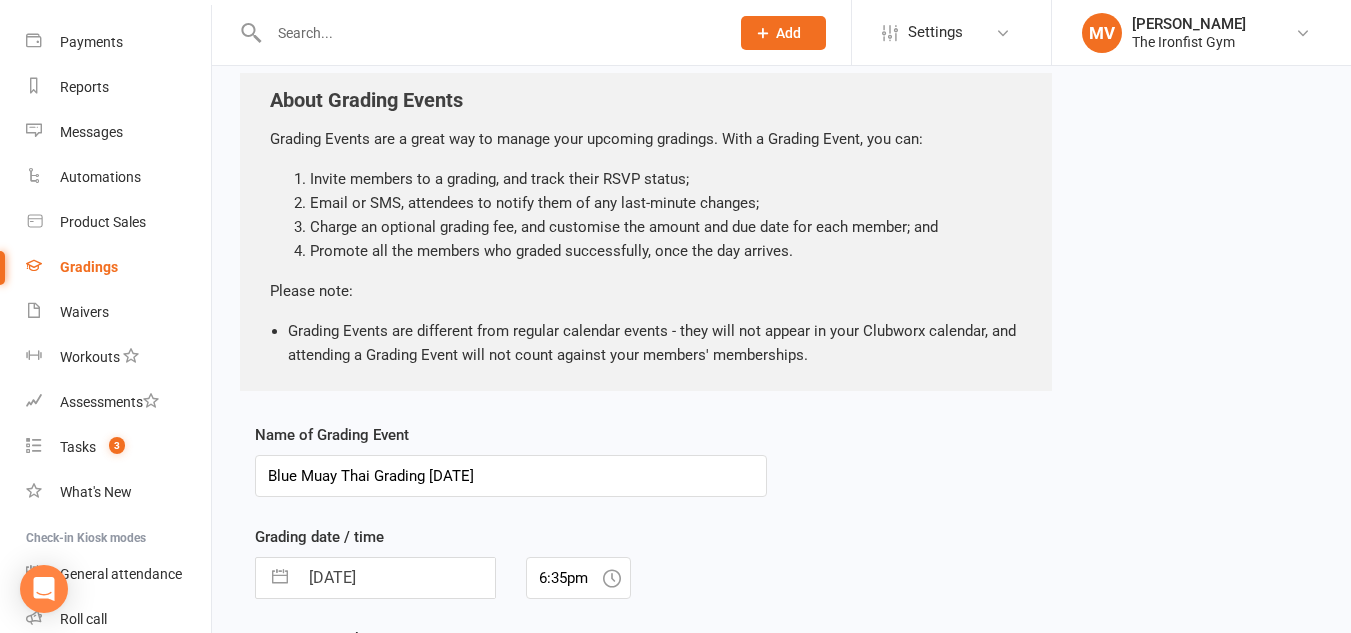 drag, startPoint x: 299, startPoint y: 472, endPoint x: 208, endPoint y: 502, distance: 95.817535 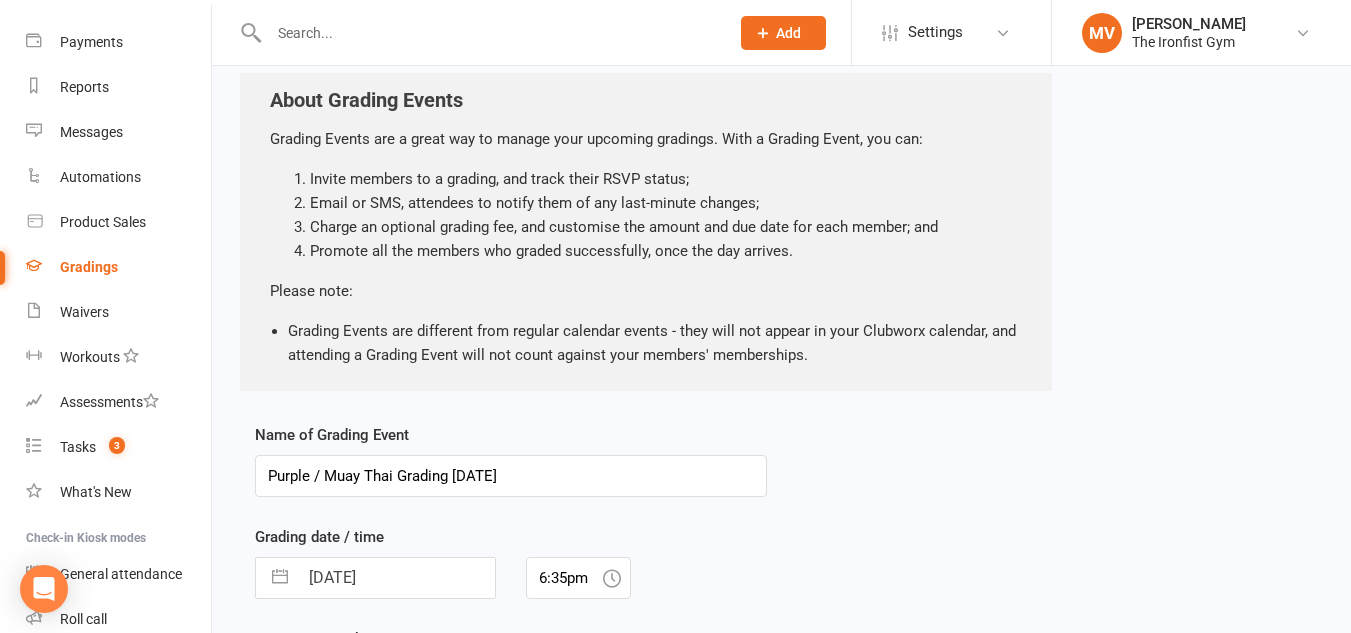 drag, startPoint x: 512, startPoint y: 475, endPoint x: 451, endPoint y: 465, distance: 61.81424 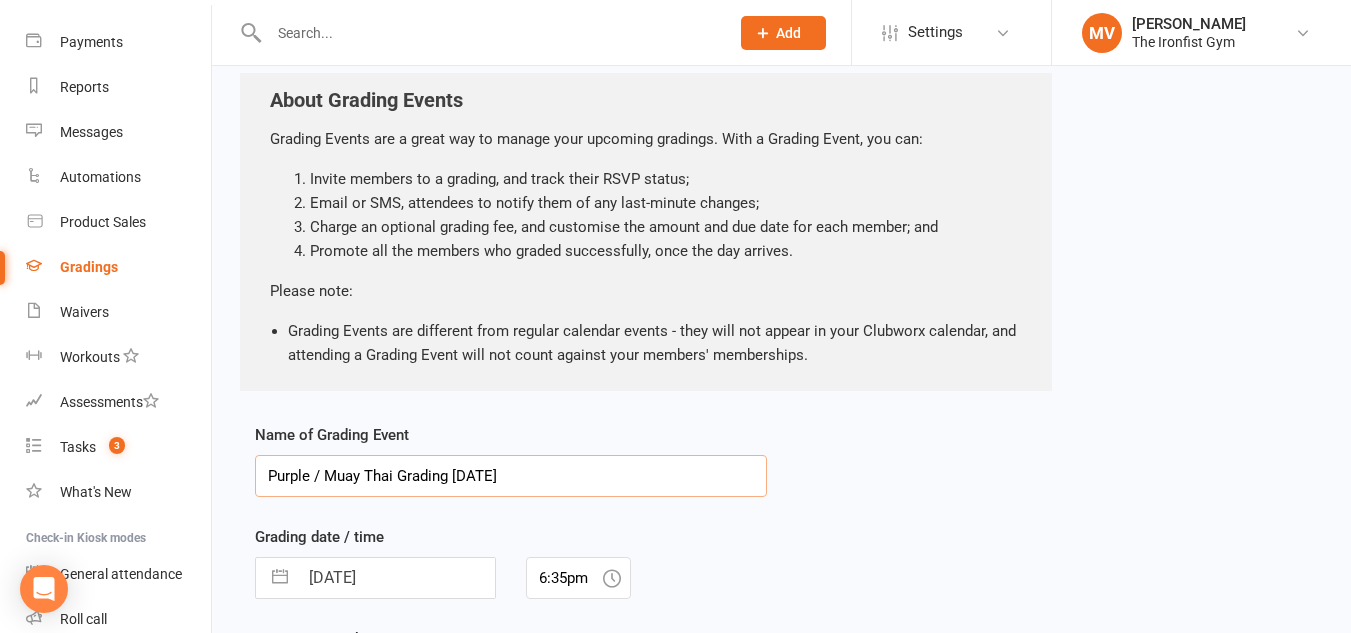 click on "Purple / Muay Thai Grading [DATE]" at bounding box center [511, 476] 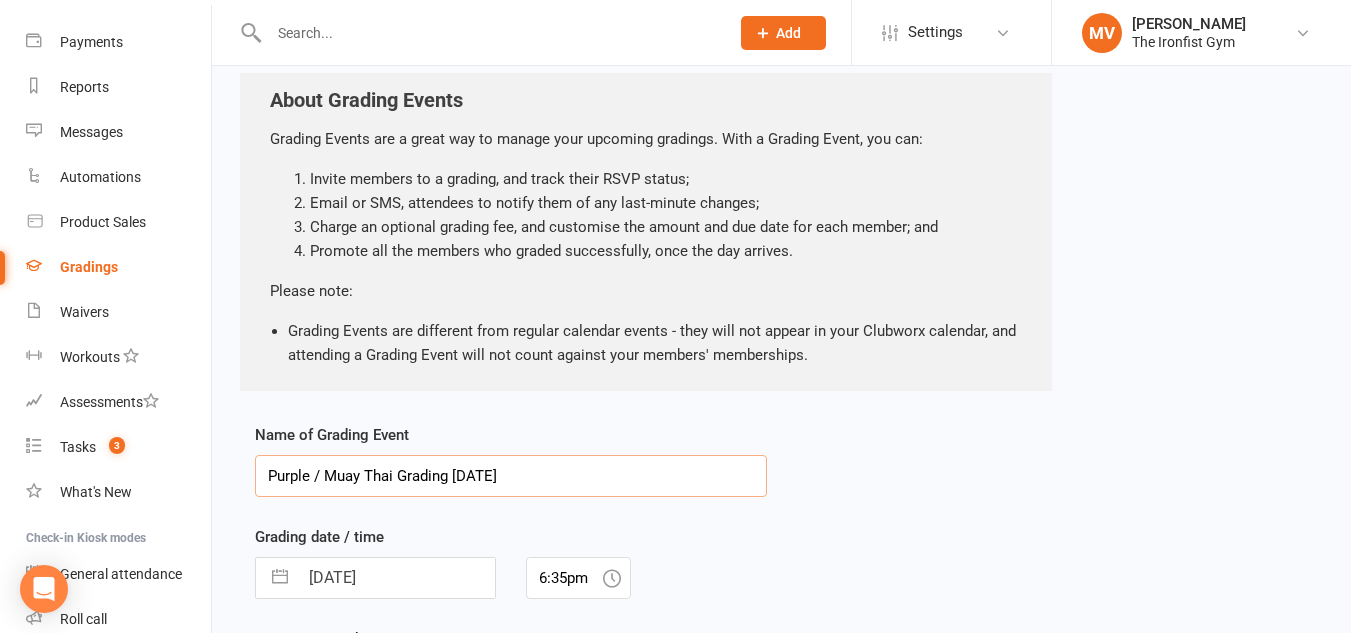 type on "Purple / Muay Thai Grading [DATE]" 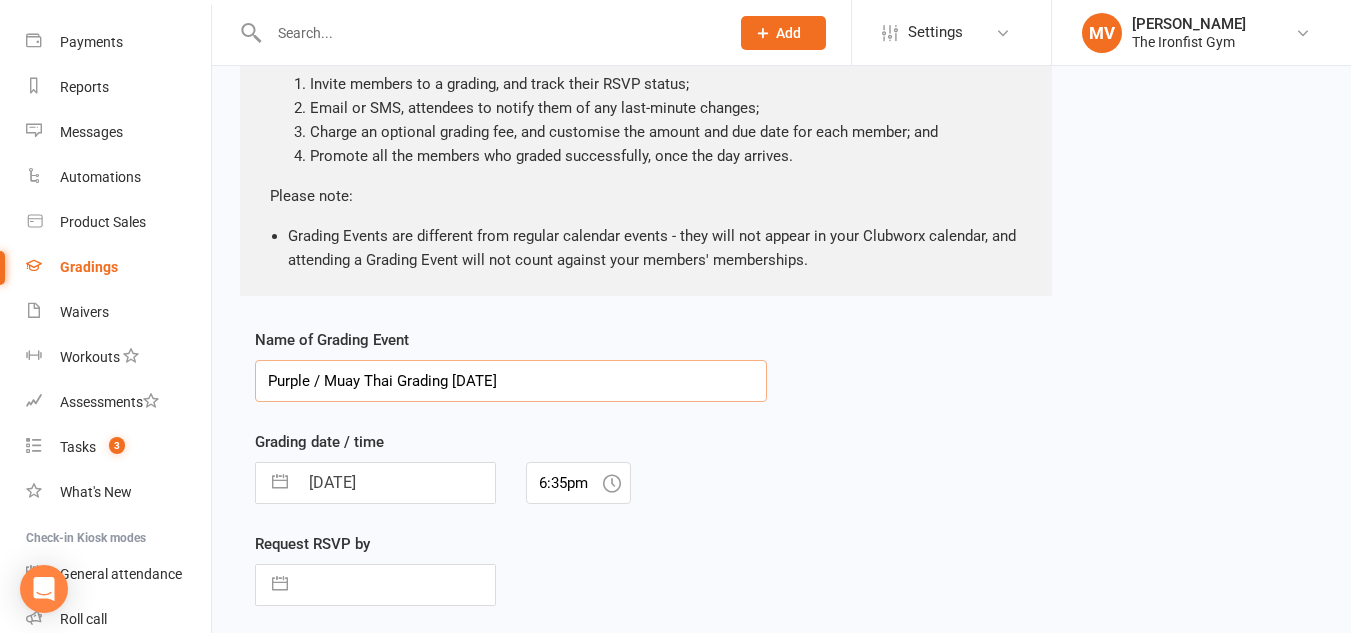 scroll, scrollTop: 200, scrollLeft: 0, axis: vertical 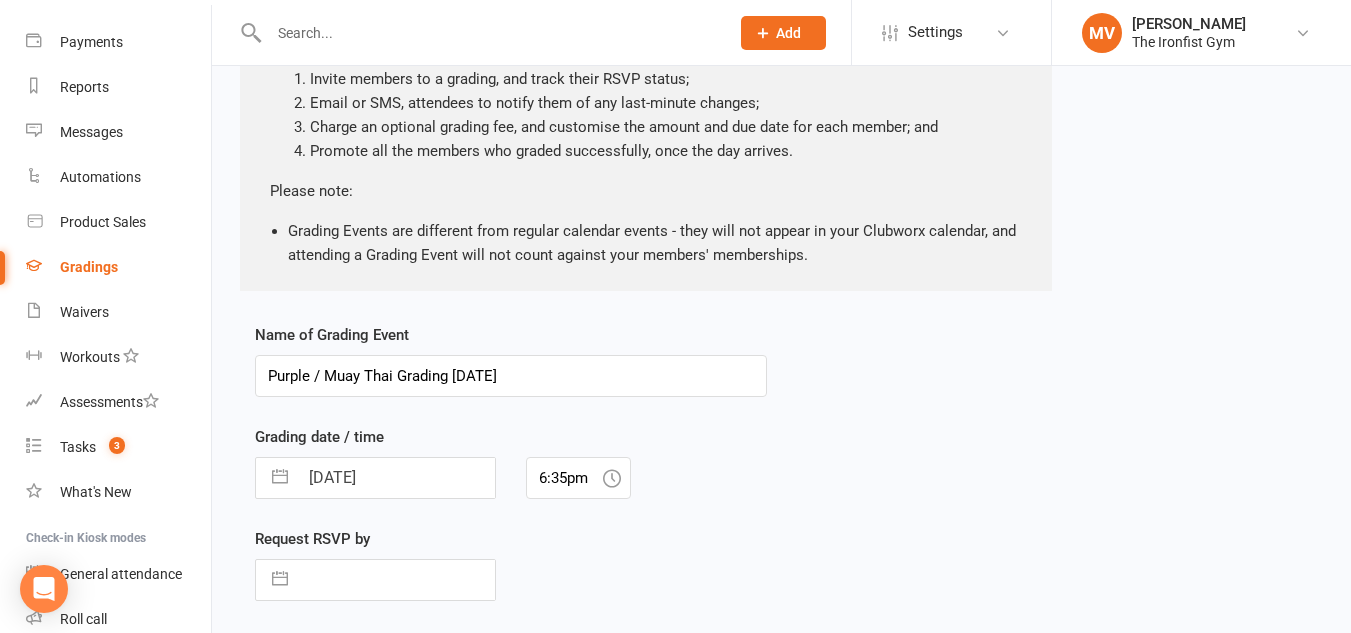 click on "[DATE]" at bounding box center [396, 478] 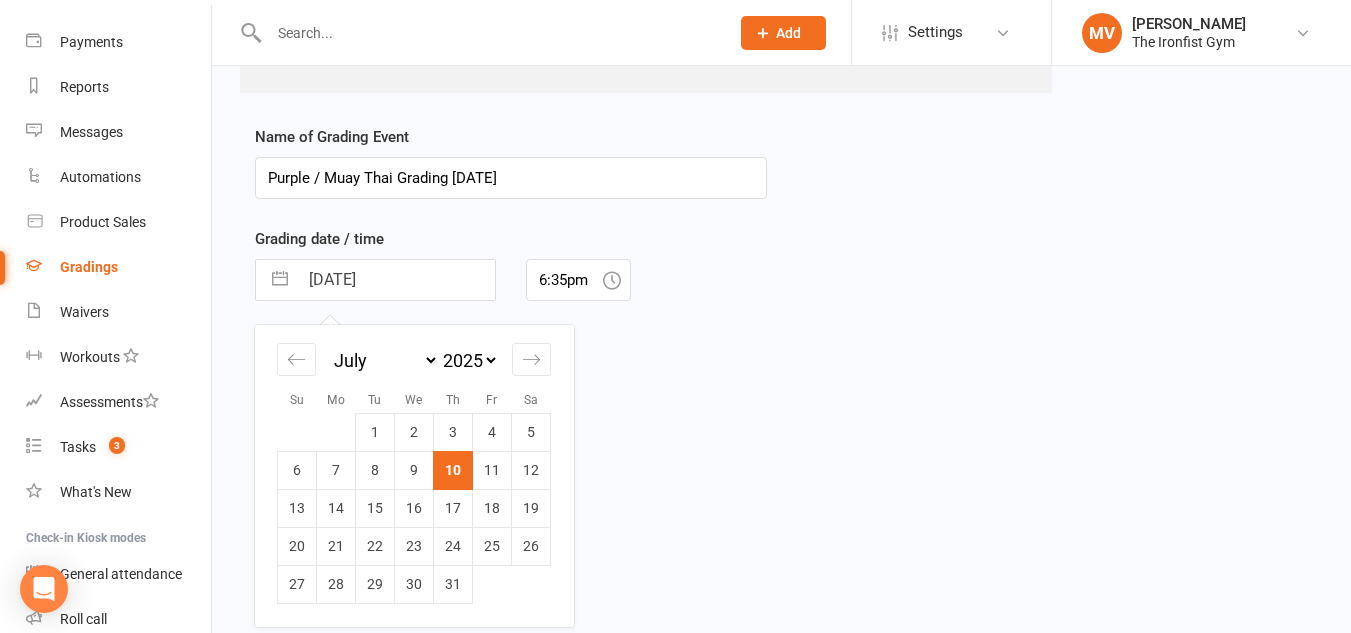 scroll, scrollTop: 400, scrollLeft: 0, axis: vertical 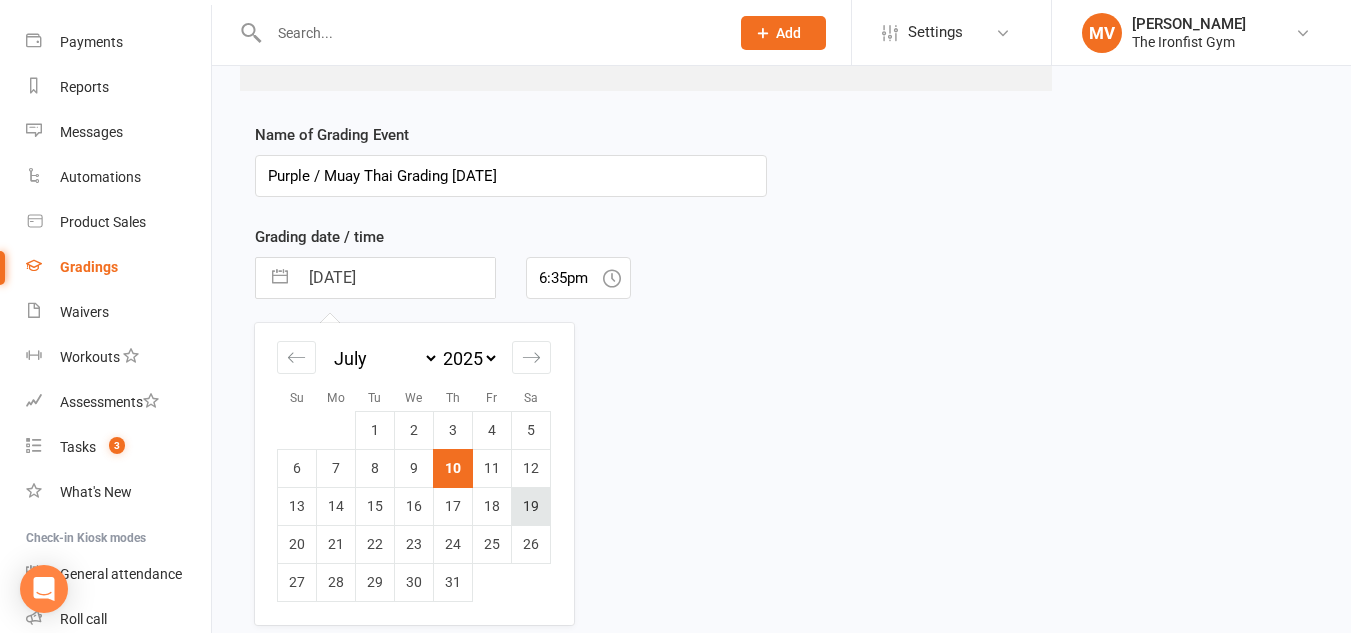 click on "19" at bounding box center (531, 506) 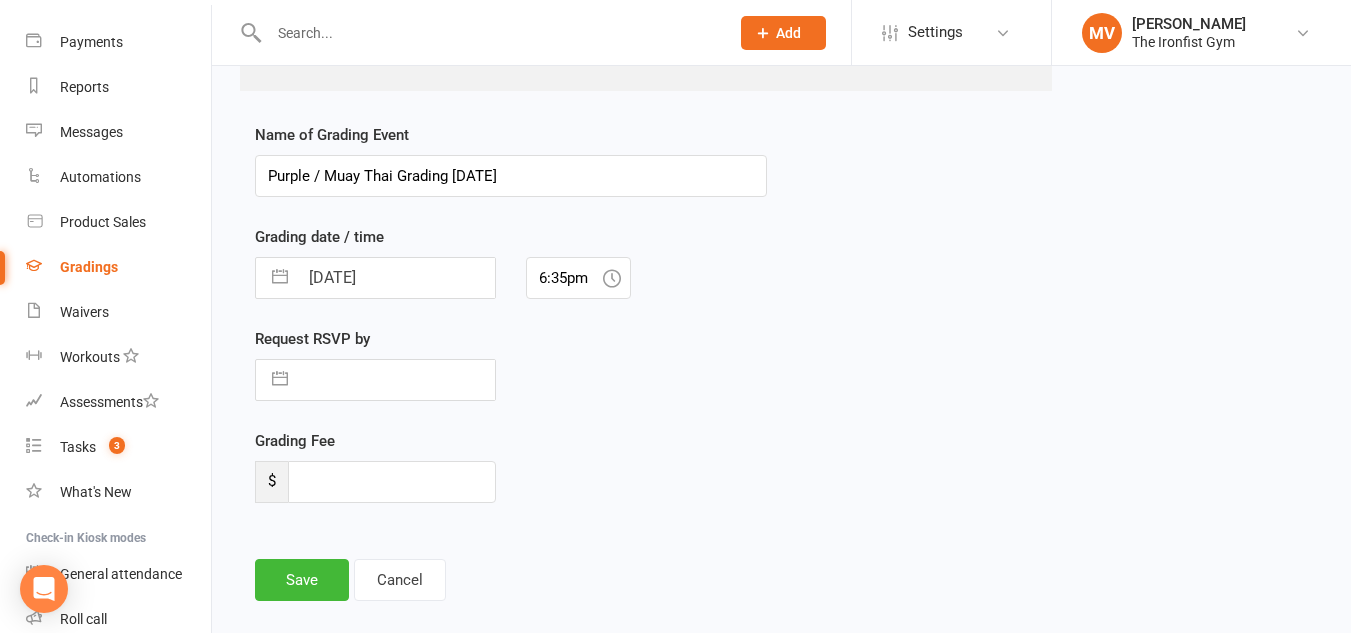 click at bounding box center [612, 278] 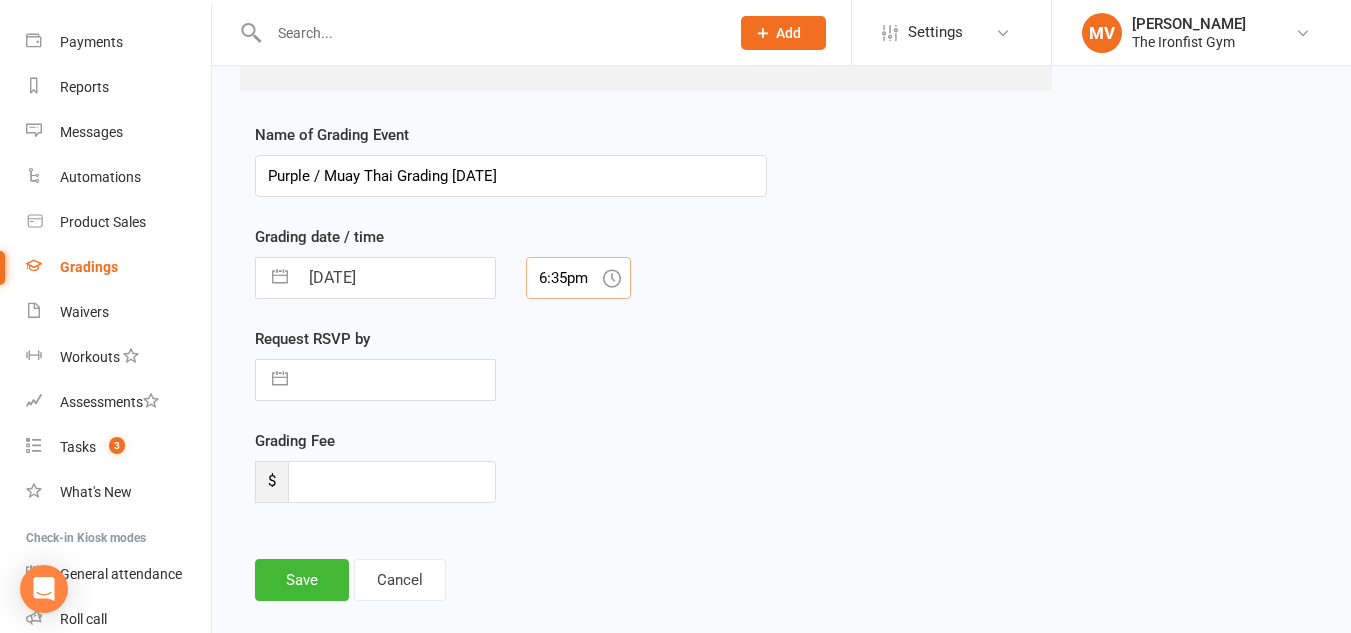 click on "6:35pm" at bounding box center [578, 278] 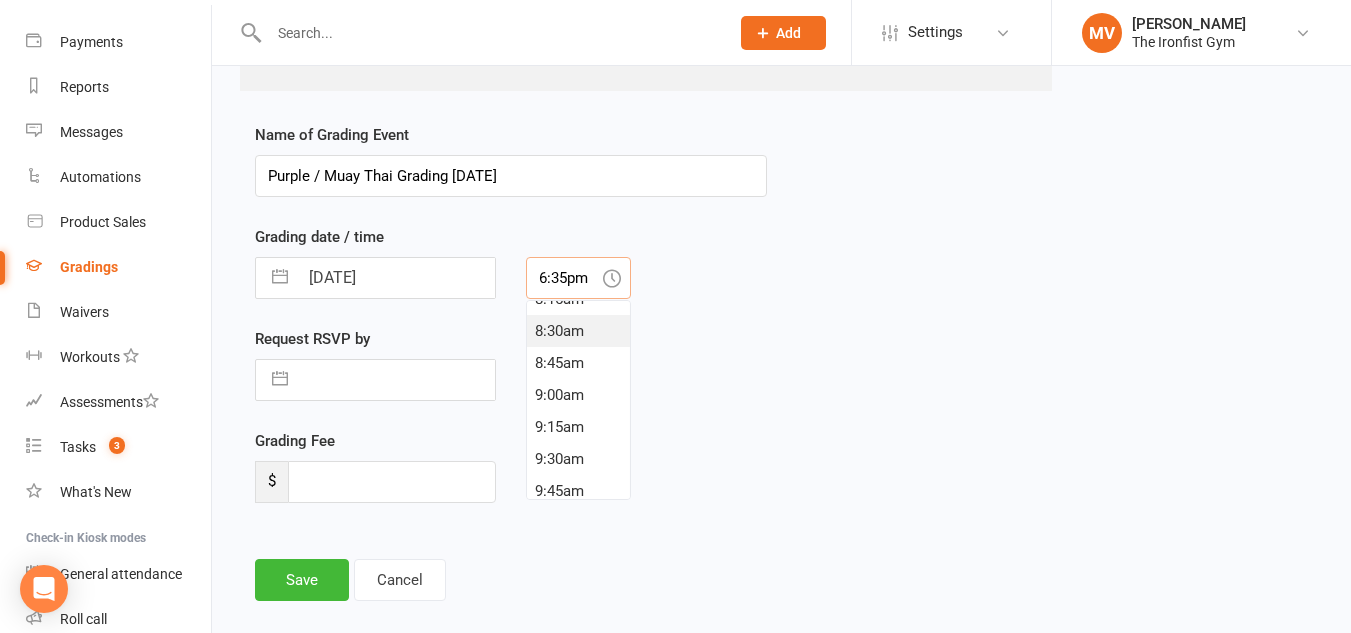 scroll, scrollTop: 974, scrollLeft: 0, axis: vertical 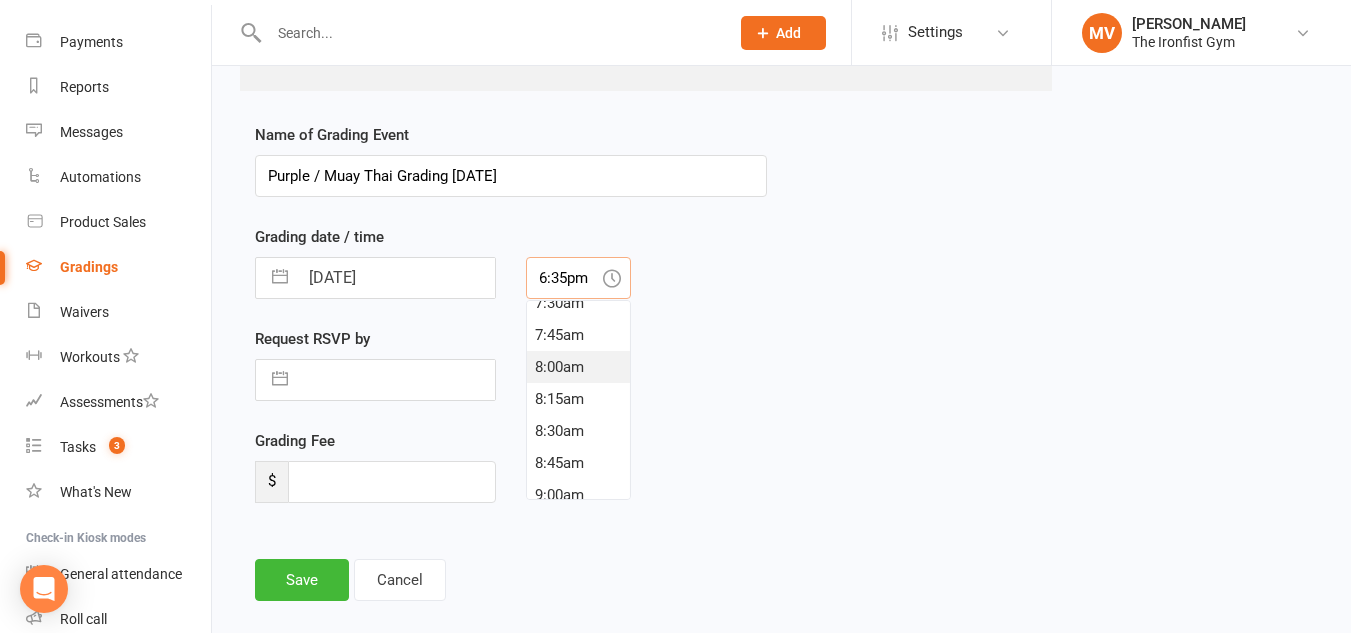 click on "8:00am" at bounding box center [578, 367] 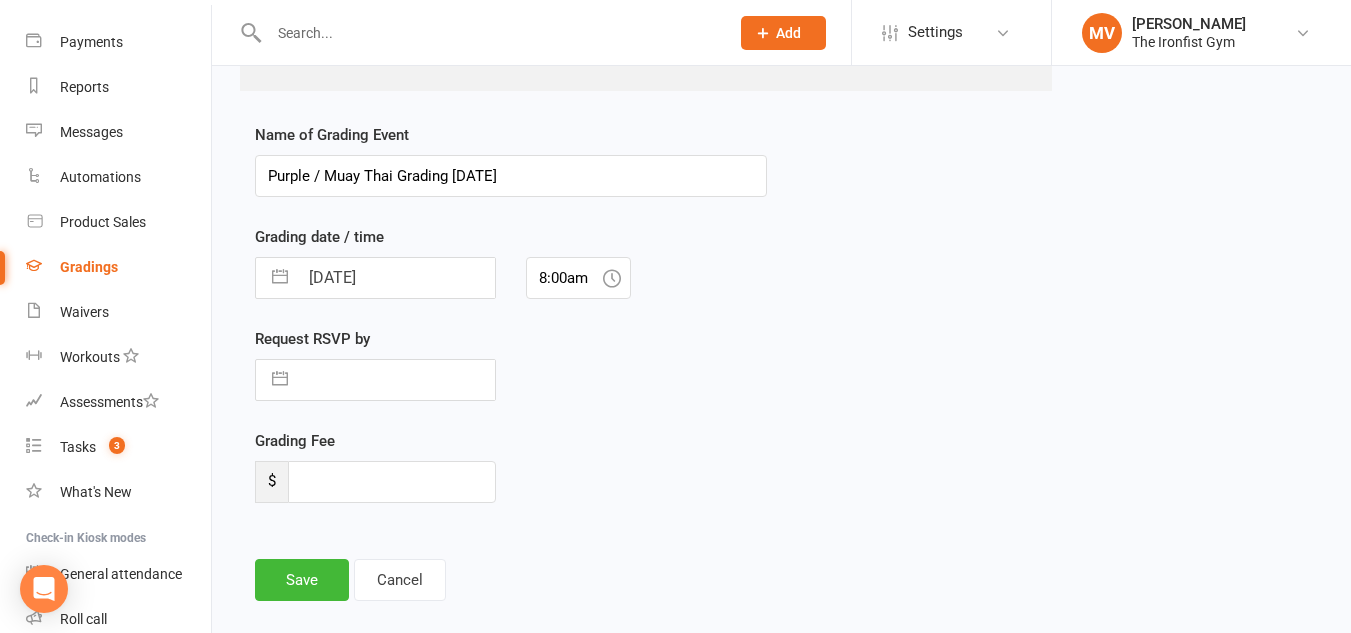 click on "Navigate forward to interact with the calendar and select a date. Press the question mark key to get the keyboard shortcuts for changing dates." at bounding box center (375, 380) 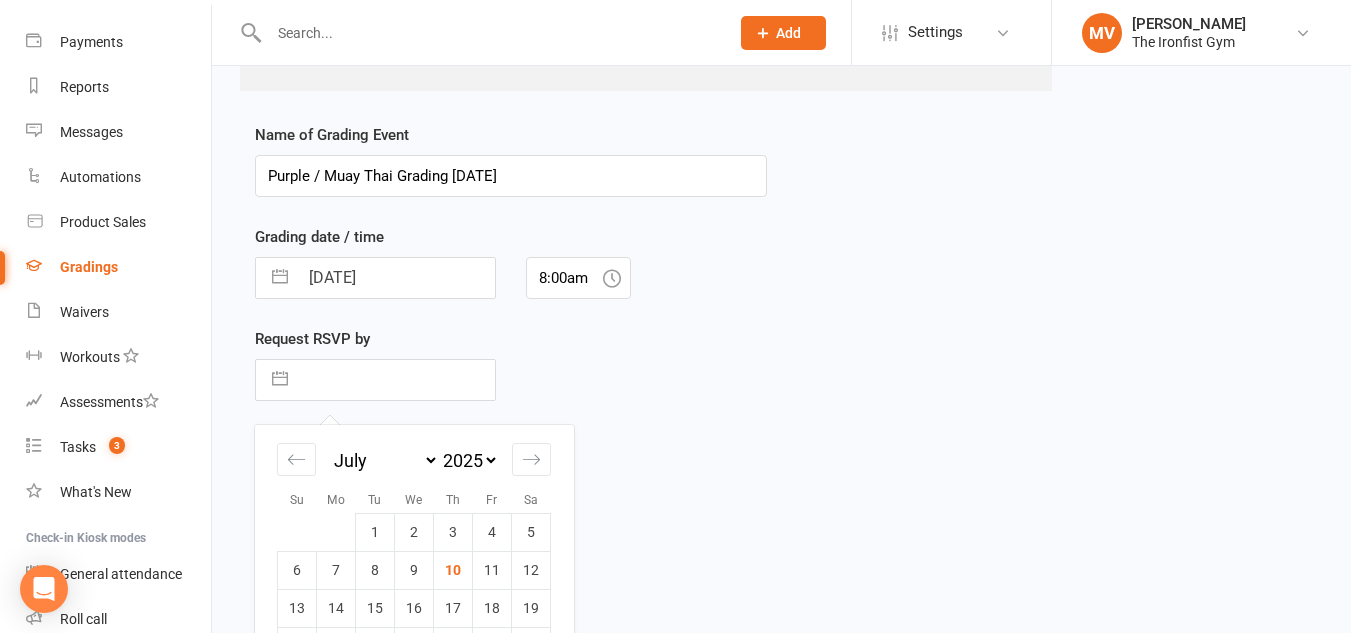 drag, startPoint x: 973, startPoint y: 499, endPoint x: 983, endPoint y: 494, distance: 11.18034 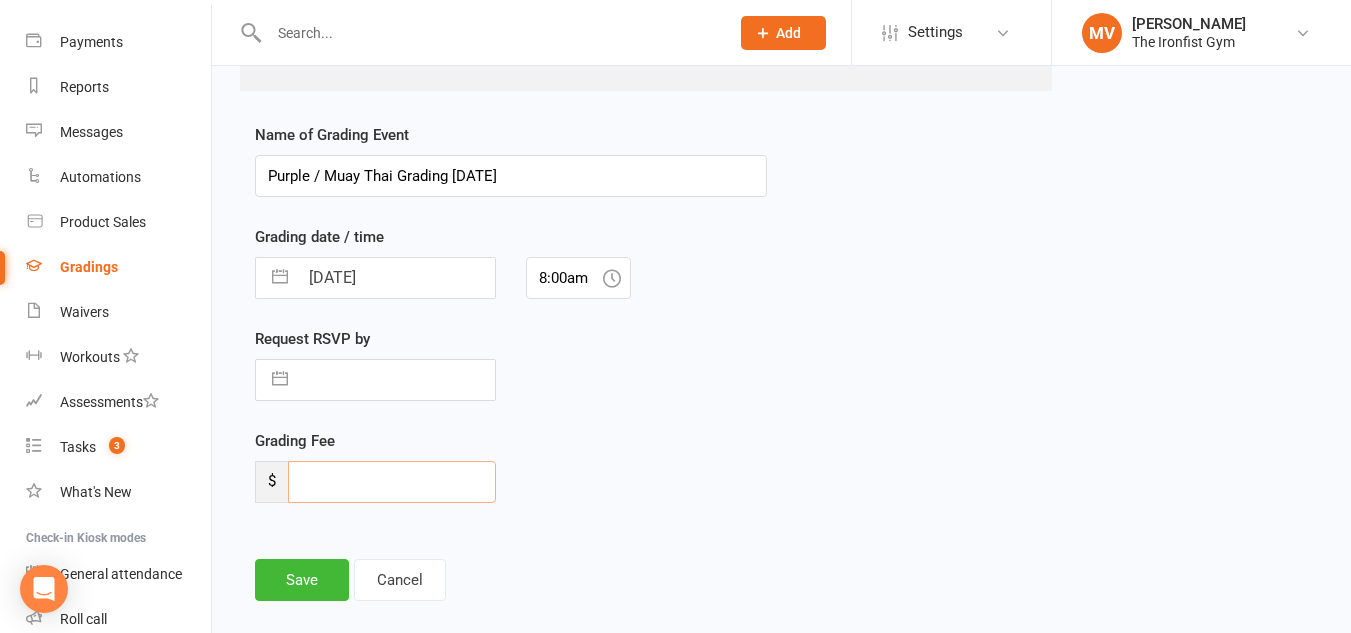 click at bounding box center [392, 482] 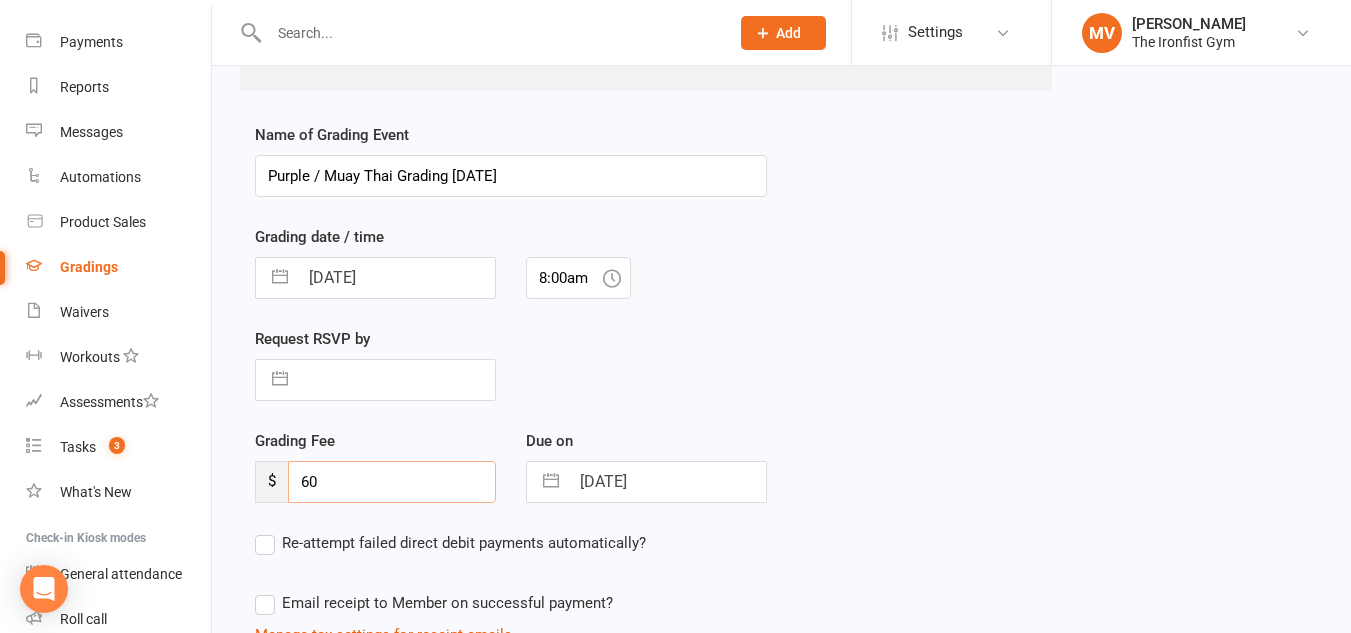 type on "60" 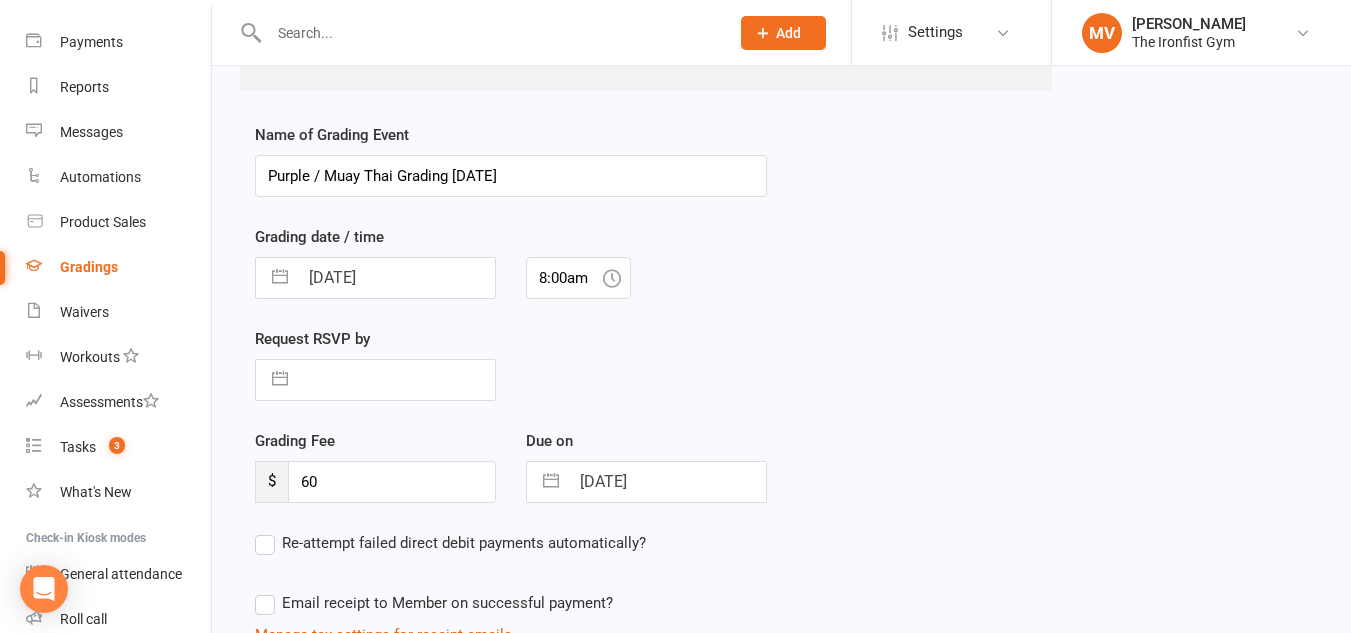 click on "[DATE]" at bounding box center (667, 482) 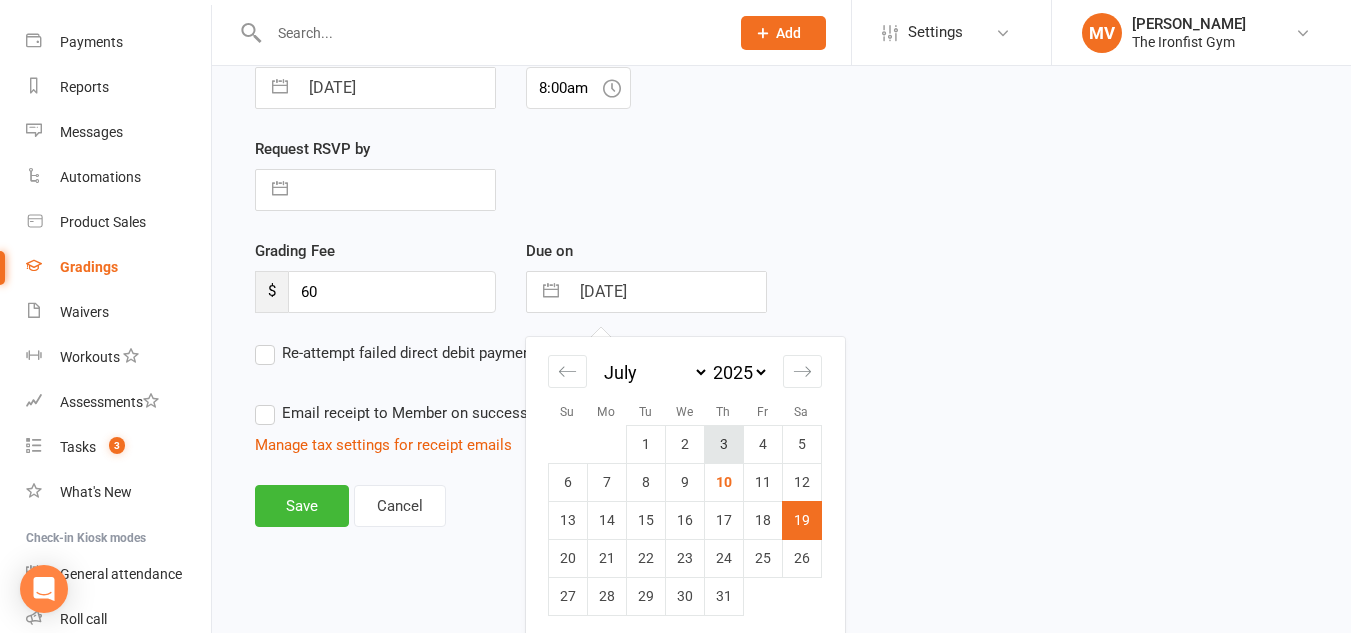 scroll, scrollTop: 596, scrollLeft: 0, axis: vertical 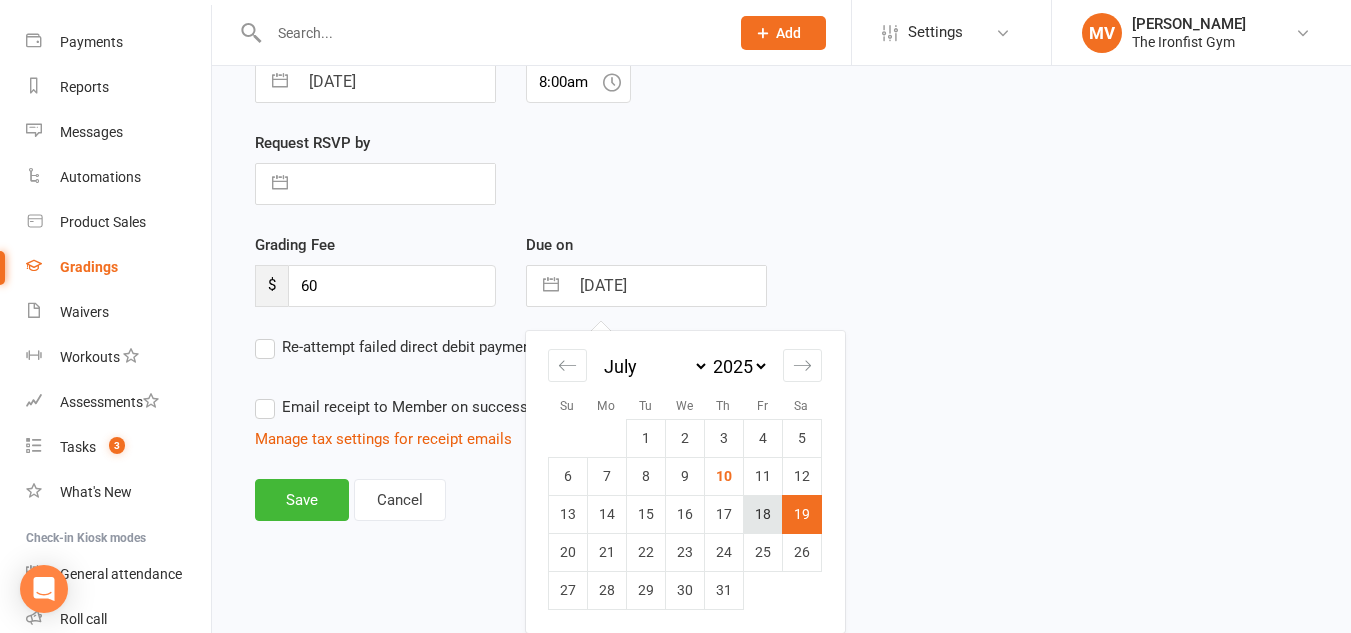 click on "18" at bounding box center [762, 514] 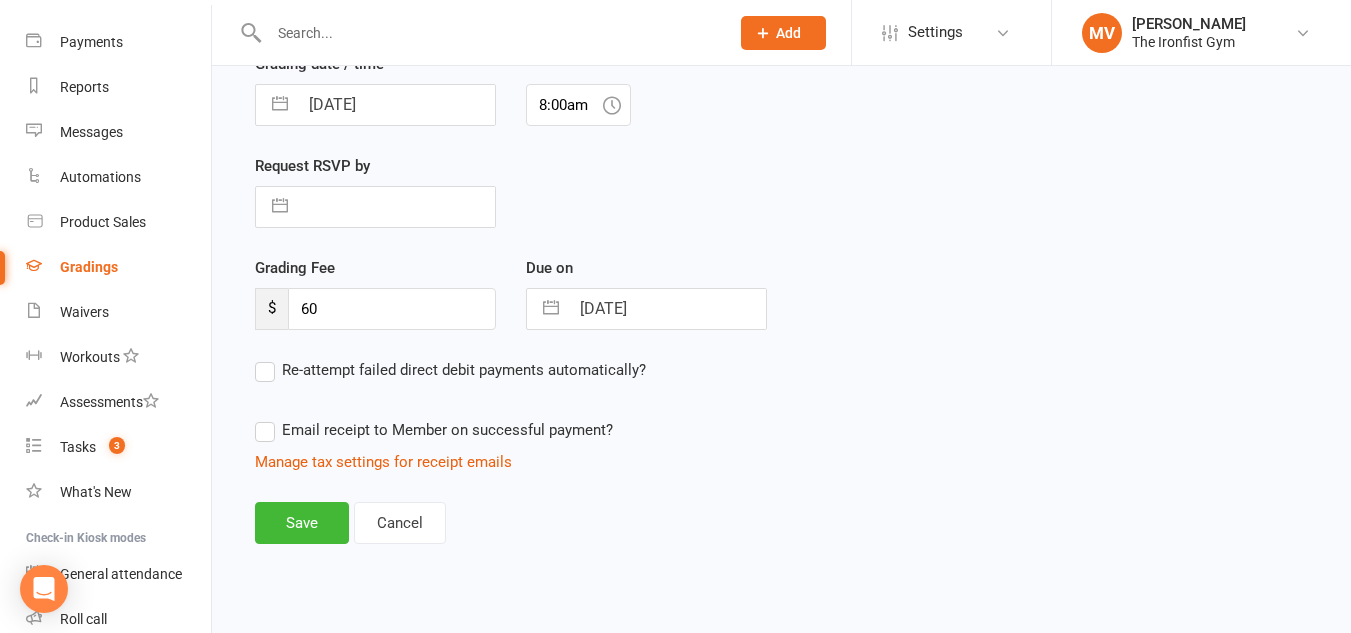 scroll, scrollTop: 573, scrollLeft: 0, axis: vertical 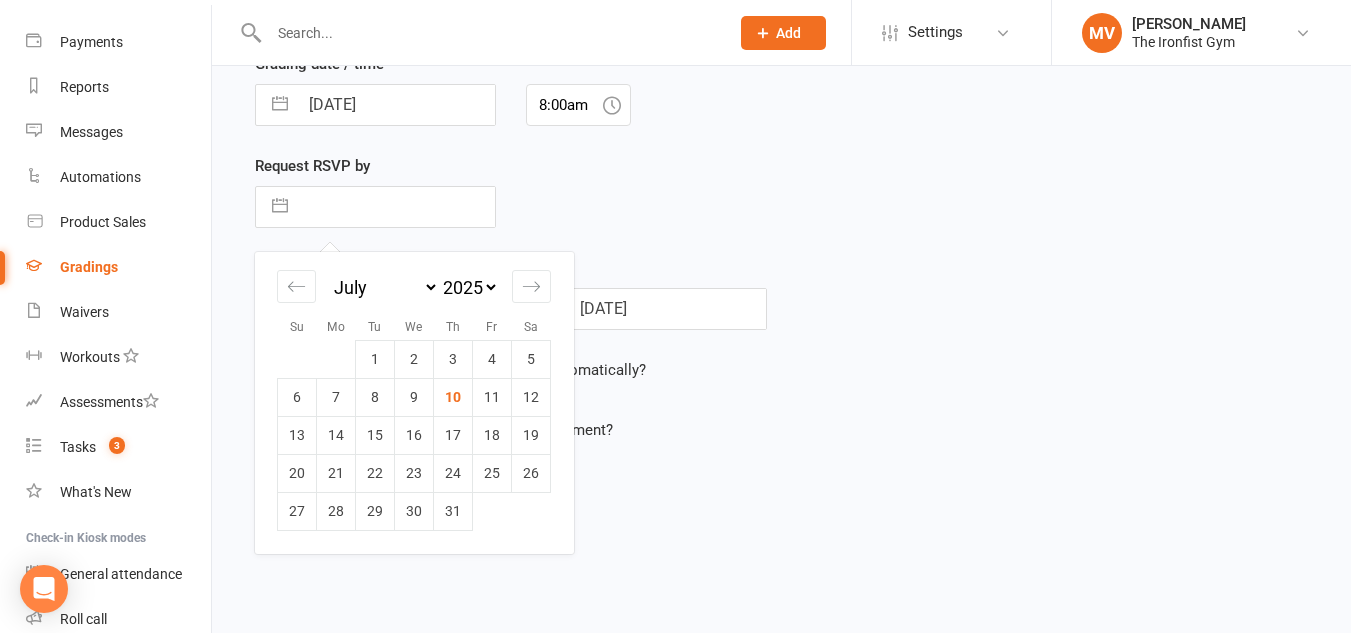 click at bounding box center (396, 207) 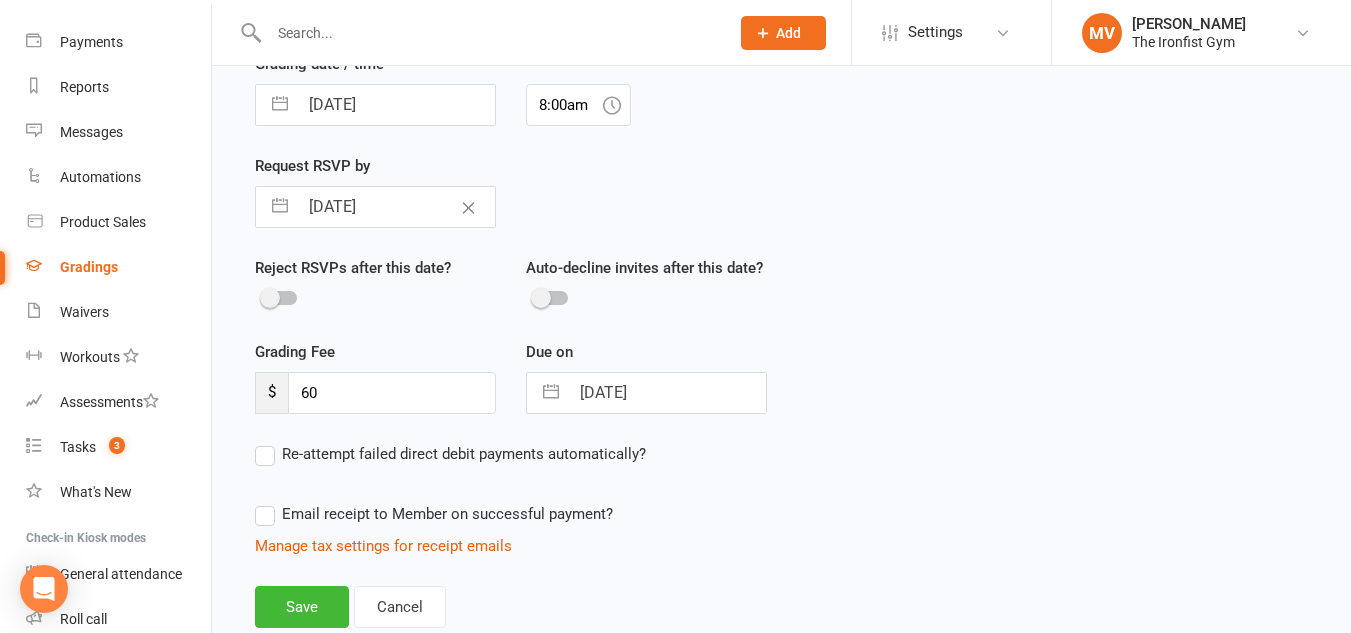 click at bounding box center (280, 298) 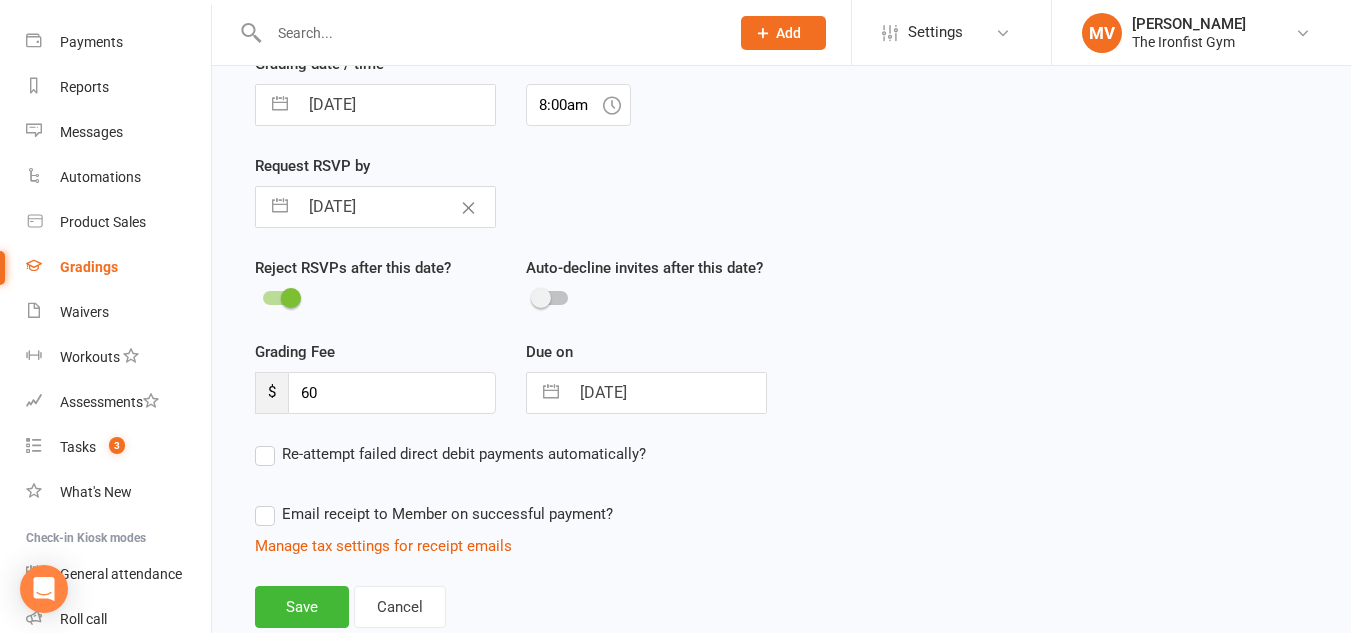 click at bounding box center (551, 298) 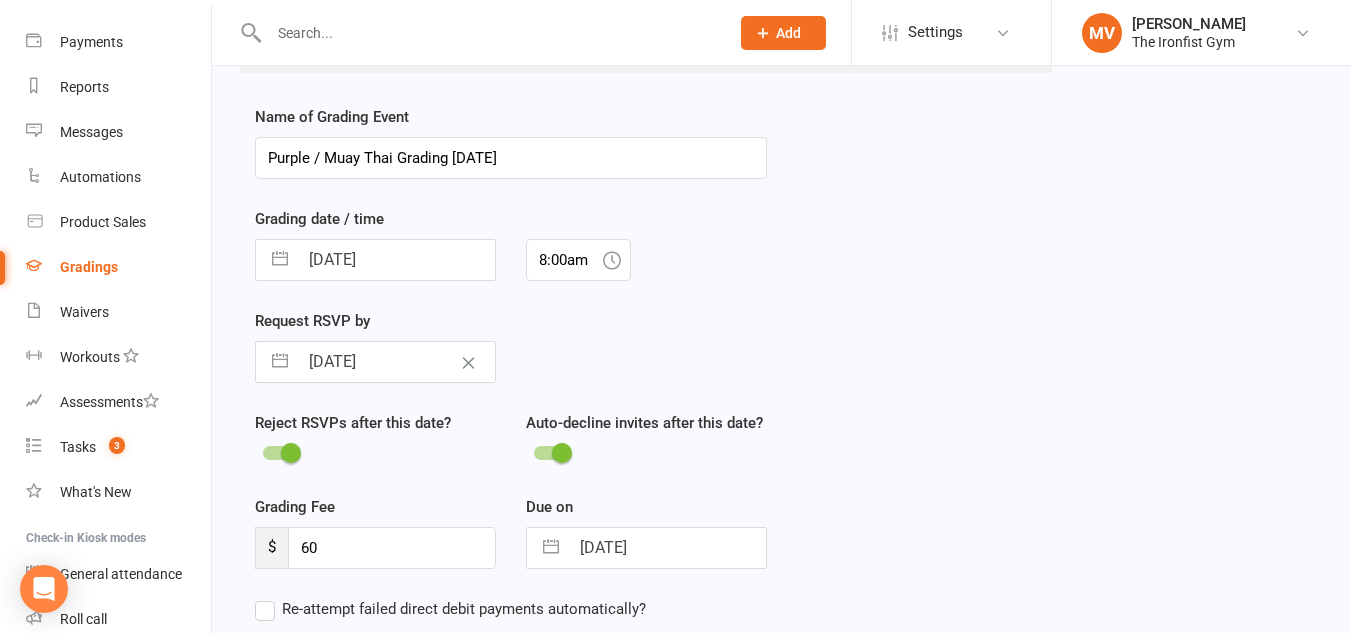 scroll, scrollTop: 373, scrollLeft: 0, axis: vertical 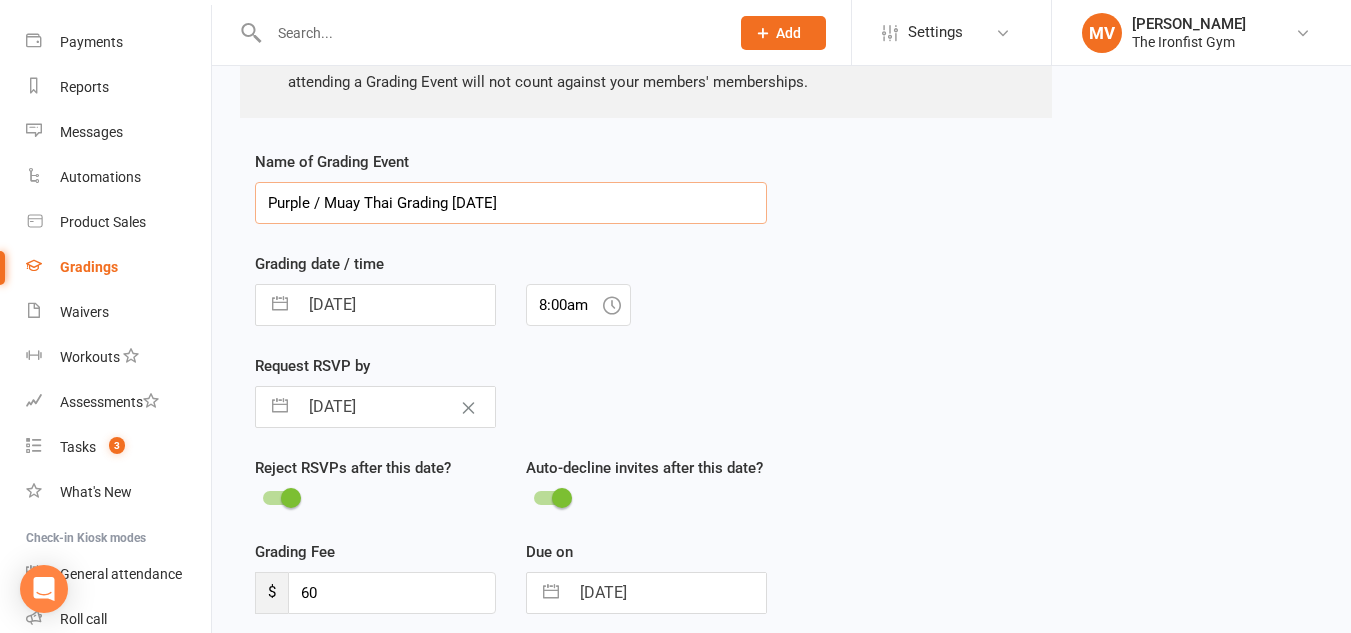 click on "Purple / Muay Thai Grading [DATE]" at bounding box center (511, 203) 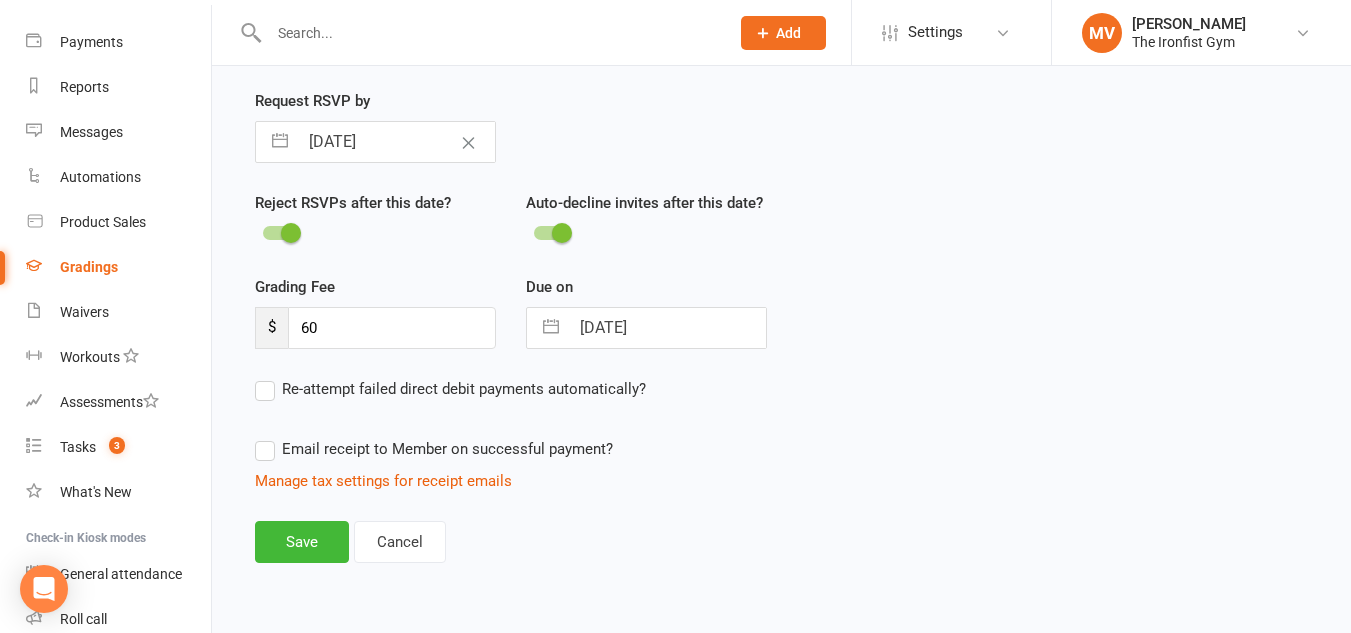 scroll, scrollTop: 657, scrollLeft: 0, axis: vertical 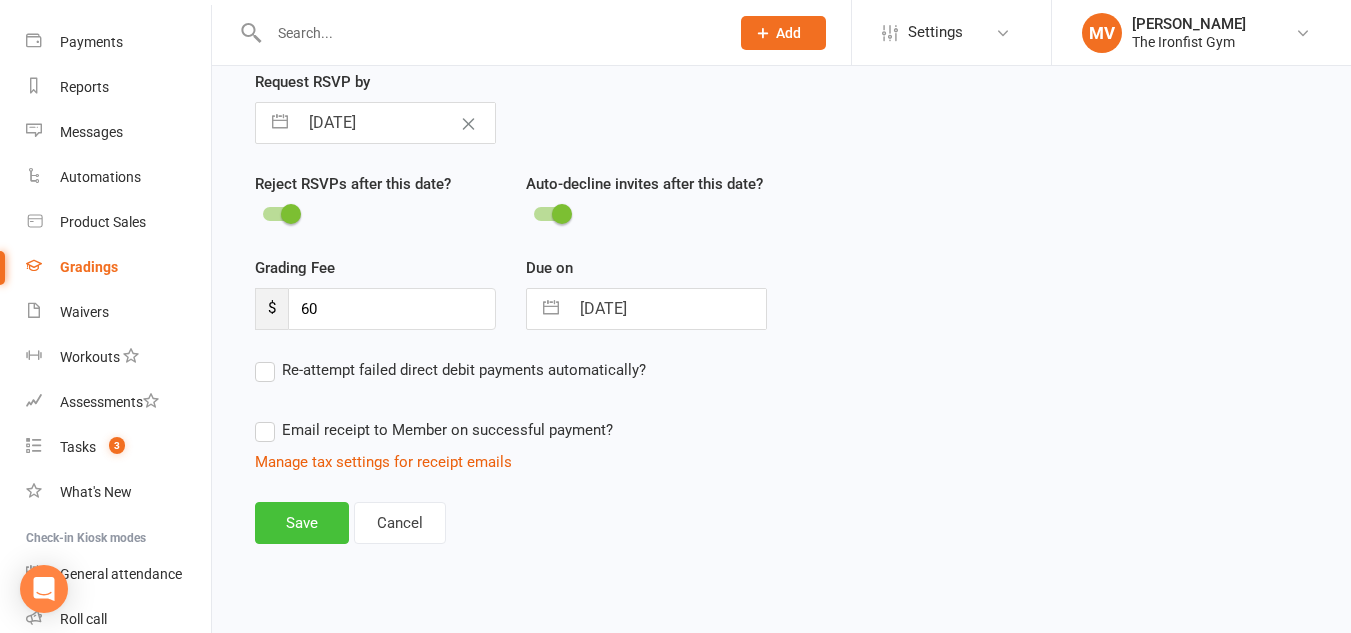type on "Purple /Muay Thai Grading [DATE]" 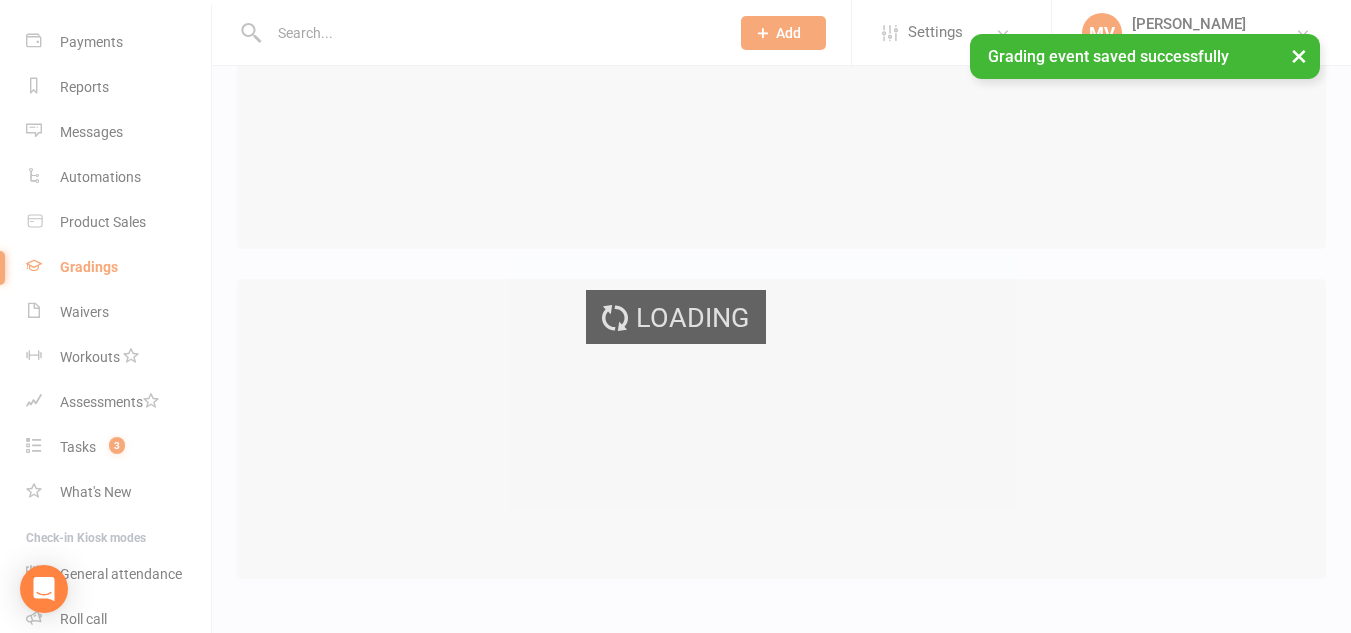 scroll, scrollTop: 0, scrollLeft: 0, axis: both 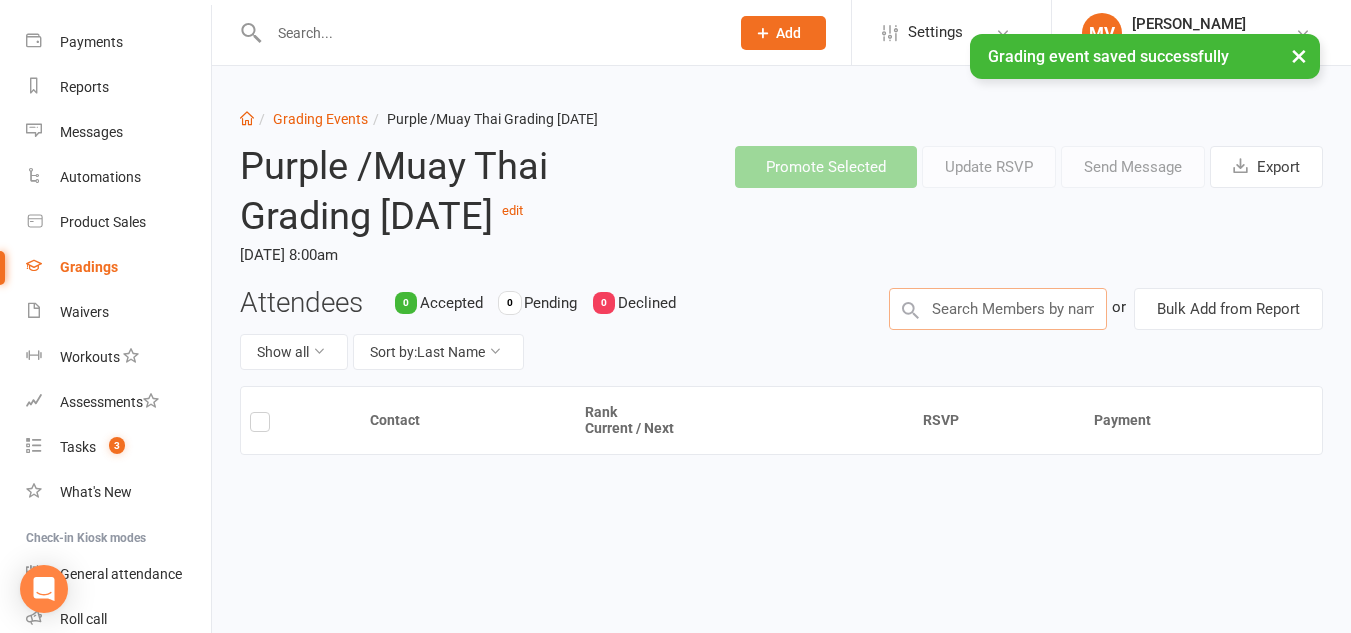 click at bounding box center [998, 309] 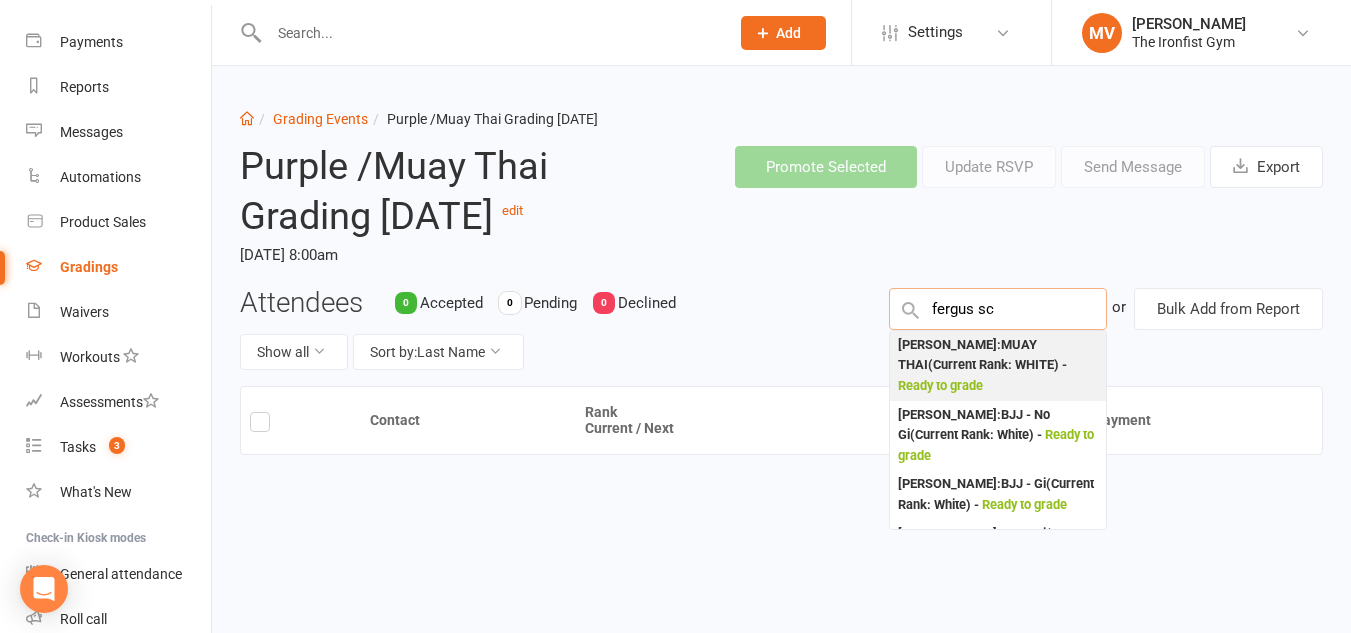 type on "fergus sc" 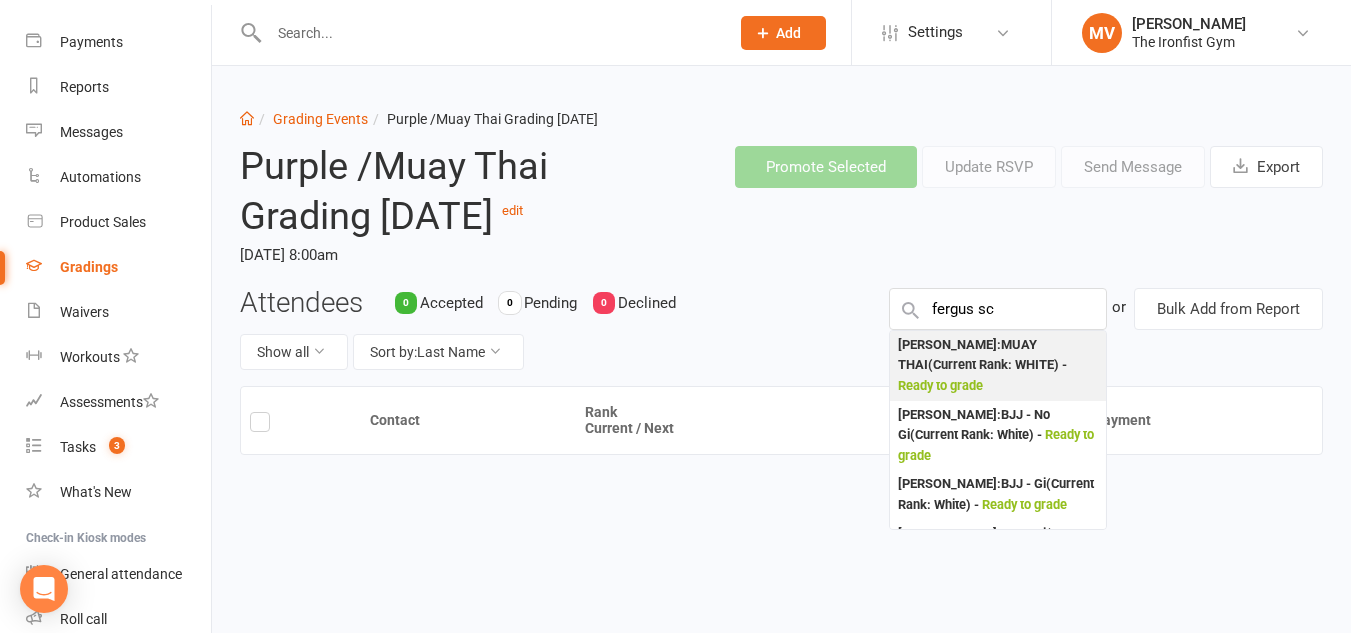 click on "[PERSON_NAME] :  MUAY THAI  (Current Rank:   WHITE ) -   Ready to grade" at bounding box center (998, 366) 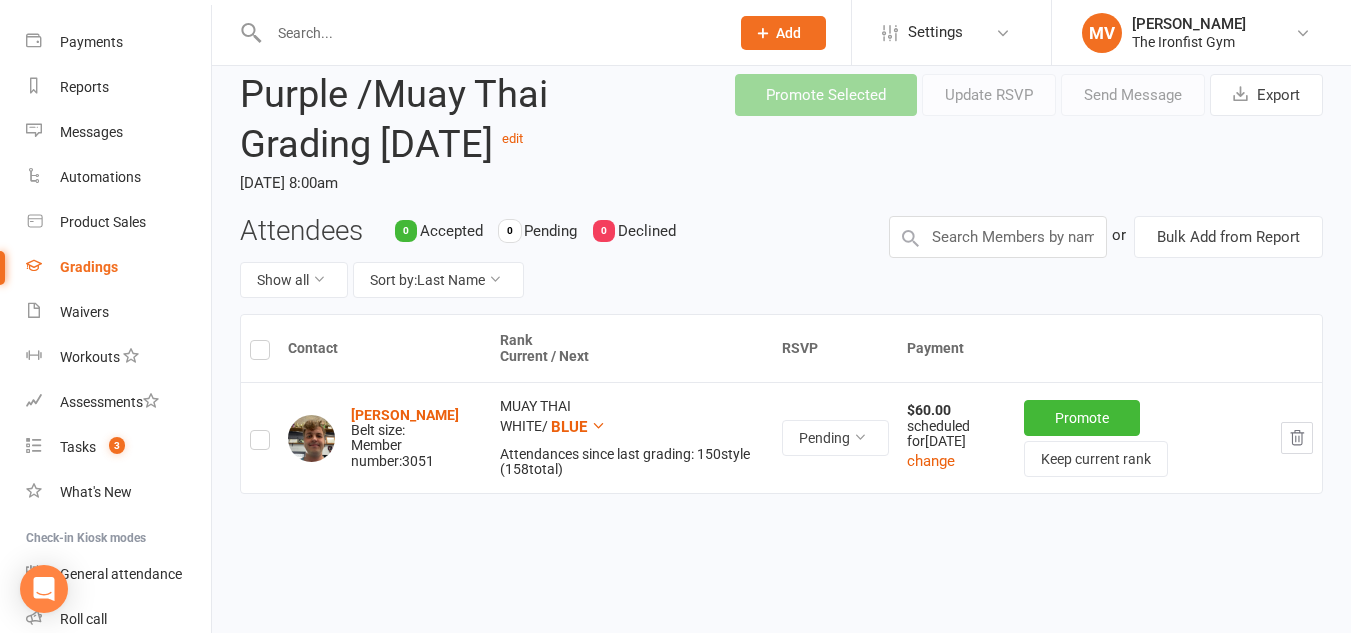 scroll, scrollTop: 100, scrollLeft: 0, axis: vertical 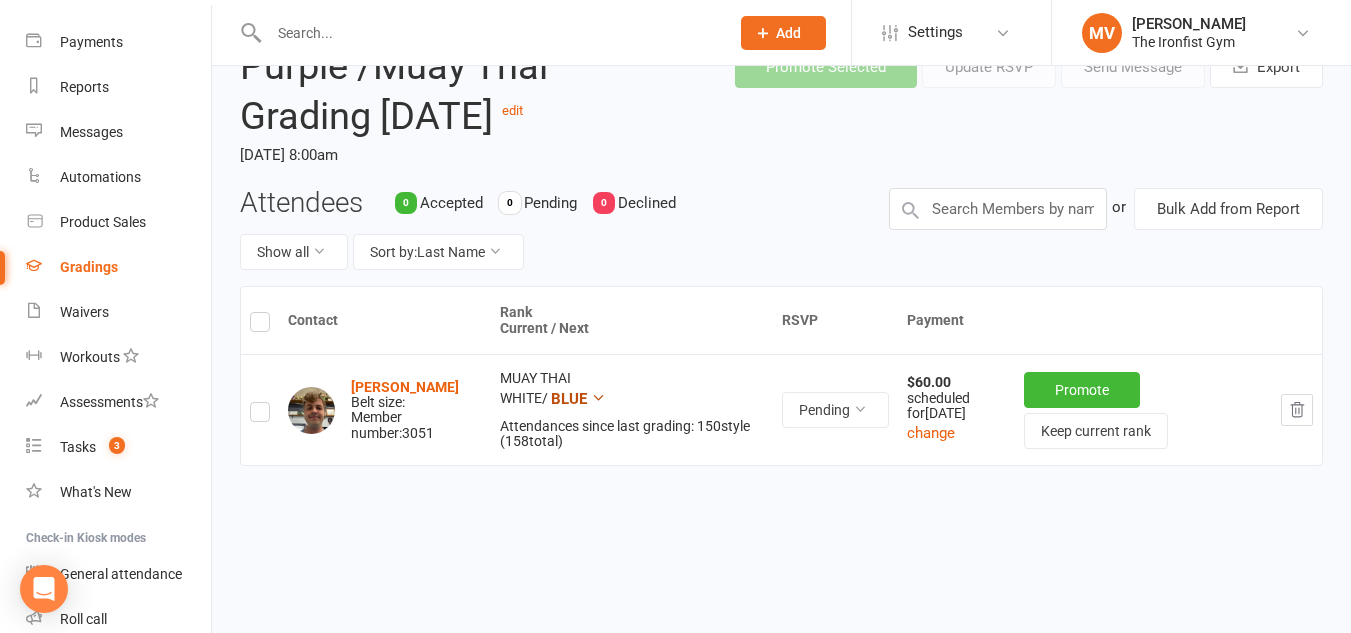 click at bounding box center (598, 397) 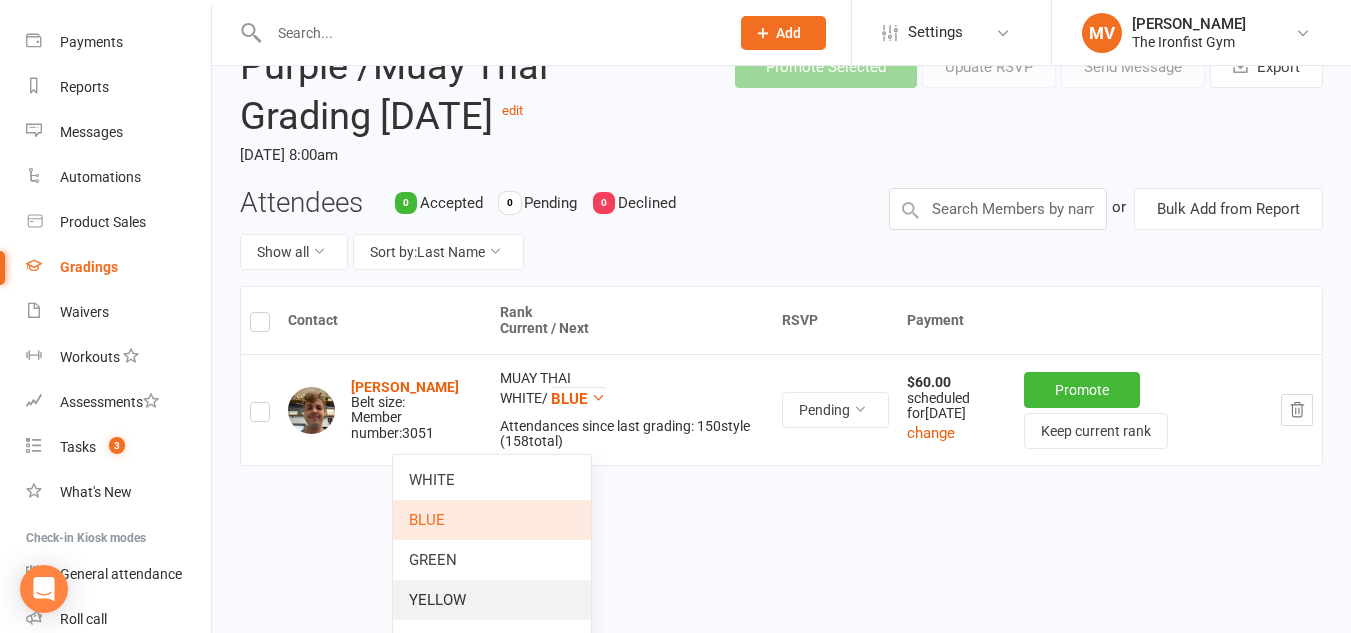 click on "YELLOW" at bounding box center [492, 600] 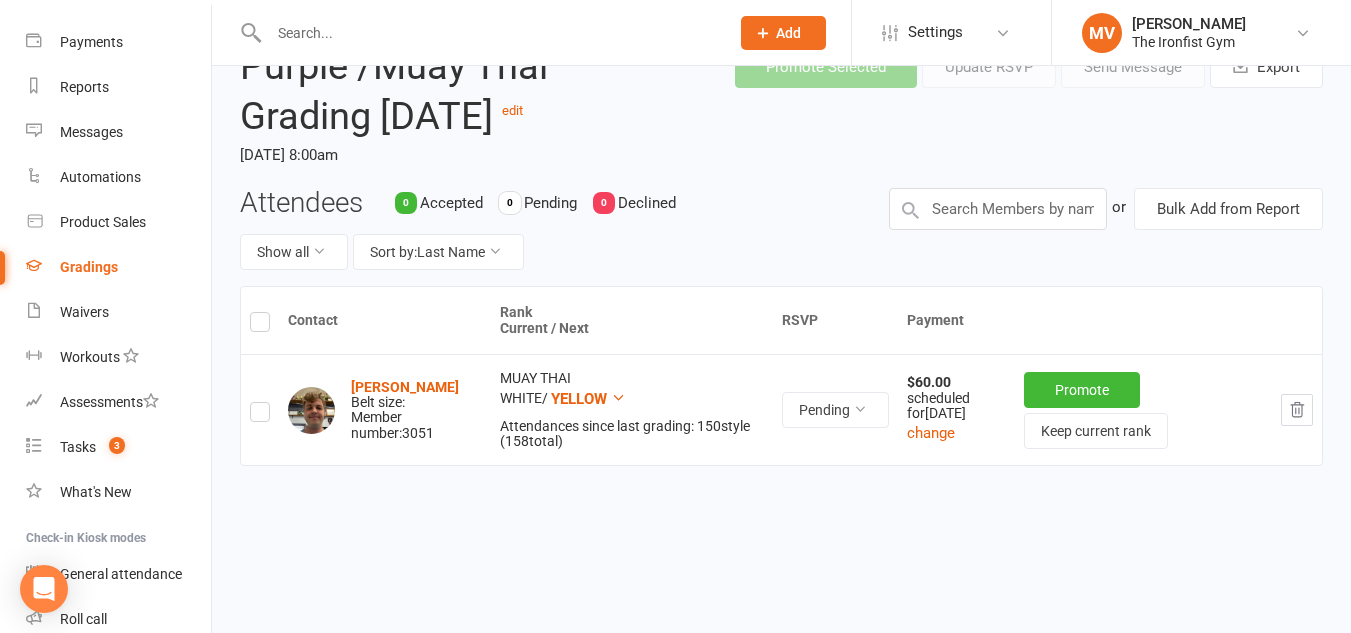 click at bounding box center (260, 415) 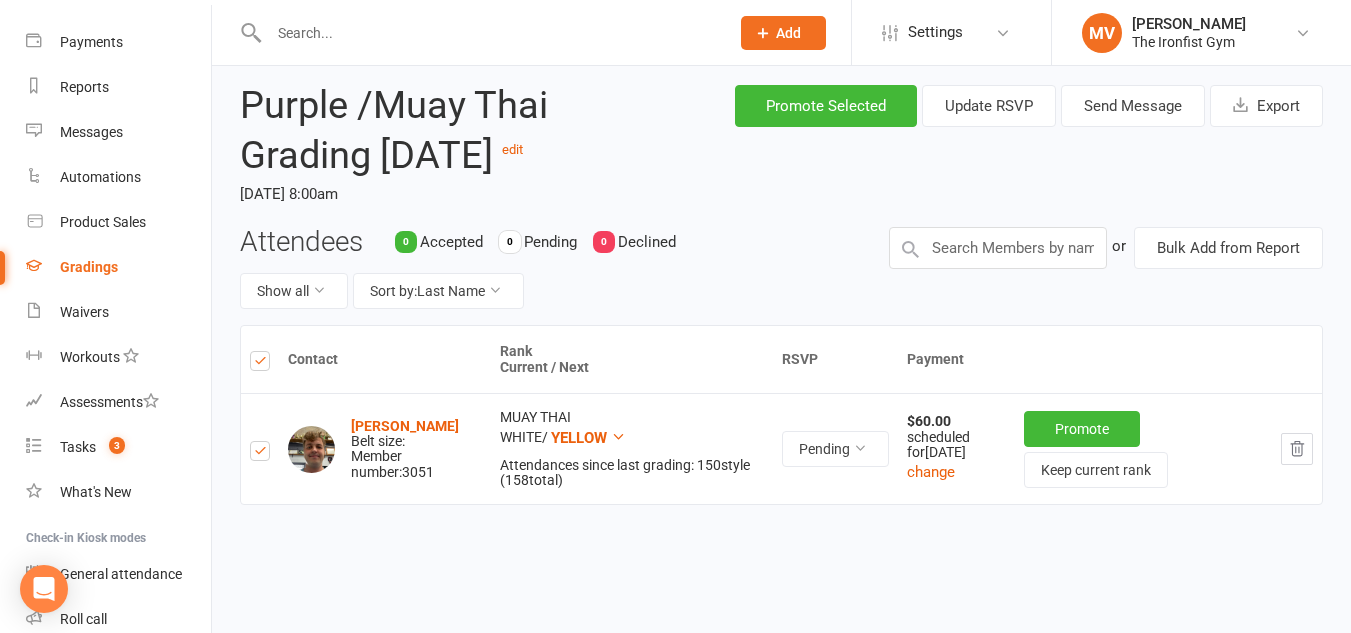 scroll, scrollTop: 0, scrollLeft: 0, axis: both 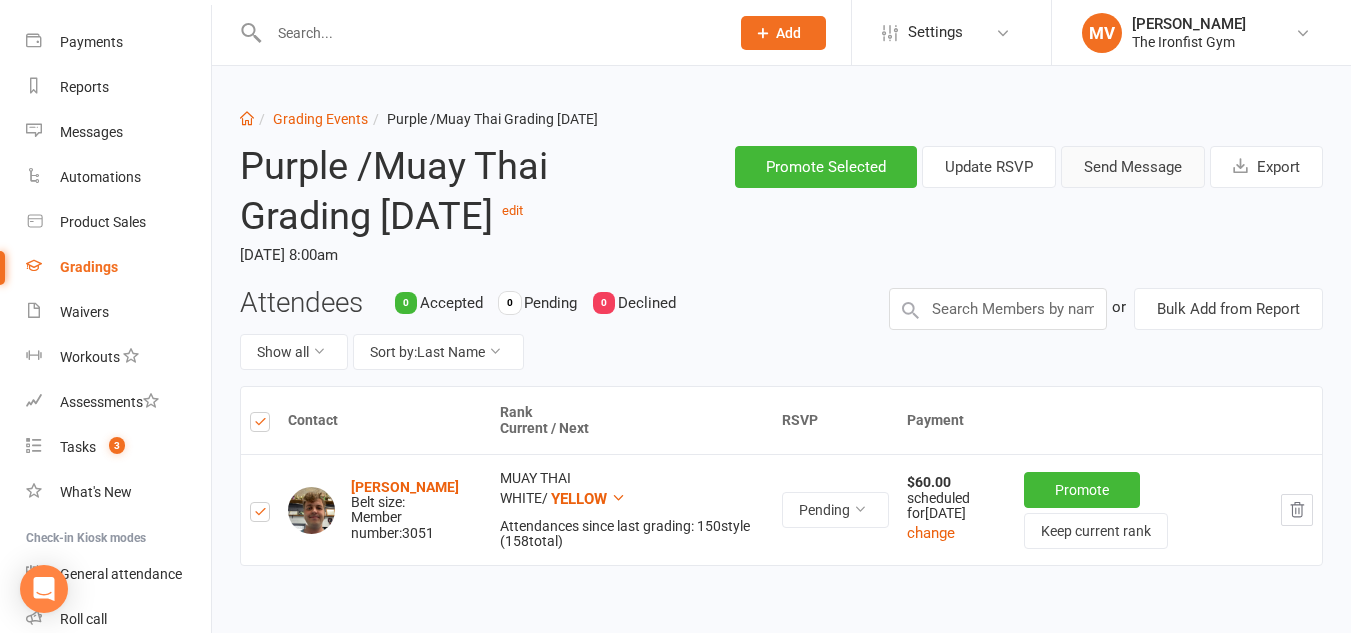 click on "Send Message" at bounding box center (1133, 167) 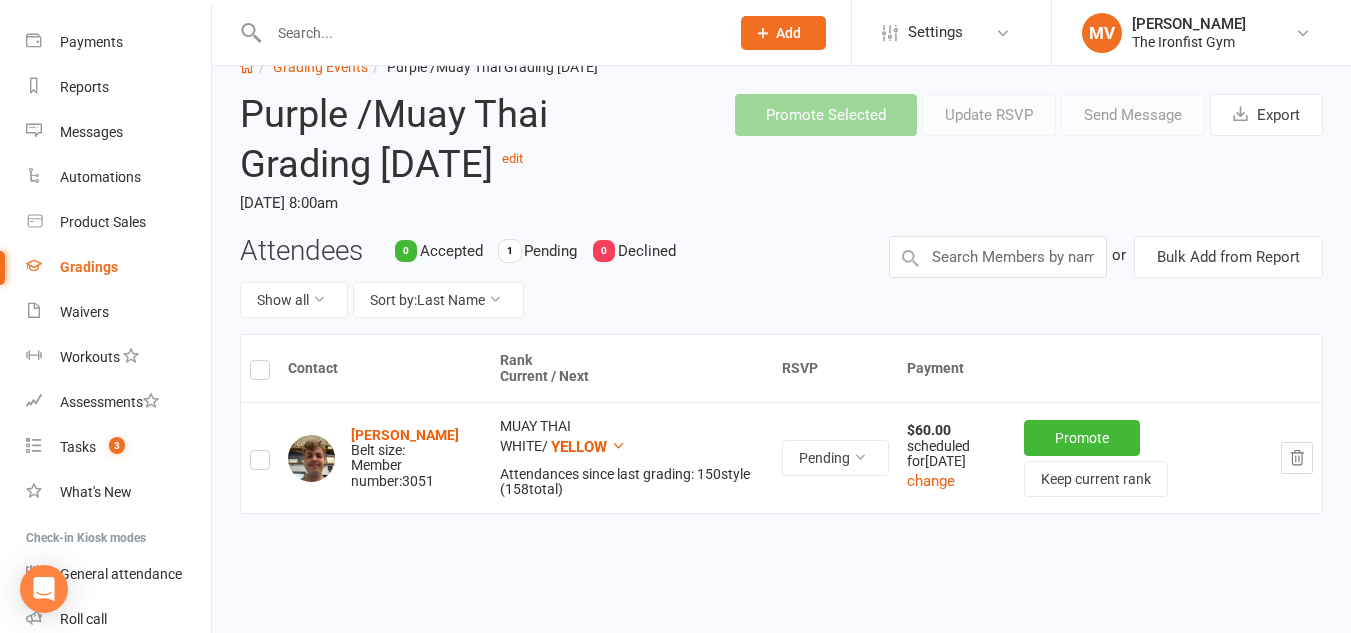 scroll, scrollTop: 100, scrollLeft: 0, axis: vertical 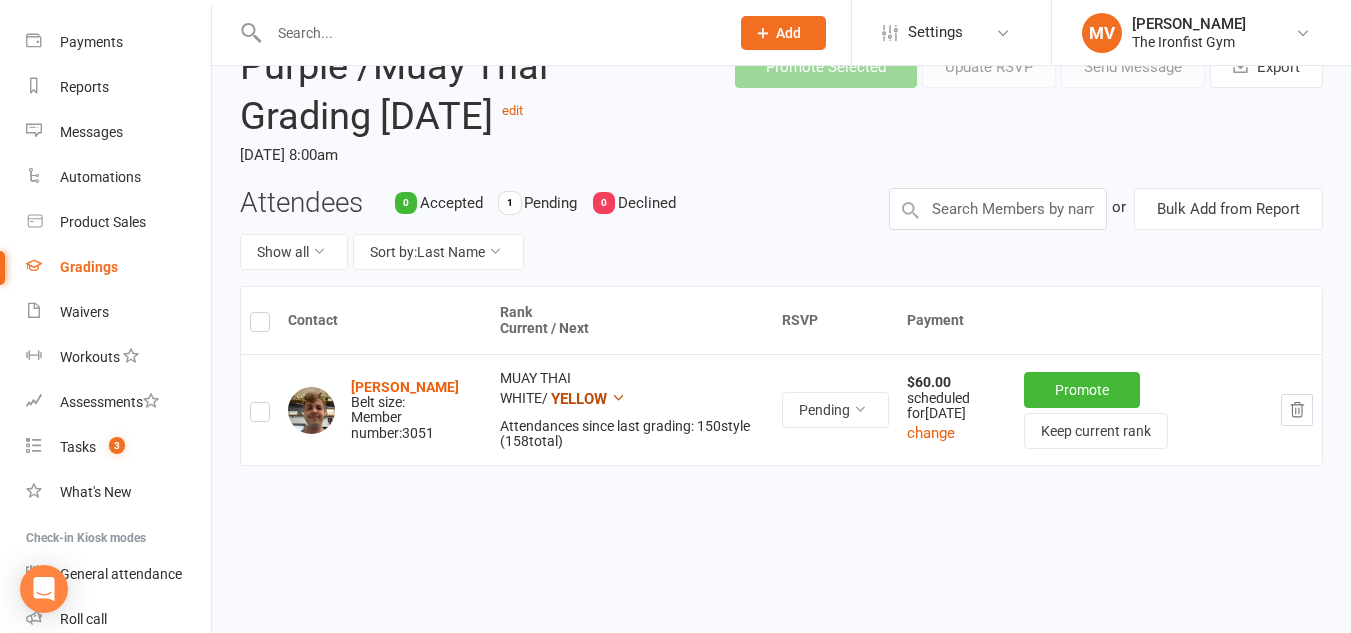 click at bounding box center (618, 397) 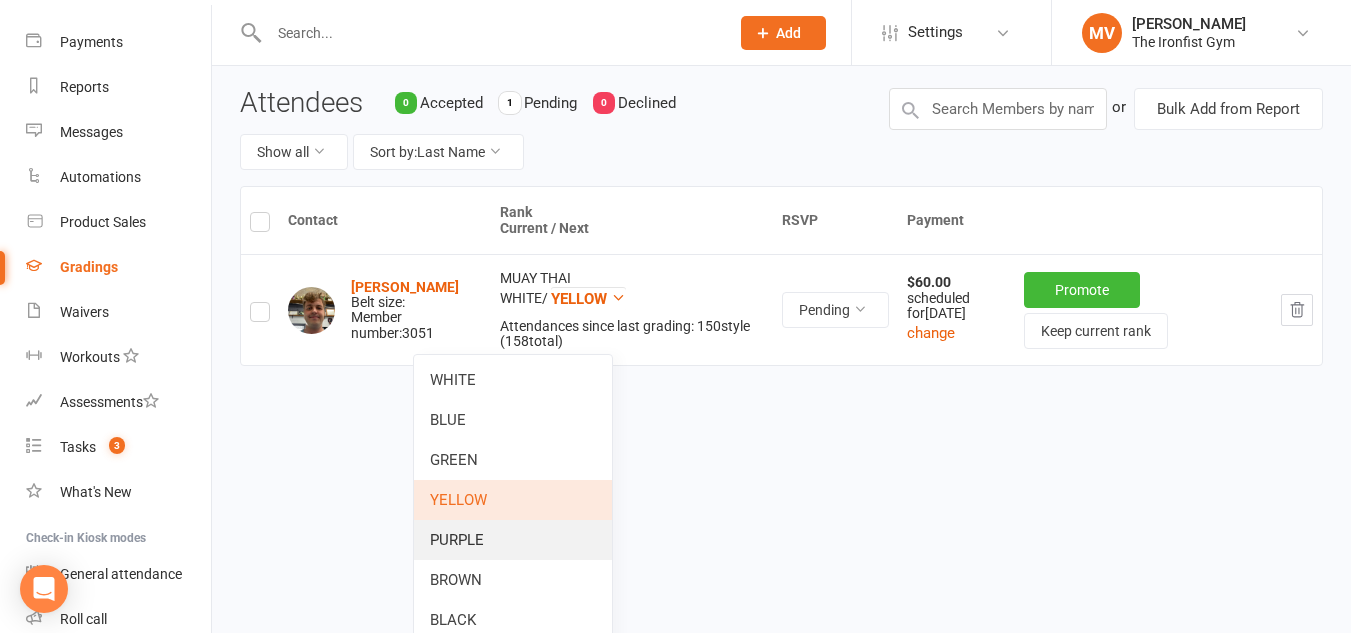 click on "PURPLE" at bounding box center (513, 540) 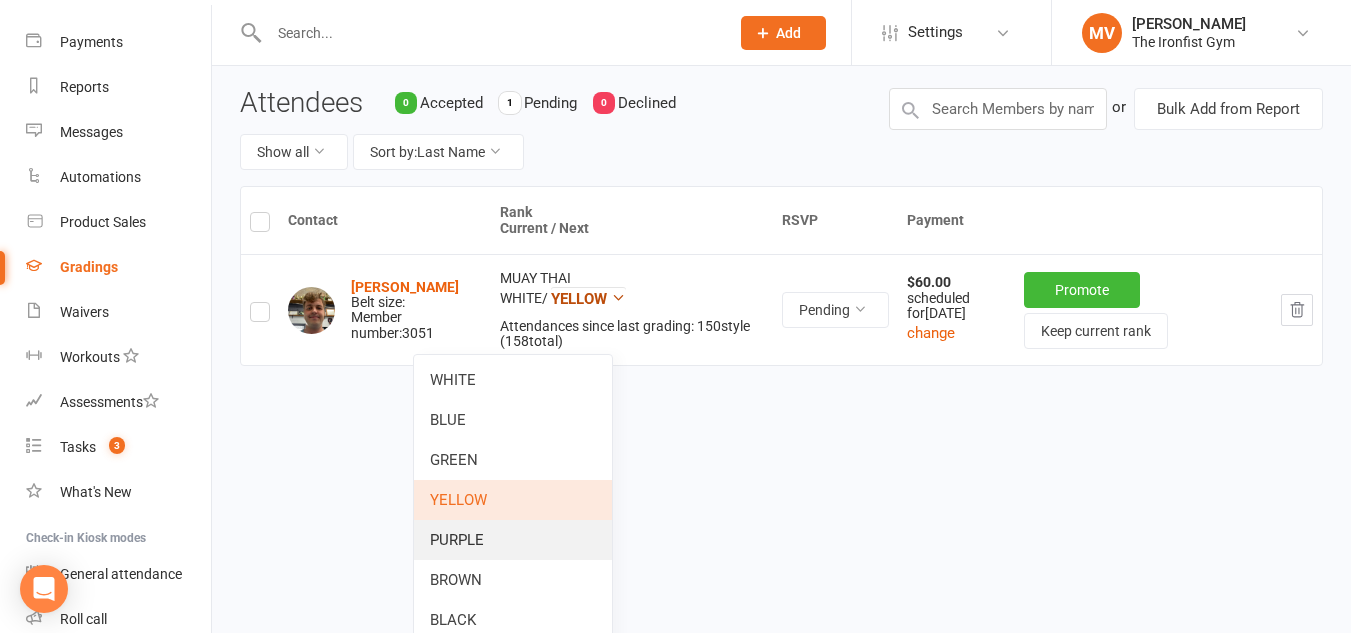 scroll, scrollTop: 161, scrollLeft: 0, axis: vertical 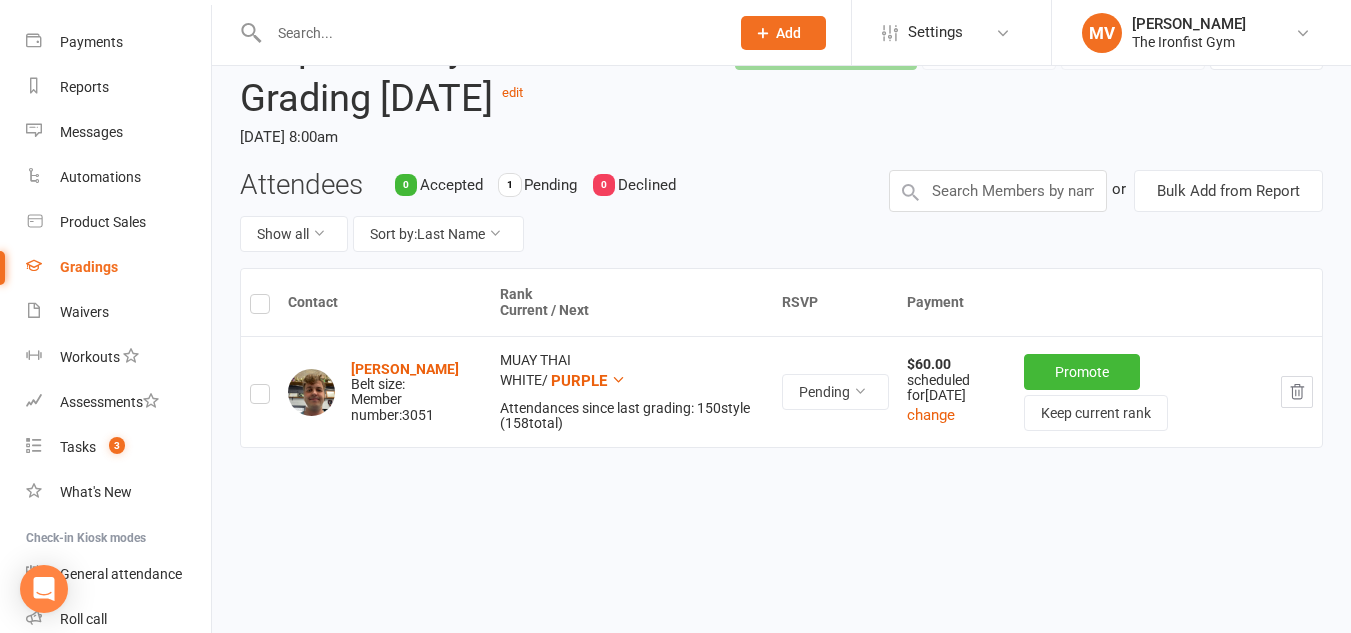 click at bounding box center [260, 307] 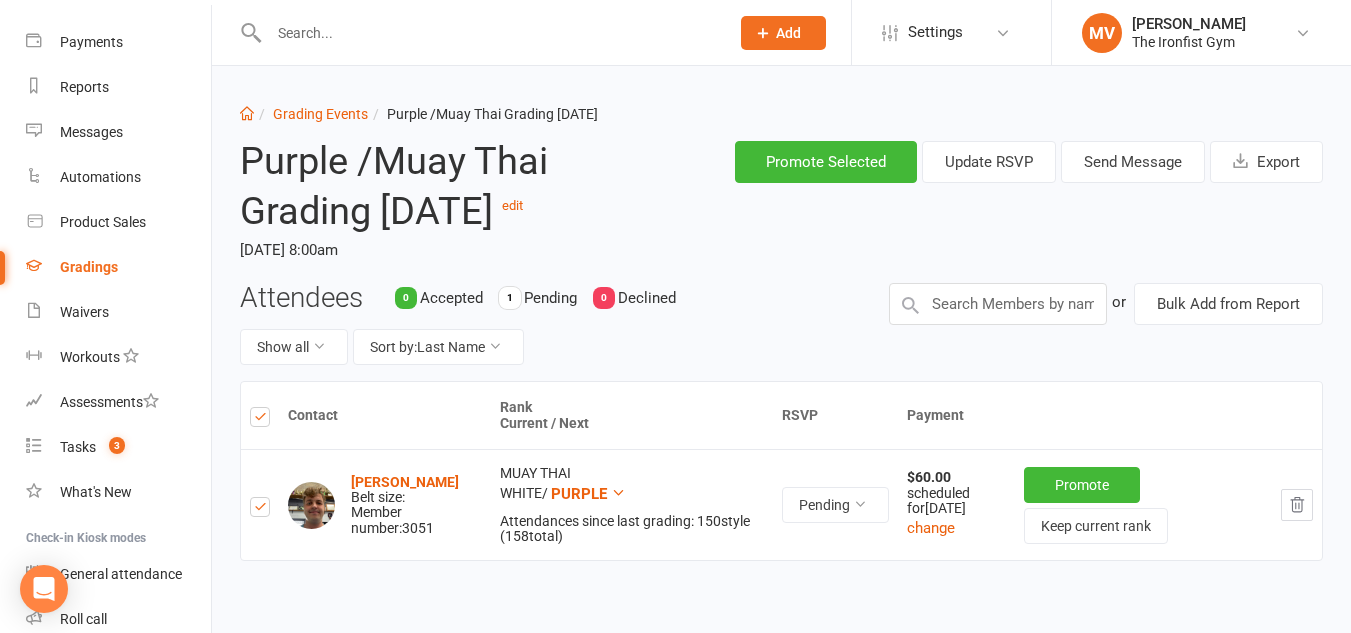 scroll, scrollTop: 0, scrollLeft: 0, axis: both 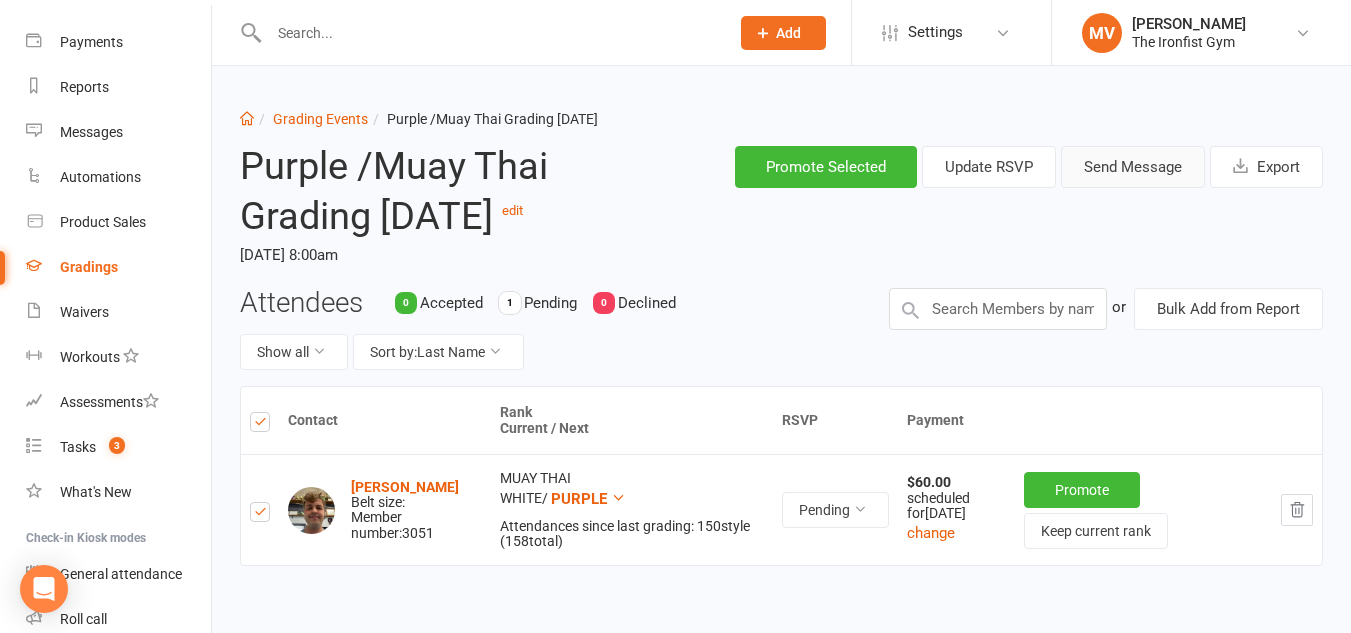 click on "Send Message" at bounding box center [1133, 167] 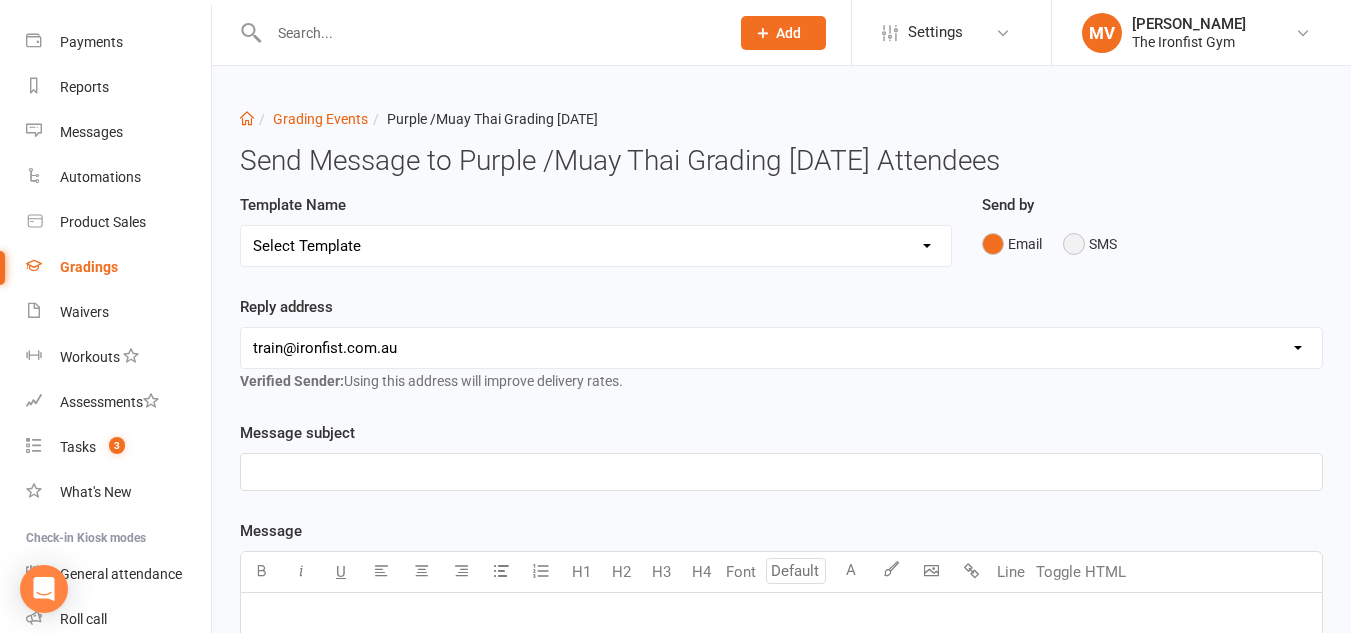 click on "SMS" at bounding box center [1090, 244] 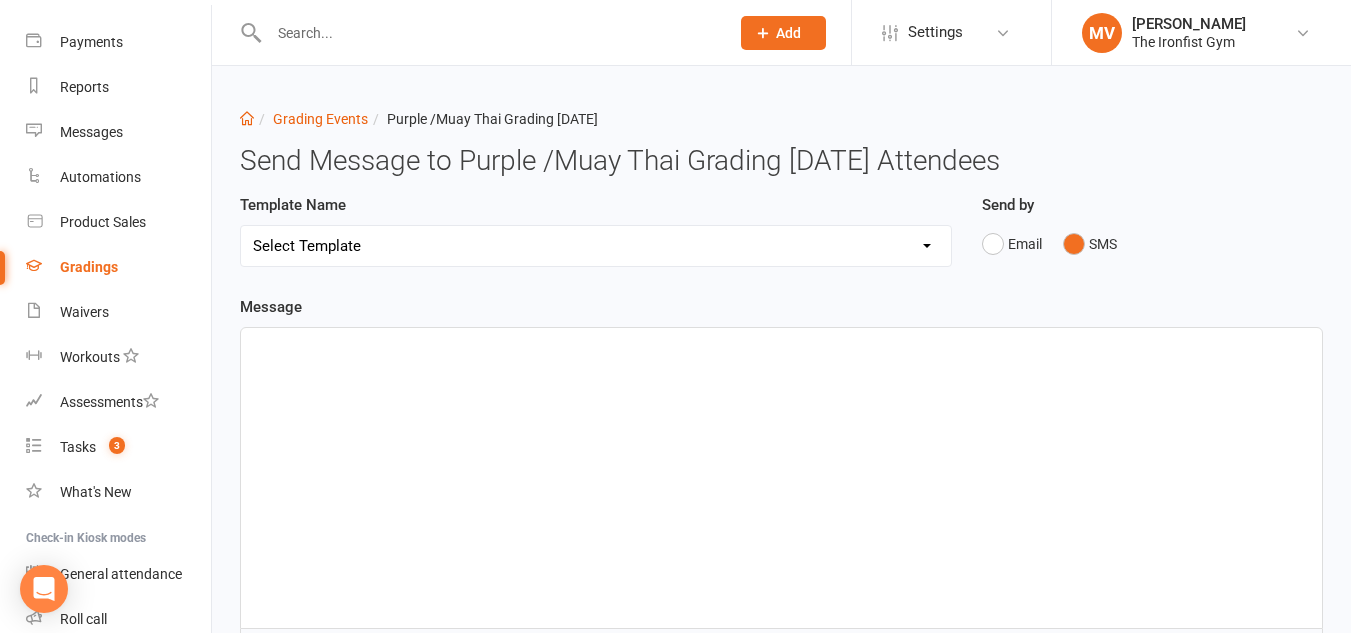 click on "Select Template [Email] Confirmation of Successful Grading [Email] Grading Event Reminder [Email] Invitation to Grading Event [SMS] Notice of Grading [Email] Notification of change to Grading Event date/time" at bounding box center (596, 246) 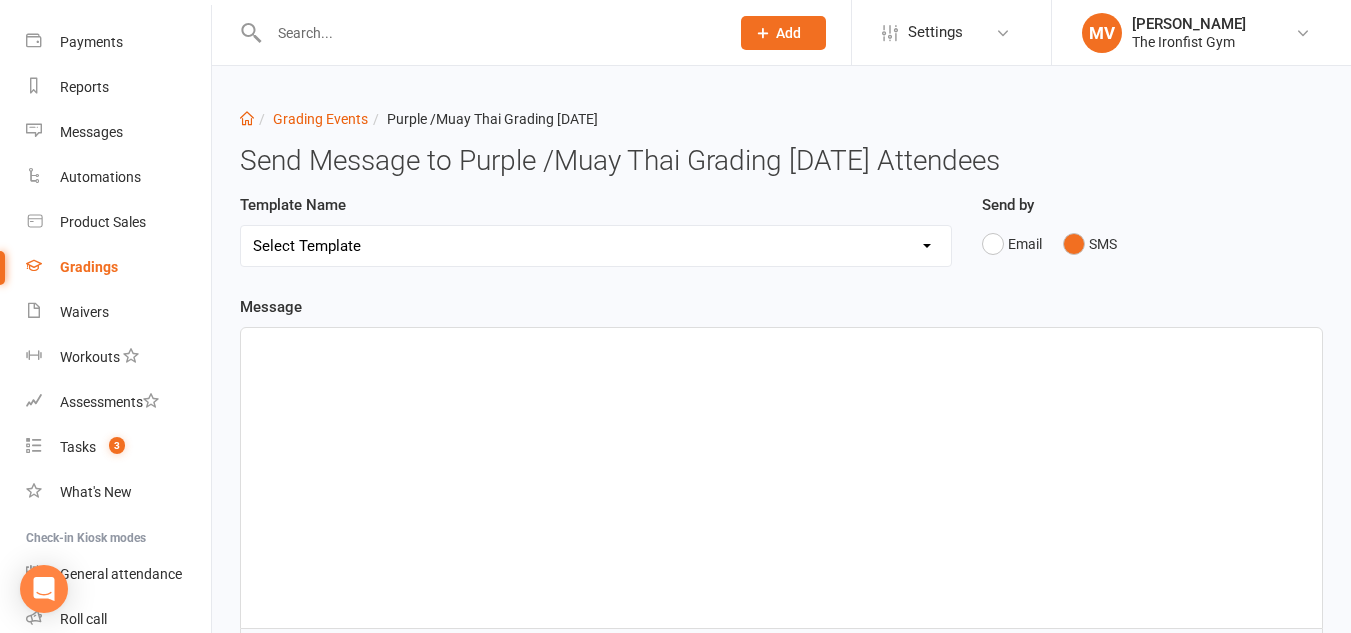 select on "3" 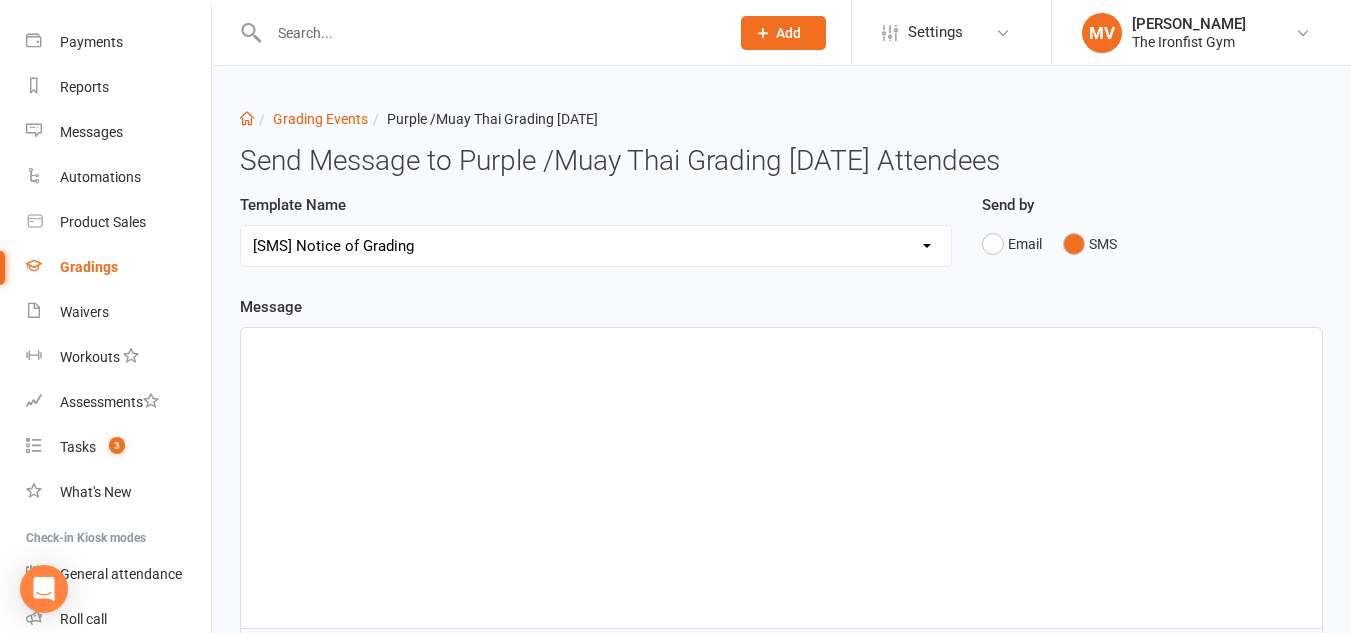 click on "Select Template [Email] Confirmation of Successful Grading [Email] Grading Event Reminder [Email] Invitation to Grading Event [SMS] Notice of Grading [Email] Notification of change to Grading Event date/time" at bounding box center [596, 246] 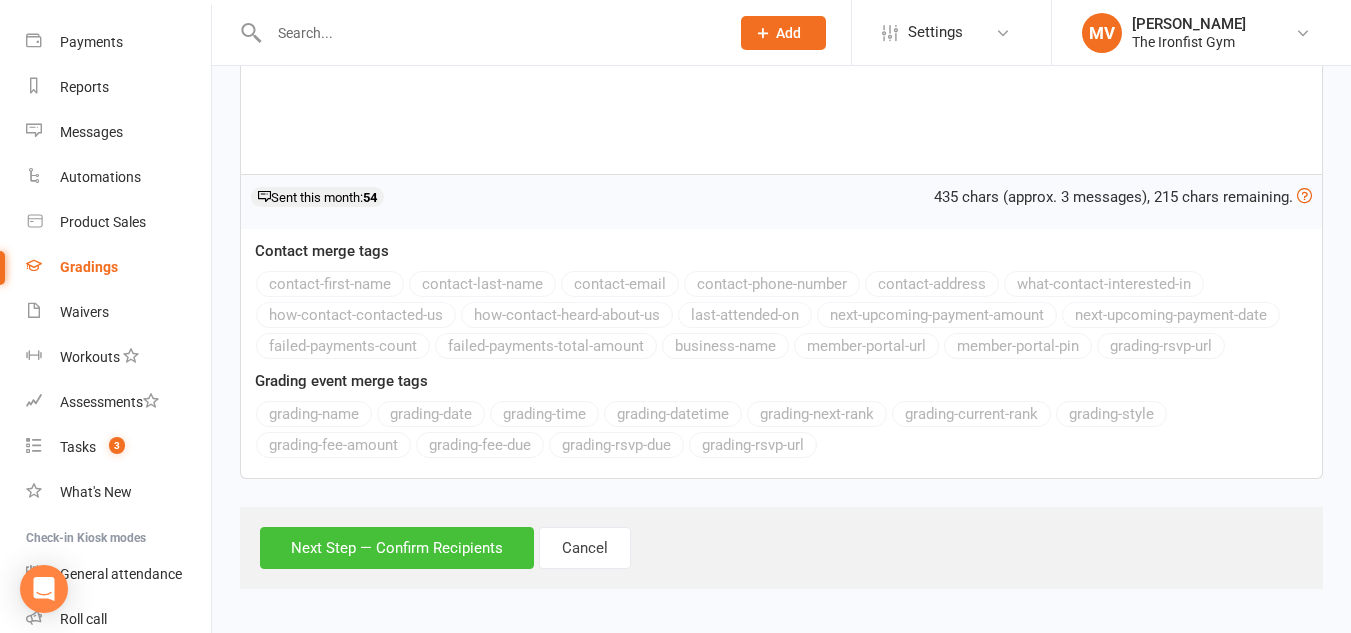 scroll, scrollTop: 455, scrollLeft: 0, axis: vertical 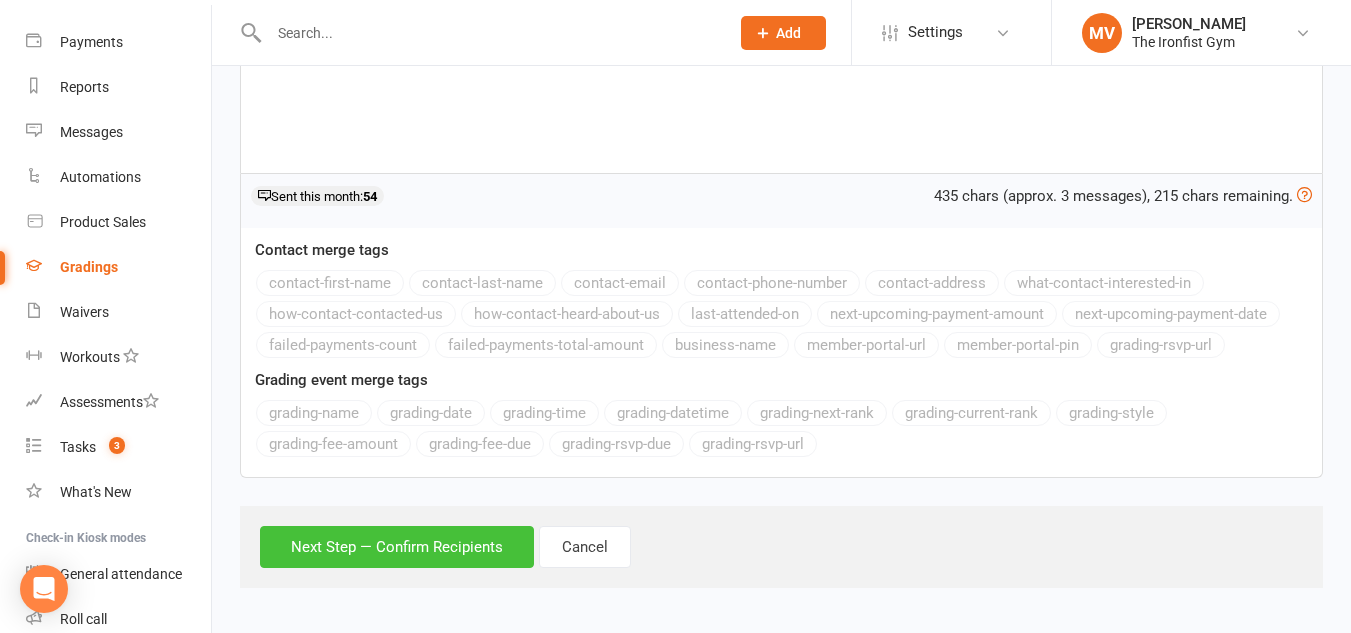 drag, startPoint x: 418, startPoint y: 537, endPoint x: 441, endPoint y: 573, distance: 42.72002 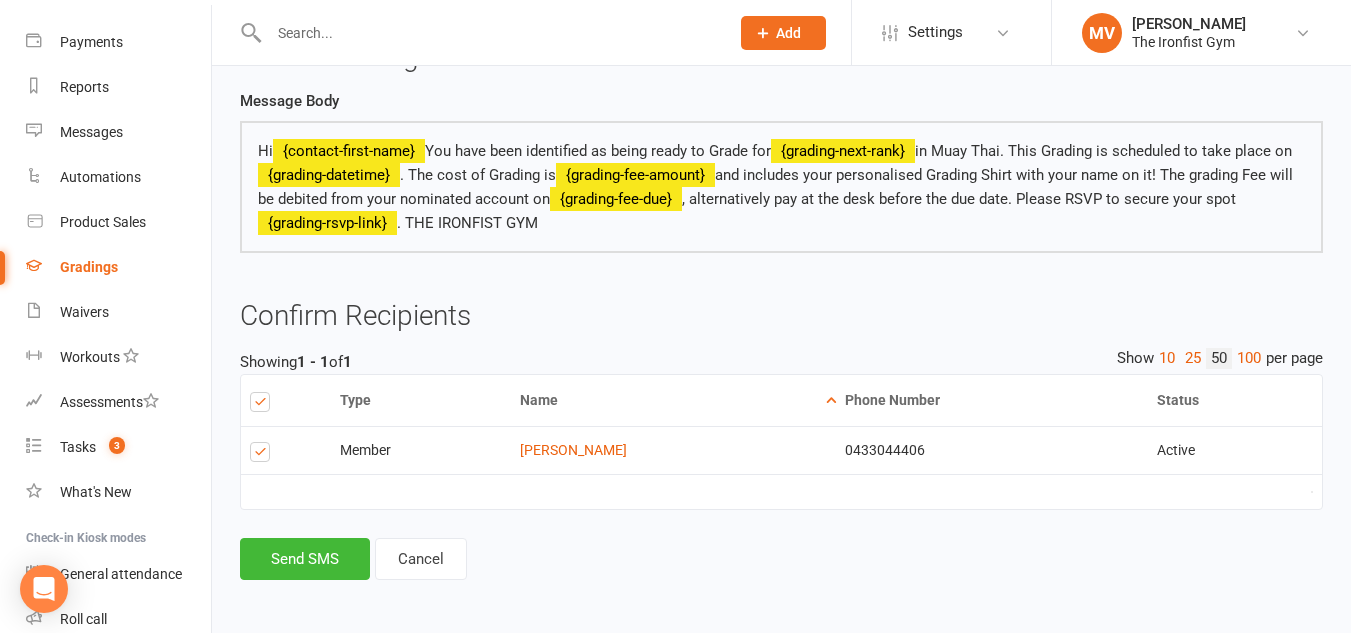 scroll, scrollTop: 242, scrollLeft: 0, axis: vertical 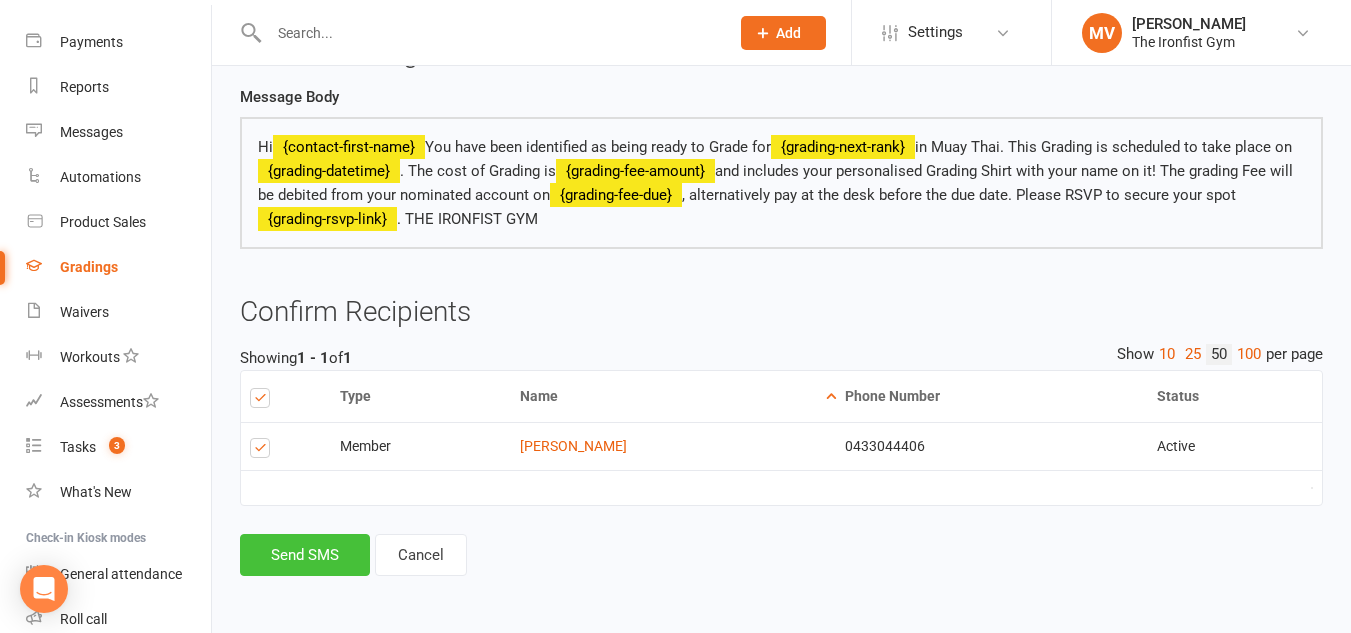 click on "Send SMS" at bounding box center (305, 555) 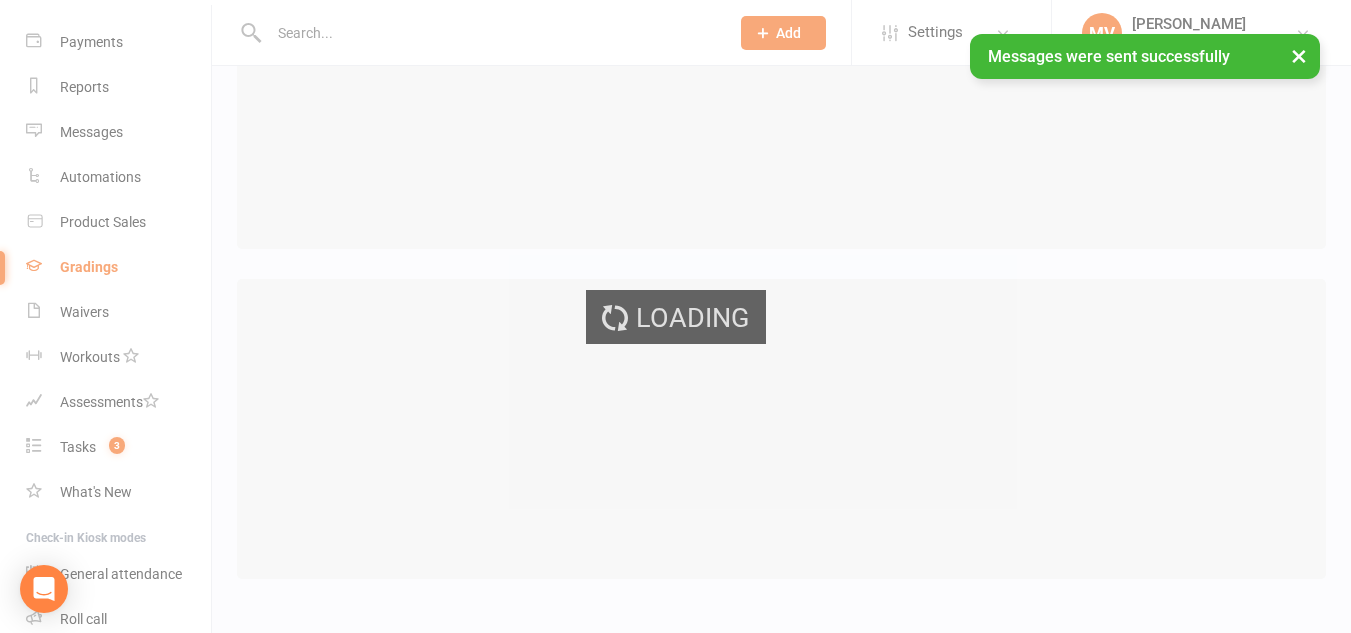 scroll, scrollTop: 0, scrollLeft: 0, axis: both 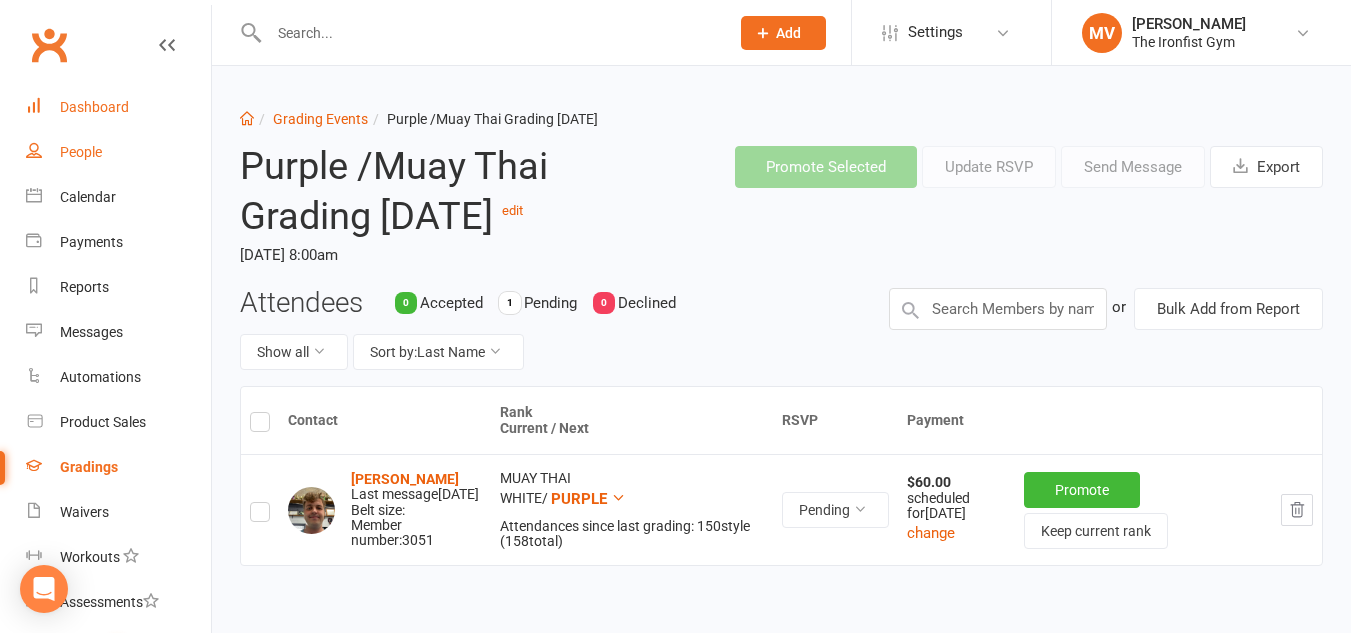 drag, startPoint x: 119, startPoint y: 107, endPoint x: 128, endPoint y: 130, distance: 24.698177 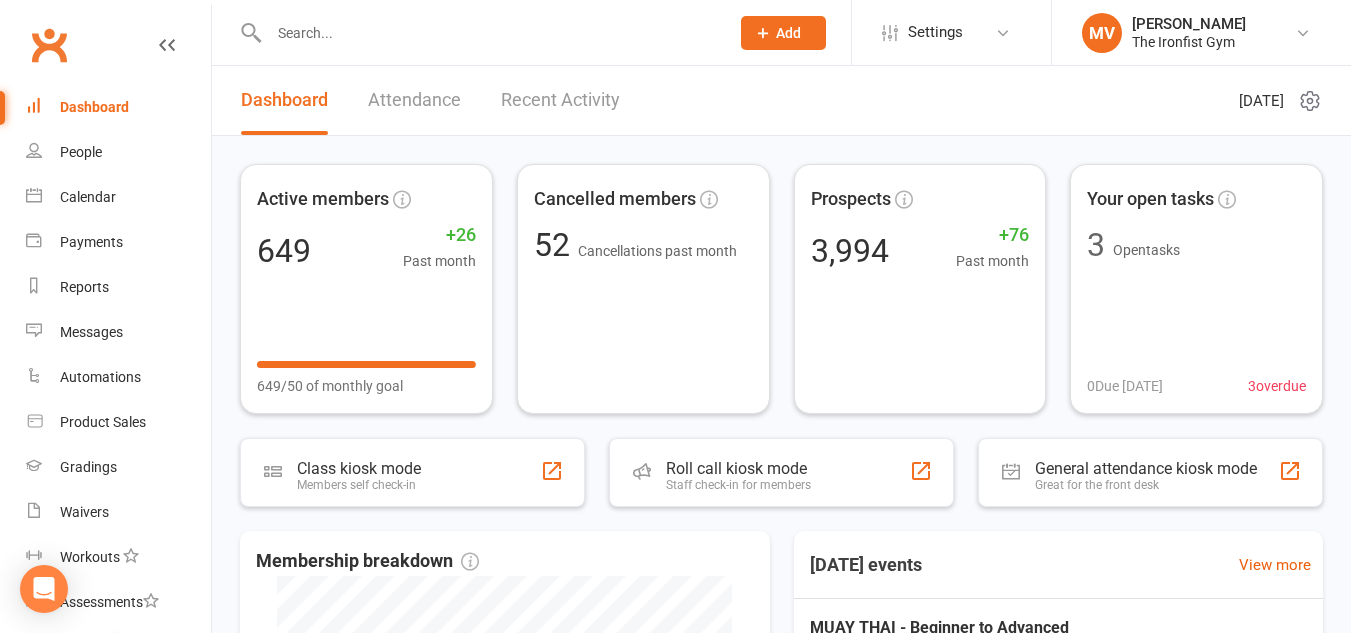 click on "Attendance" at bounding box center (414, 100) 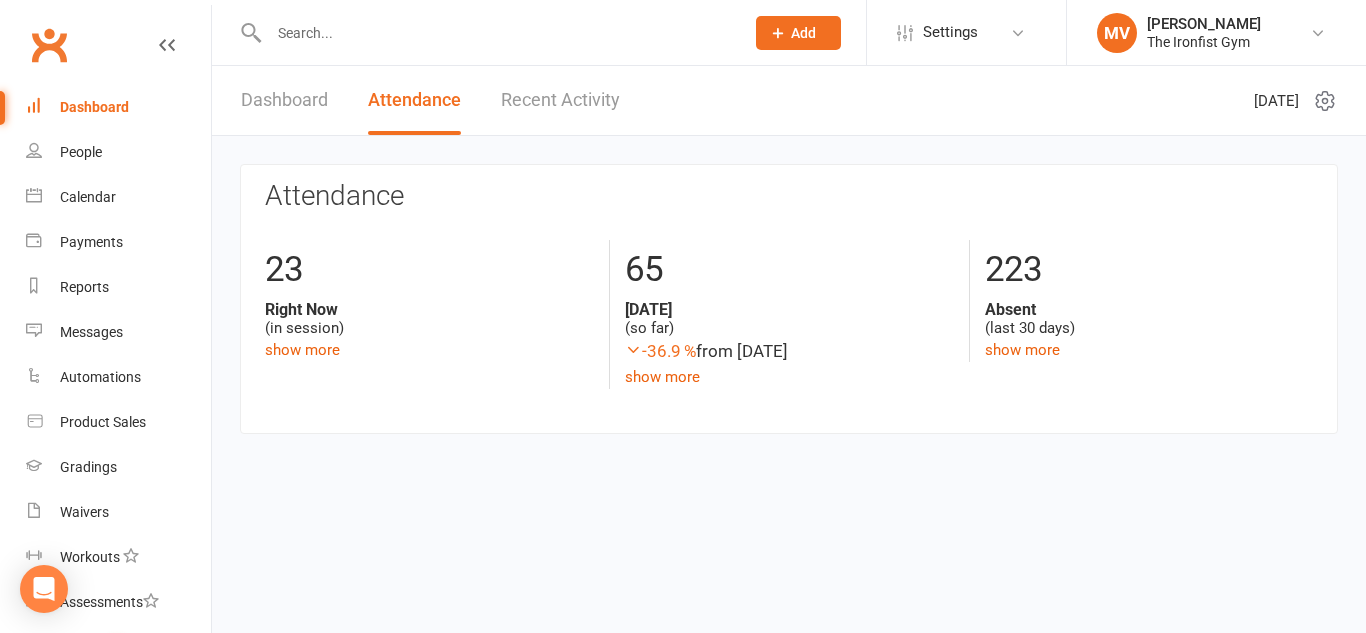 click at bounding box center (496, 33) 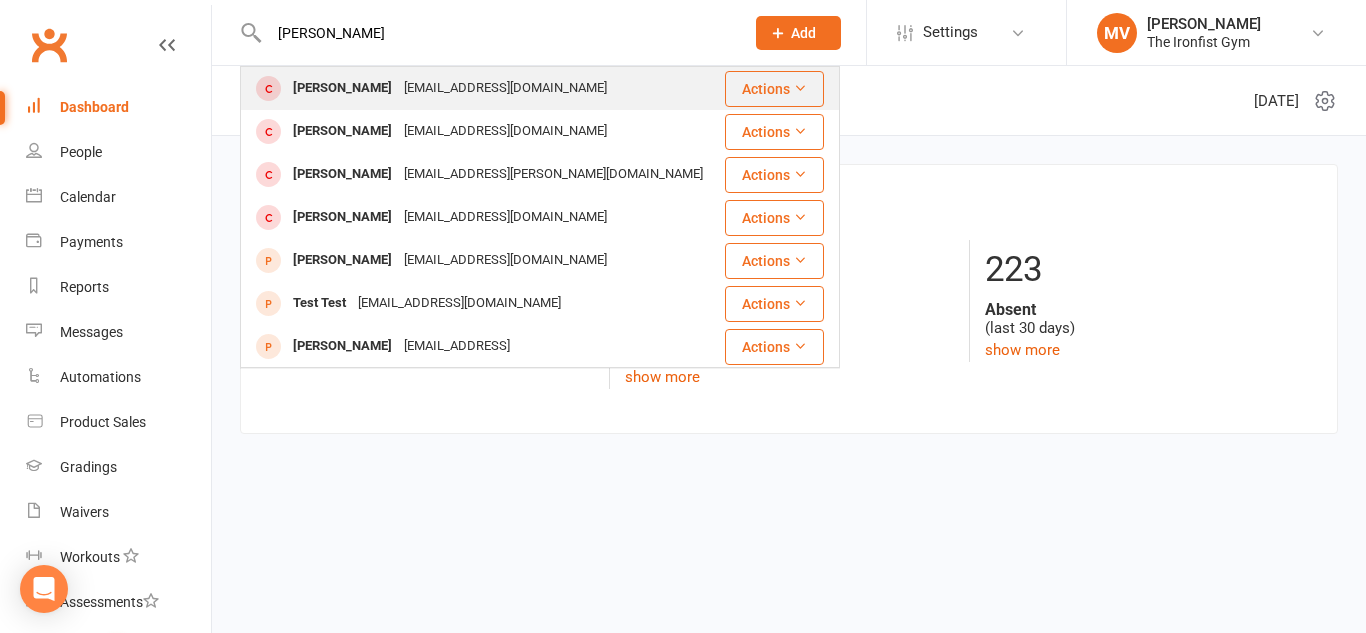 type on "[PERSON_NAME]" 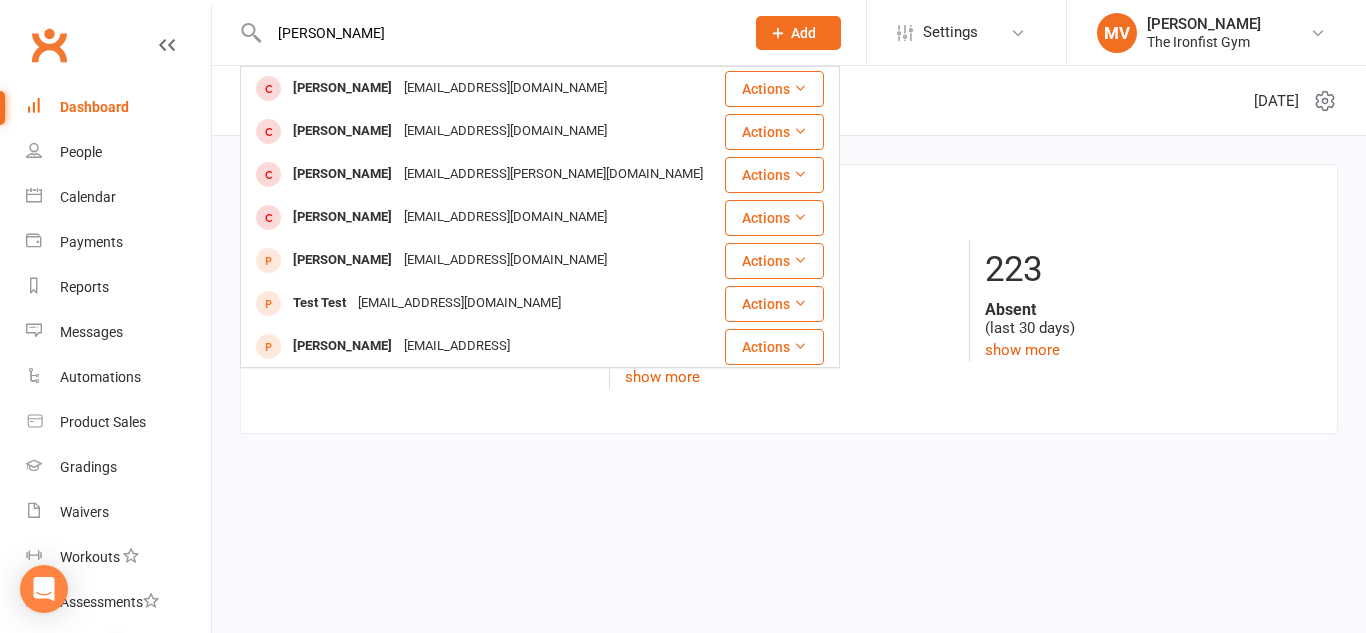 drag, startPoint x: 316, startPoint y: 89, endPoint x: 349, endPoint y: 107, distance: 37.589893 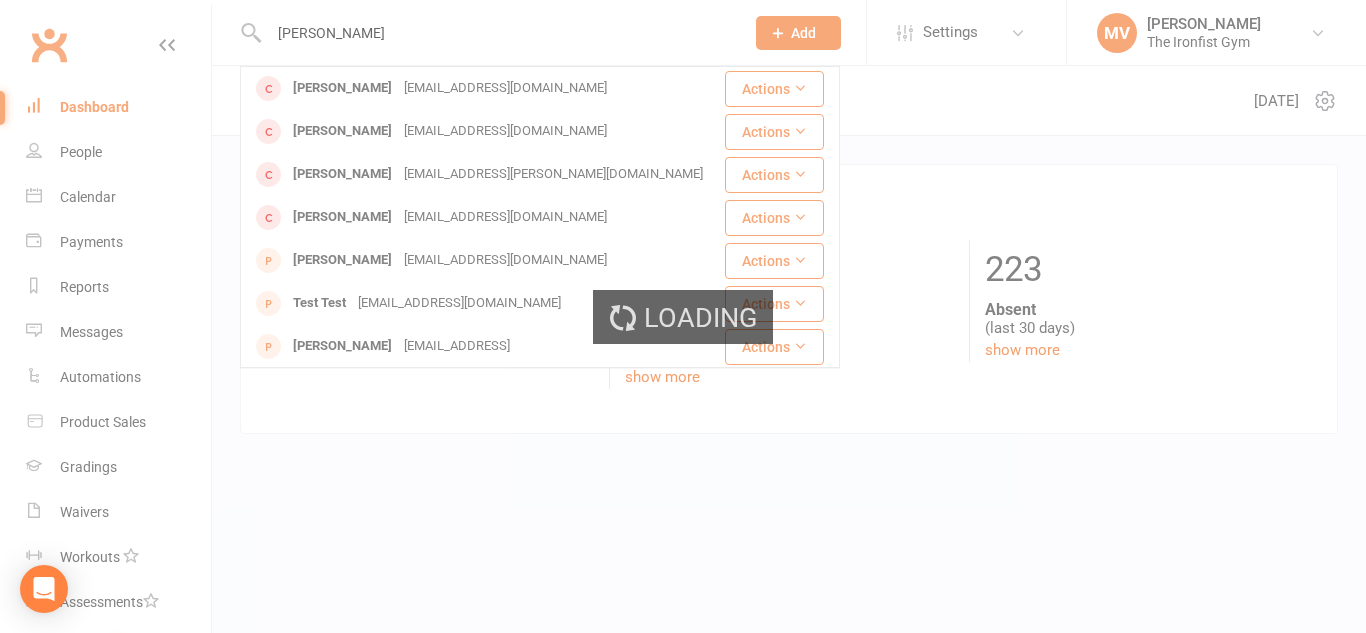 type 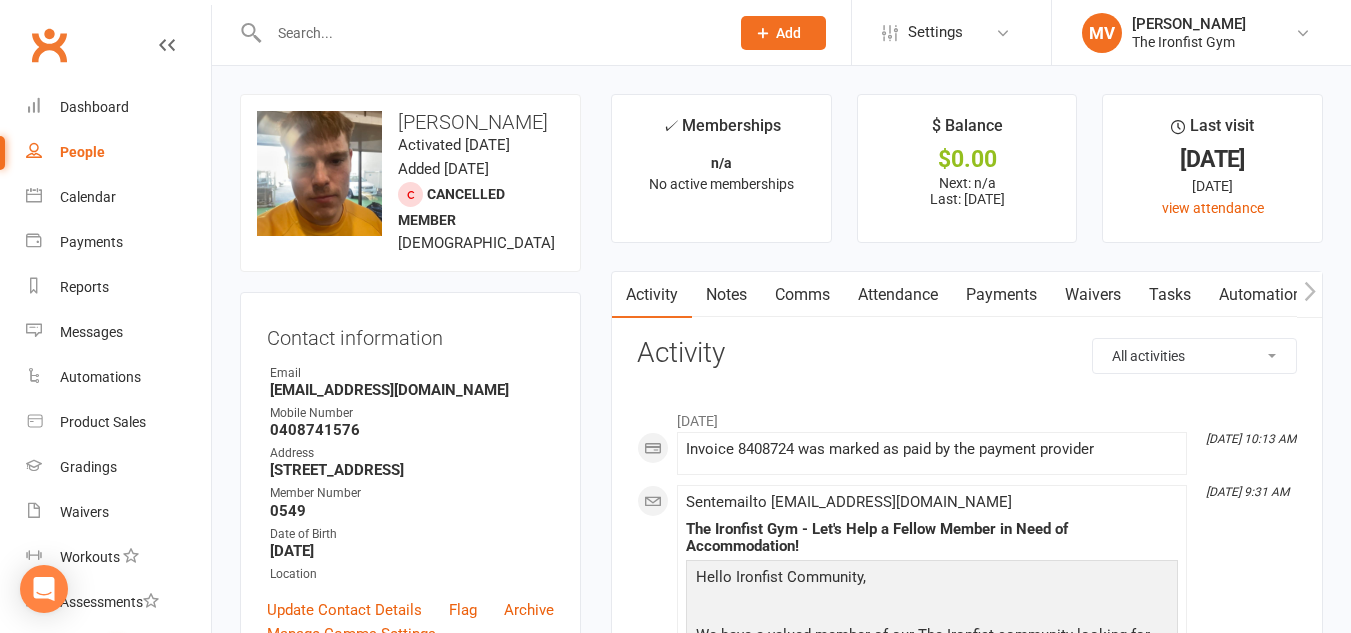 click at bounding box center (1309, 294) 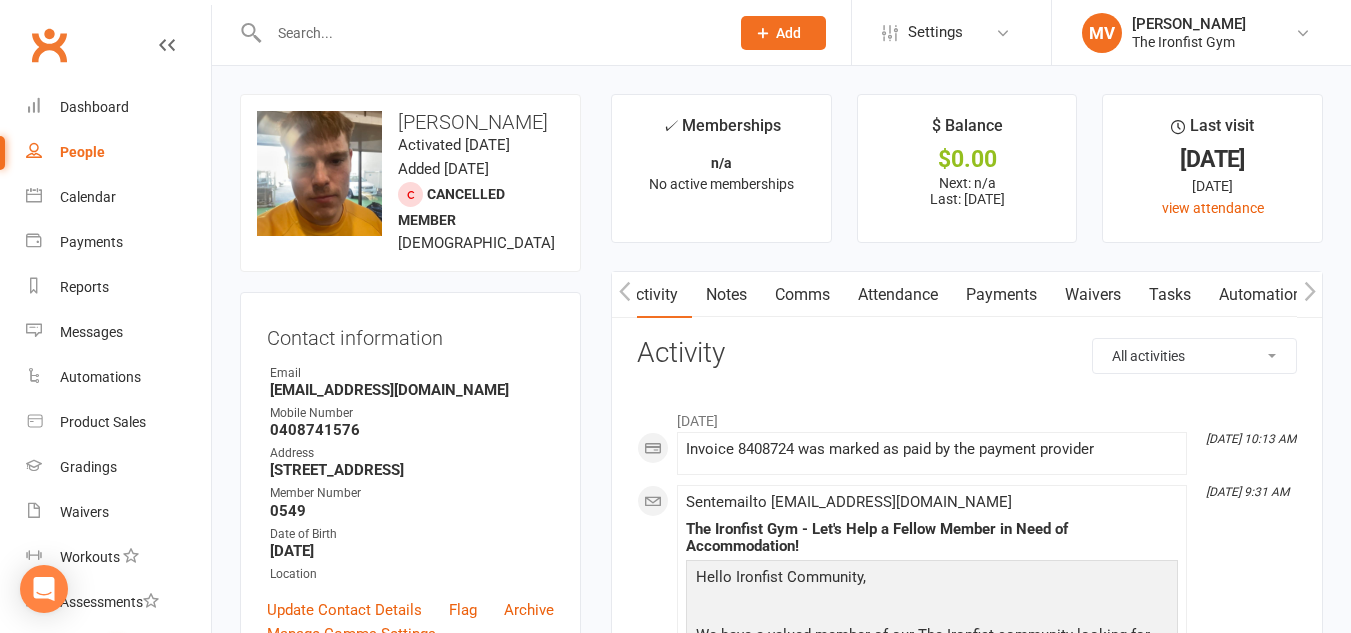 scroll, scrollTop: 0, scrollLeft: 150, axis: horizontal 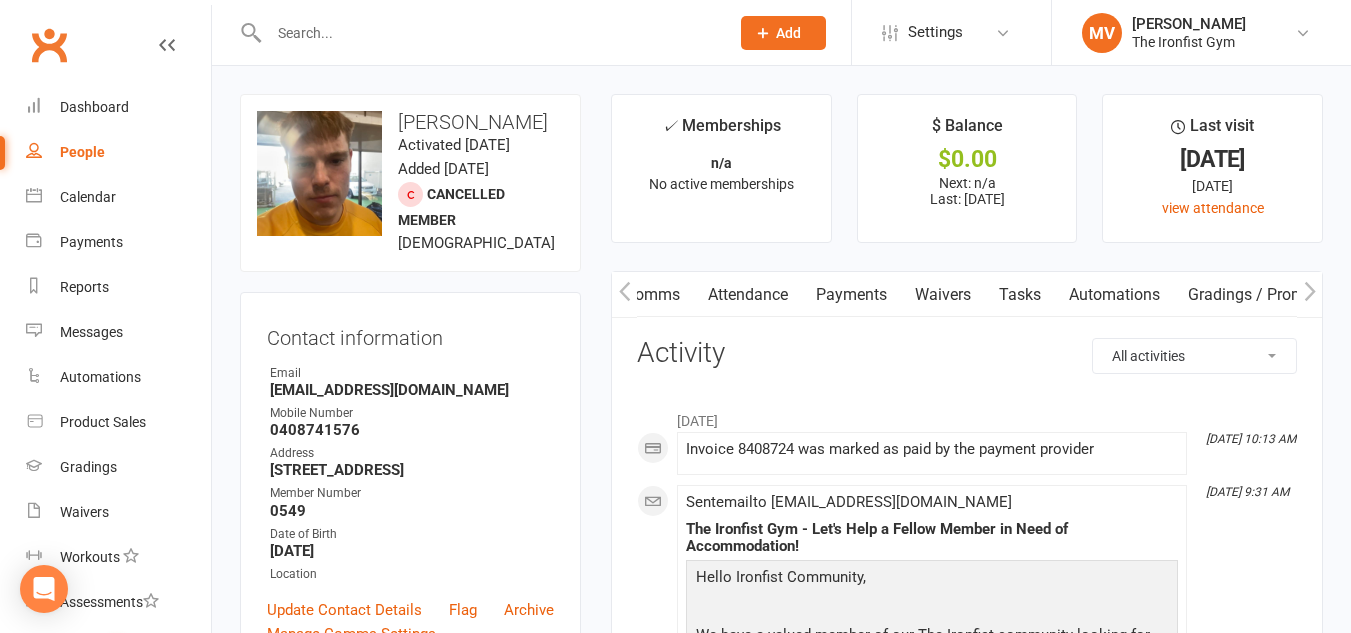click 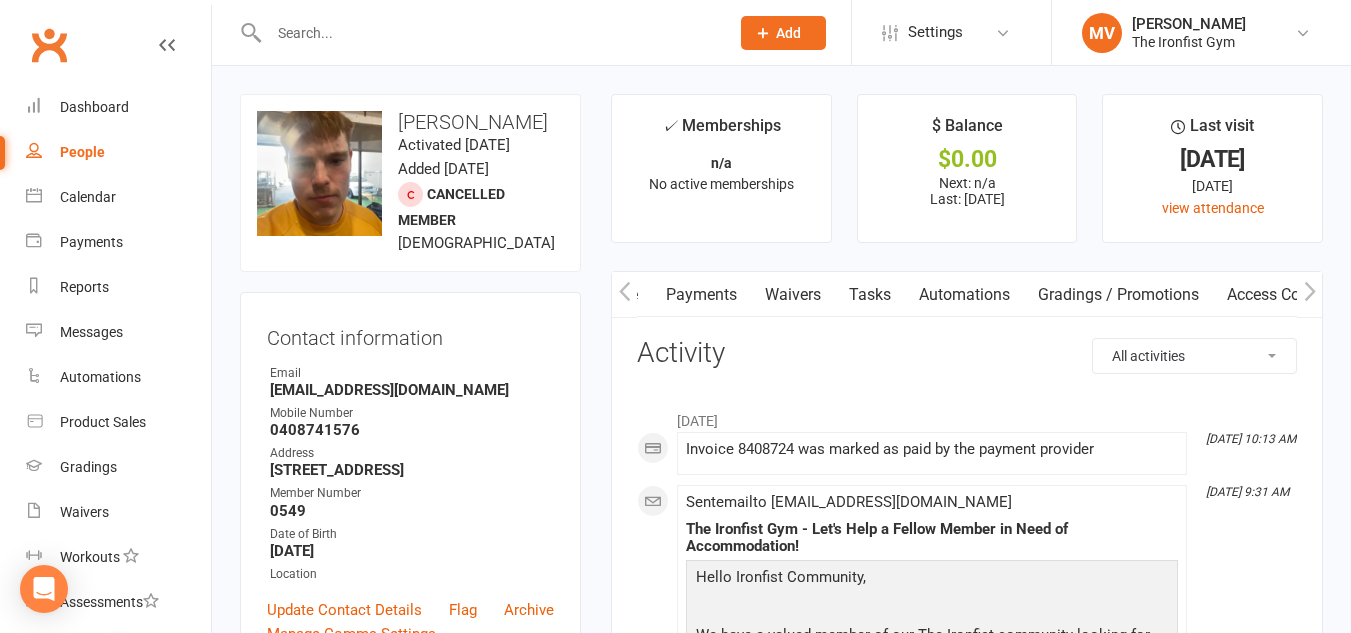 click 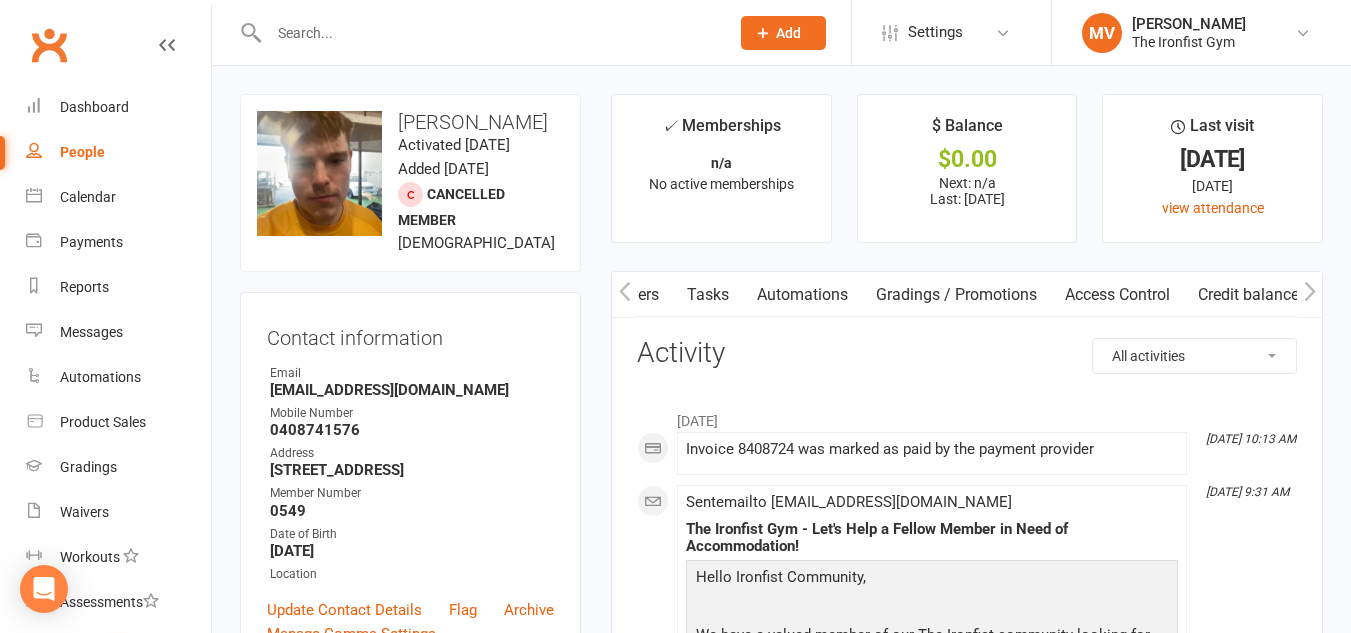 scroll, scrollTop: 0, scrollLeft: 462, axis: horizontal 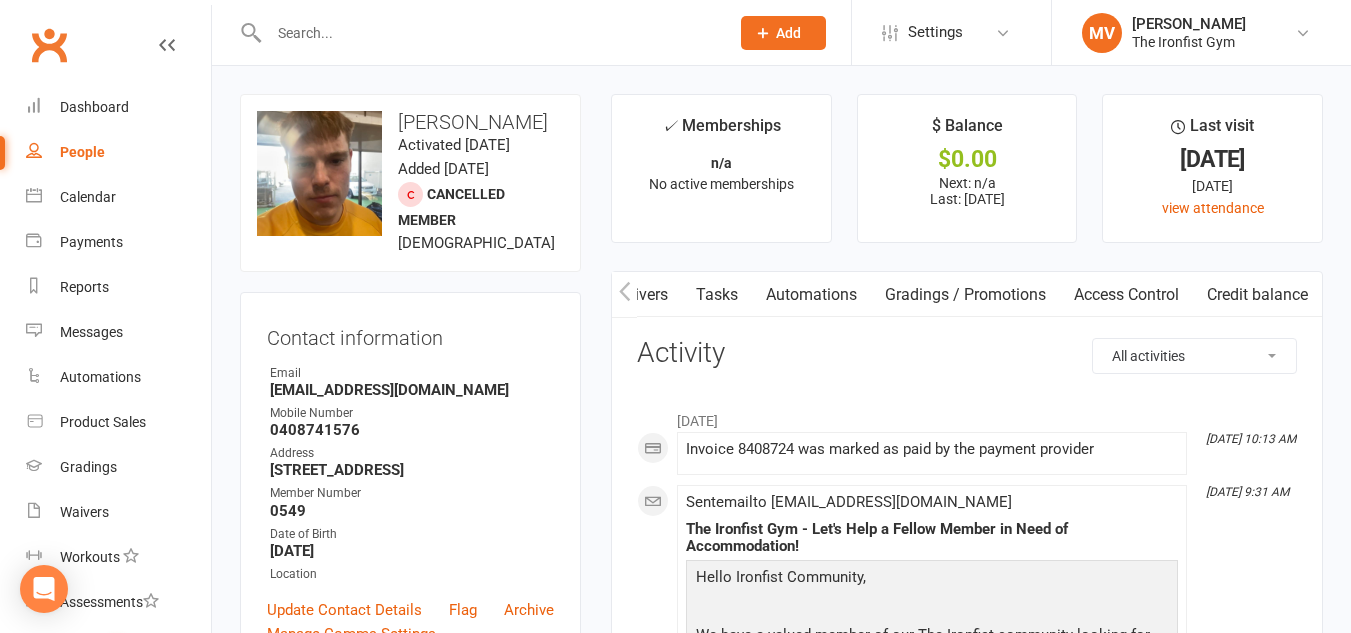 click 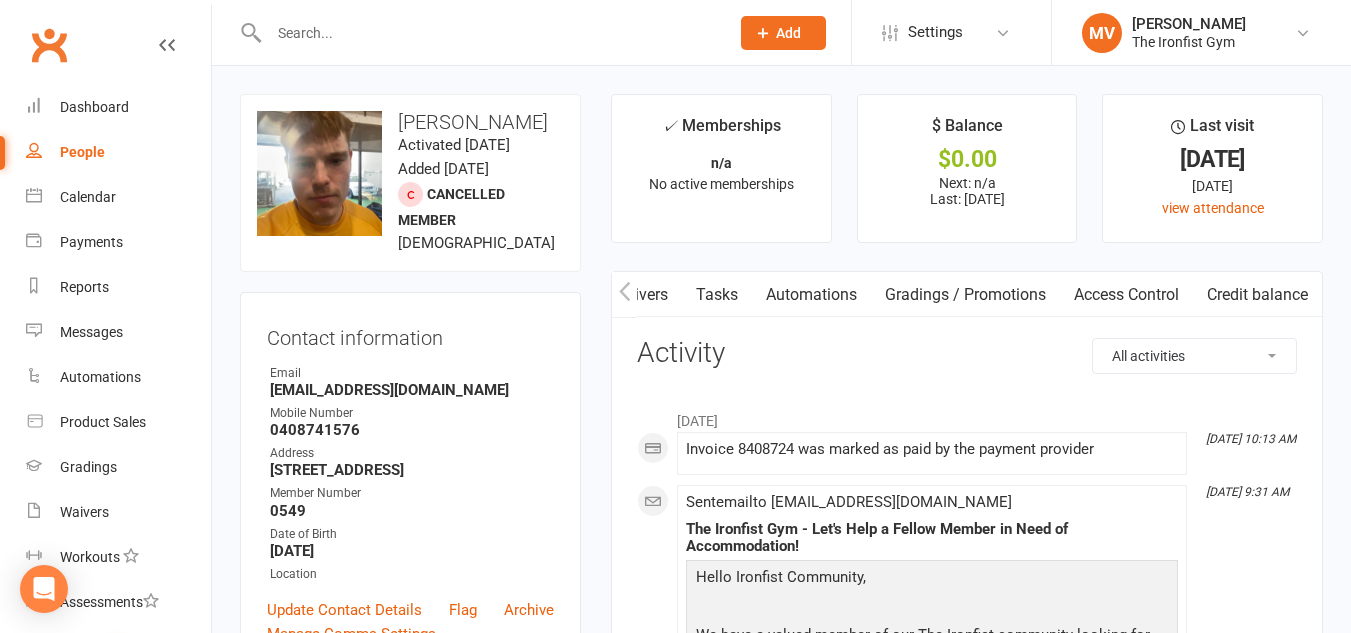 click at bounding box center (624, 294) 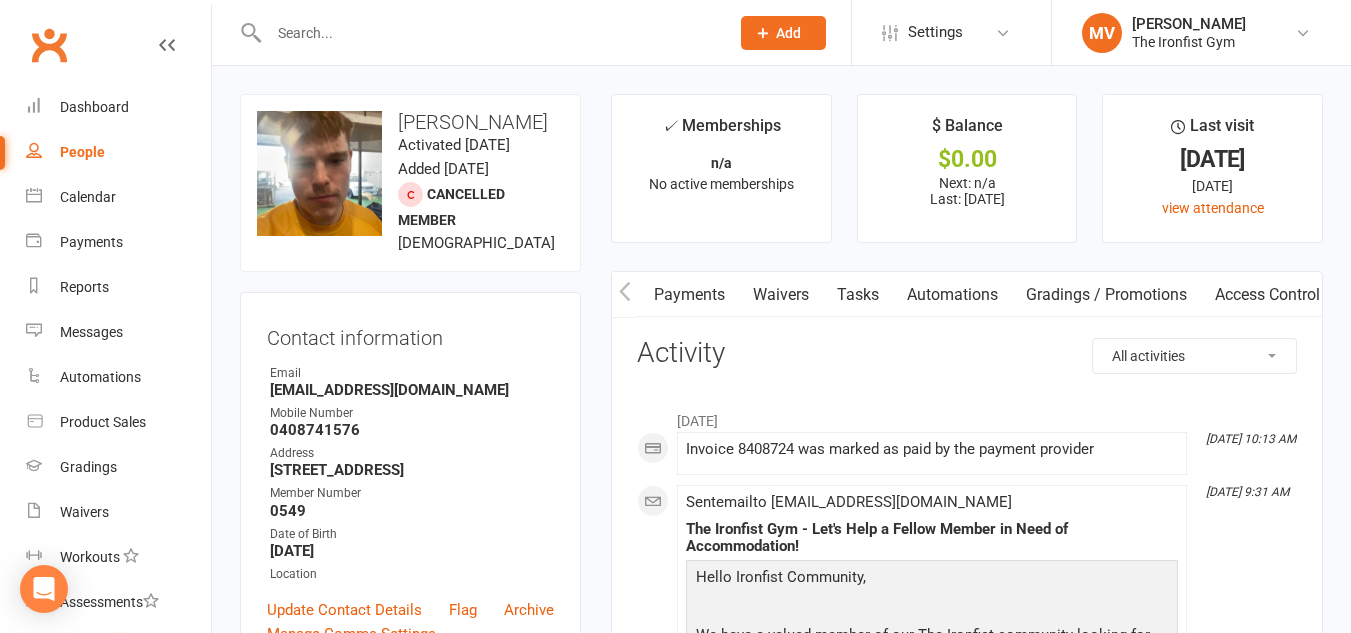 scroll, scrollTop: 0, scrollLeft: 312, axis: horizontal 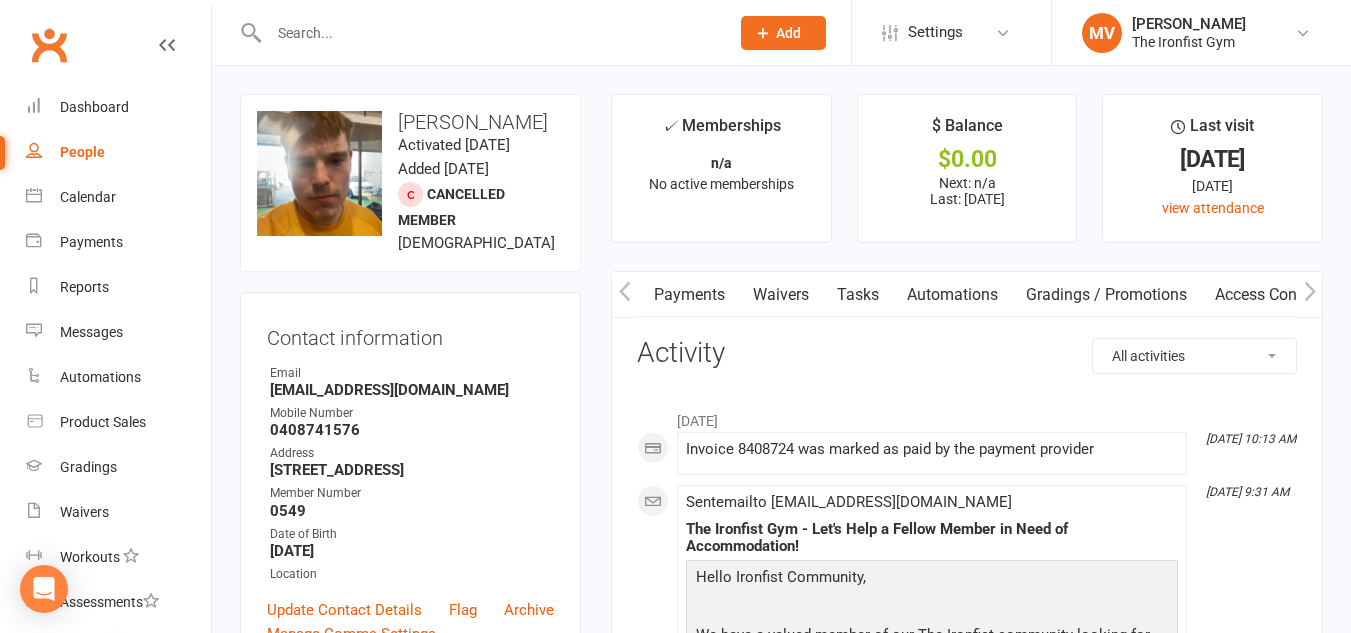 click on "Payments" at bounding box center (689, 295) 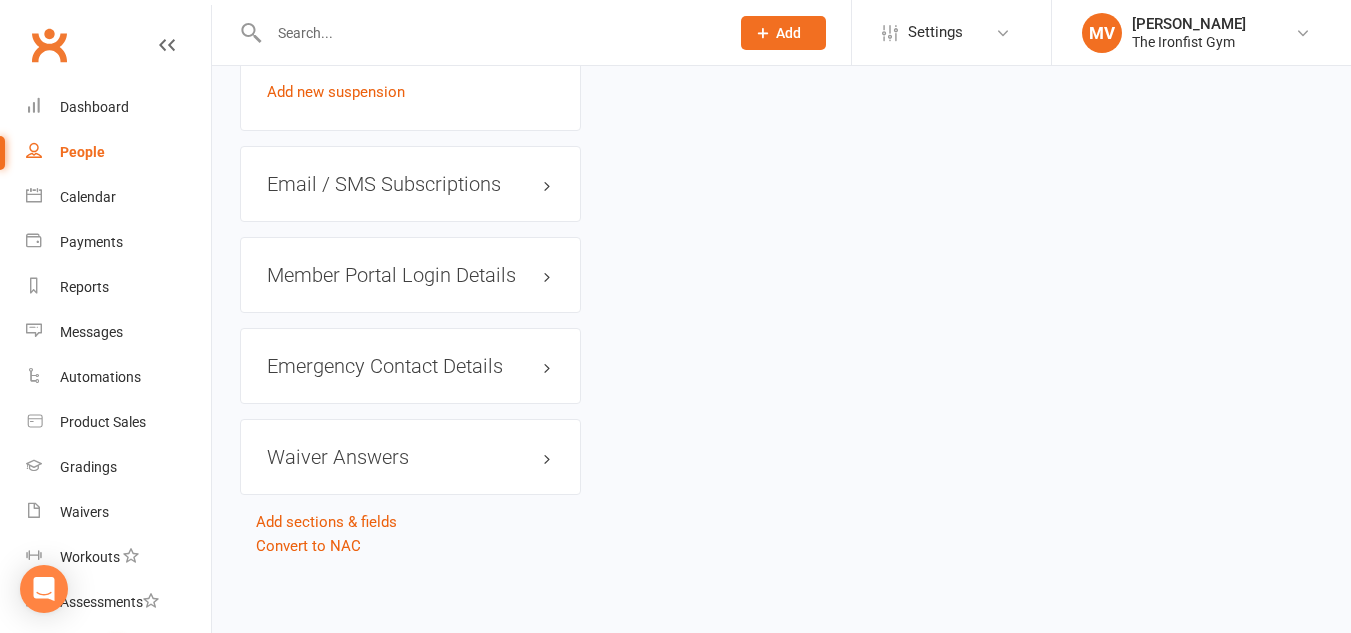 scroll, scrollTop: 1957, scrollLeft: 0, axis: vertical 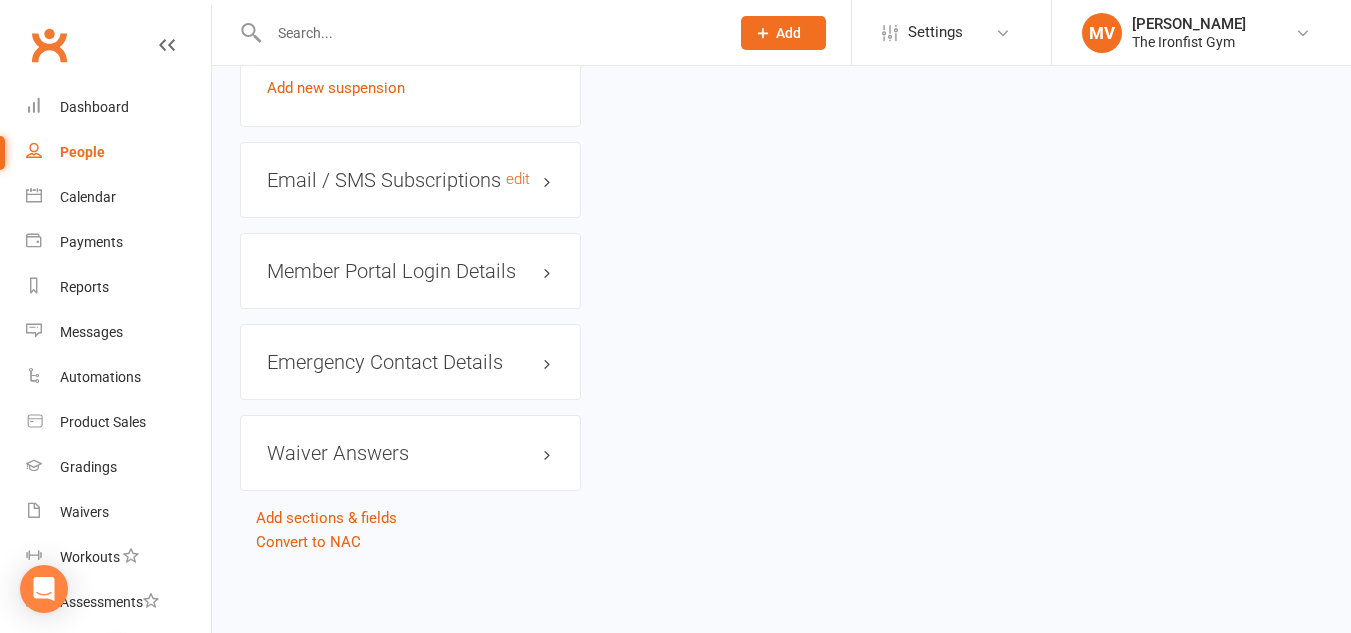 click on "Email / SMS Subscriptions  edit" at bounding box center [410, 180] 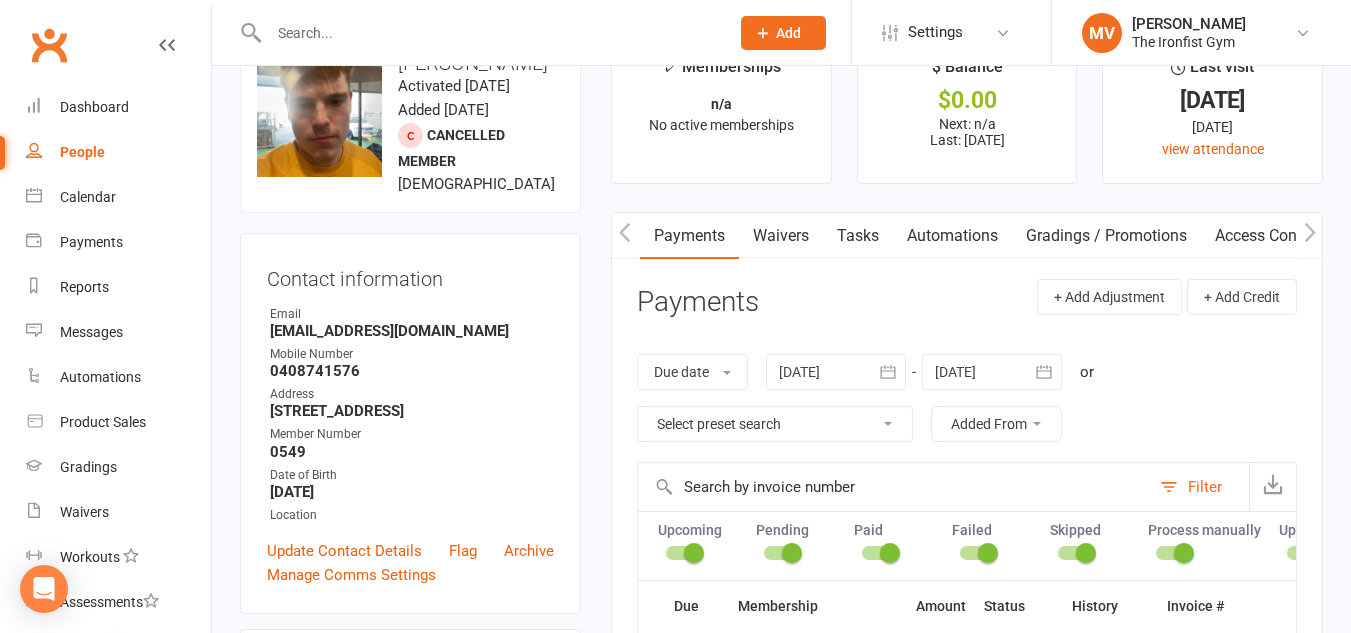 scroll, scrollTop: 57, scrollLeft: 0, axis: vertical 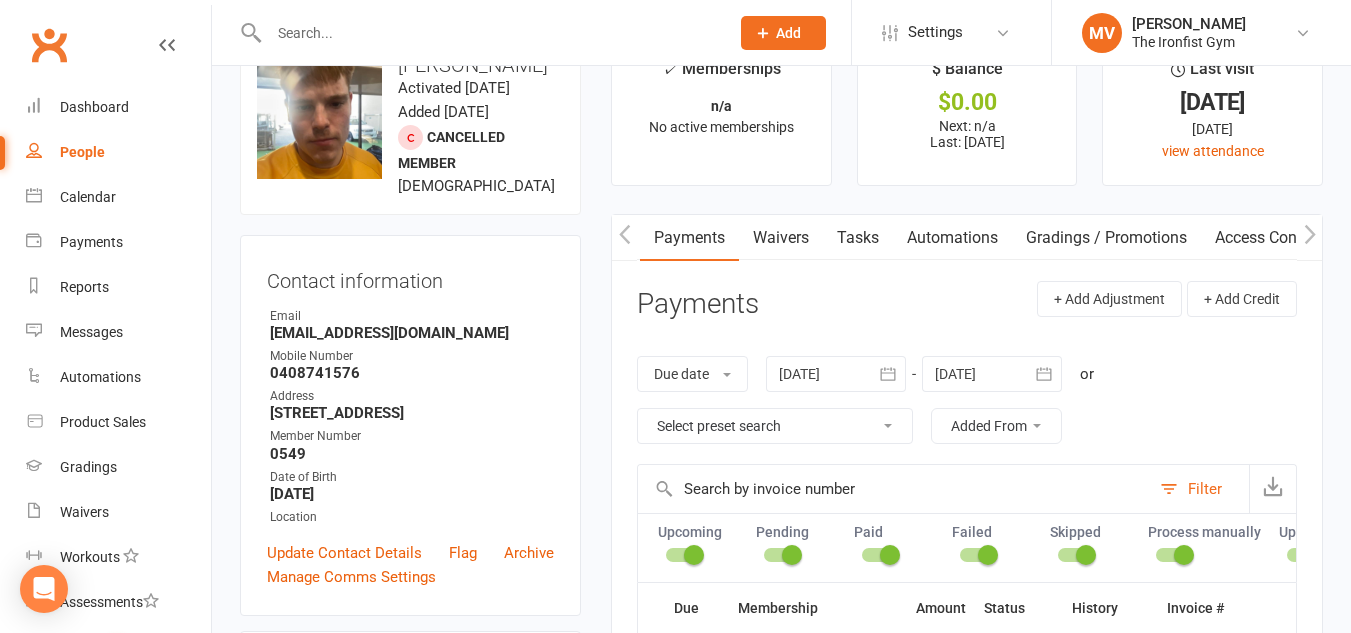 click on "Payments" at bounding box center [689, 238] 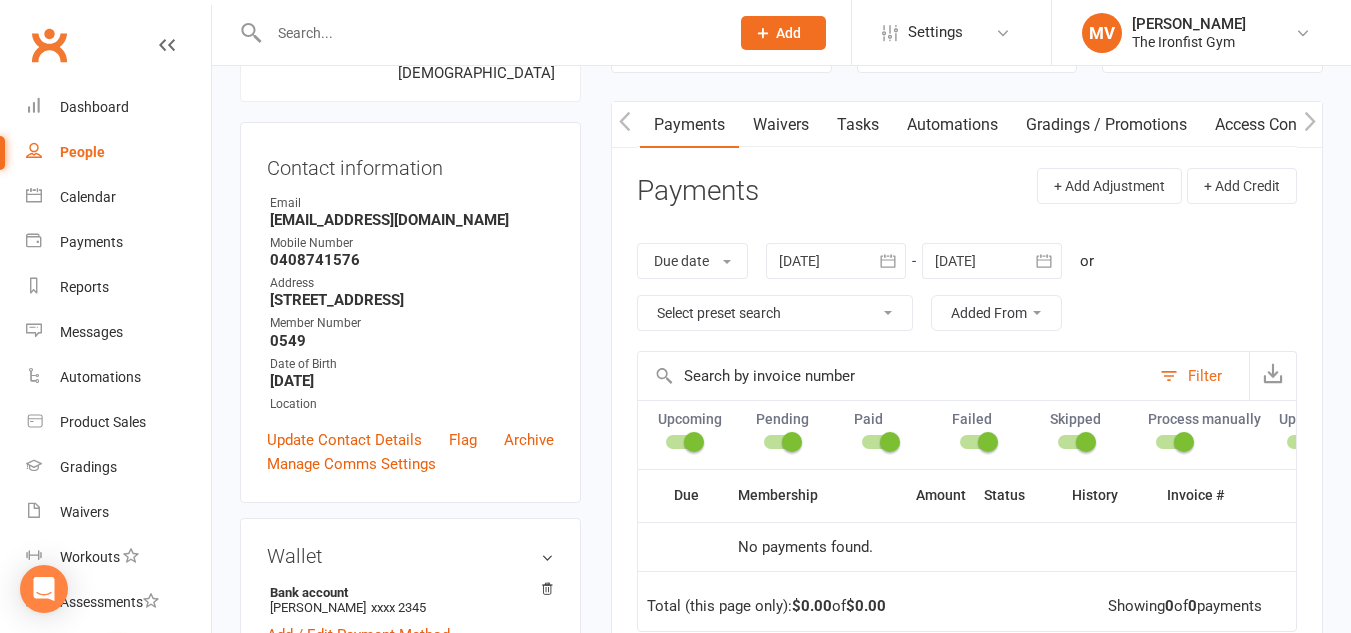 scroll, scrollTop: 157, scrollLeft: 0, axis: vertical 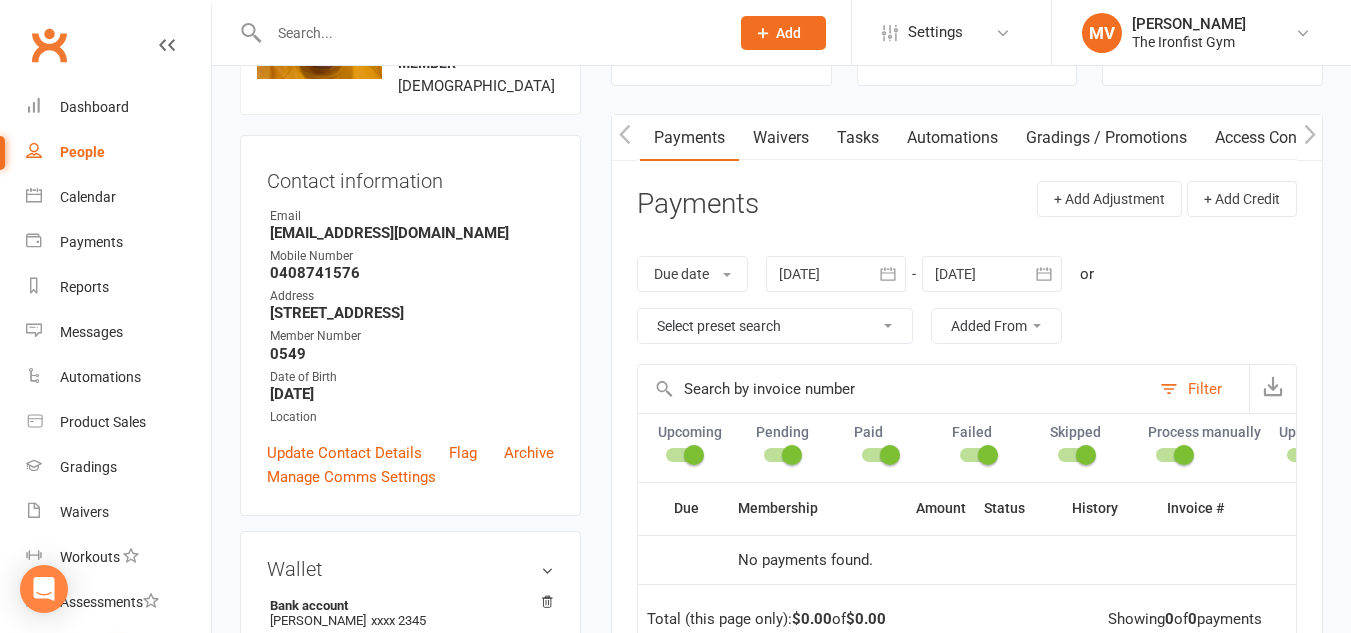 click 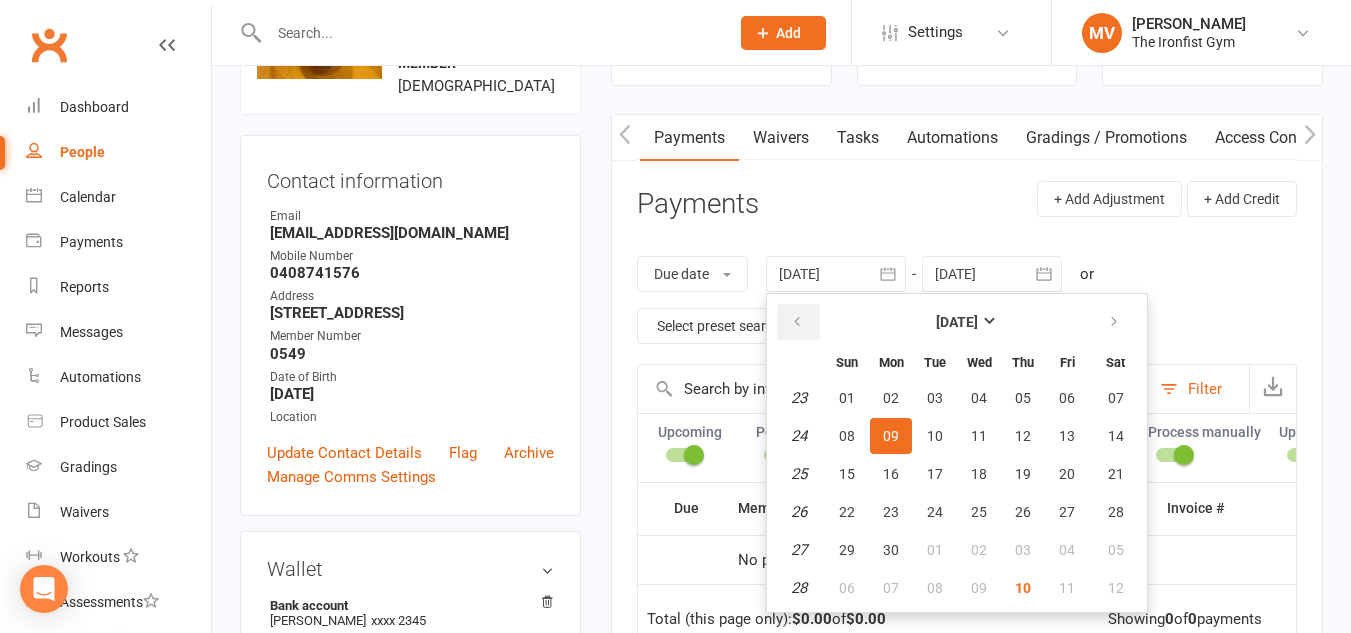 click at bounding box center [797, 322] 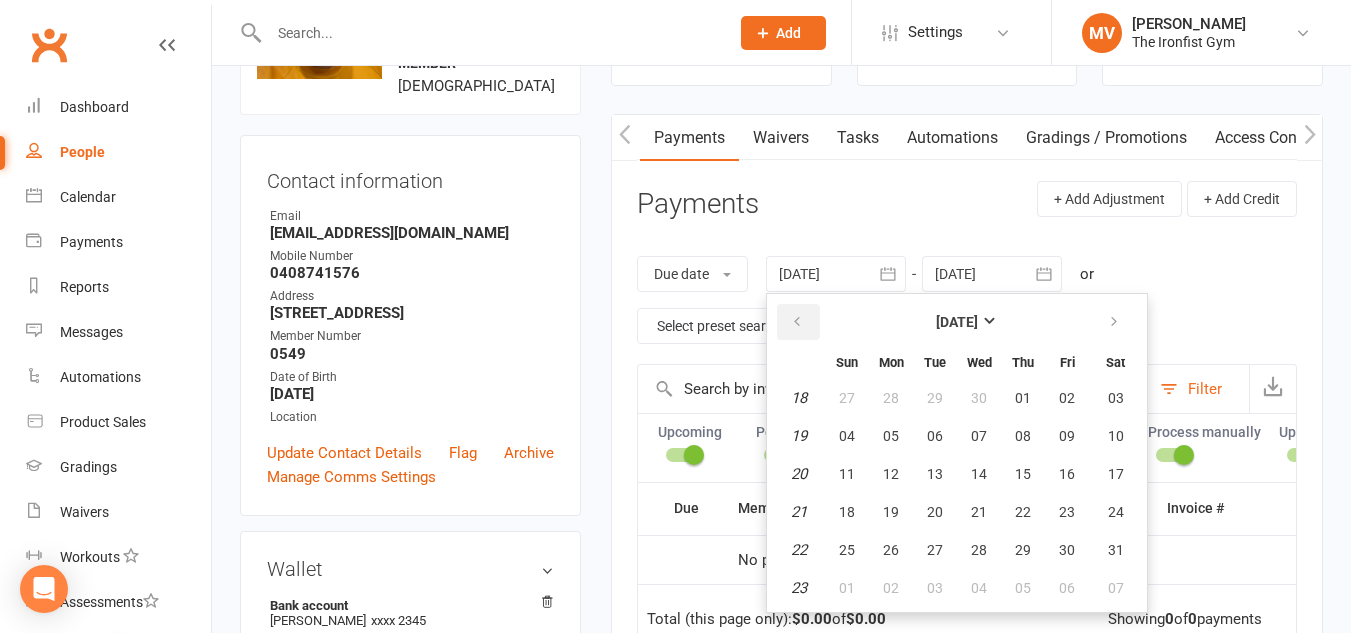 click at bounding box center (797, 322) 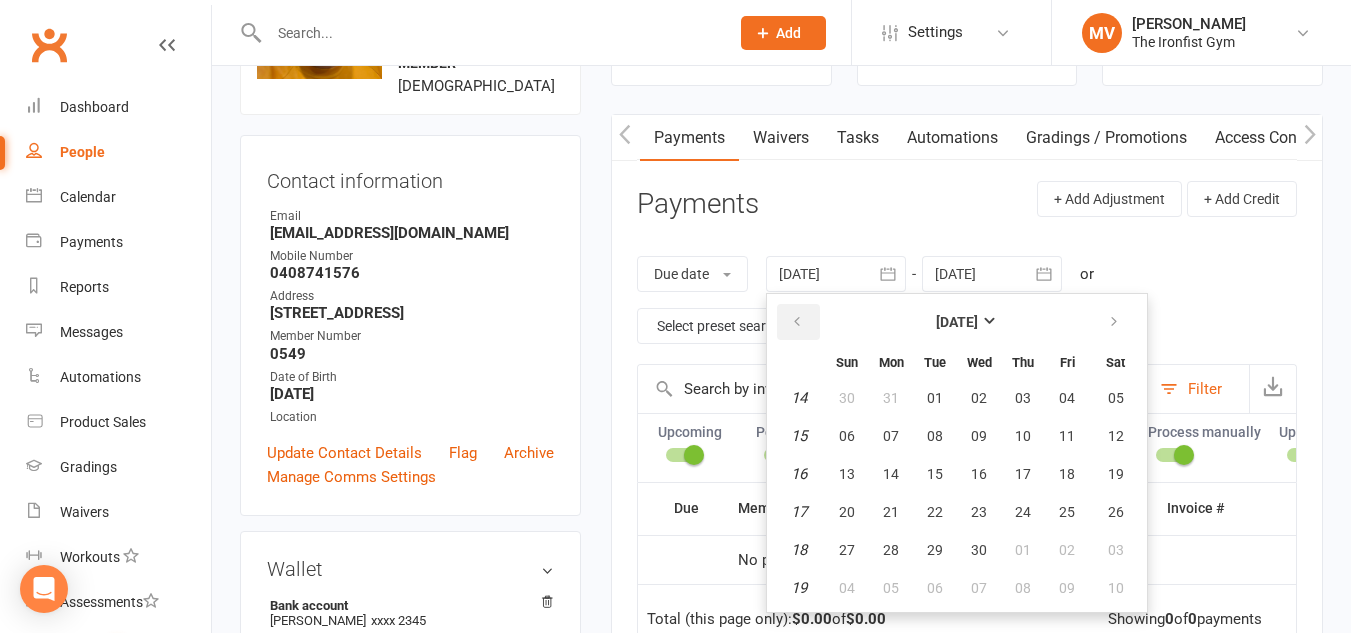 click at bounding box center [797, 322] 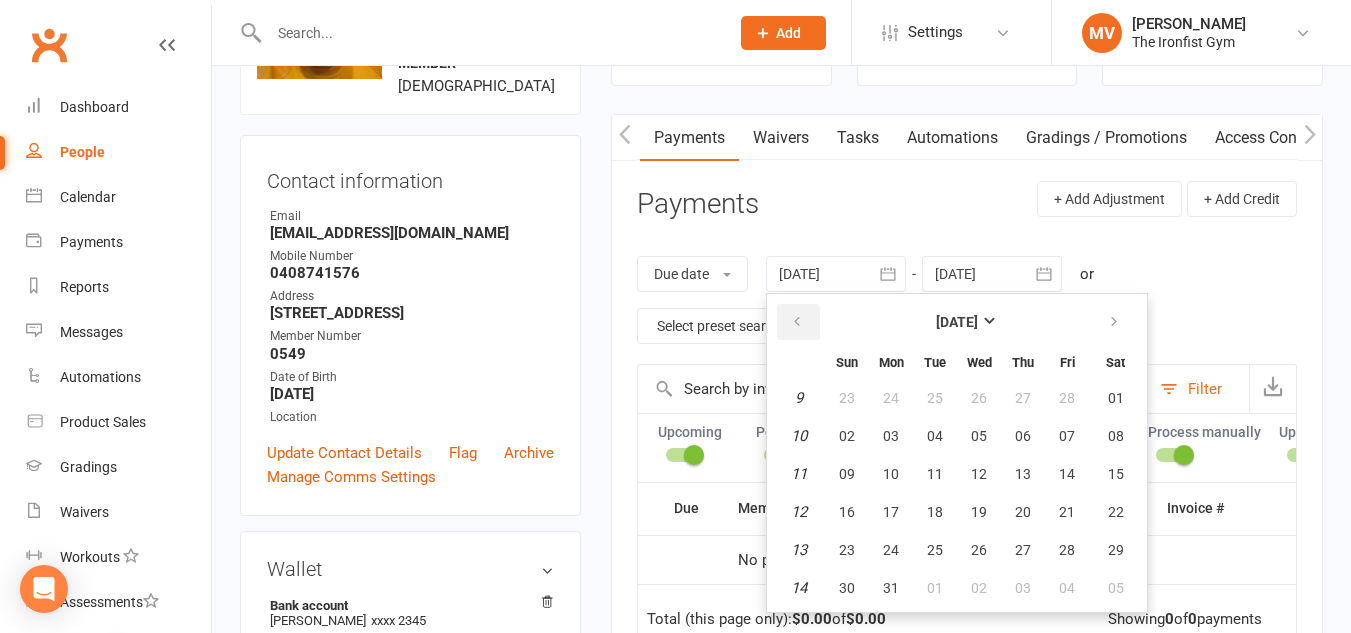click at bounding box center [797, 322] 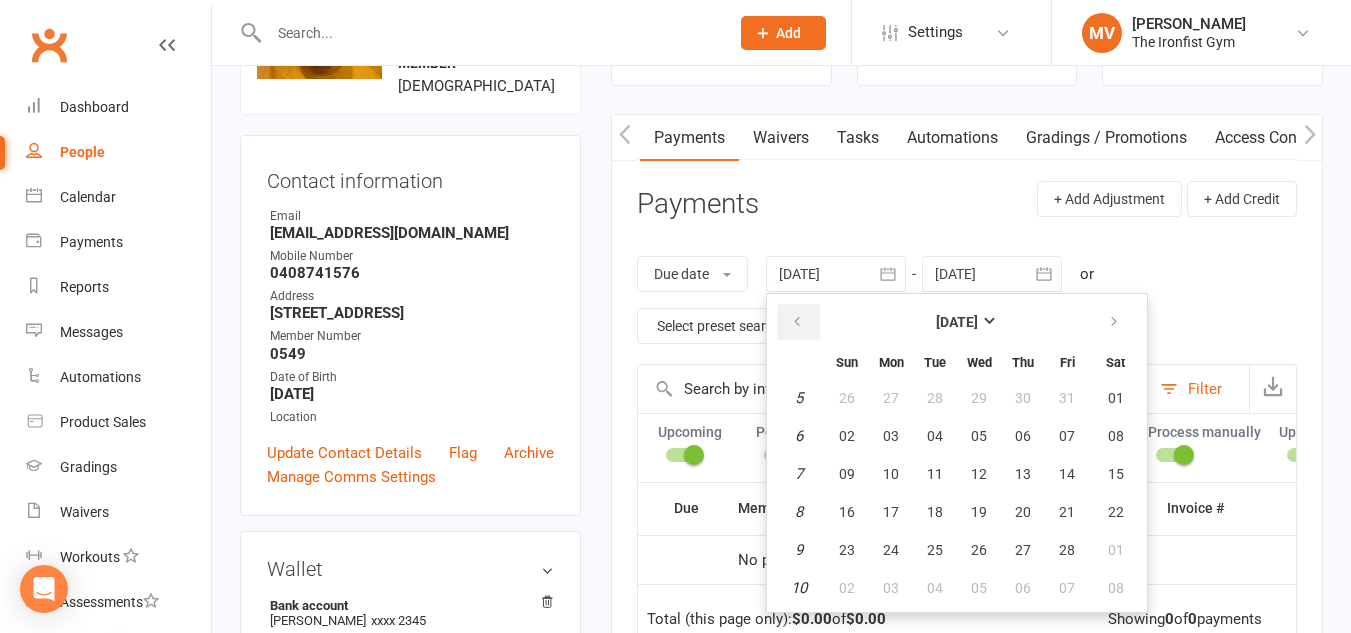 click at bounding box center (797, 322) 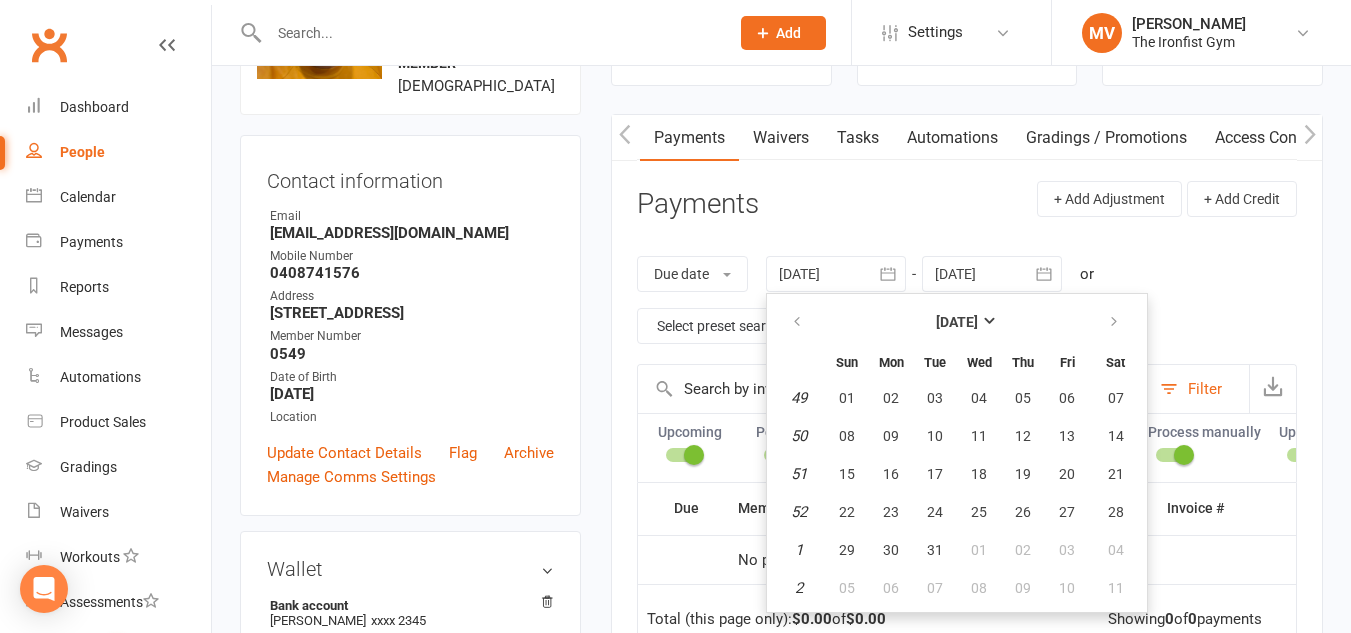 click on "Payments + Add Adjustment + Add Credit" at bounding box center [967, 208] 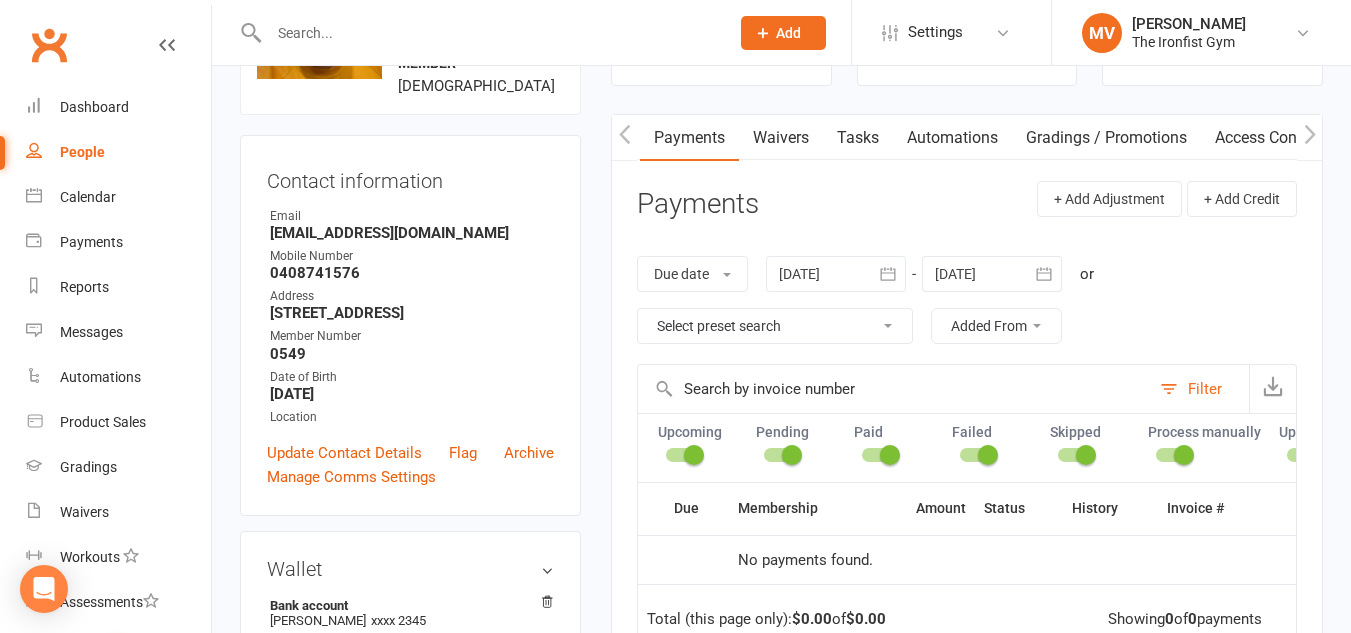 click 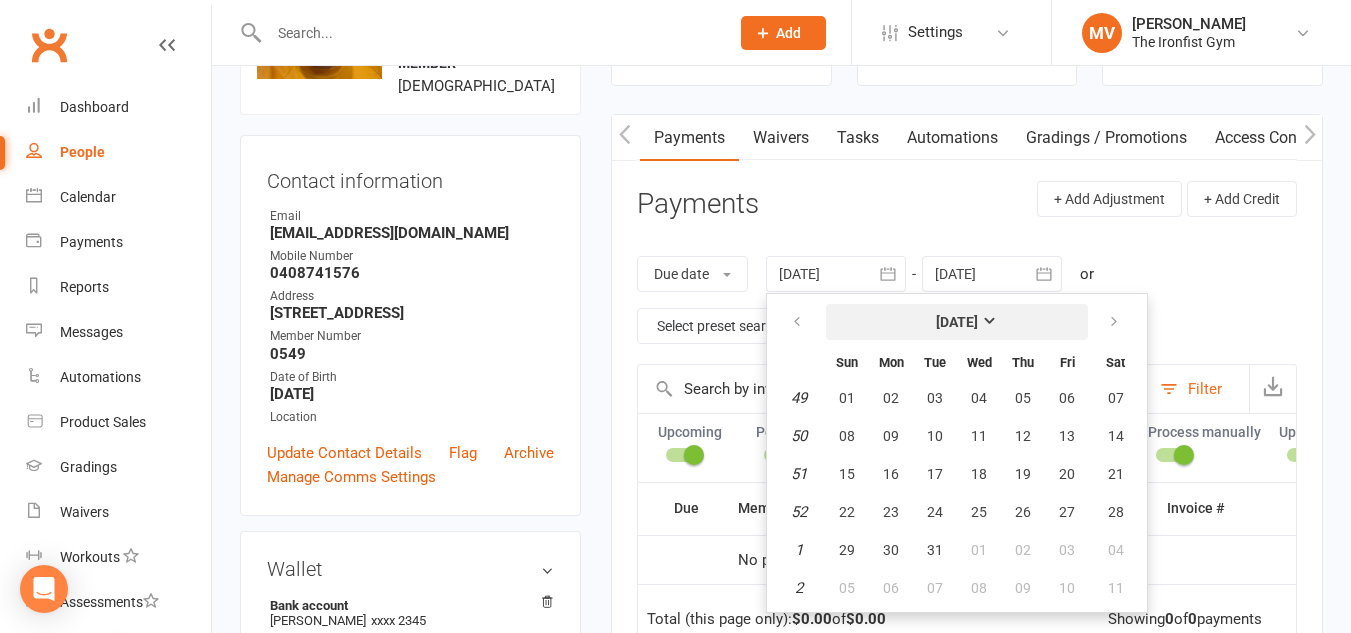 click on "[DATE]" at bounding box center (957, 322) 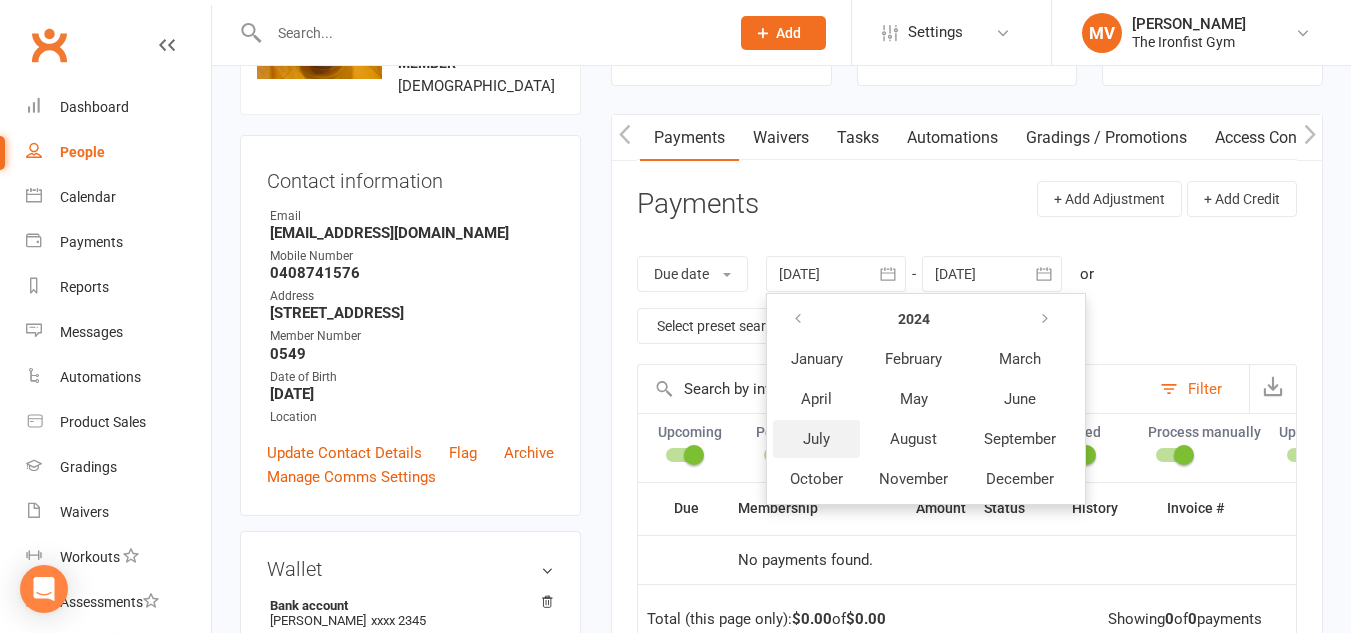 click on "July" at bounding box center [816, 439] 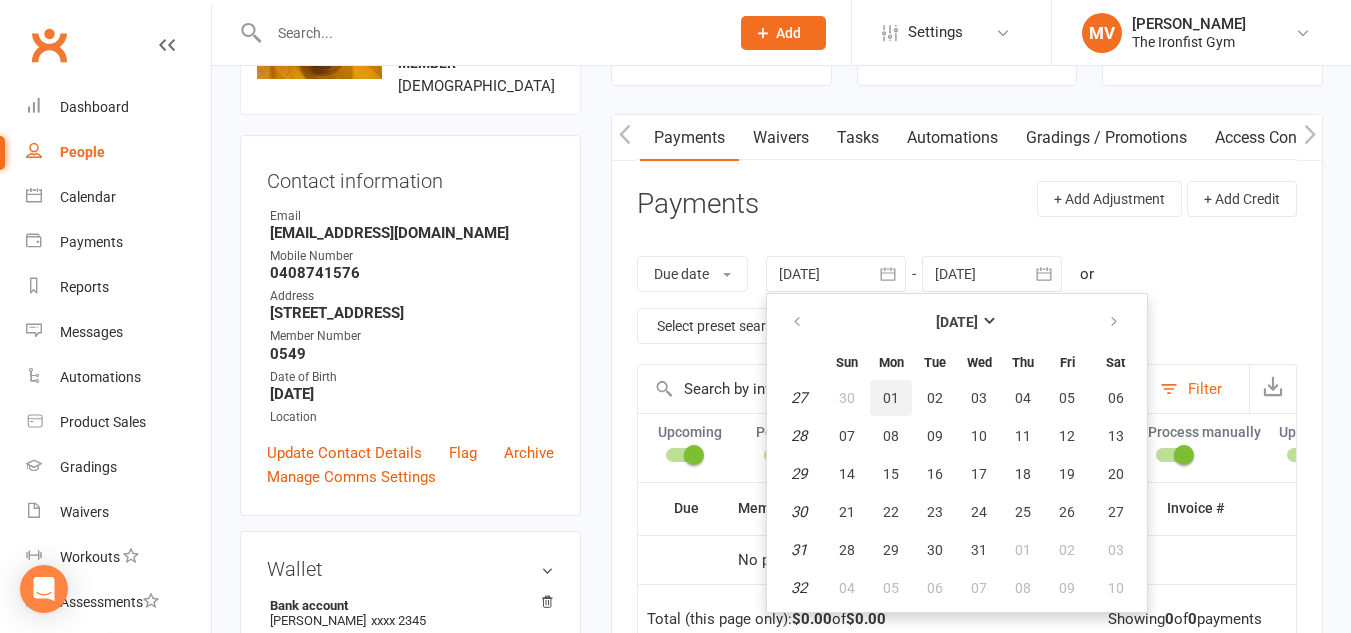 click on "01" at bounding box center [891, 398] 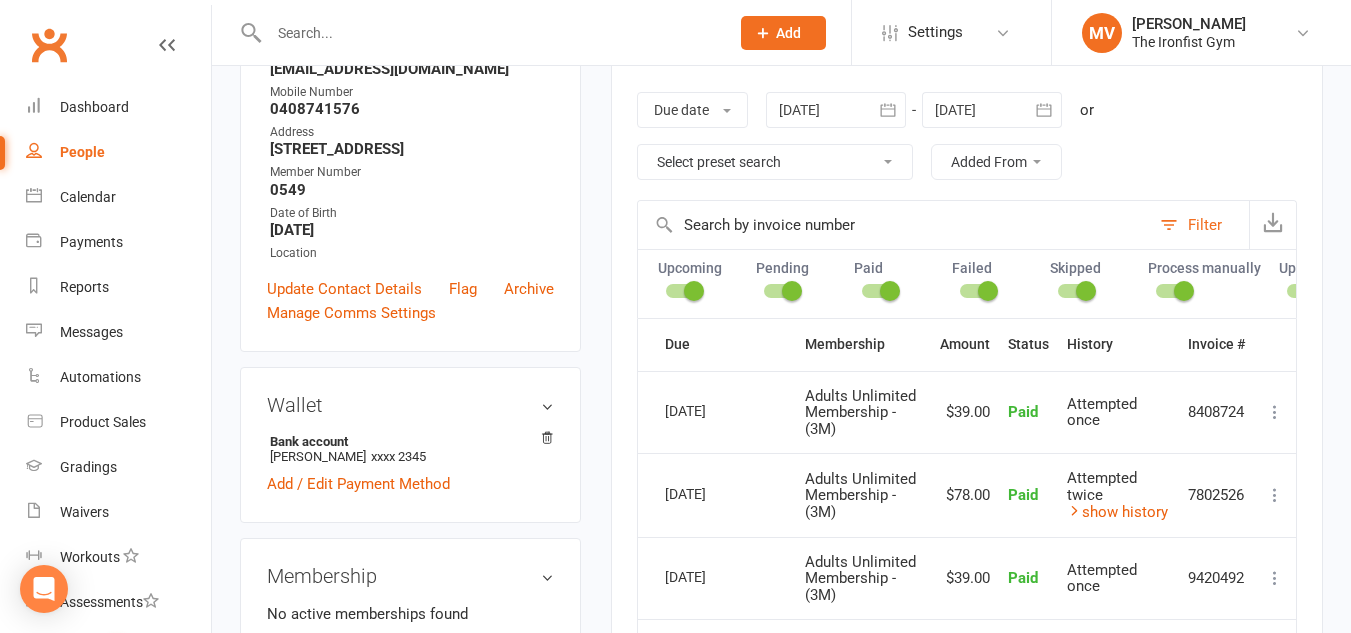 scroll, scrollTop: 357, scrollLeft: 0, axis: vertical 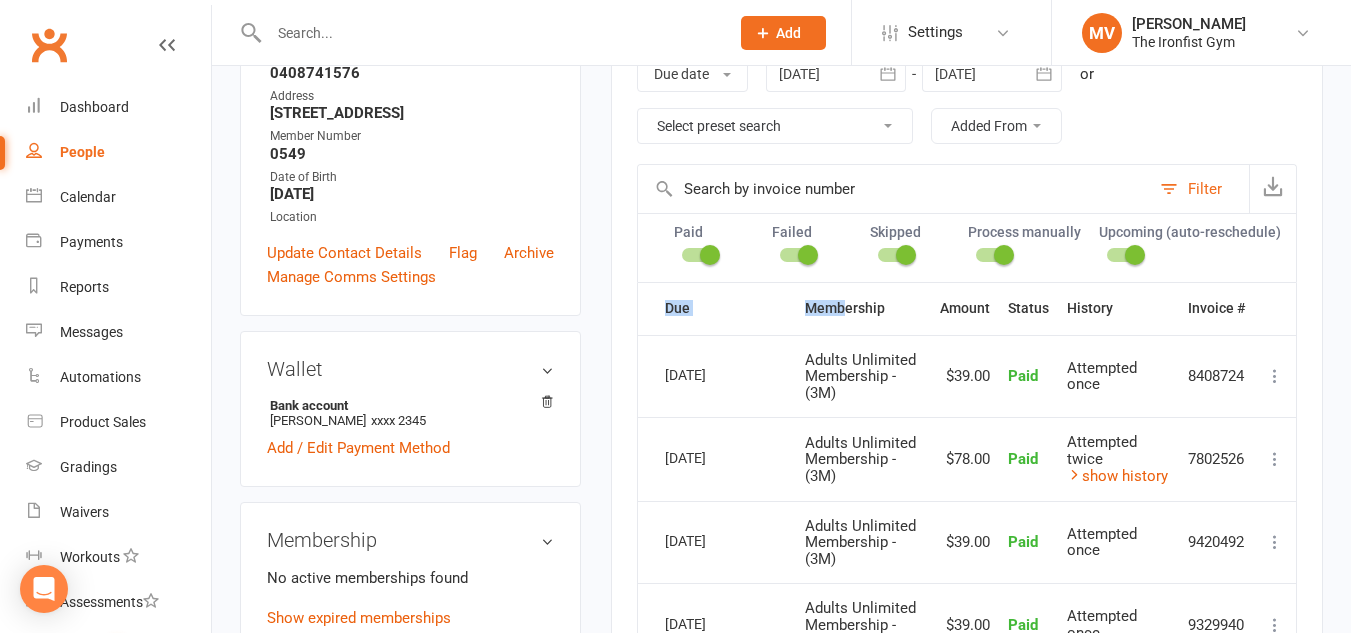 drag, startPoint x: 1318, startPoint y: 295, endPoint x: 933, endPoint y: 317, distance: 385.62805 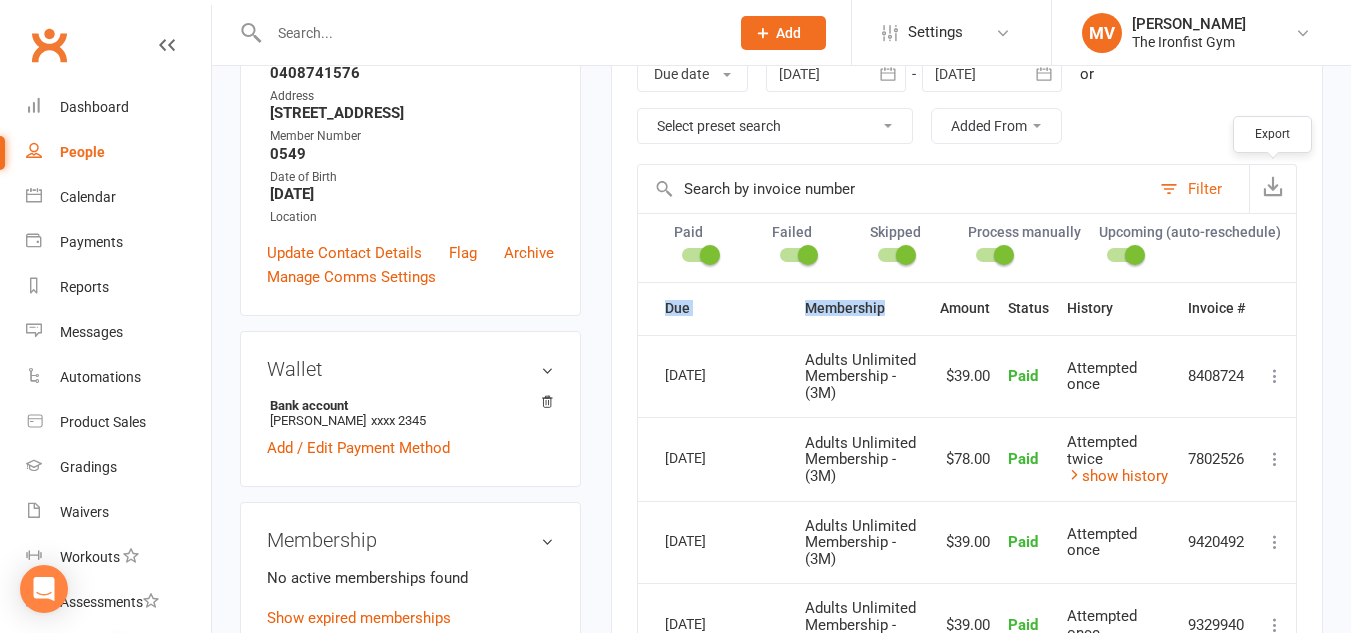 click at bounding box center [1273, 186] 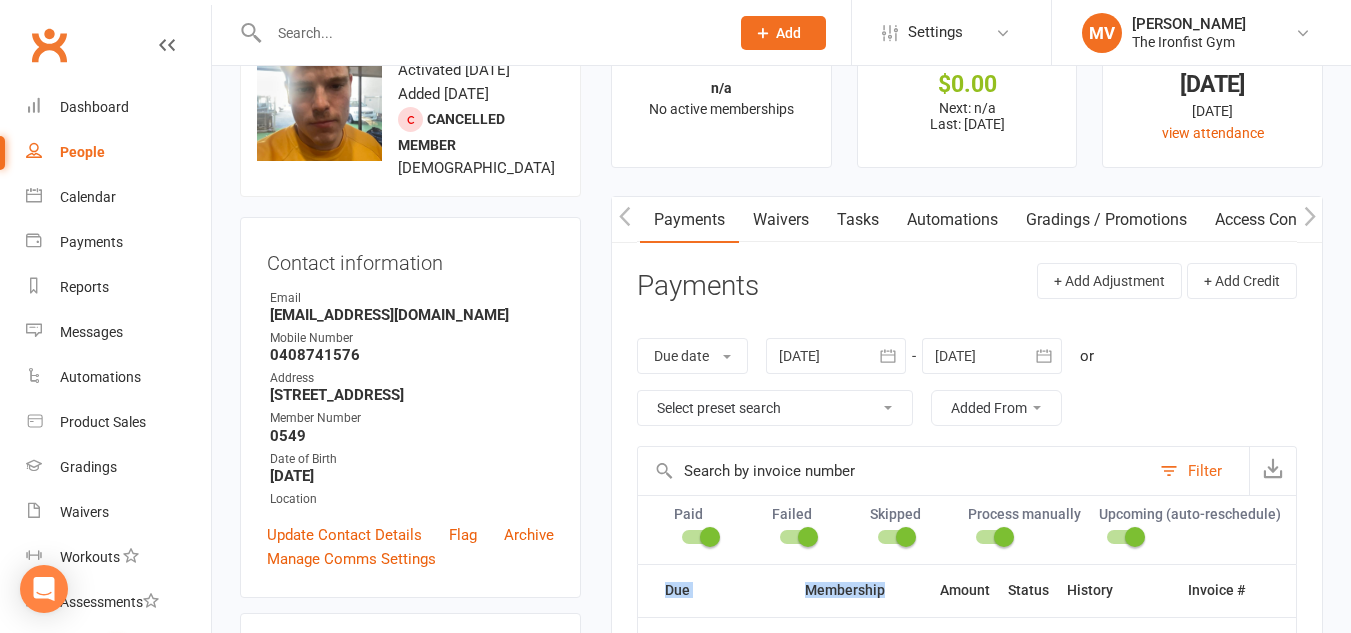 scroll, scrollTop: 400, scrollLeft: 0, axis: vertical 